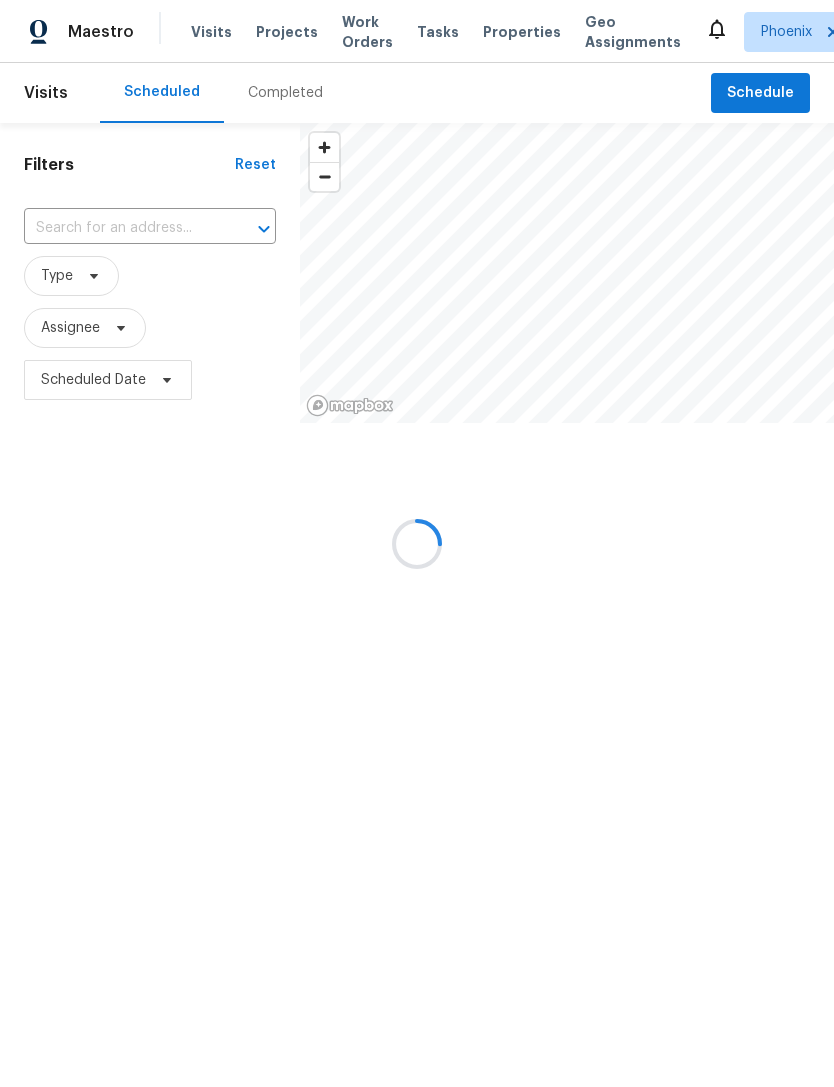 scroll, scrollTop: 0, scrollLeft: 0, axis: both 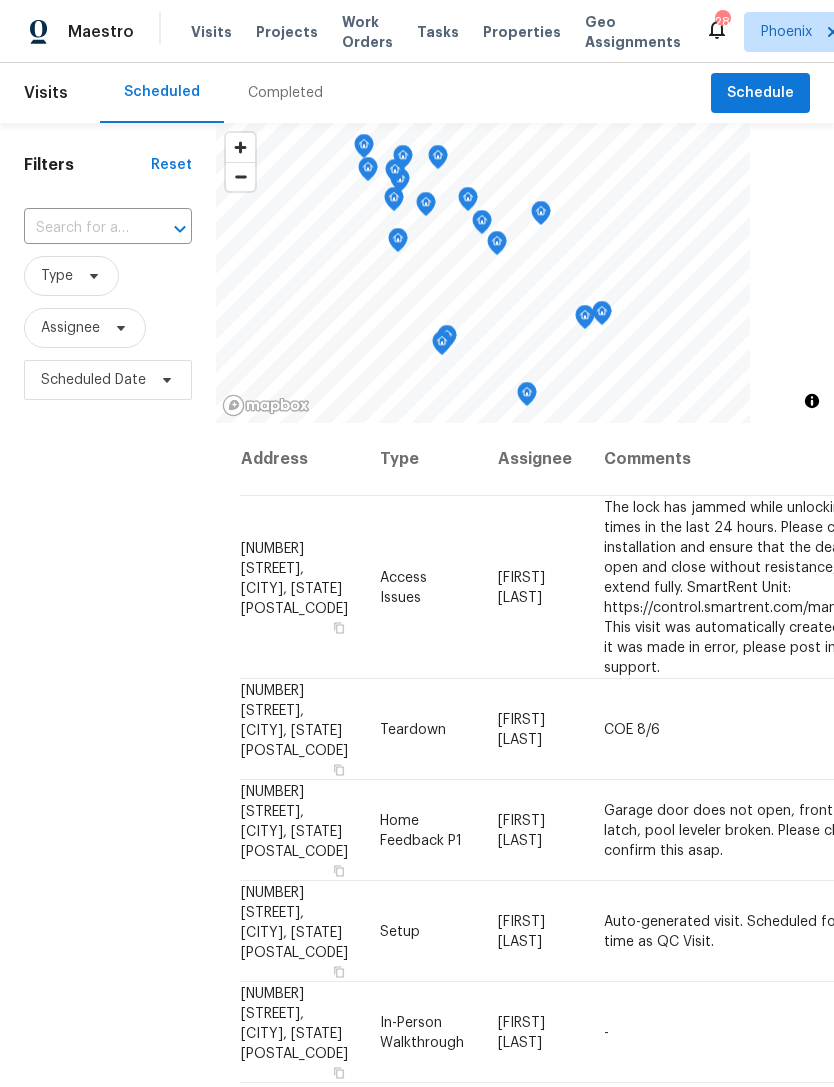 click at bounding box center [80, 228] 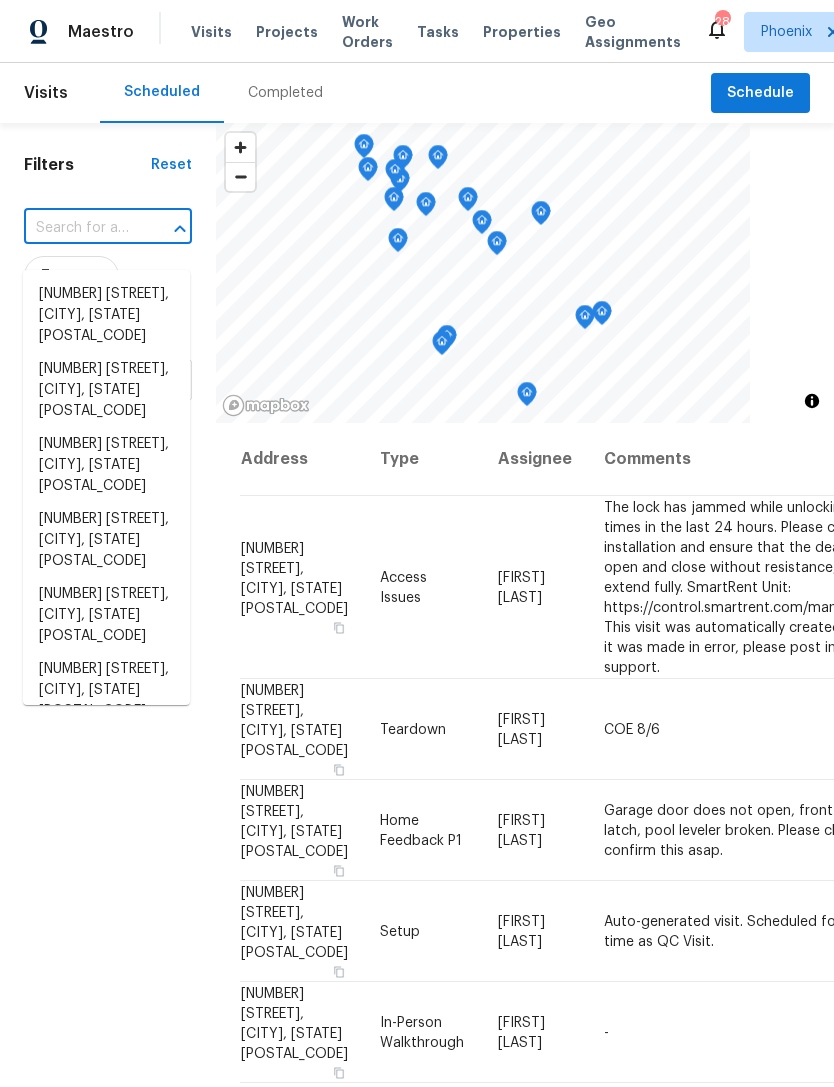 click at bounding box center (80, 228) 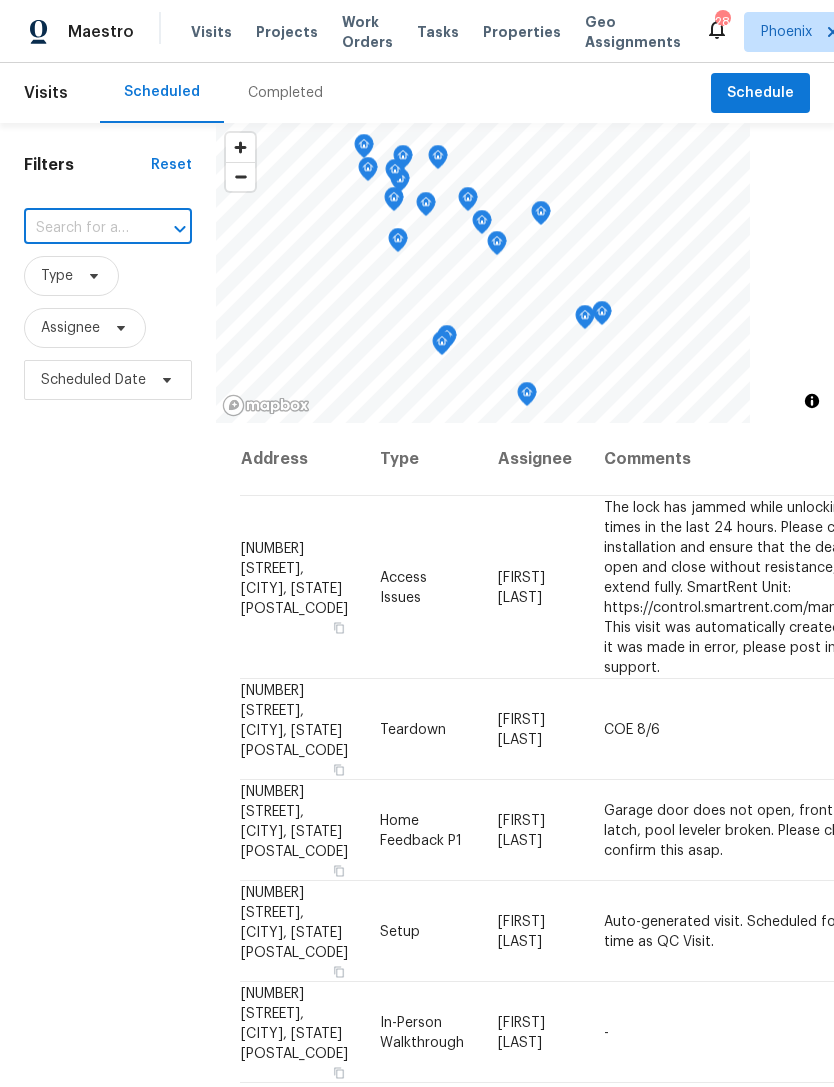 paste on "19603 N Toya St, Maricopa, AZ 85138" 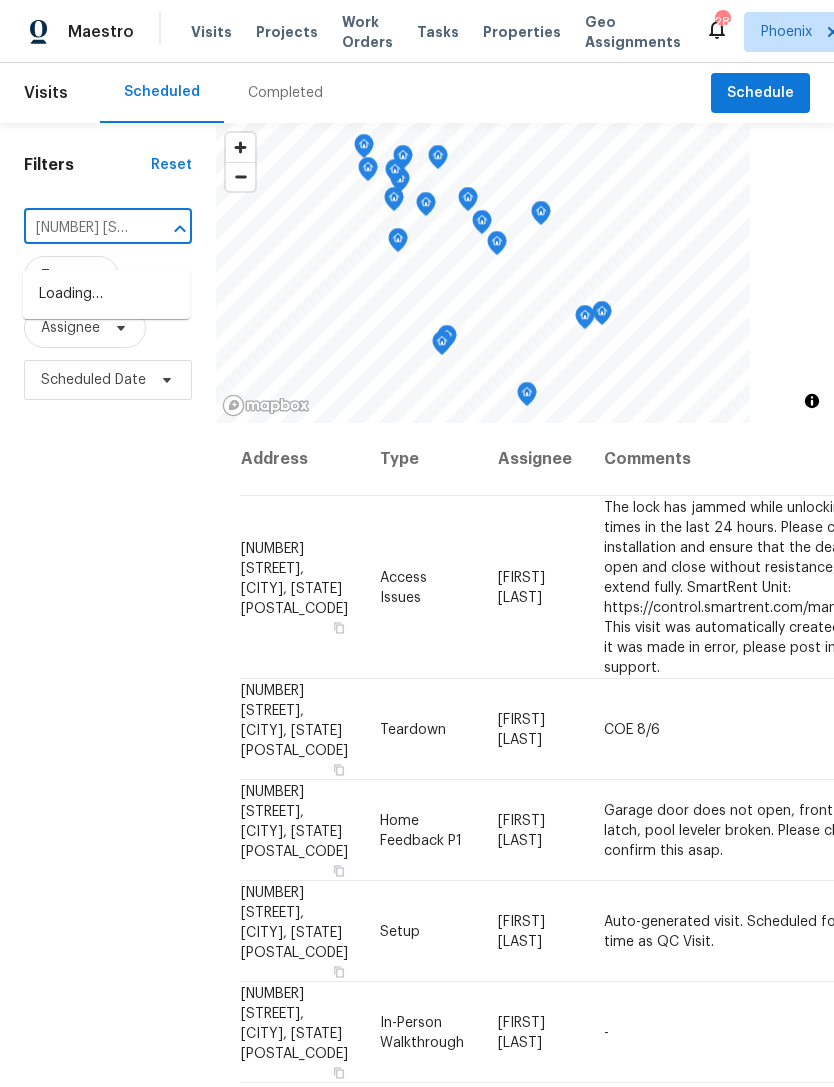 type on "19603 N Toya St, Maricopa, AZ 85138" 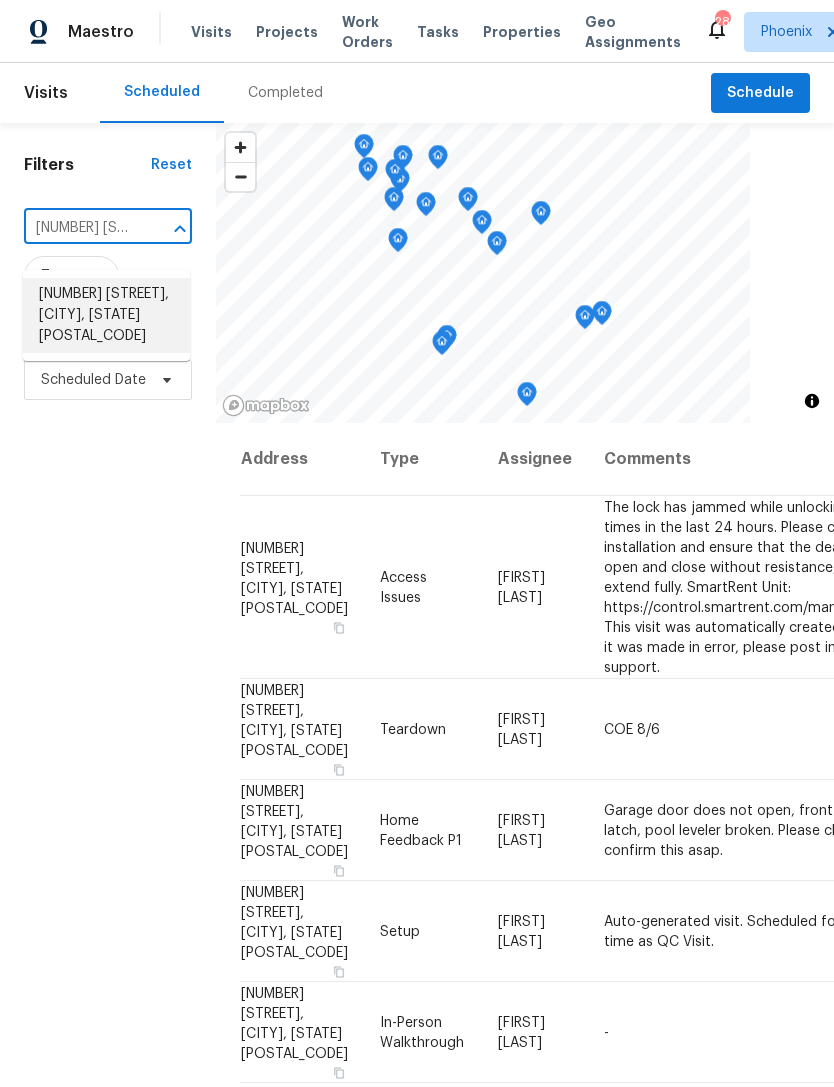 click on "19603 N Toya St, Maricopa, AZ 85138" at bounding box center (106, 315) 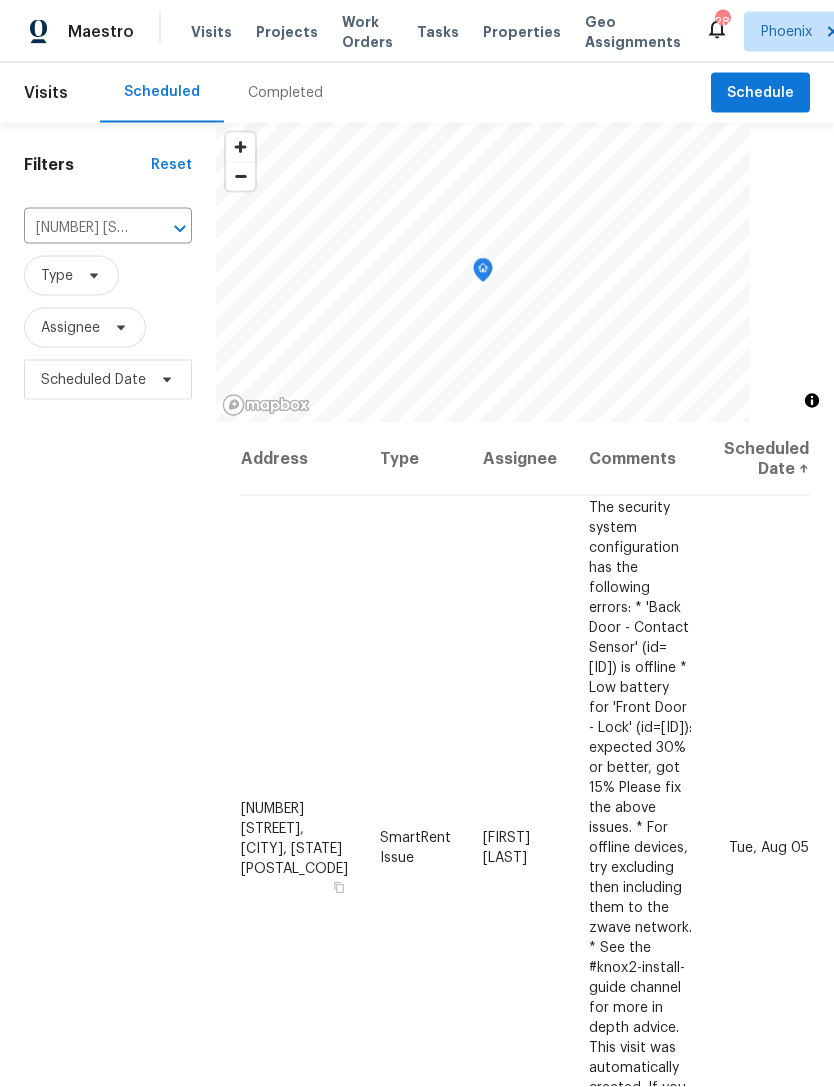 click 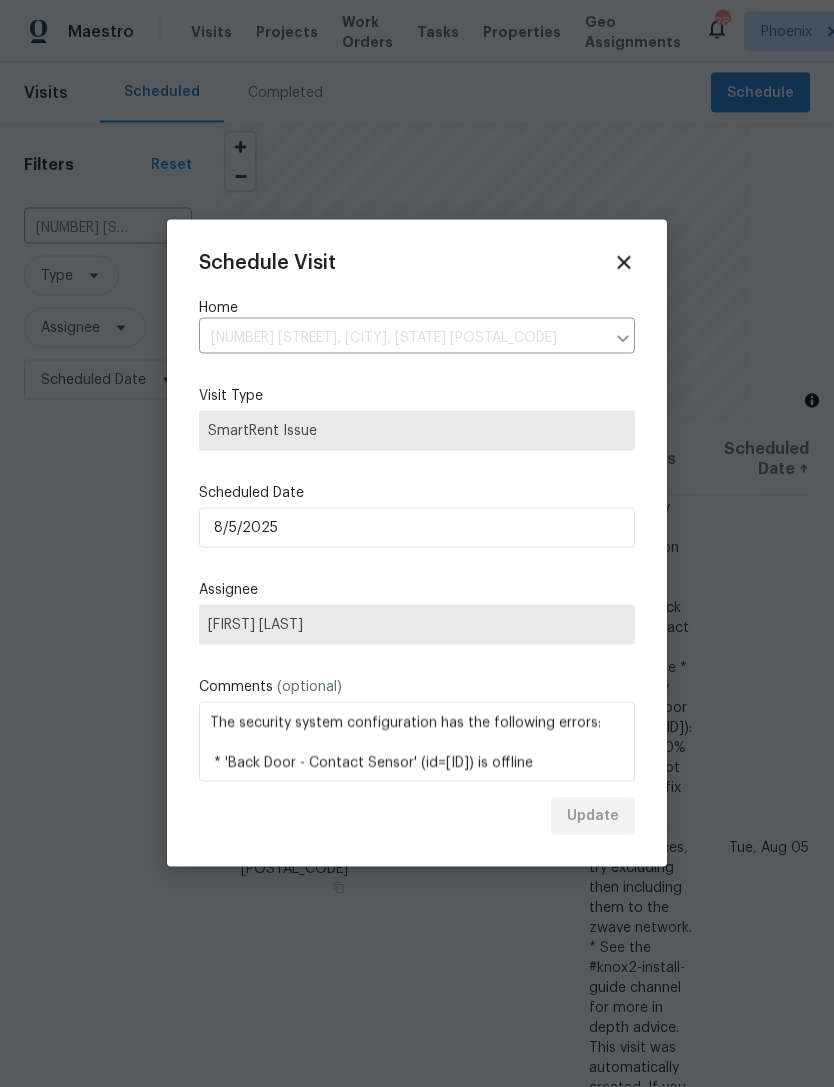 scroll, scrollTop: 34, scrollLeft: 0, axis: vertical 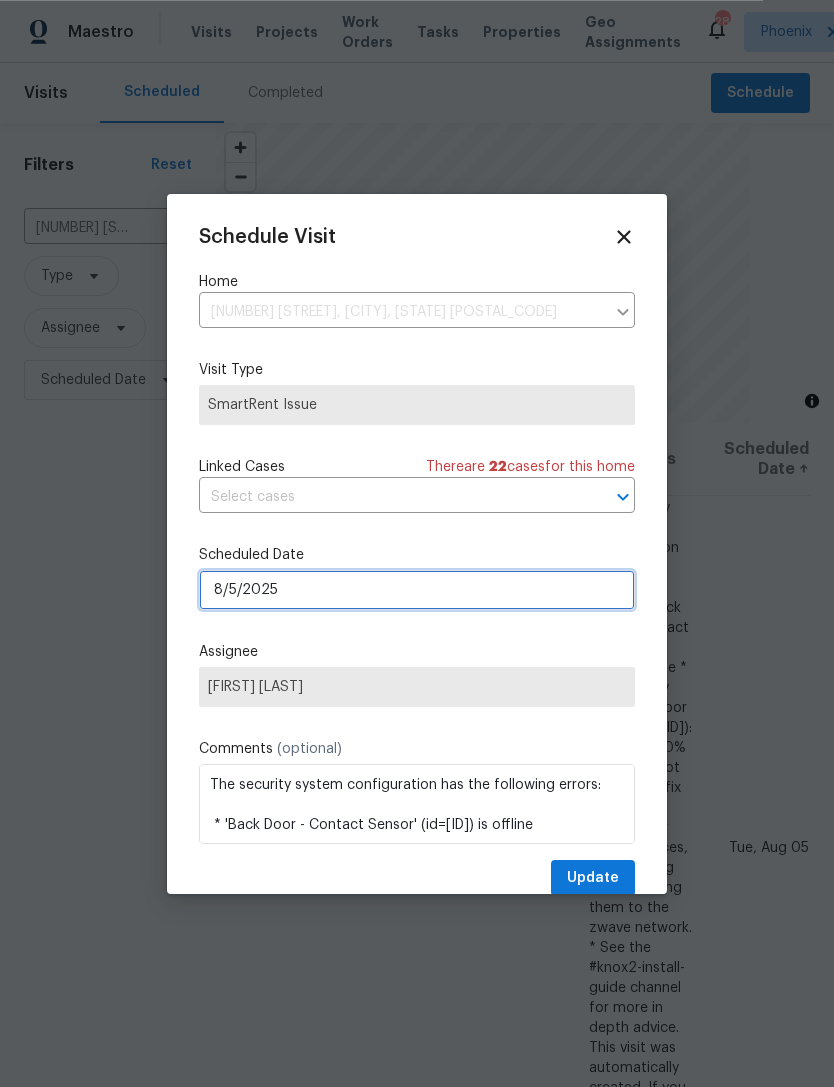 click on "8/5/2025" at bounding box center [417, 590] 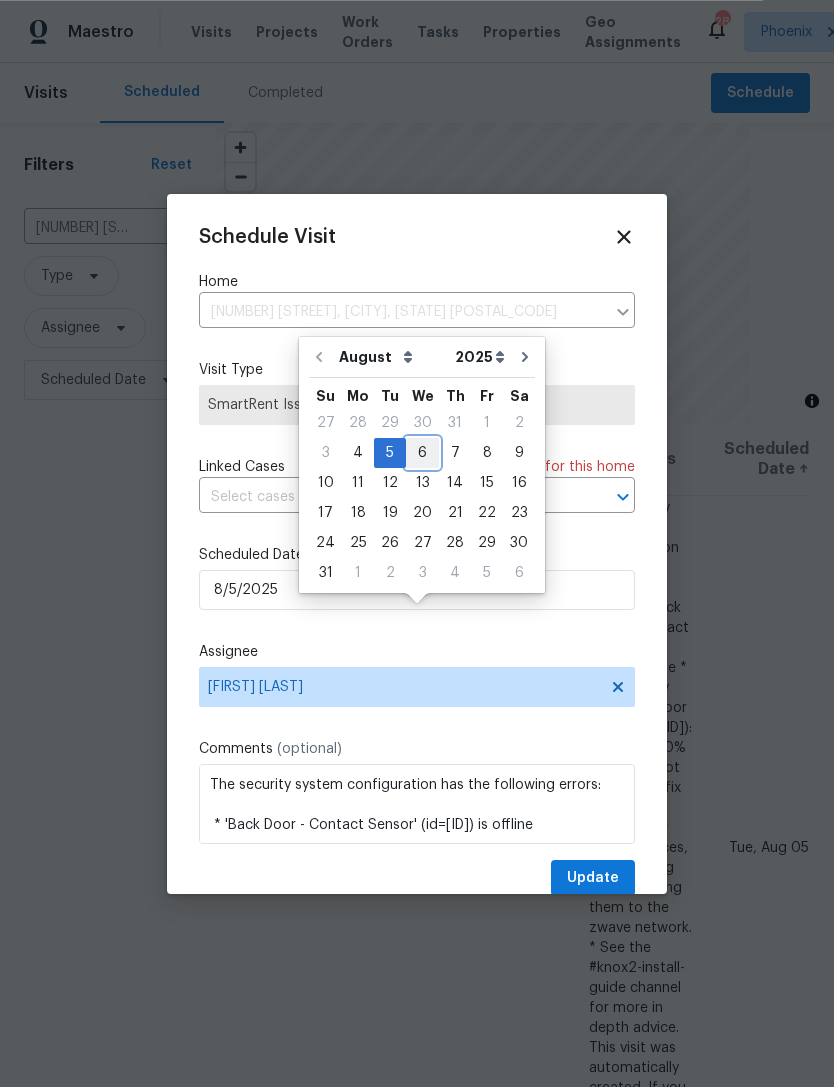 click on "6" at bounding box center (422, 453) 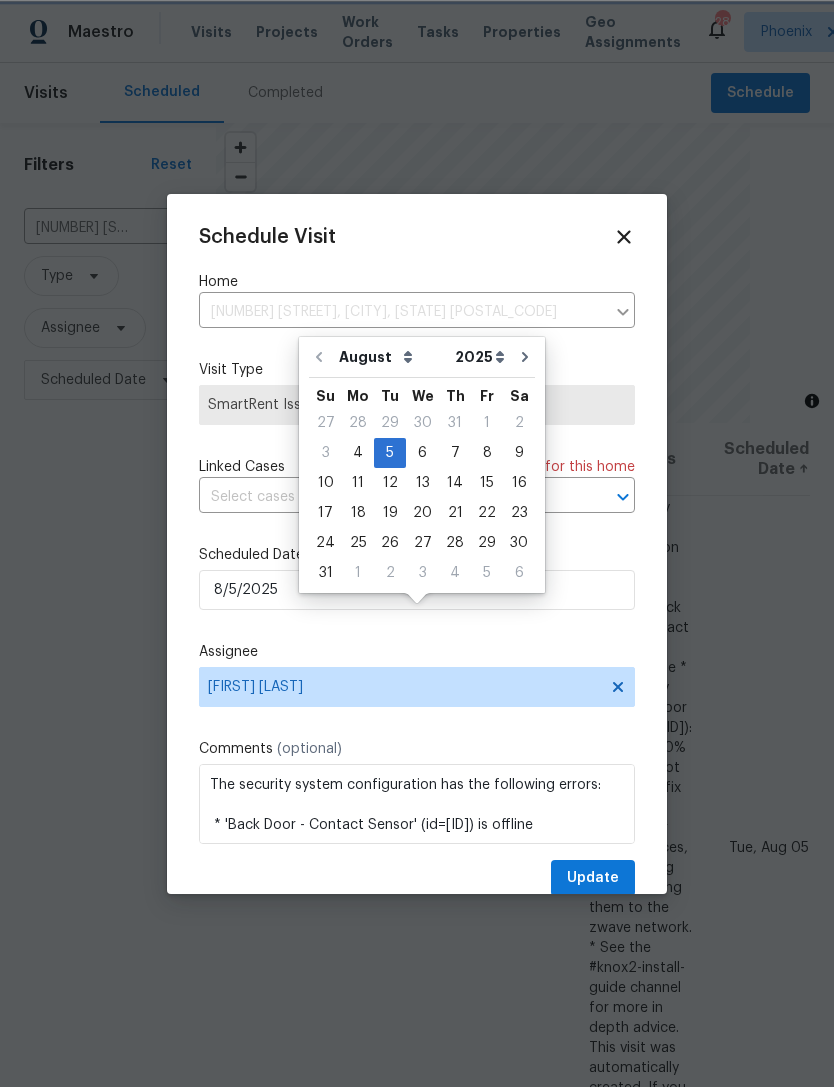 type on "8/6/2025" 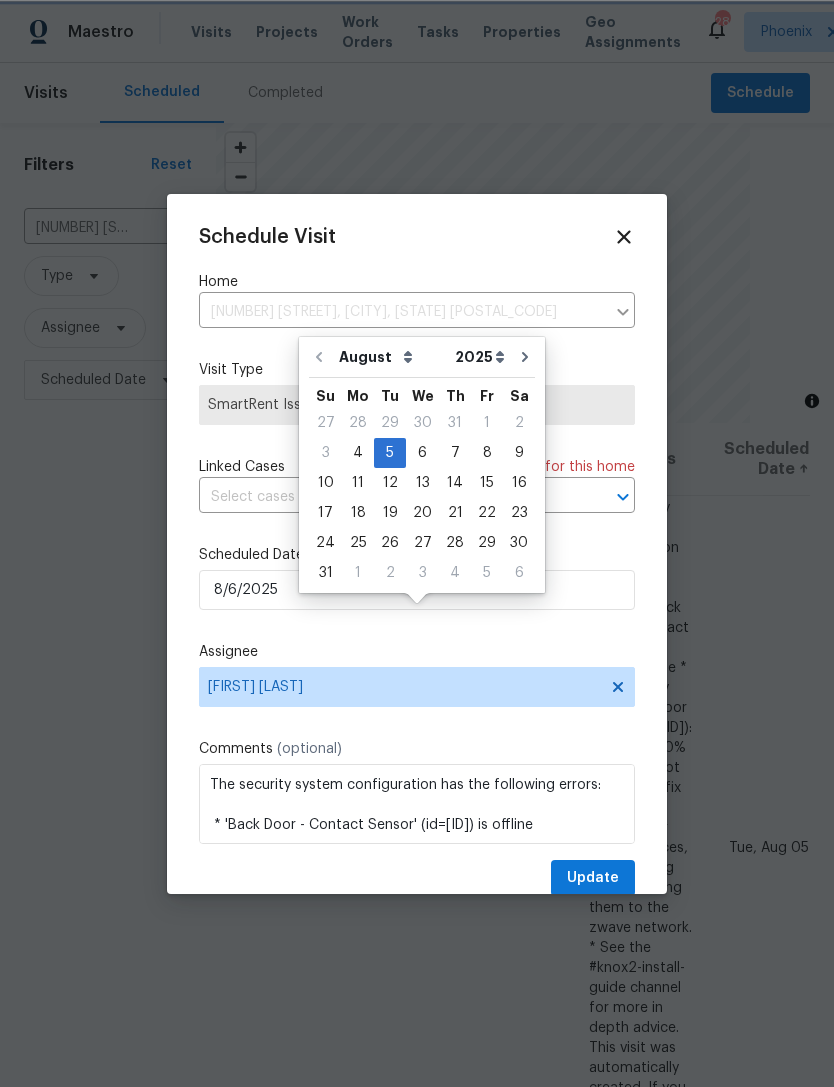 scroll, scrollTop: 34, scrollLeft: 0, axis: vertical 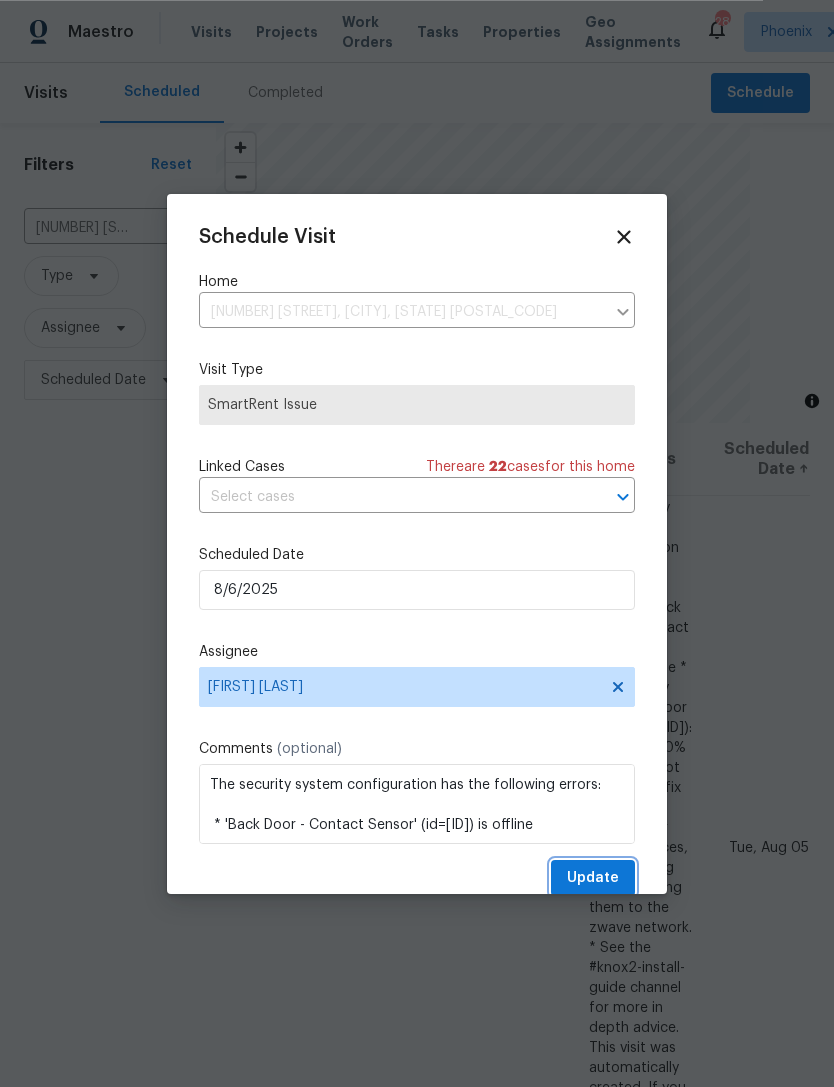 click on "Update" at bounding box center (593, 878) 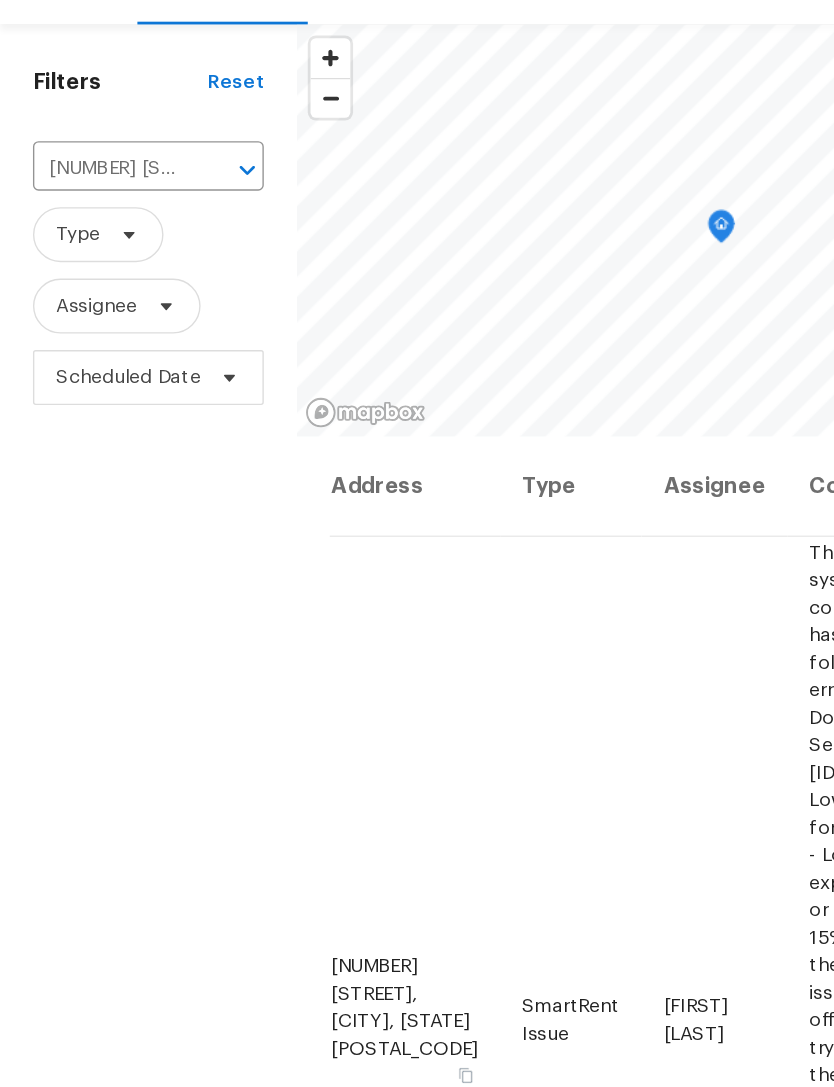scroll, scrollTop: 33, scrollLeft: 0, axis: vertical 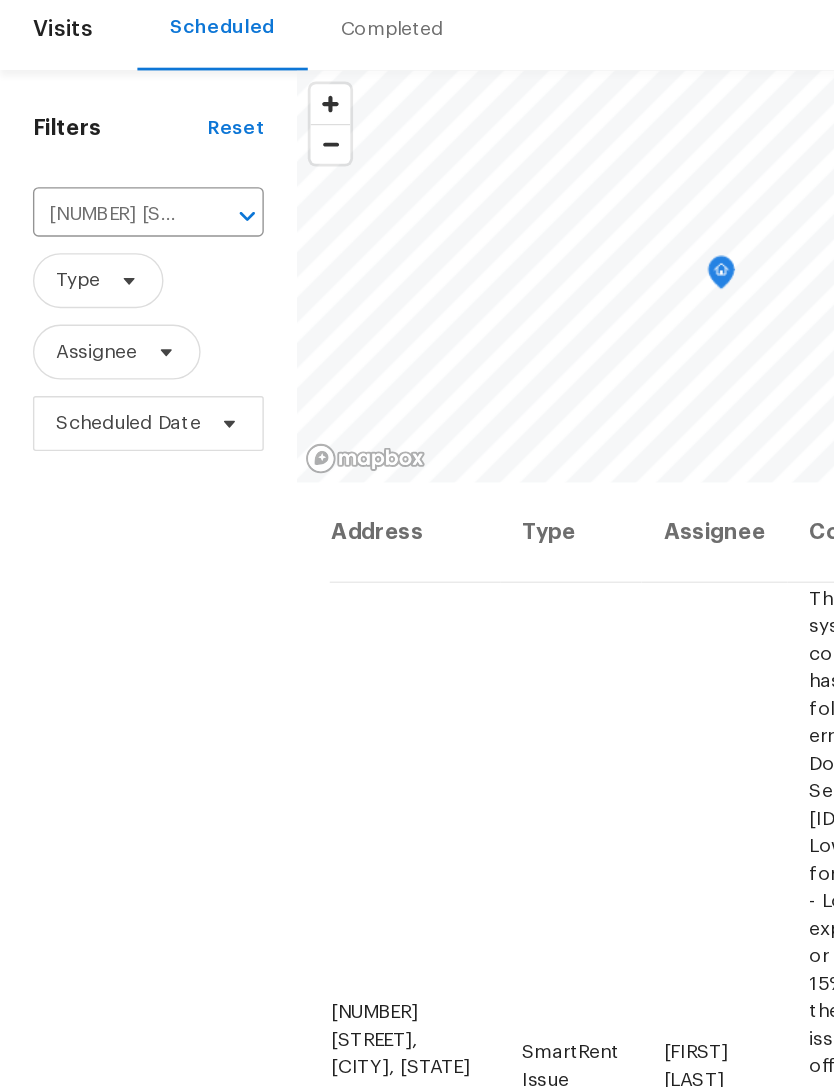 click 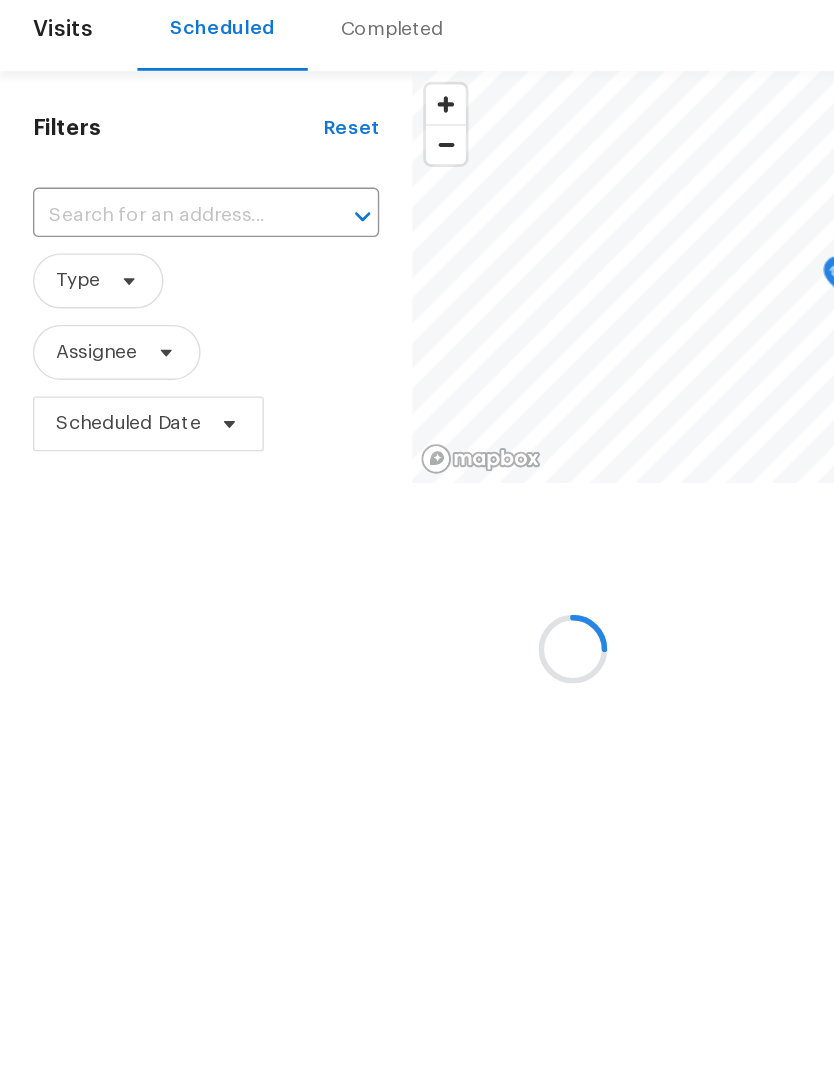 scroll, scrollTop: 0, scrollLeft: 0, axis: both 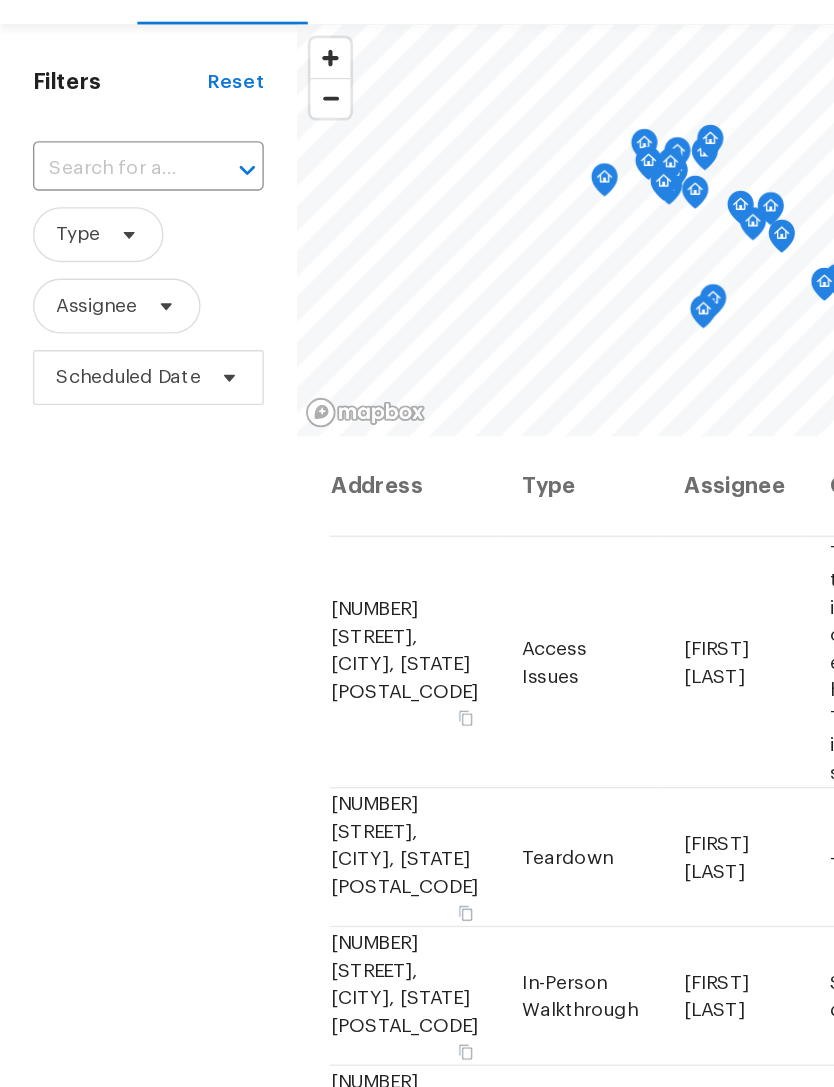 click at bounding box center [80, 228] 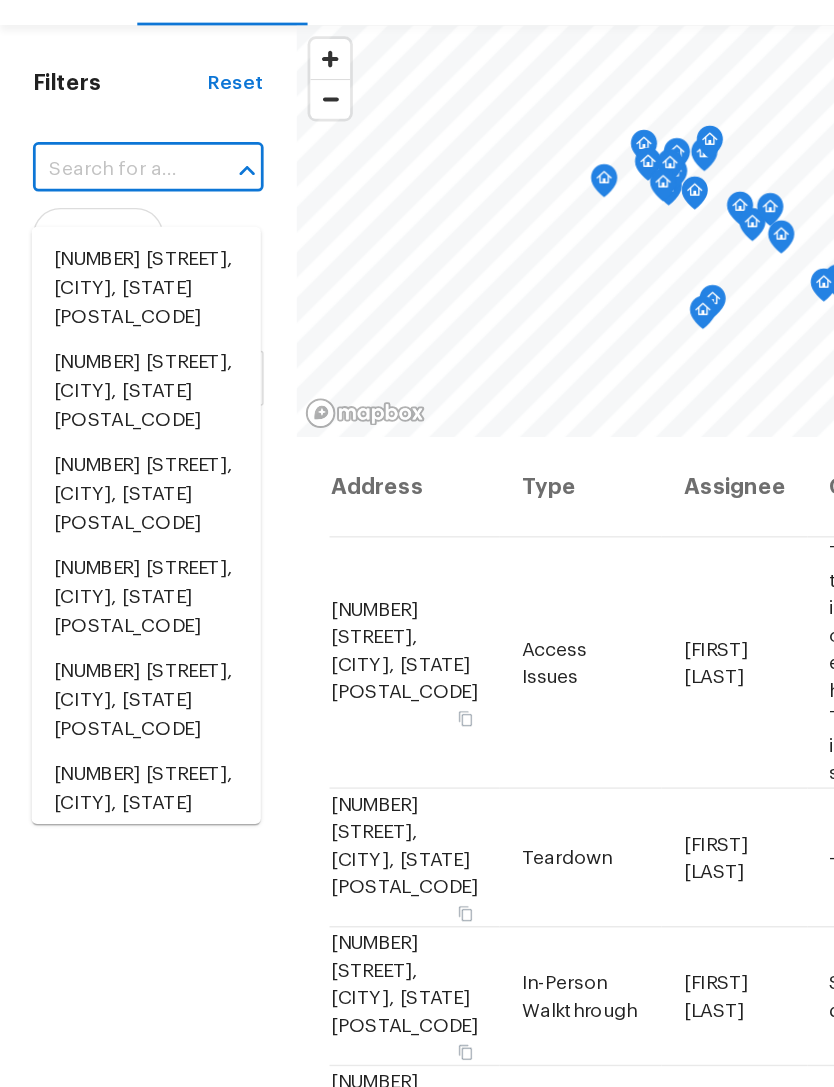 click at bounding box center (80, 228) 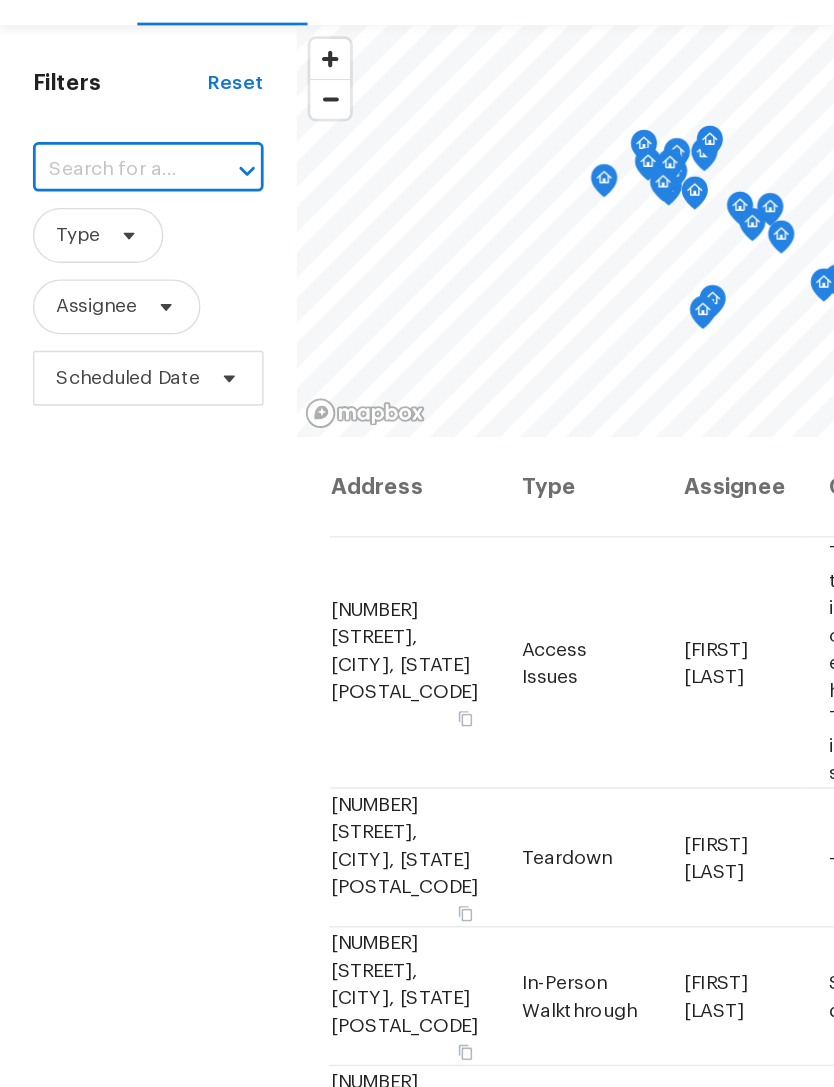 paste on "4619 W Orchid Ln, Chandler, AZ 85226" 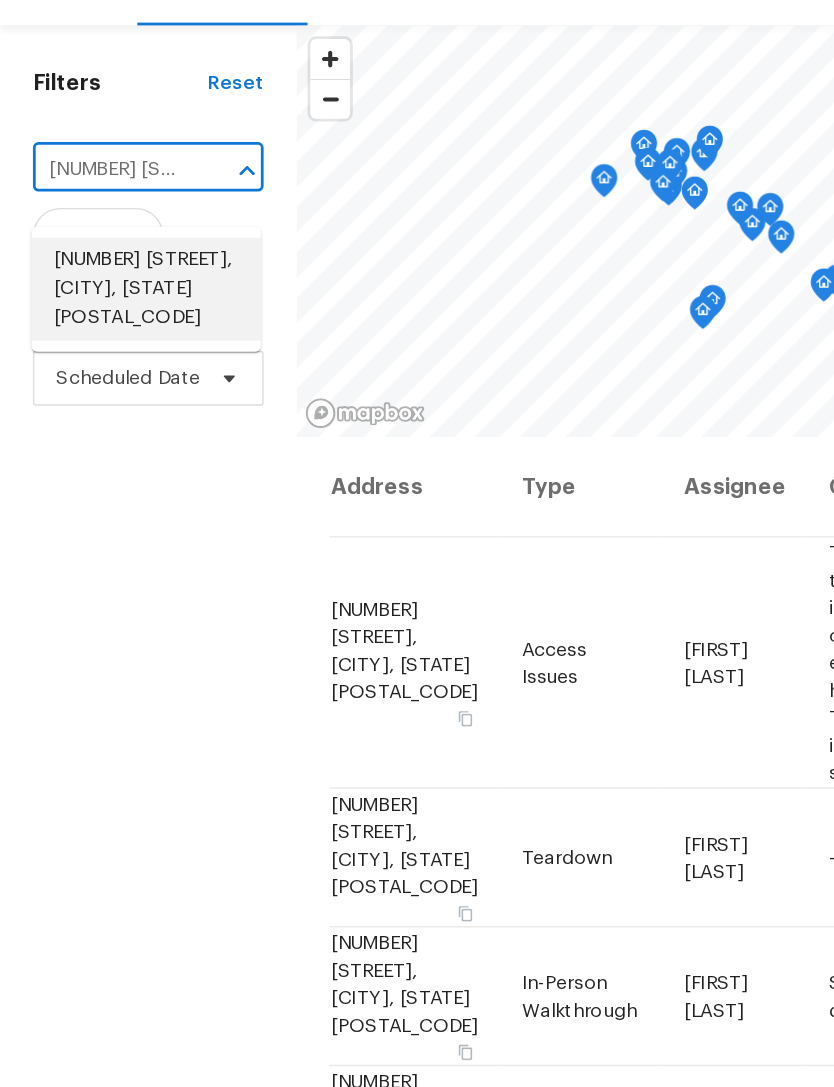 click on "4619 W Orchid Ln, Chandler, AZ 85226" at bounding box center (106, 315) 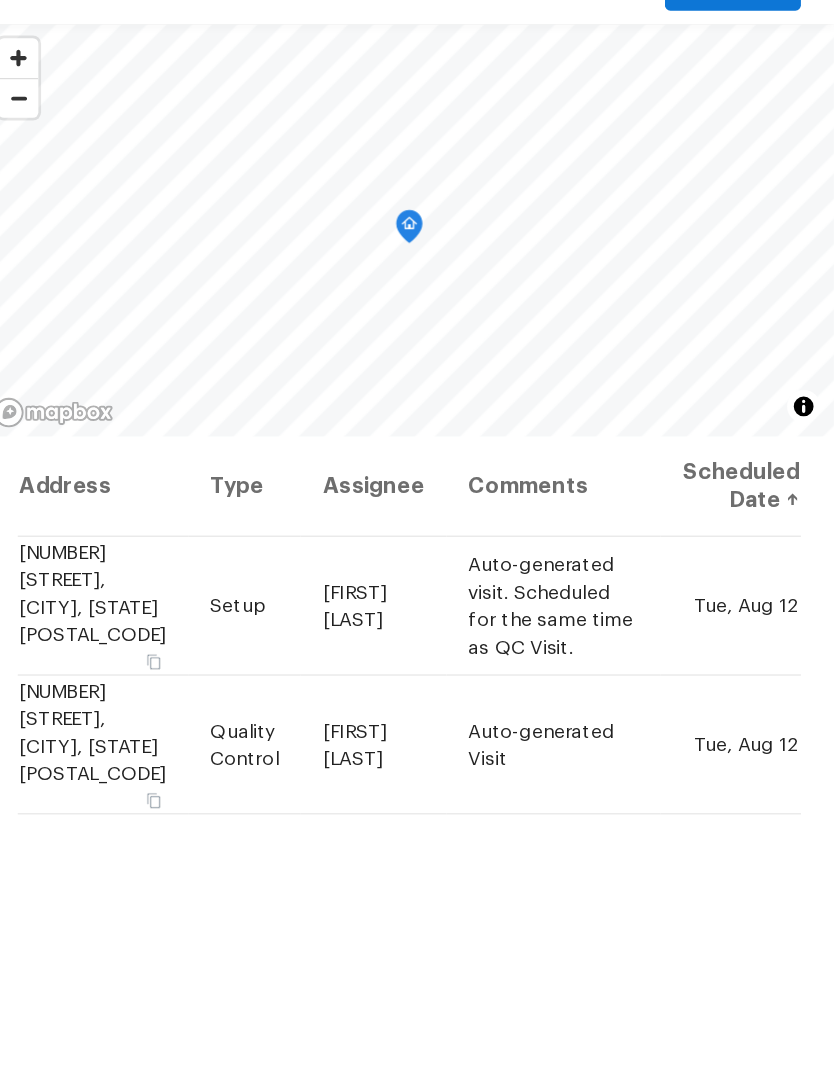 click 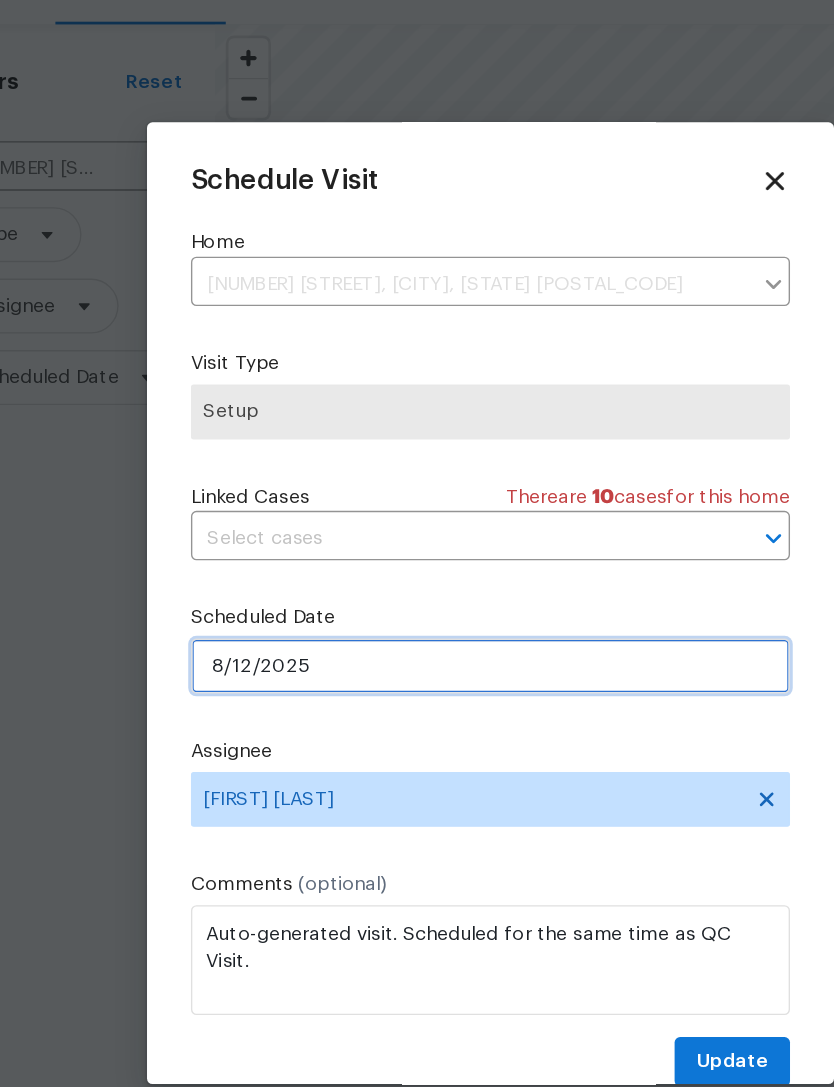 click on "8/12/2025" at bounding box center [417, 590] 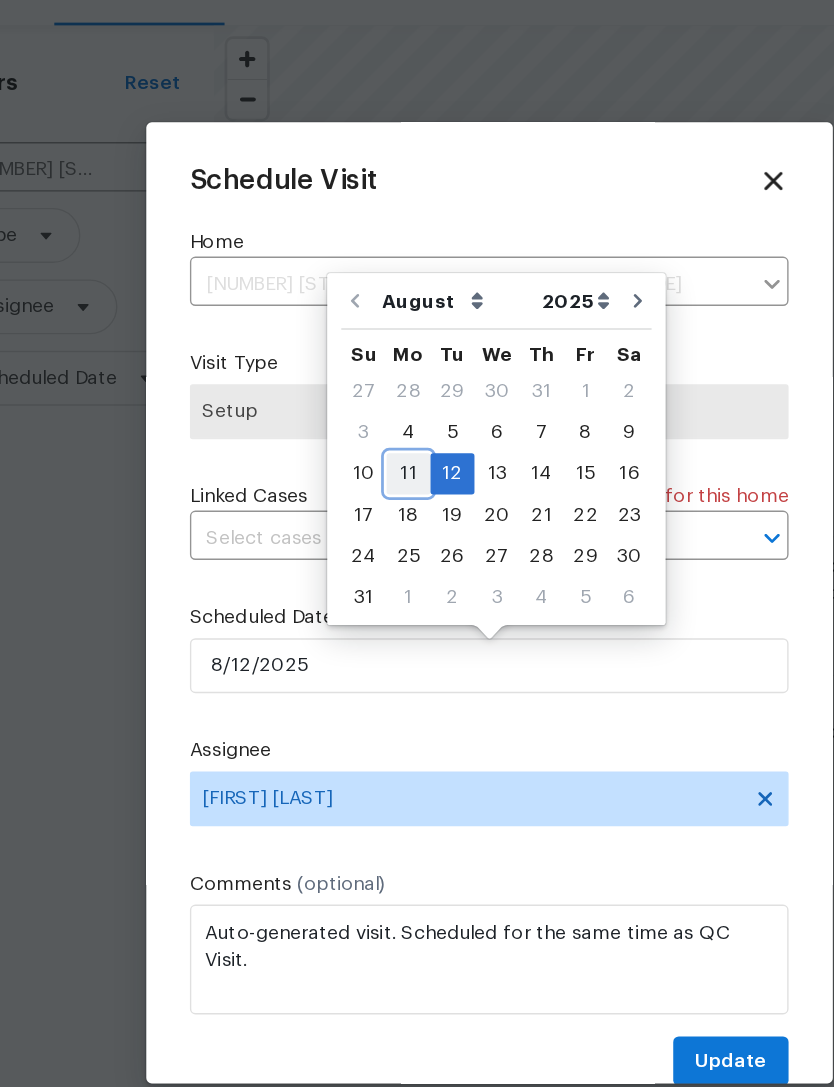 click on "11" at bounding box center (358, 450) 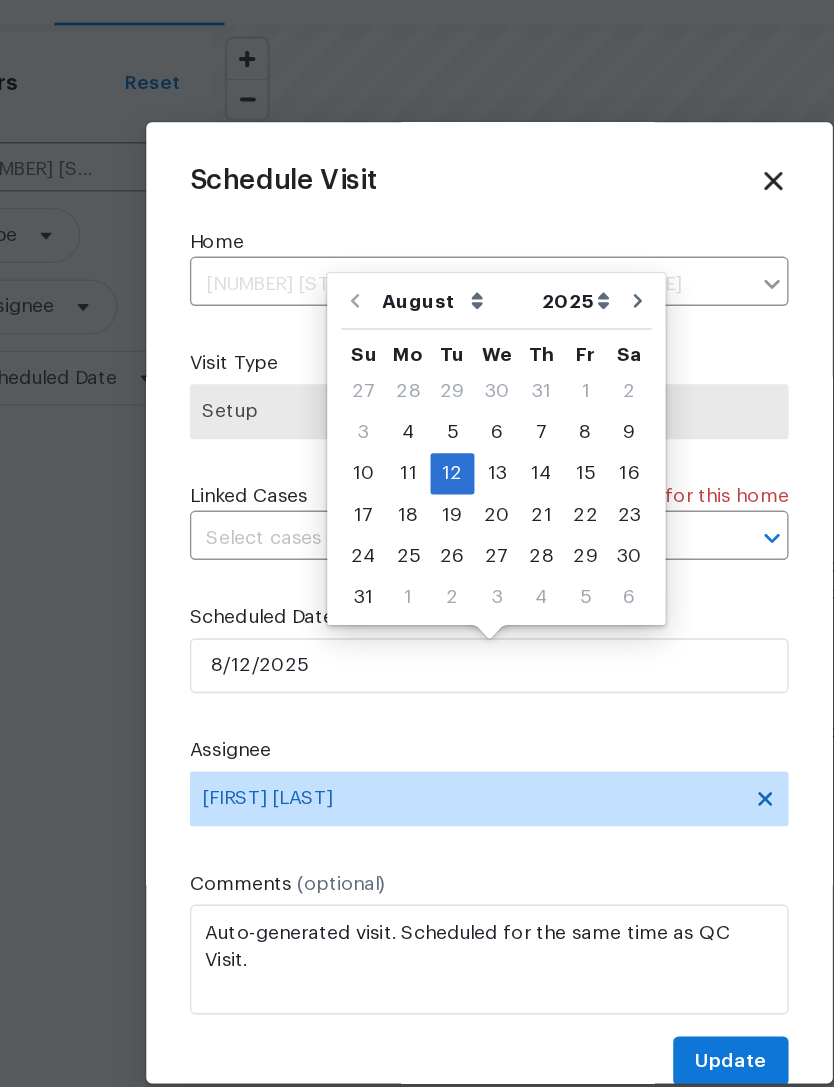 type on "8/11/2025" 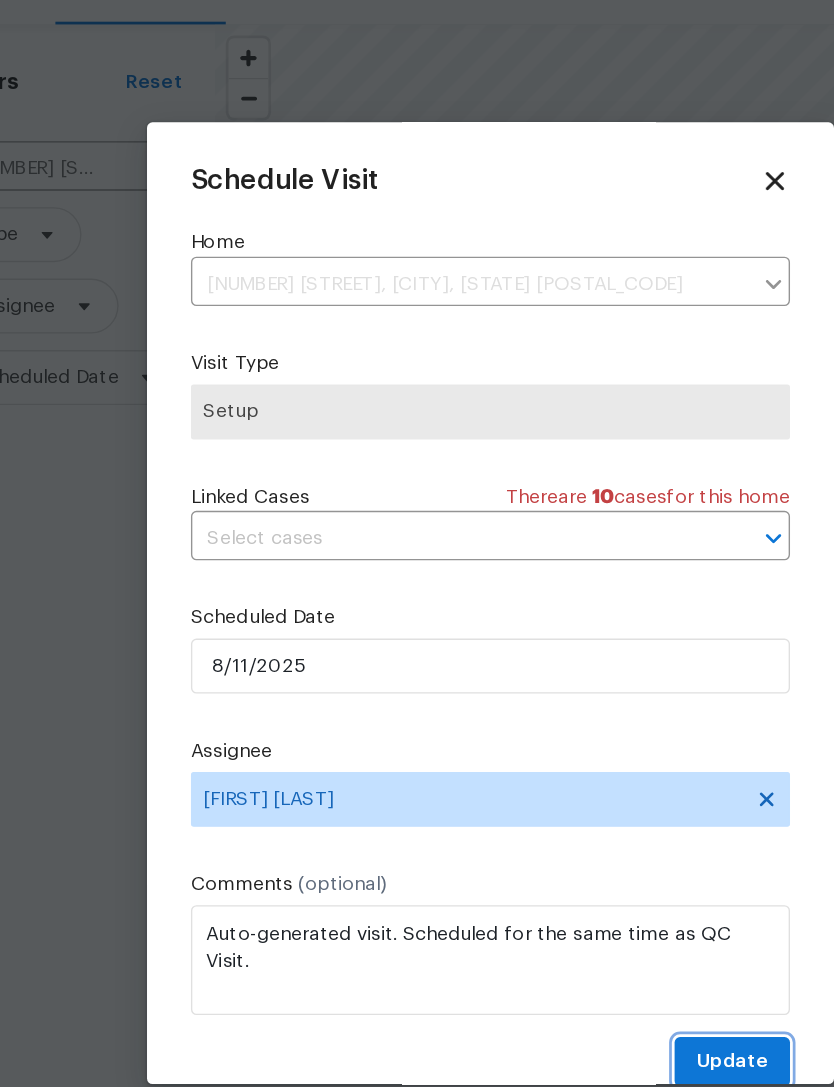 click on "Update" at bounding box center [593, 878] 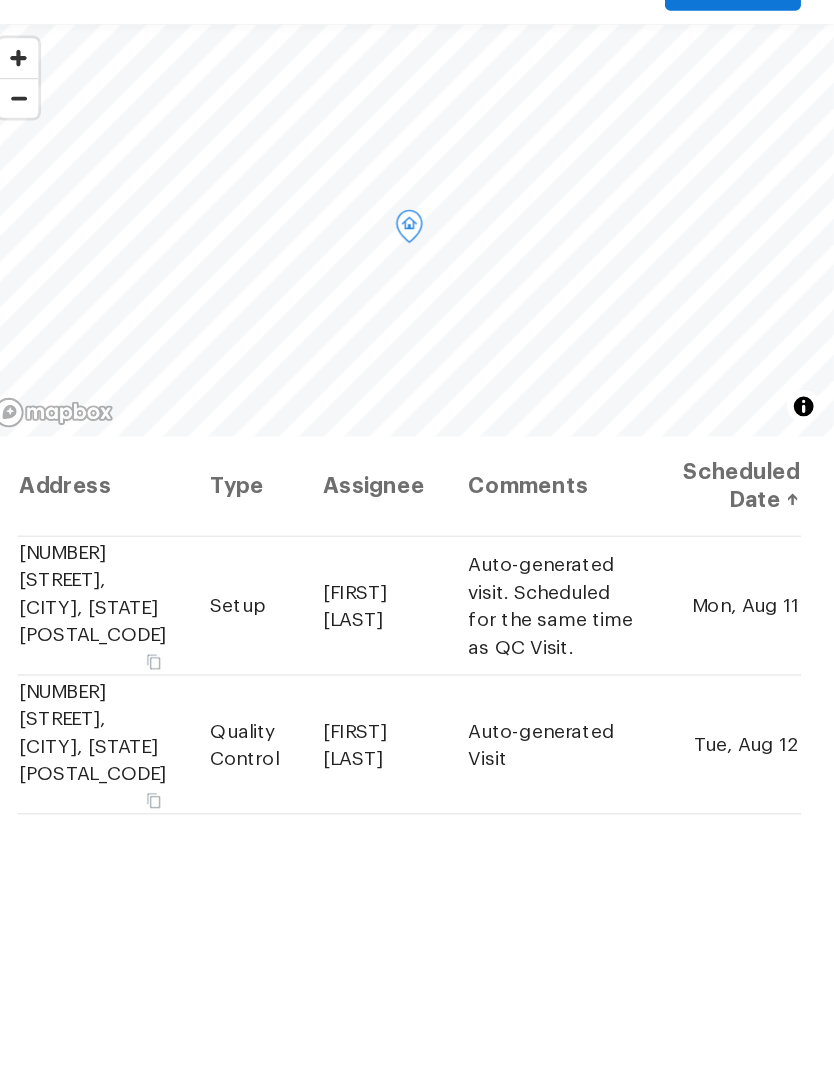 click 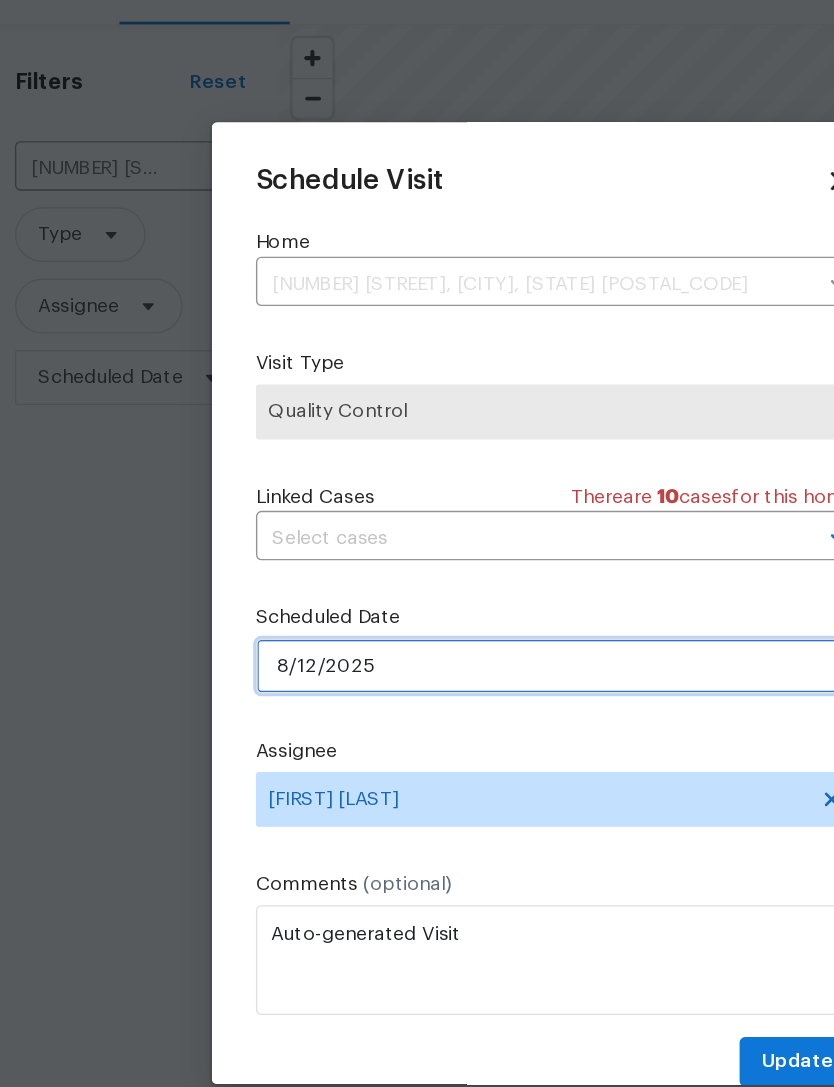click on "8/12/2025" at bounding box center [417, 590] 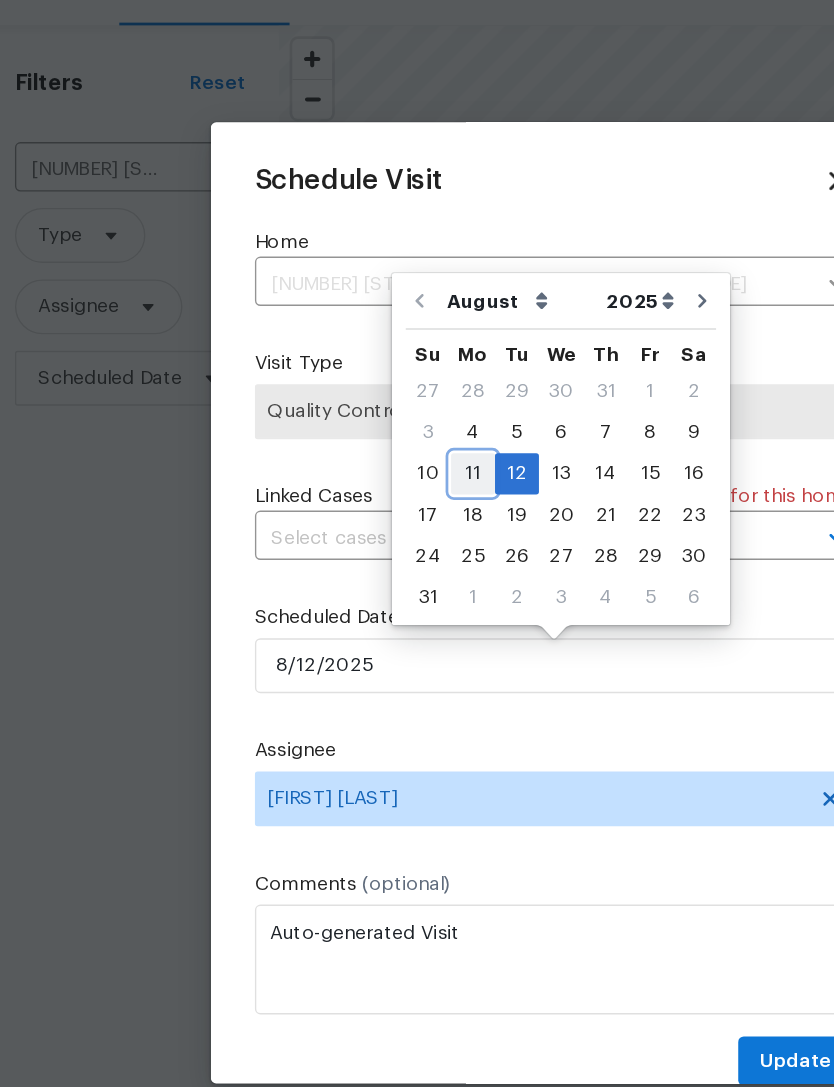 click on "11" at bounding box center [358, 450] 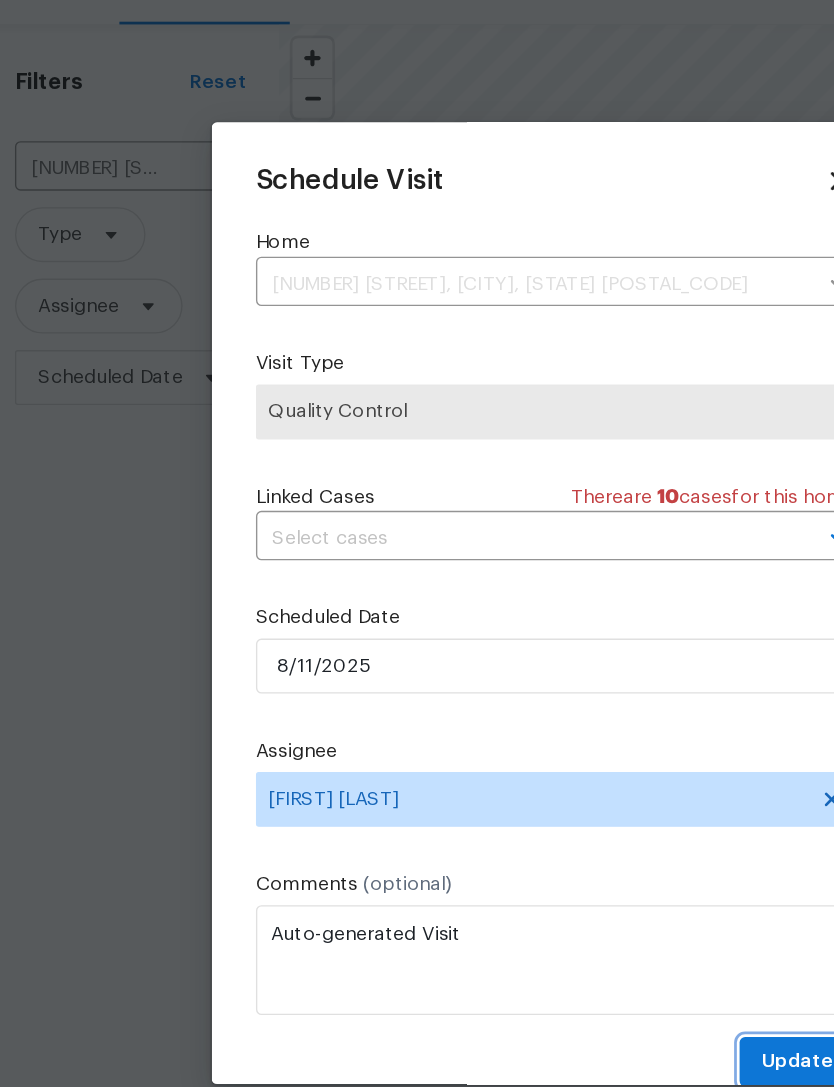 click on "Update" at bounding box center (593, 878) 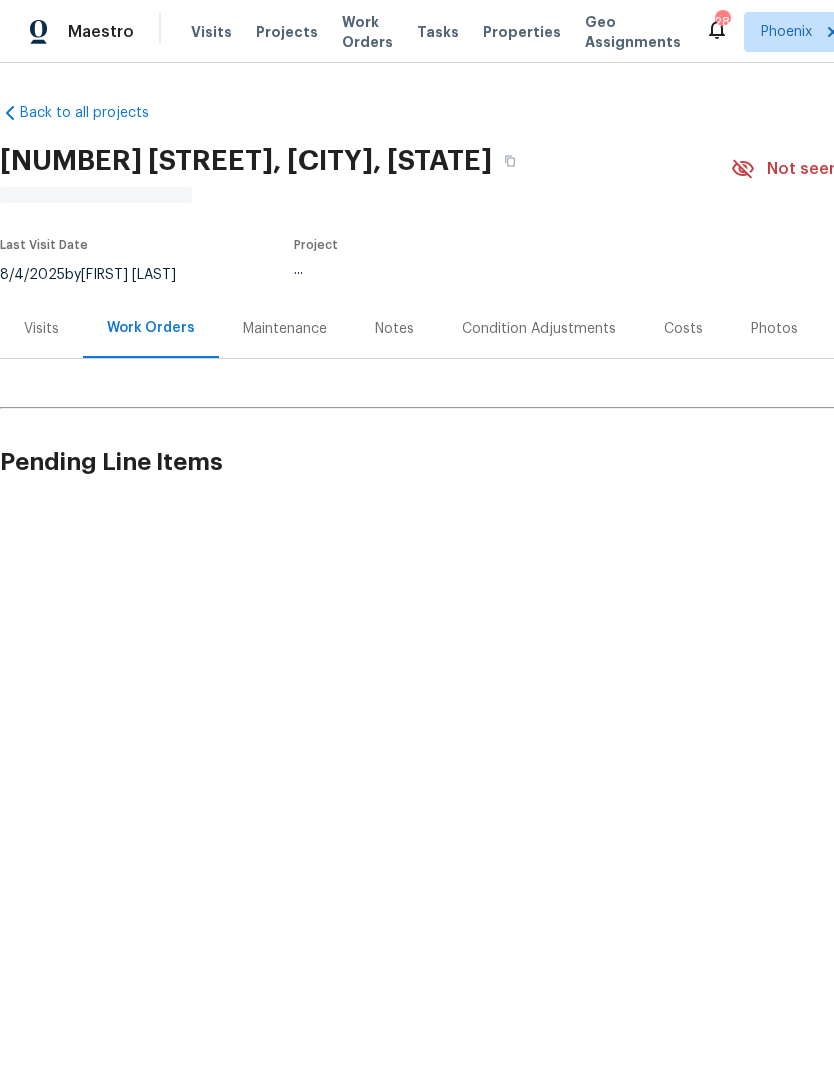scroll, scrollTop: 0, scrollLeft: 0, axis: both 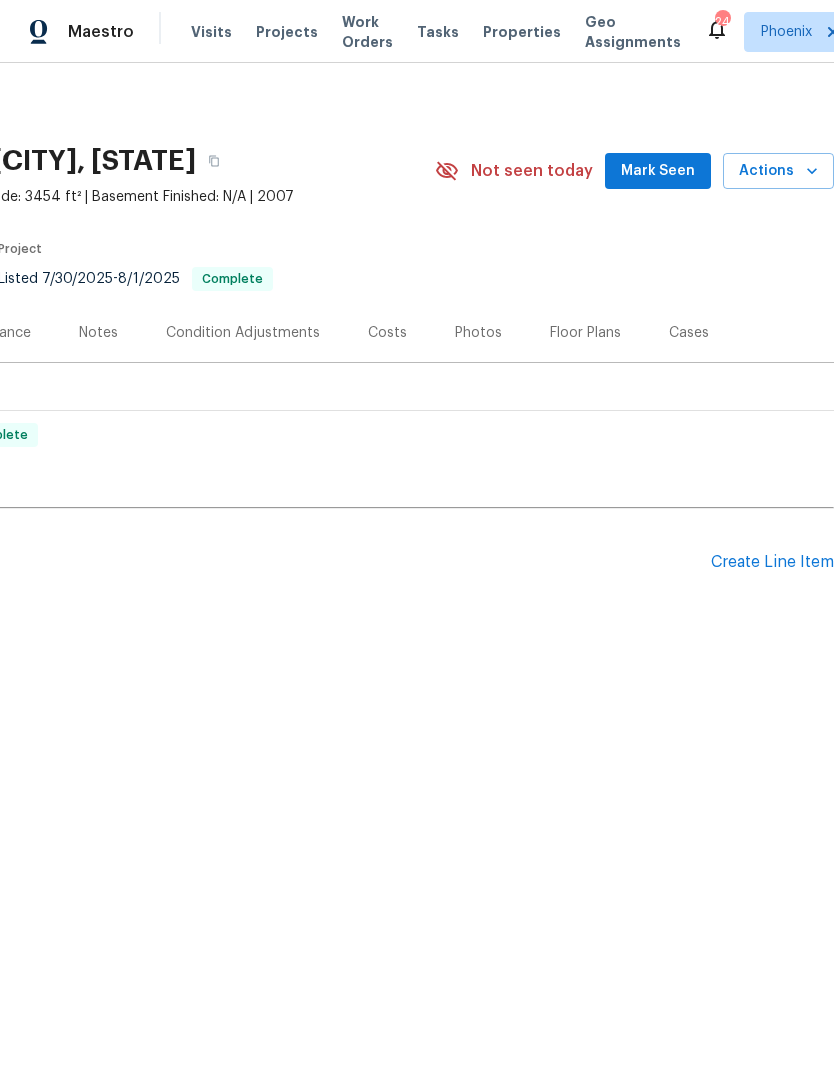 click on "Create Line Item" at bounding box center (772, 562) 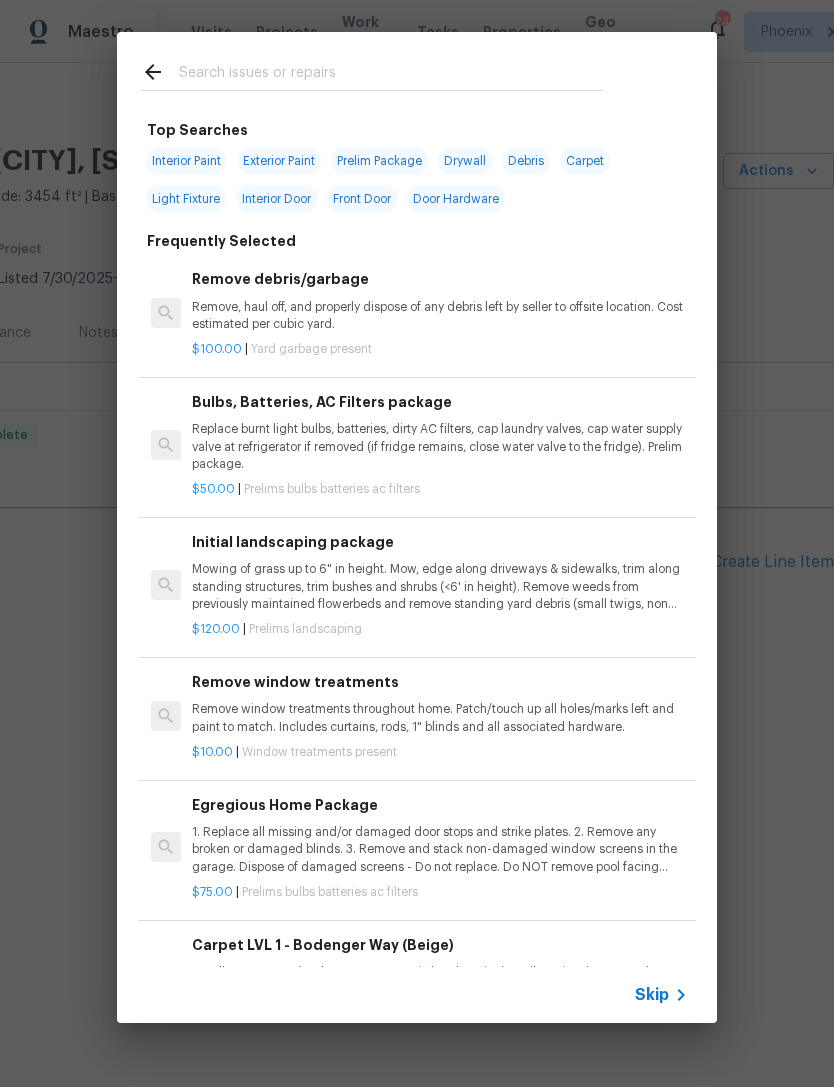 click at bounding box center [391, 75] 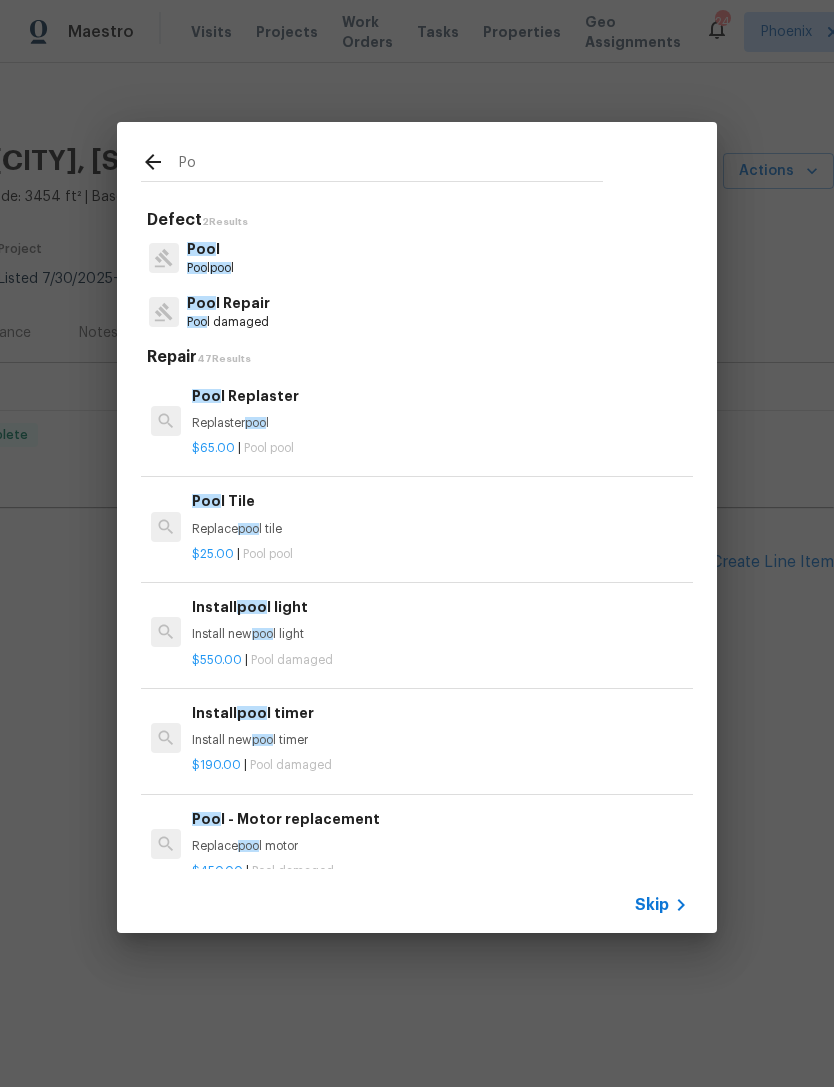 type on "P" 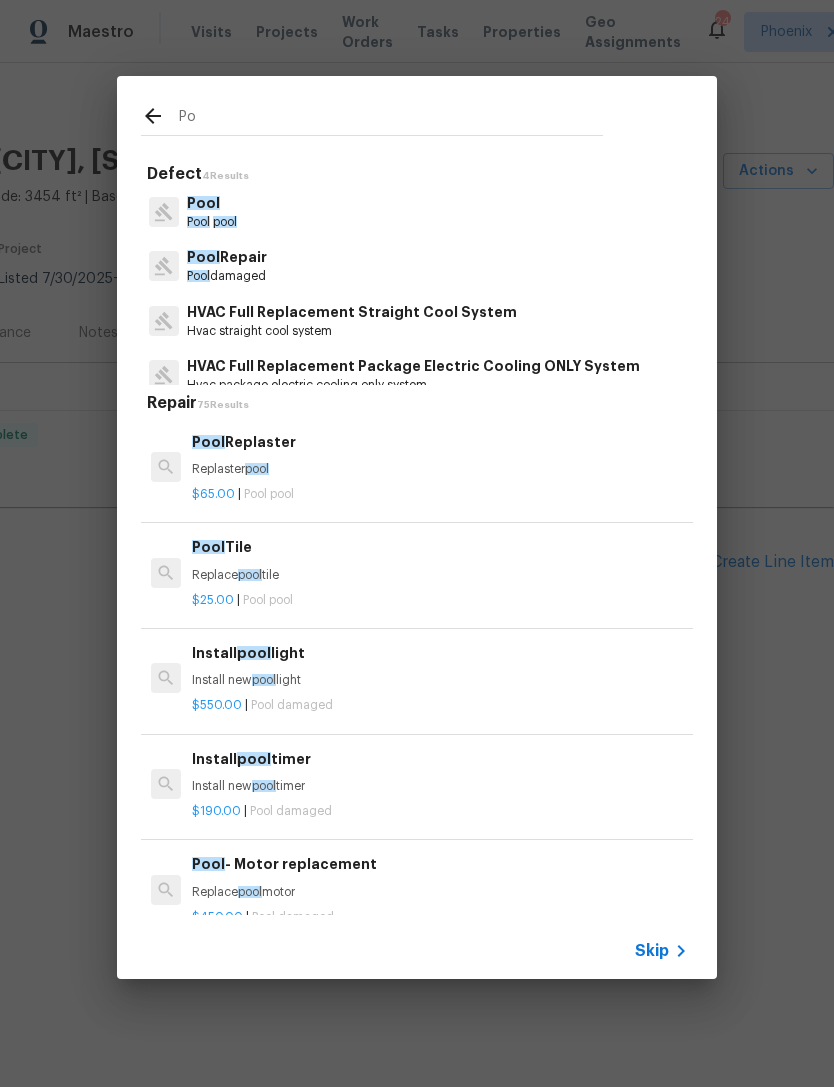 type on "P" 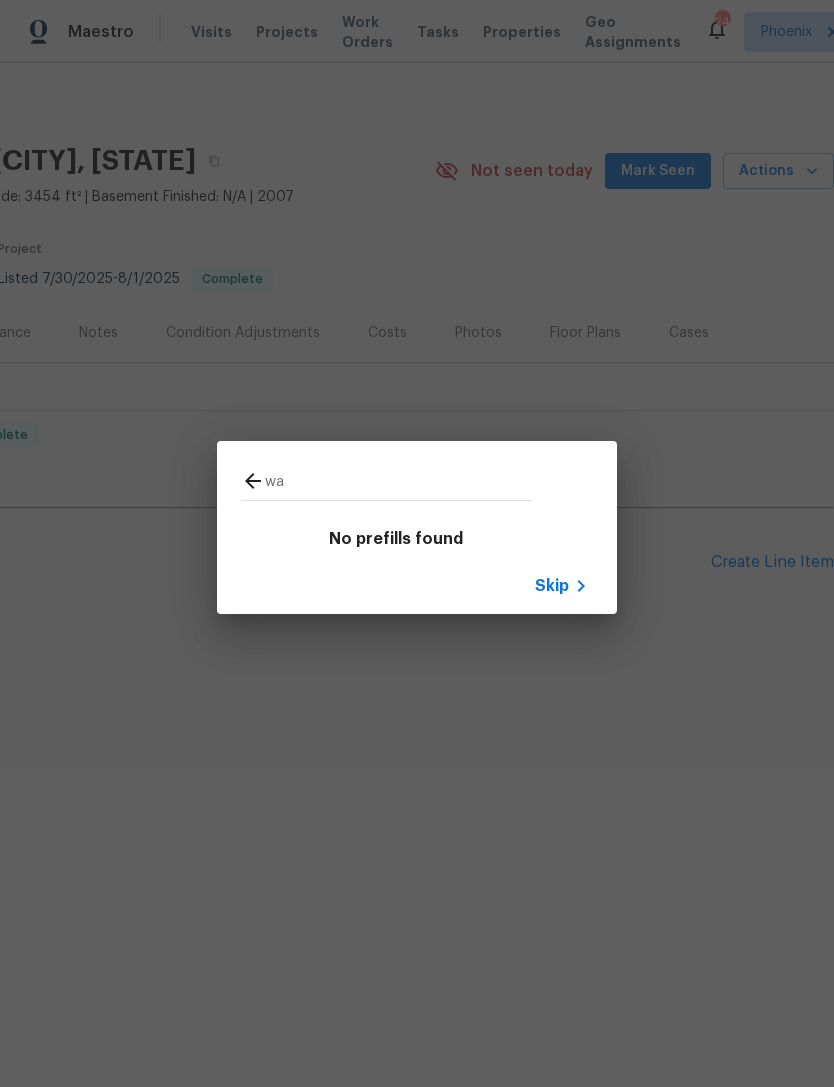 type on "w" 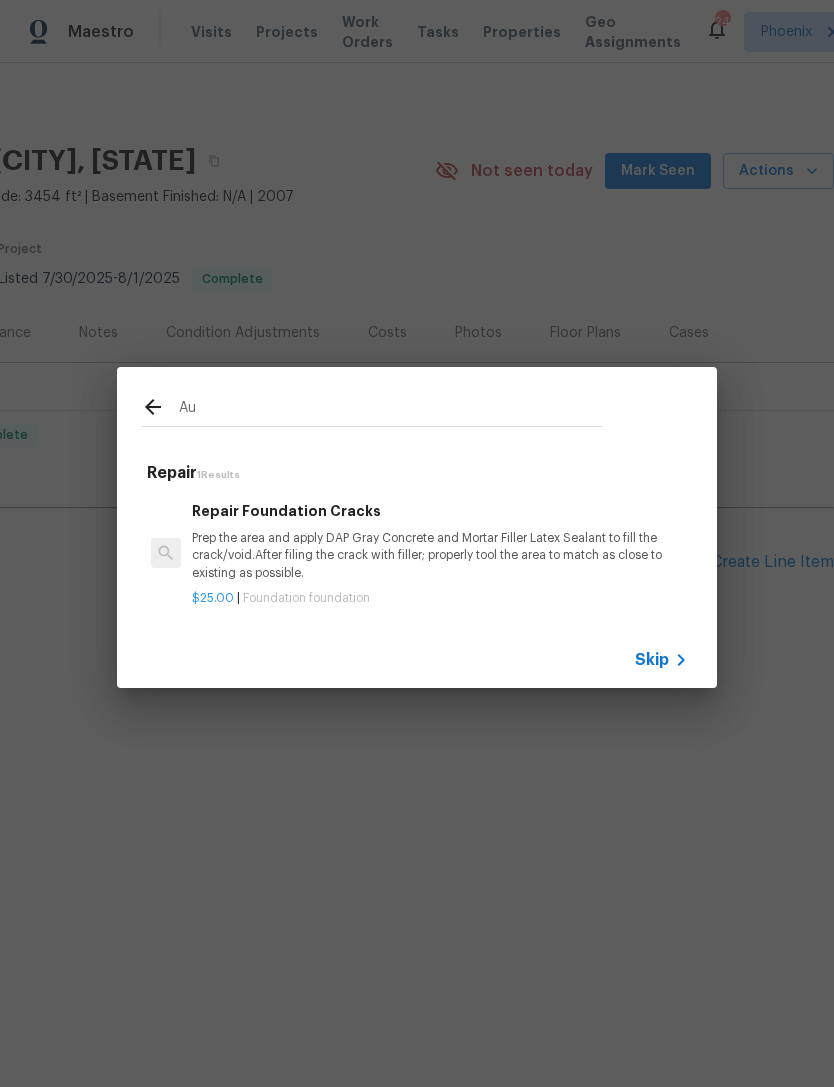 type on "A" 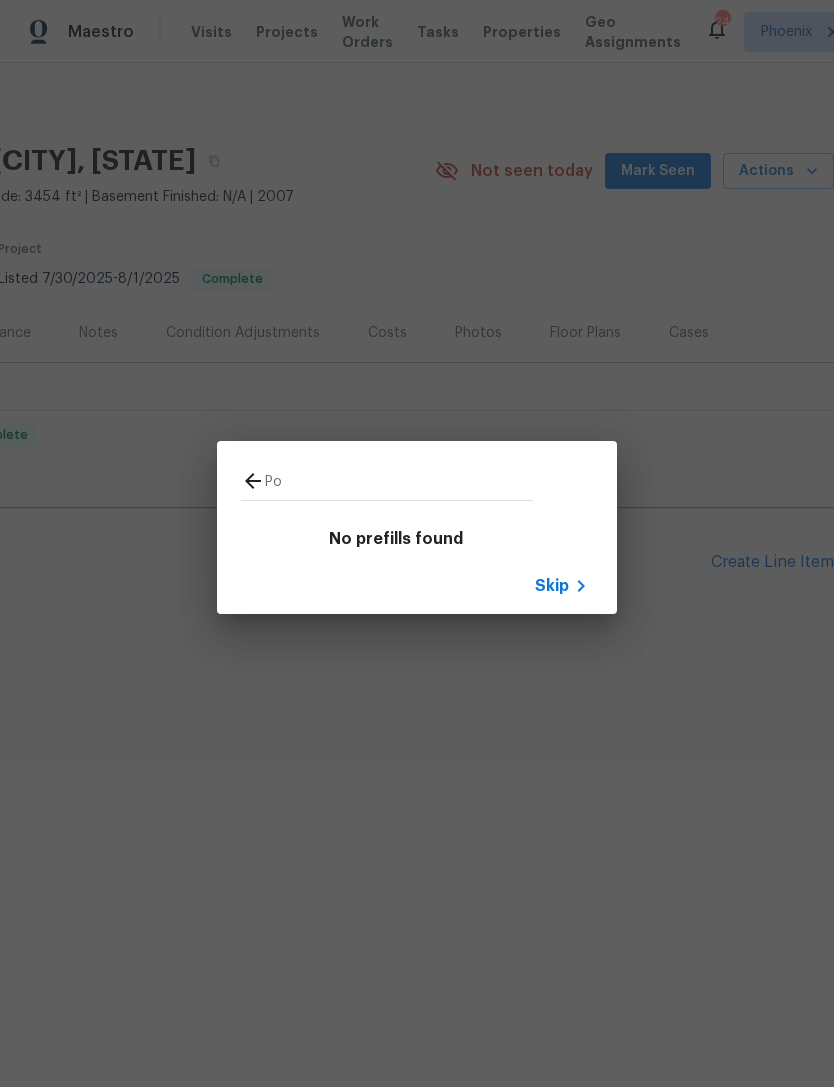 type on "P" 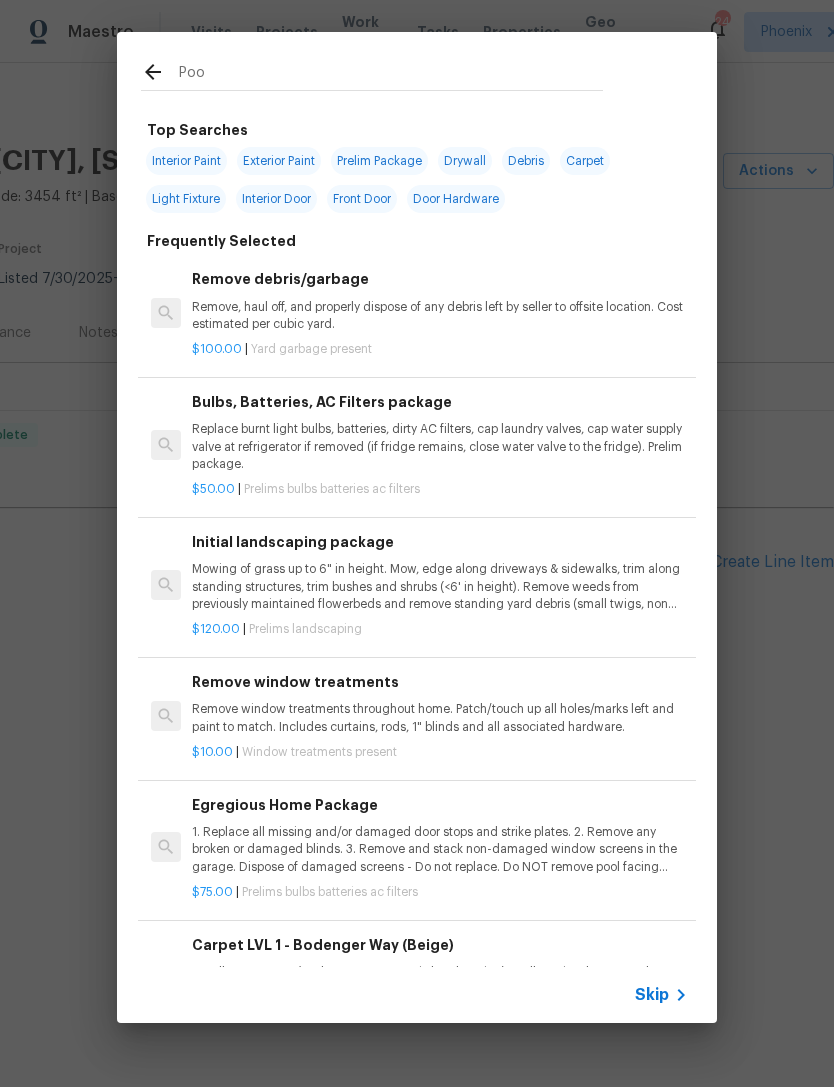 type on "Pool" 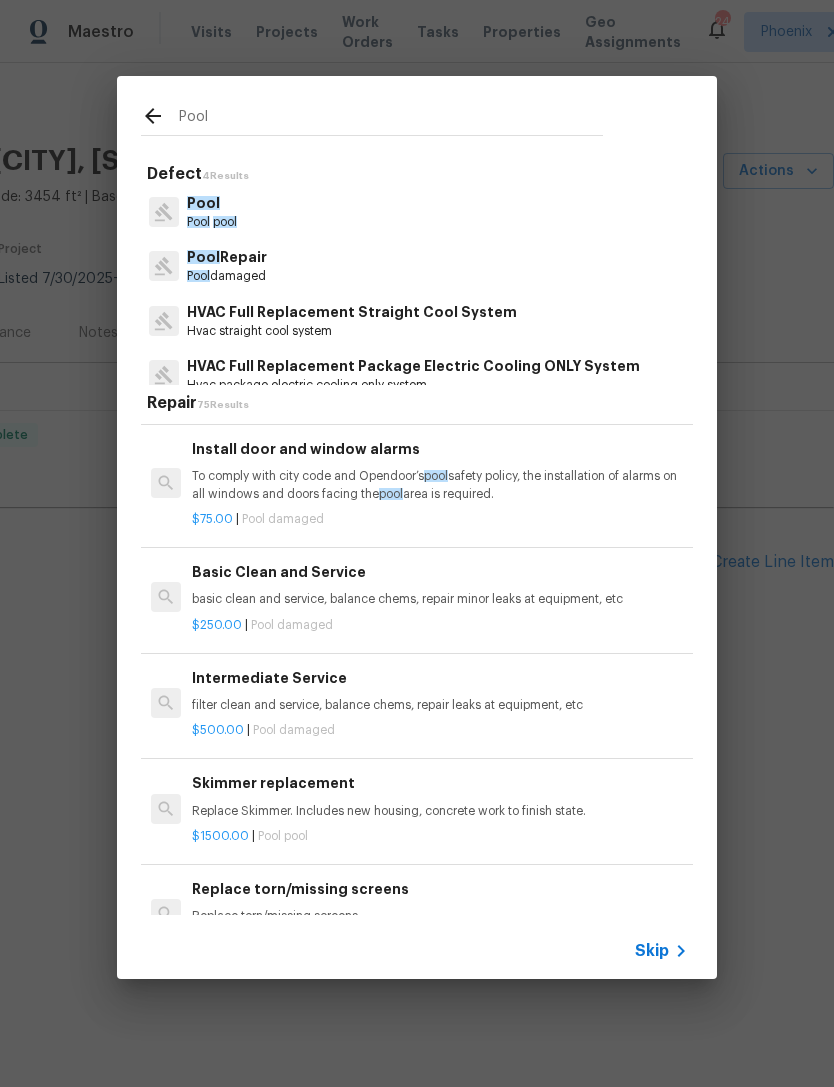 scroll, scrollTop: 3832, scrollLeft: -1, axis: both 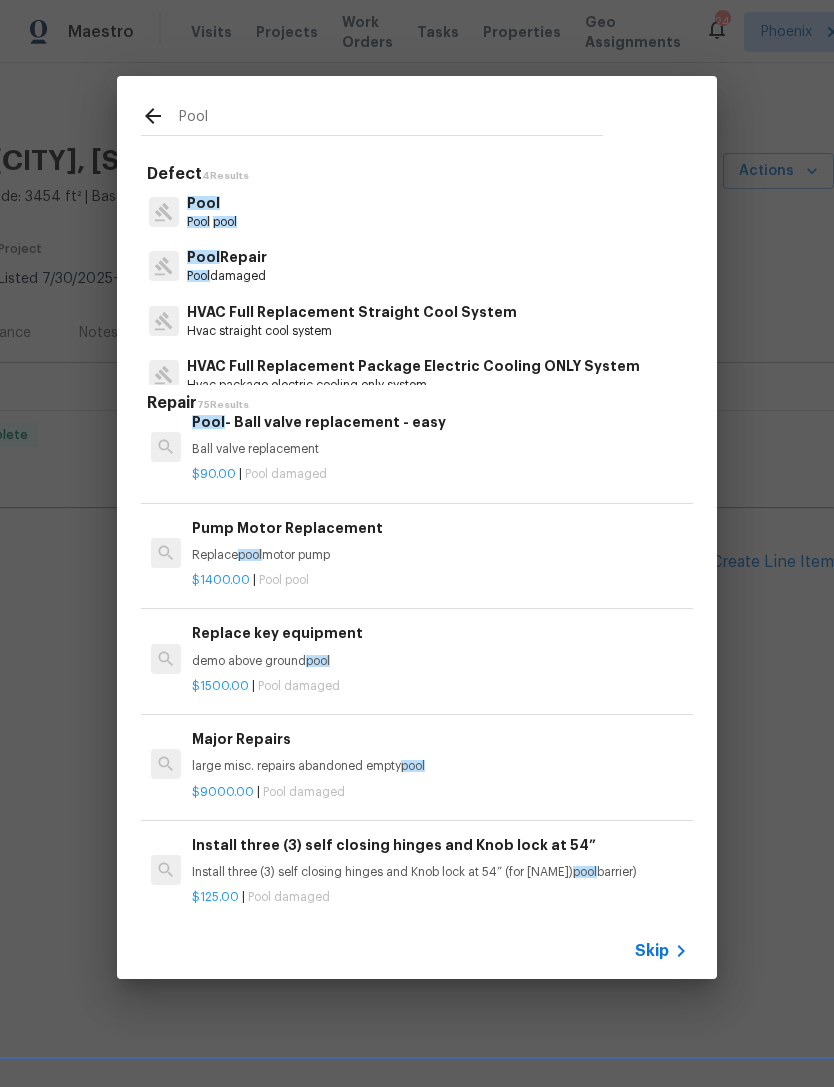 click on "Pool" at bounding box center [212, 203] 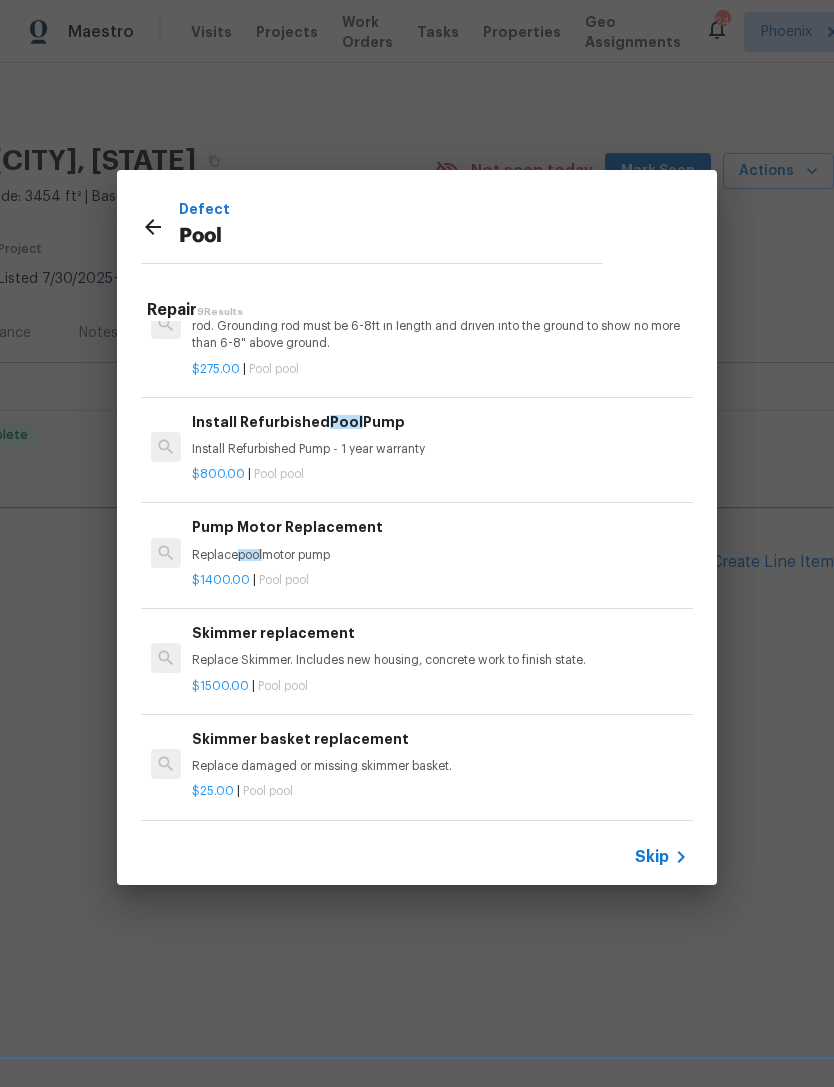 click 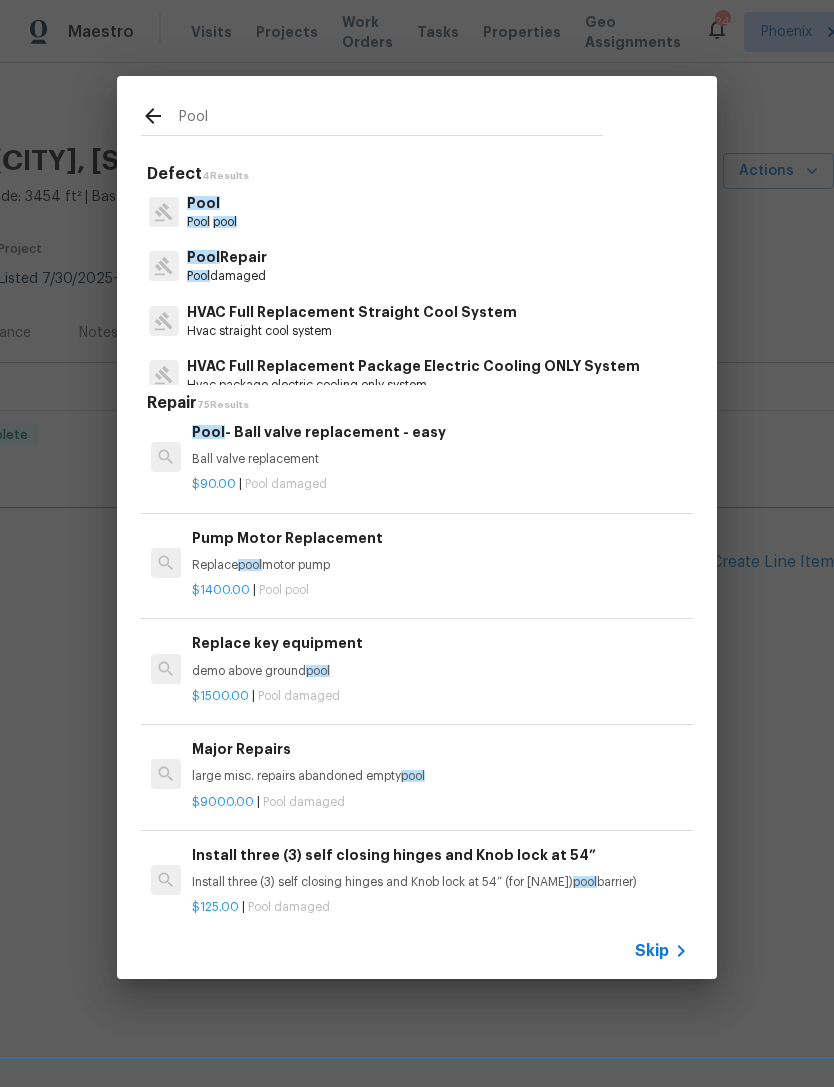 scroll, scrollTop: 482, scrollLeft: 0, axis: vertical 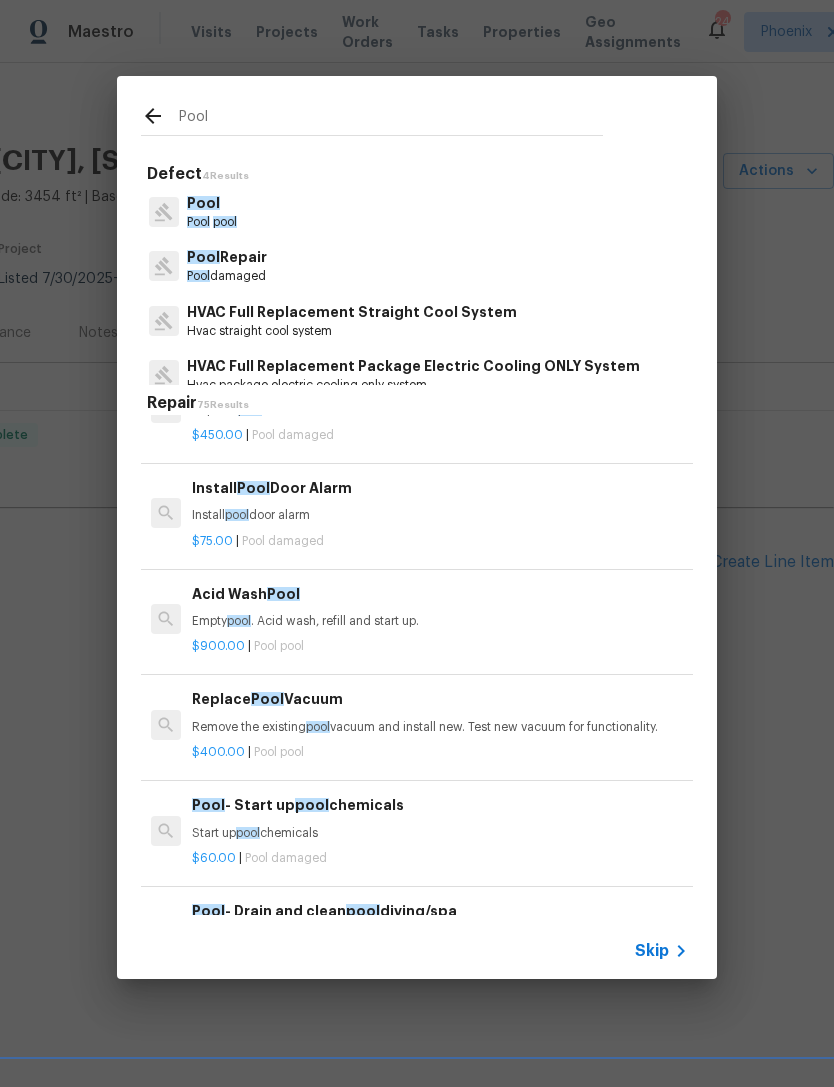 click on "Pool damaged" at bounding box center [227, 276] 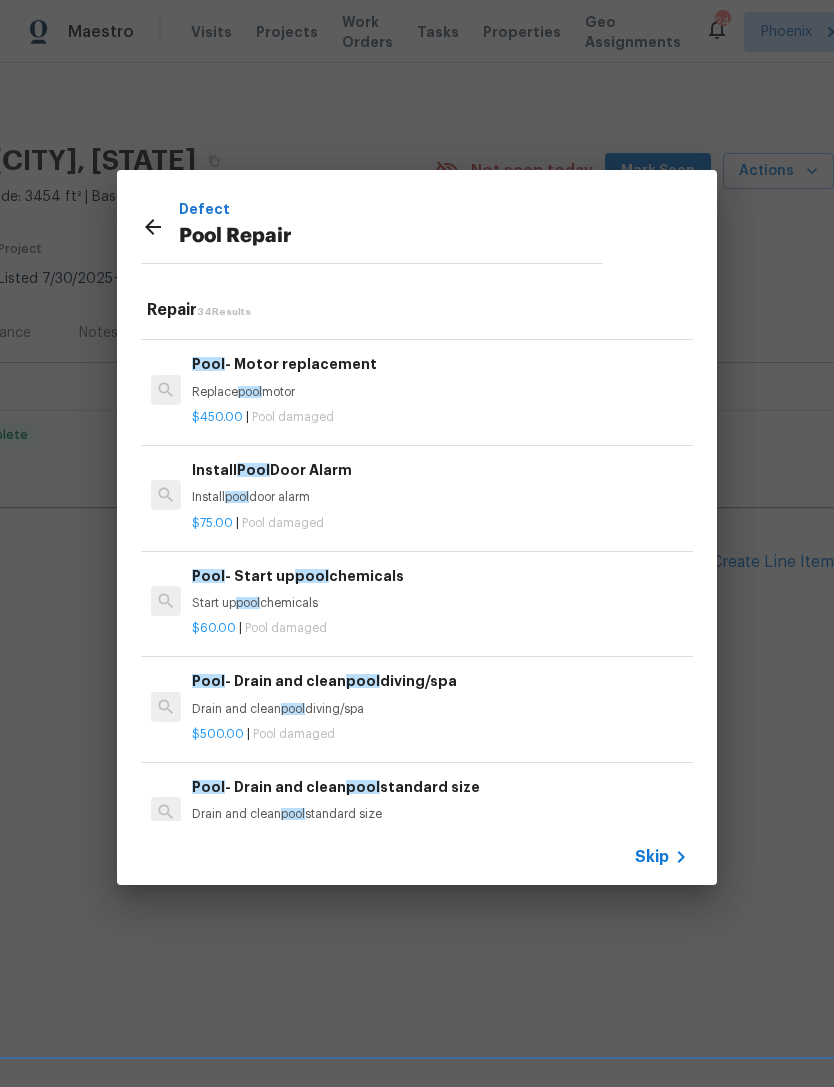 scroll, scrollTop: 214, scrollLeft: -1, axis: both 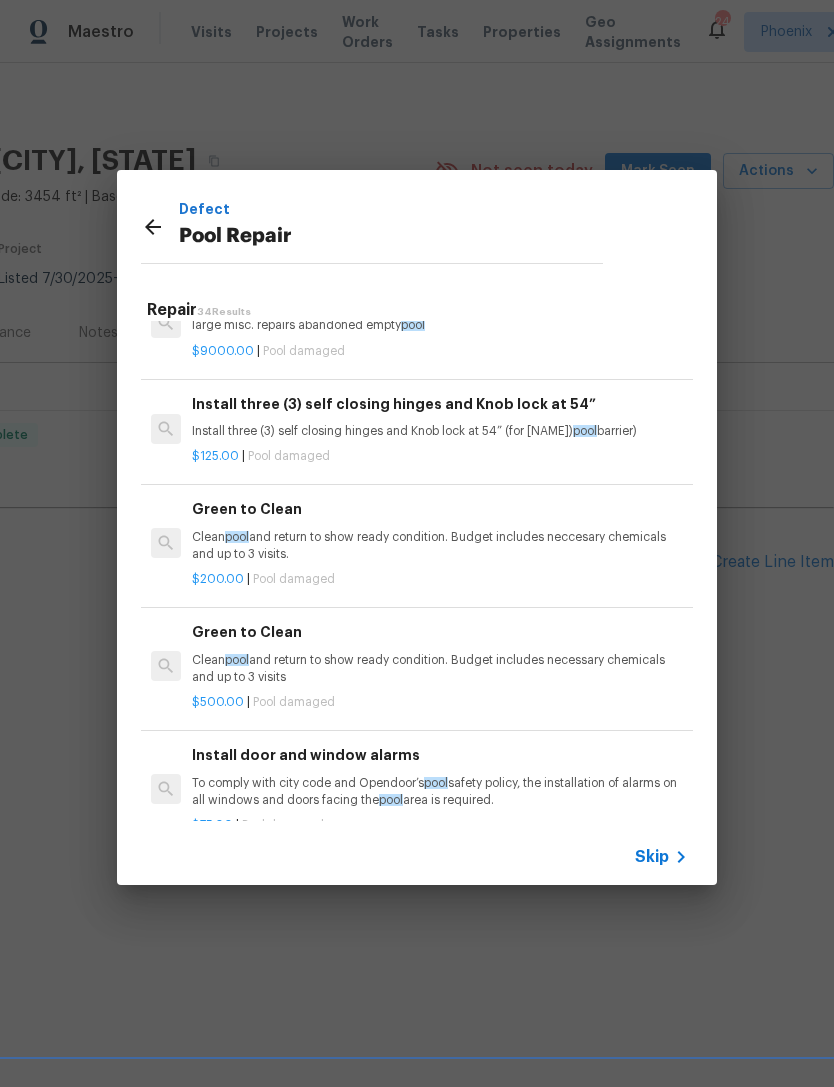 click 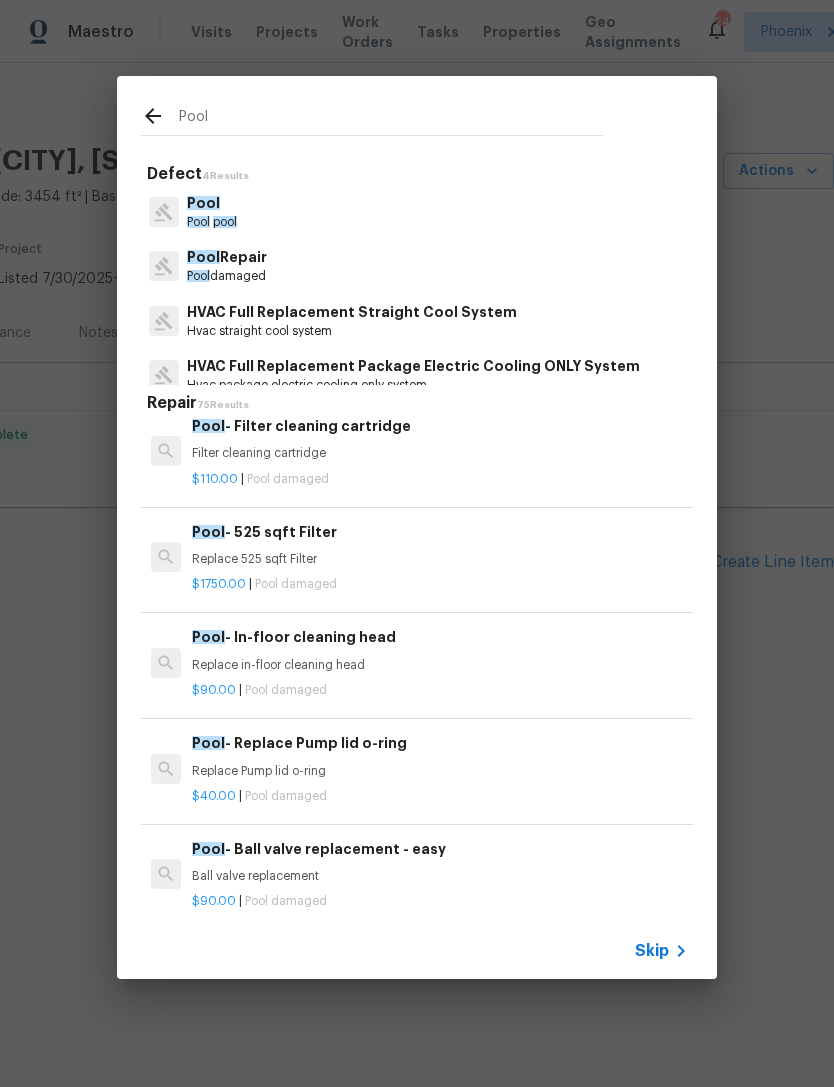 click on "Pool" at bounding box center [391, 120] 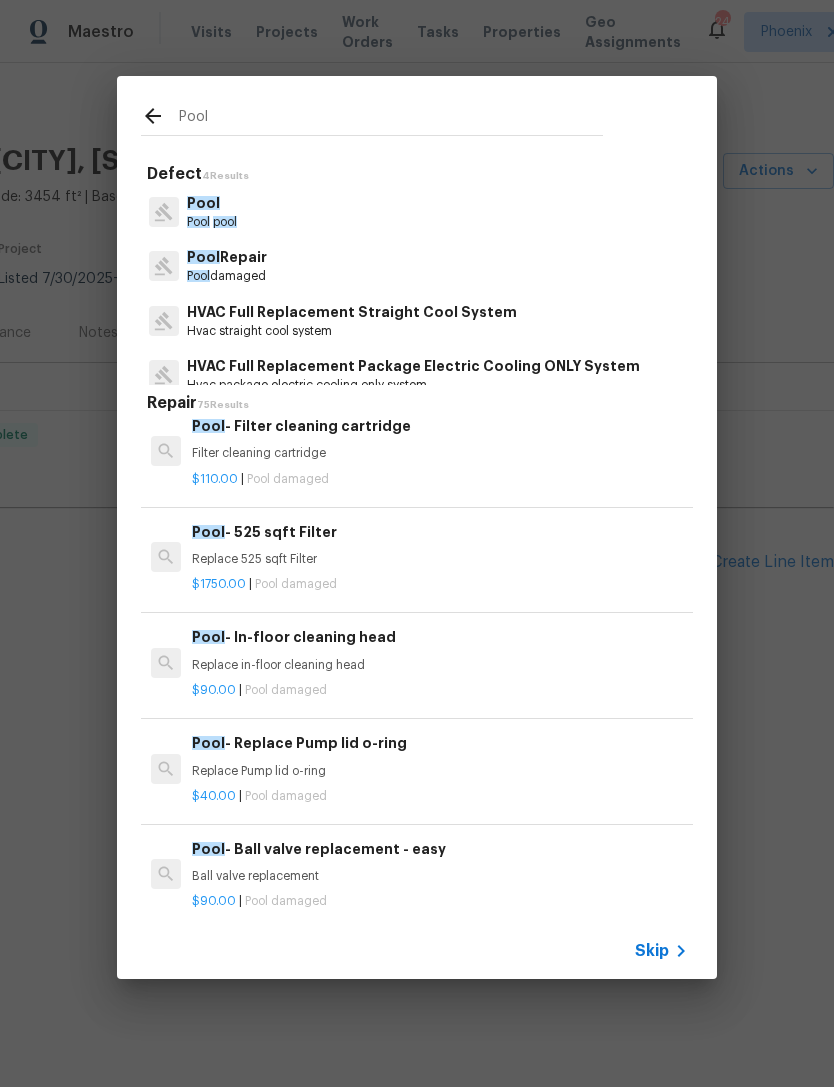 scroll, scrollTop: 0, scrollLeft: 0, axis: both 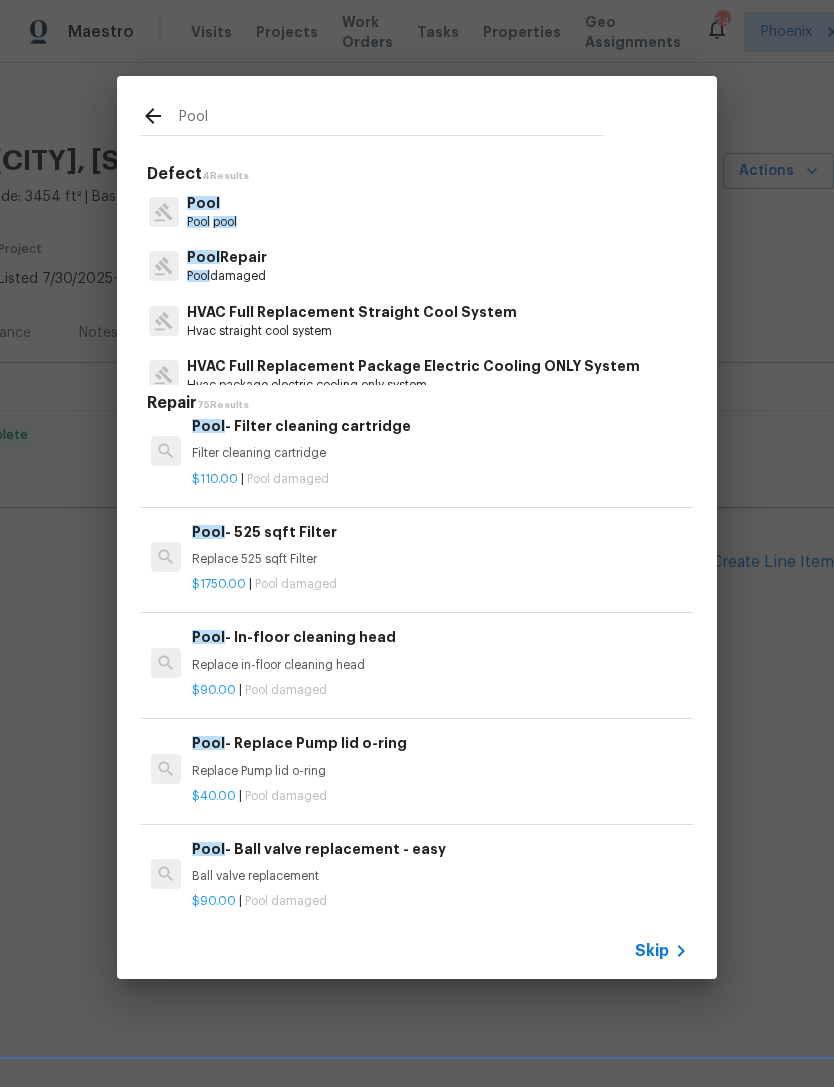 click on "Pool" at bounding box center (203, 203) 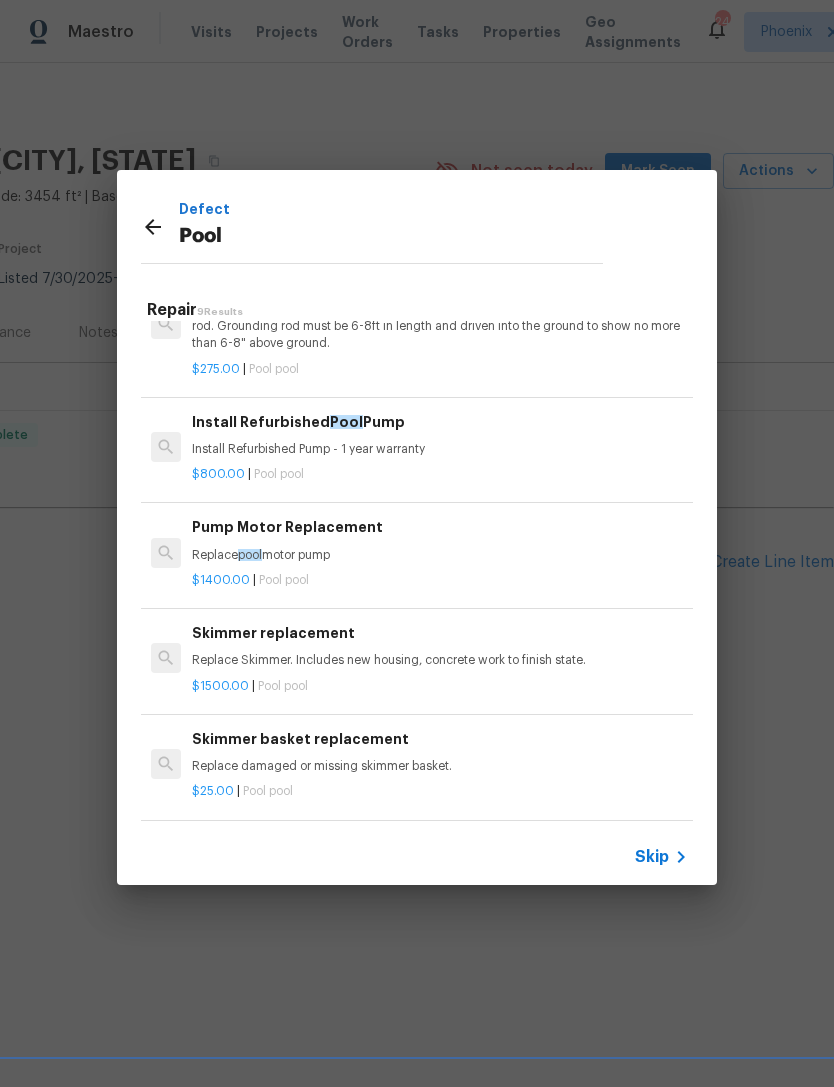 scroll, scrollTop: 482, scrollLeft: 0, axis: vertical 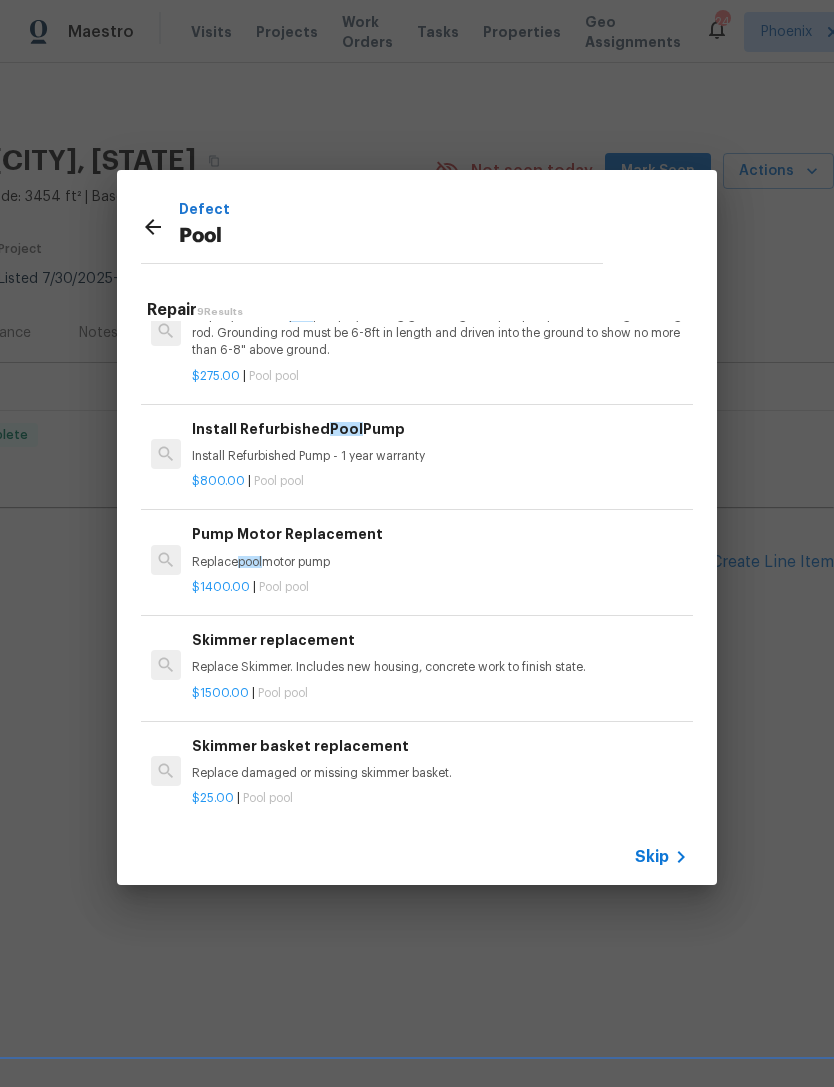 click on "Replace damaged or missing skimmer basket." at bounding box center (440, 773) 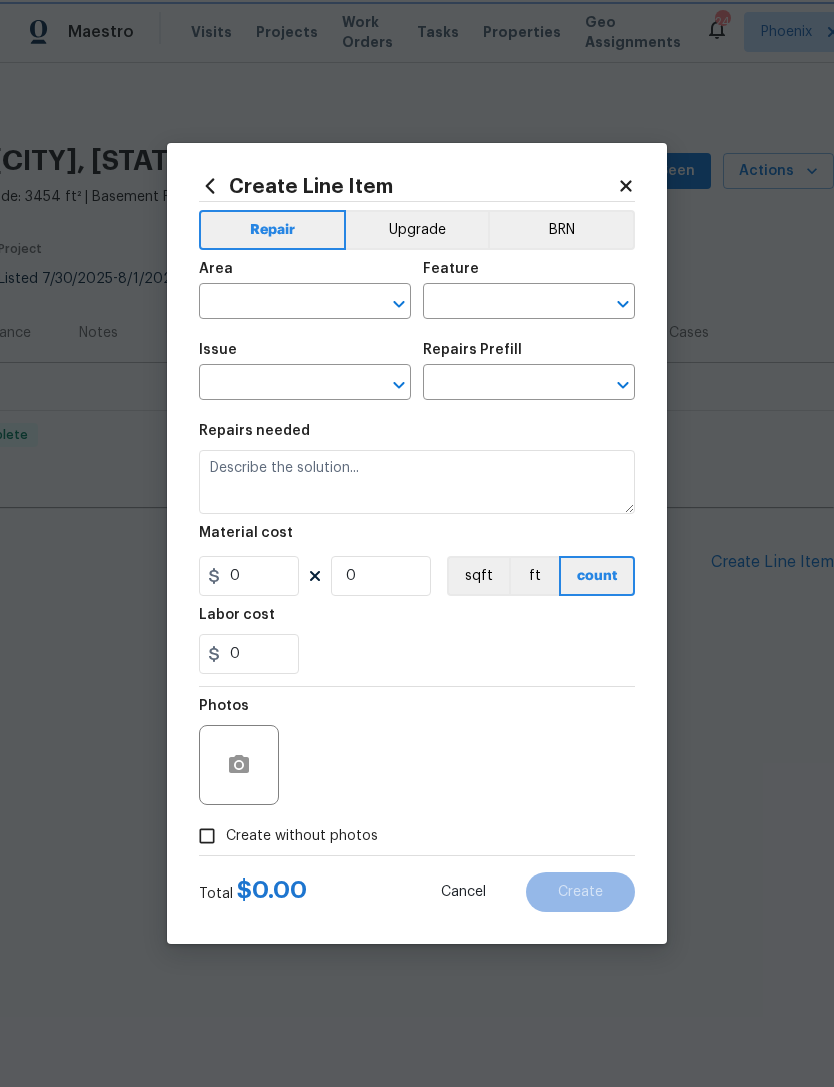 type on "Pool" 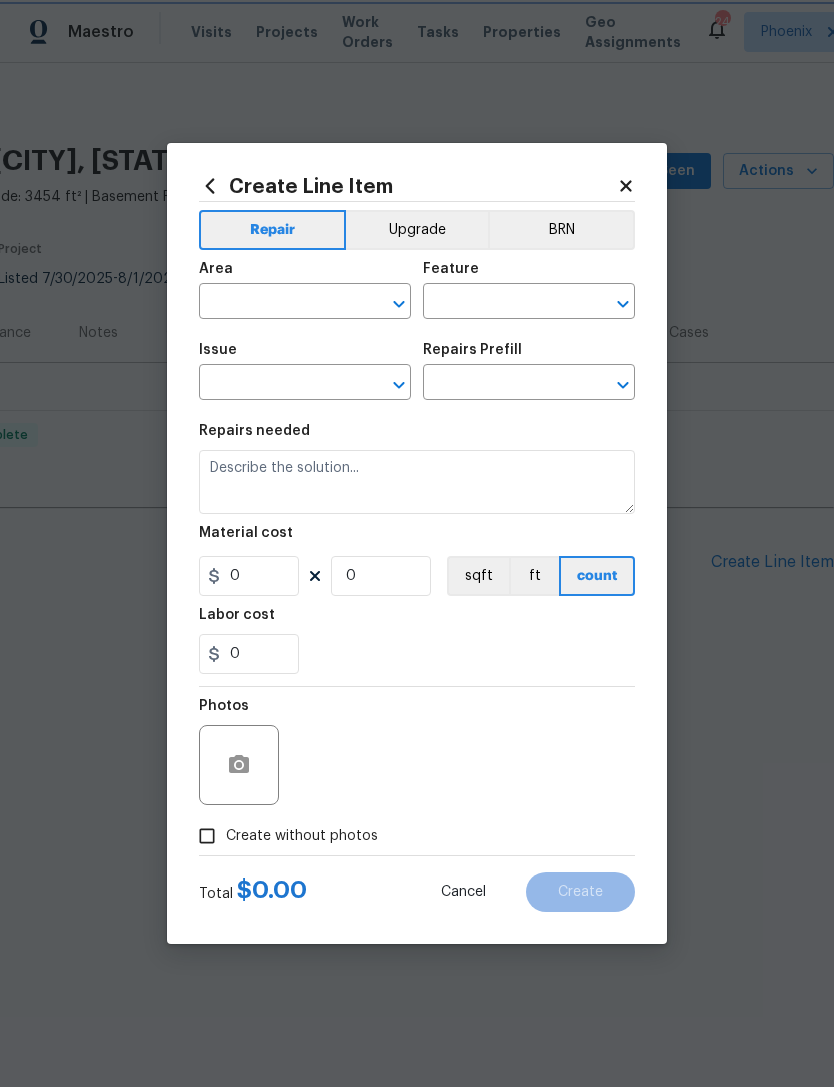 type on "Pool" 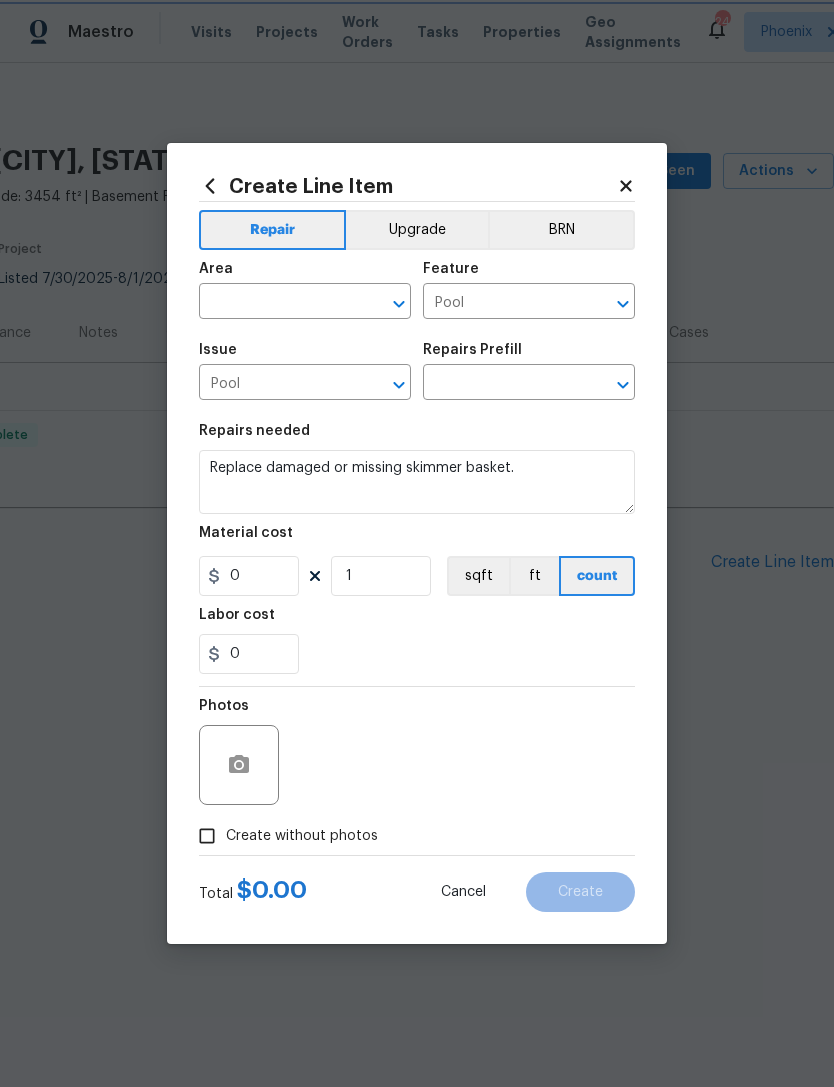 type on "Skimmer basket replacement $25.00" 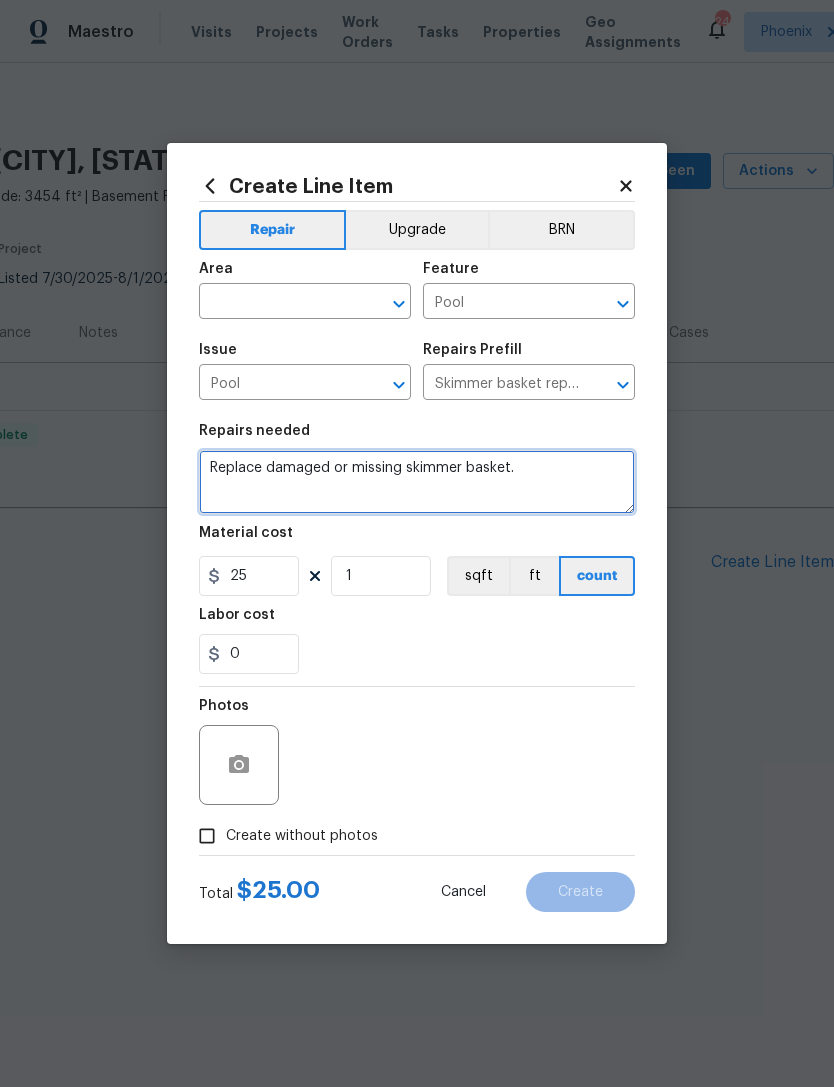 click on "Replace damaged or missing skimmer basket." at bounding box center [417, 482] 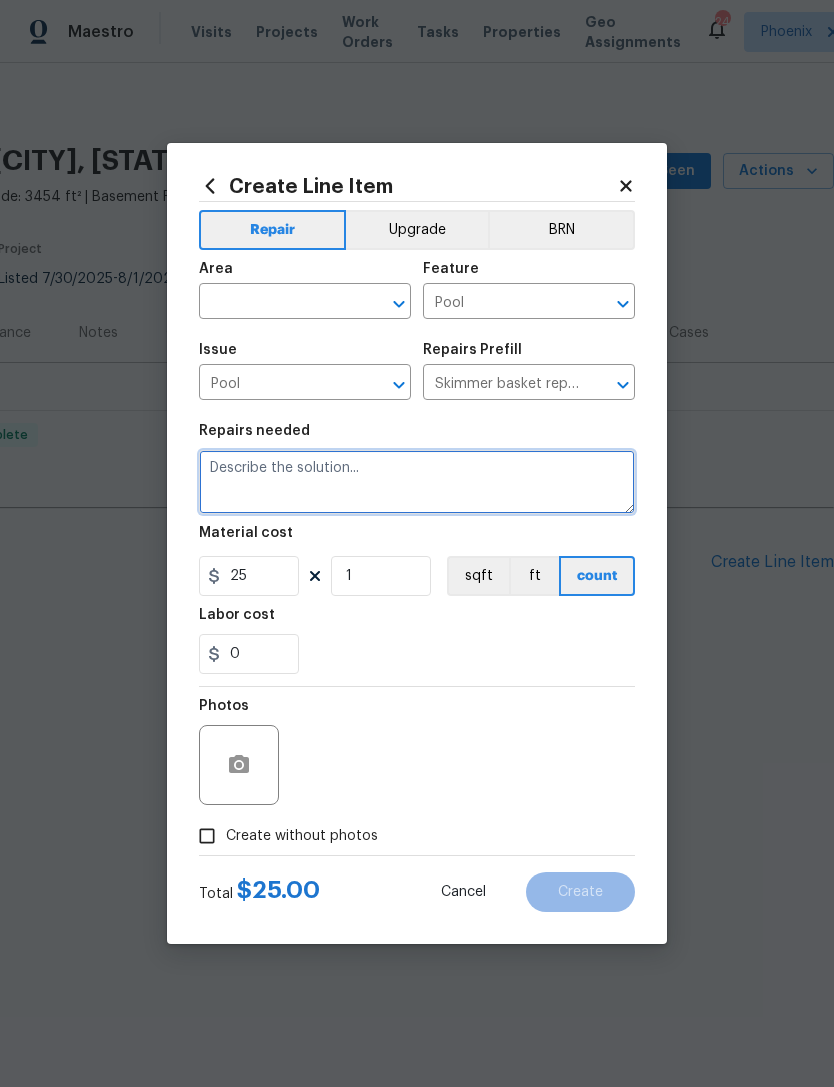 type 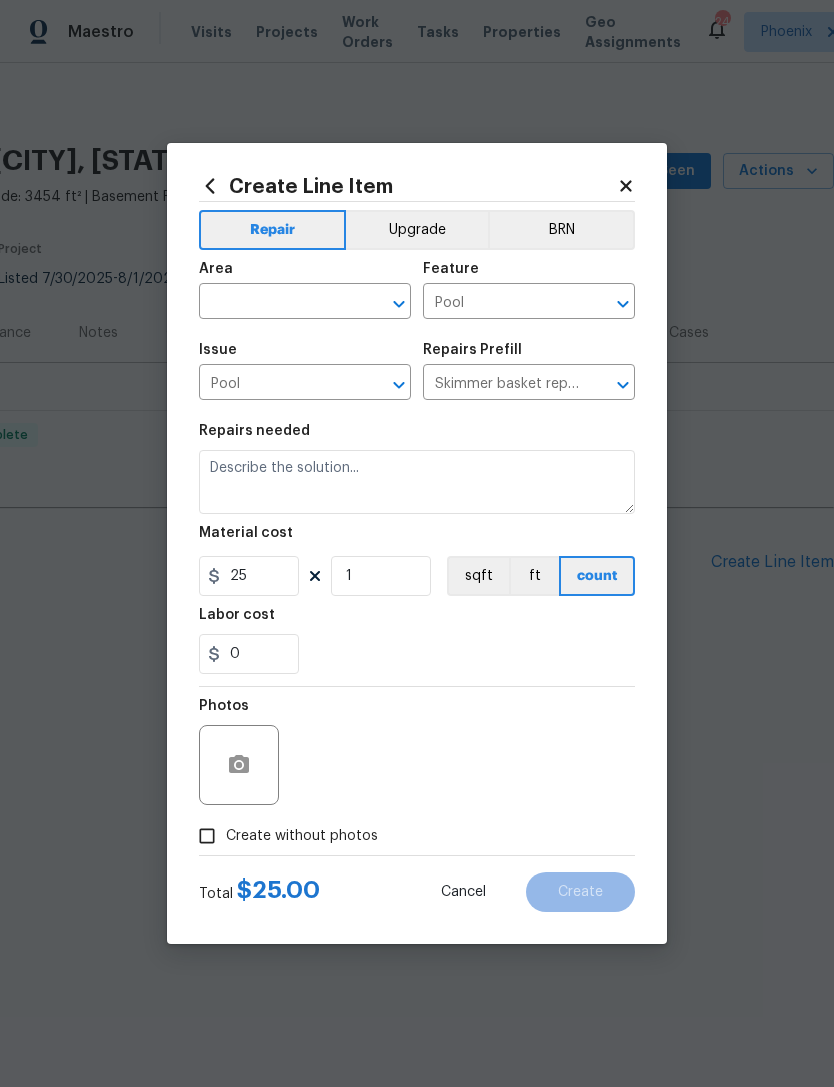 click on "Skimmer basket replacement $25.00" at bounding box center [501, 384] 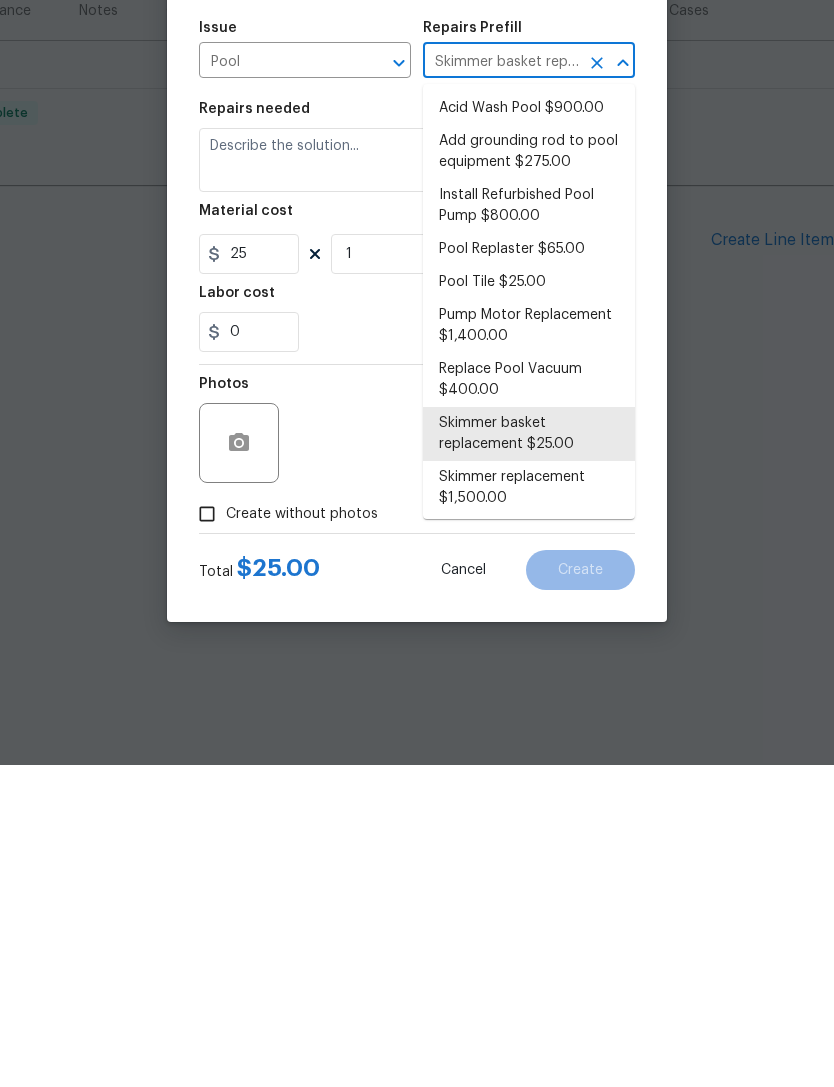 click on "Pool" at bounding box center (277, 384) 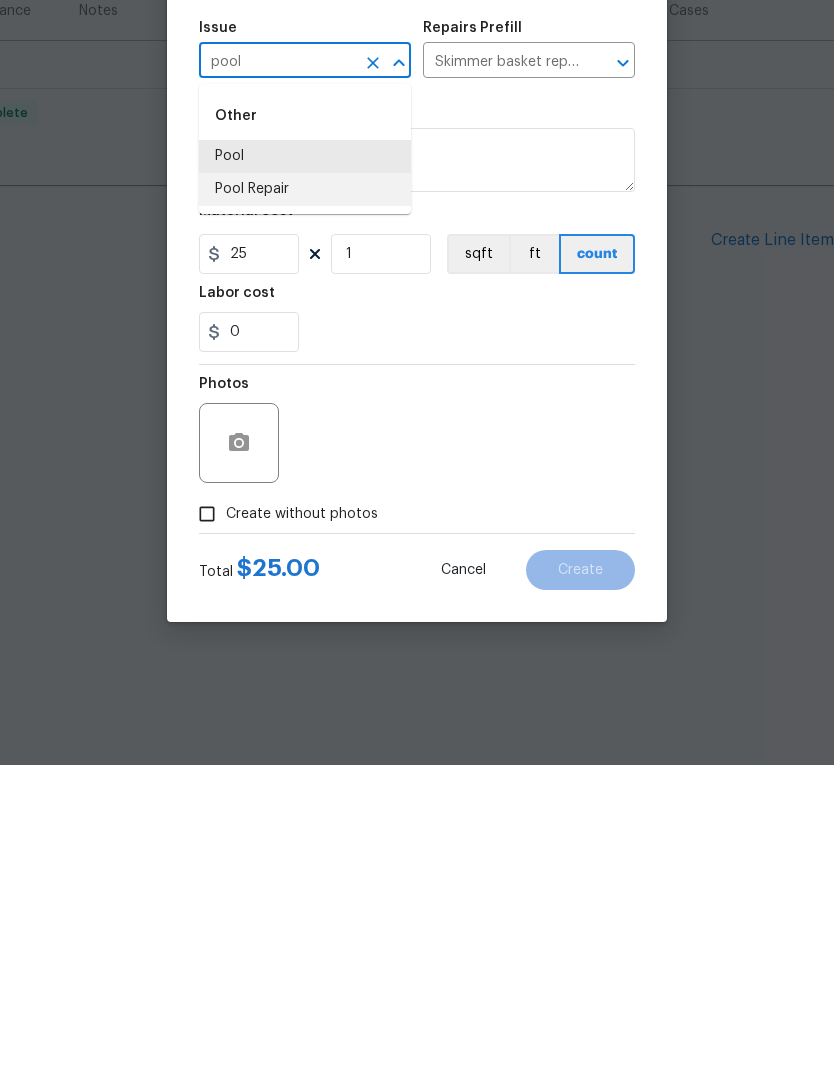 click on "Pool Repair" at bounding box center [305, 511] 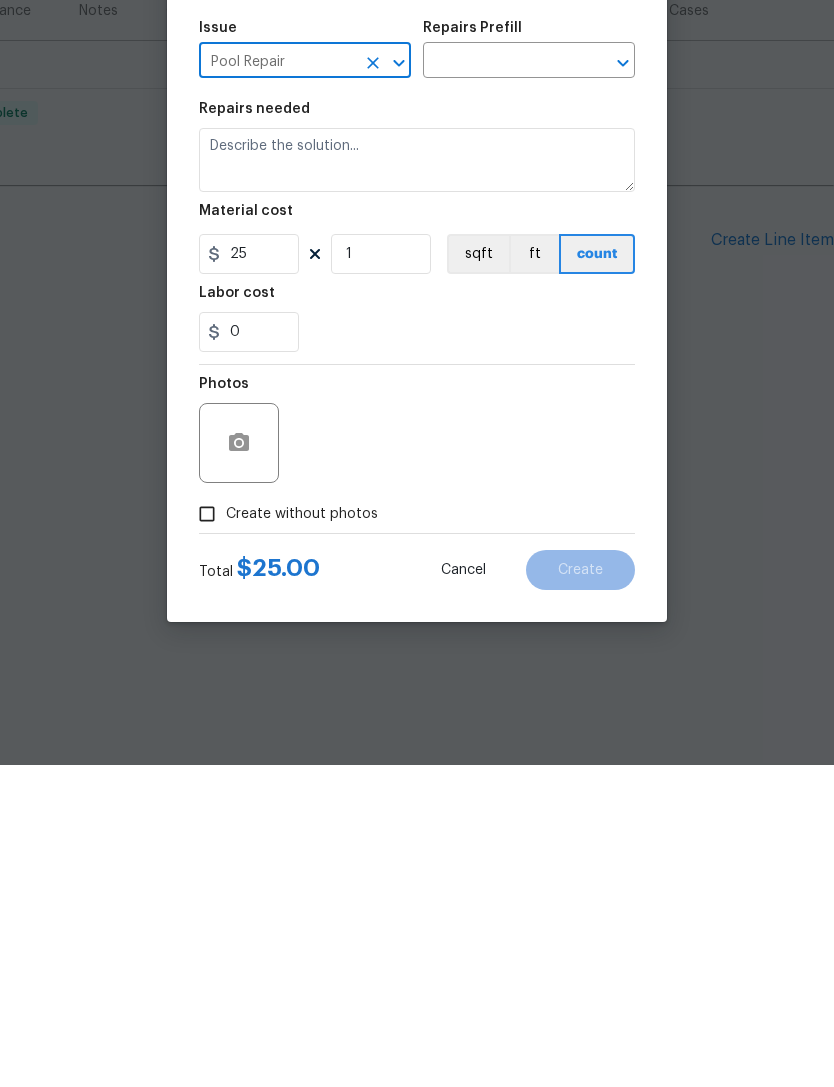 click at bounding box center [501, 384] 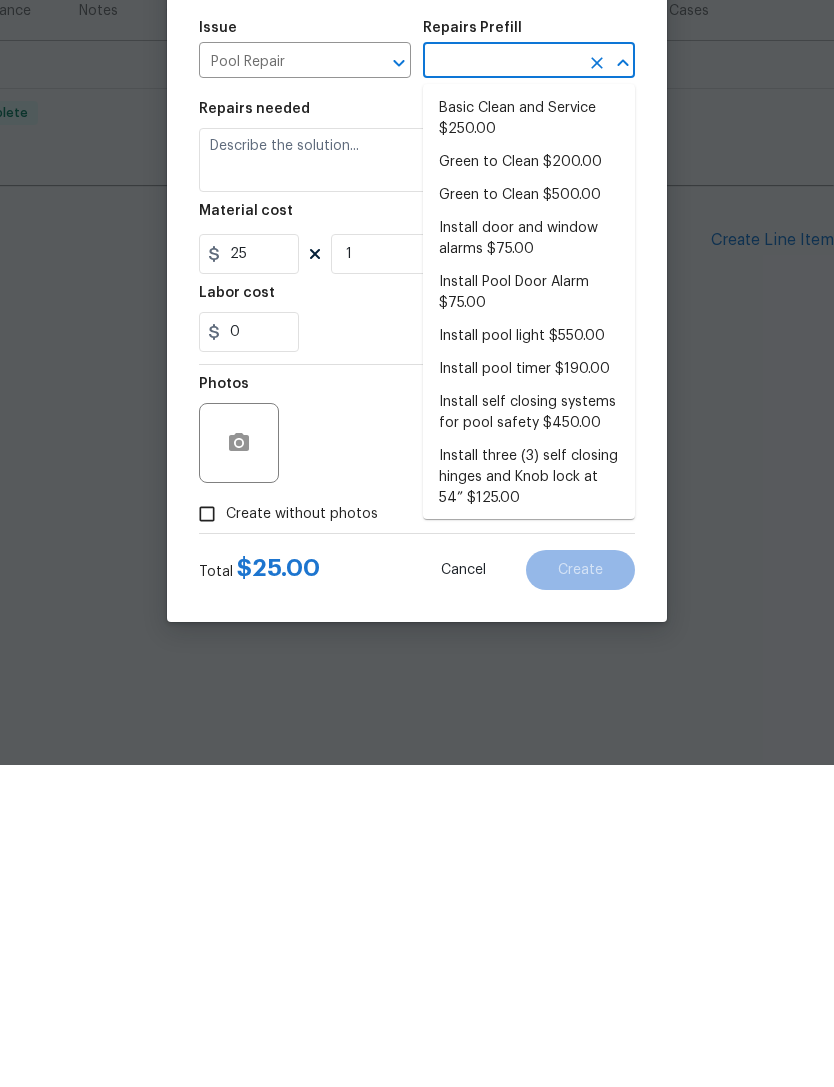 click on "Basic Clean and Service $250.00" at bounding box center (529, 441) 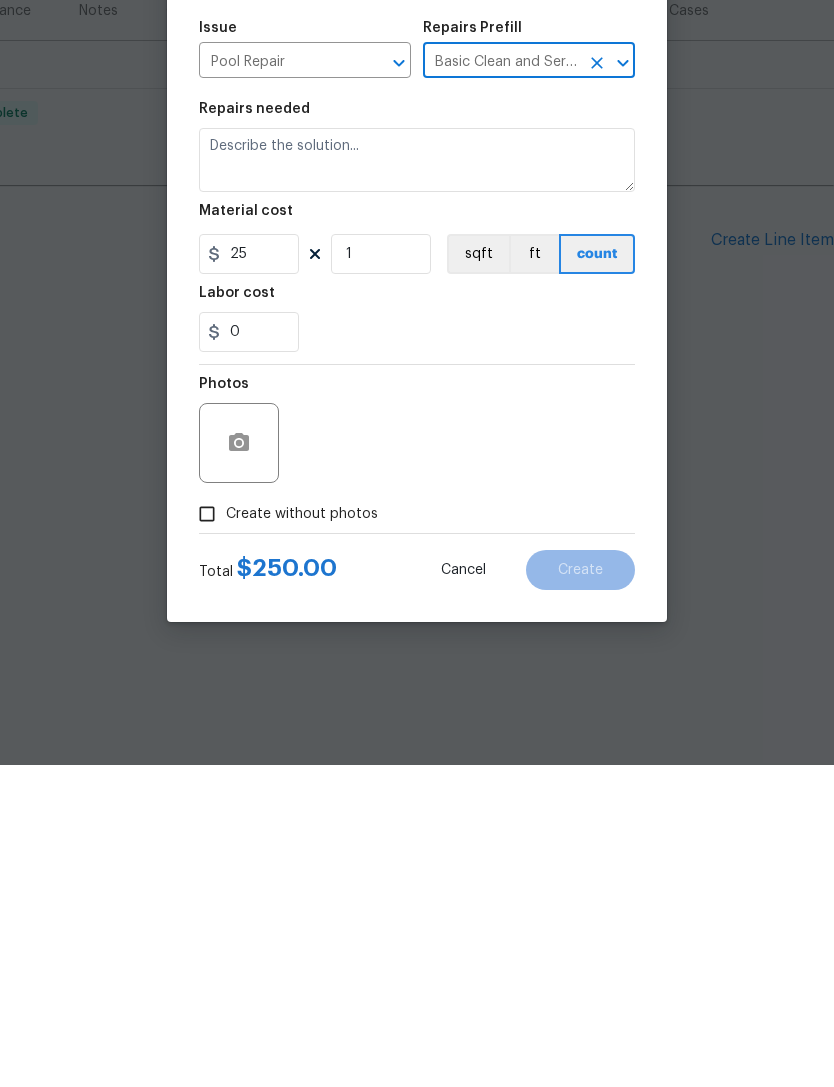 type 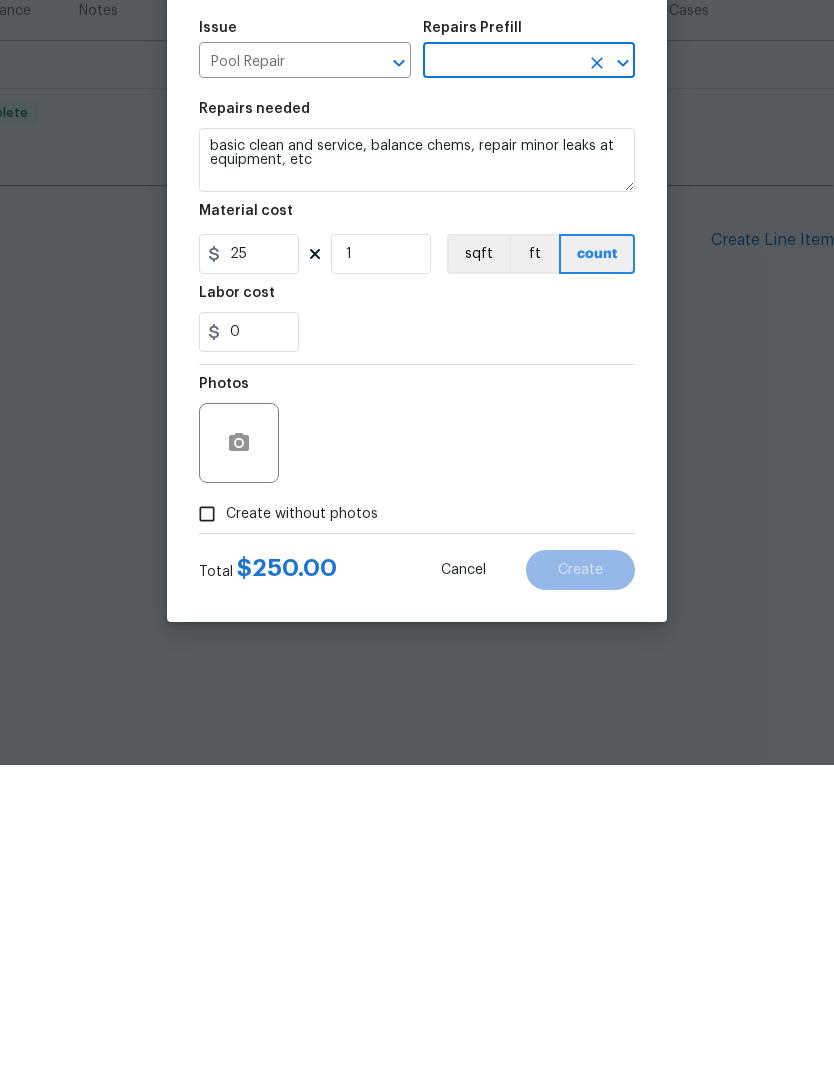 type on "Basic Clean and Service $250.00" 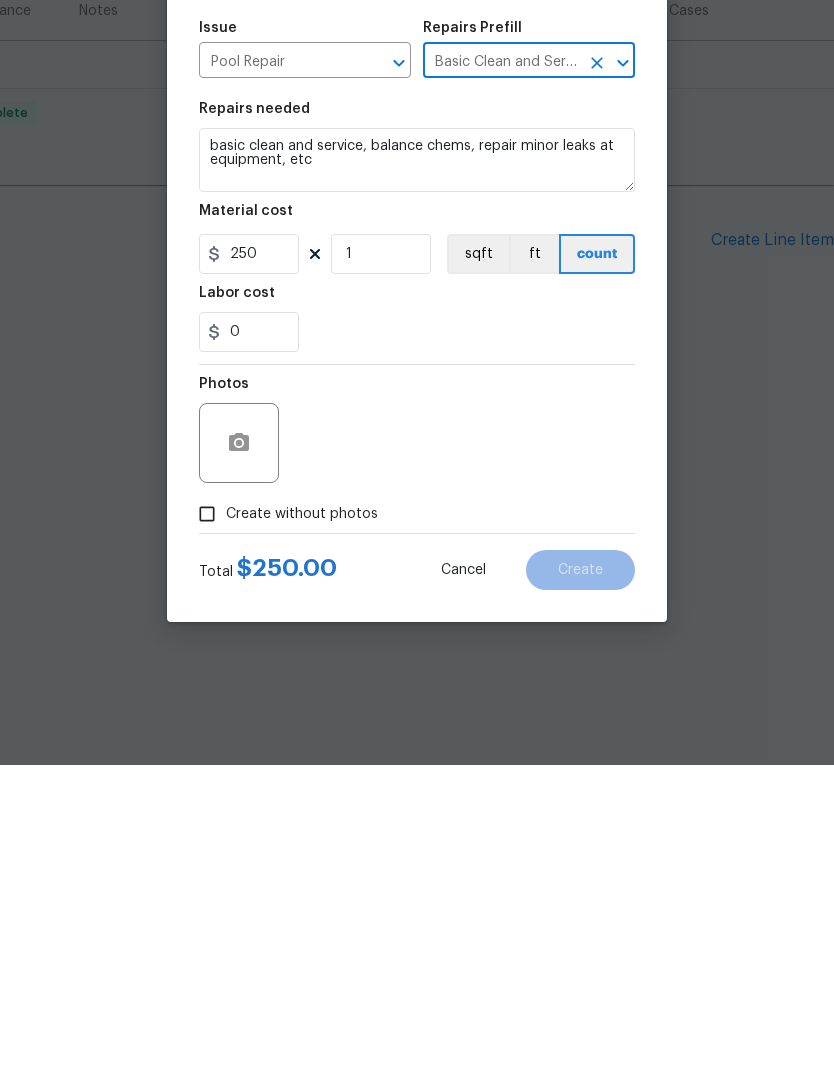 click on "Basic Clean and Service $250.00" at bounding box center (501, 384) 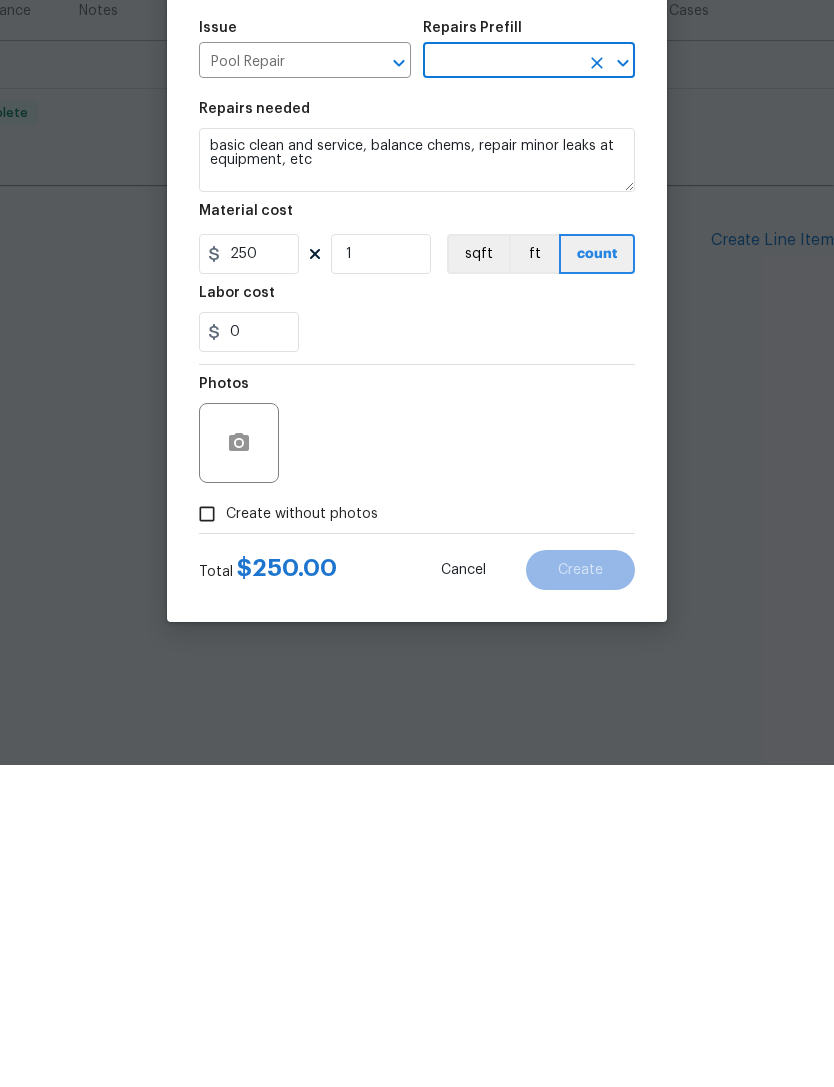 click at bounding box center (501, 384) 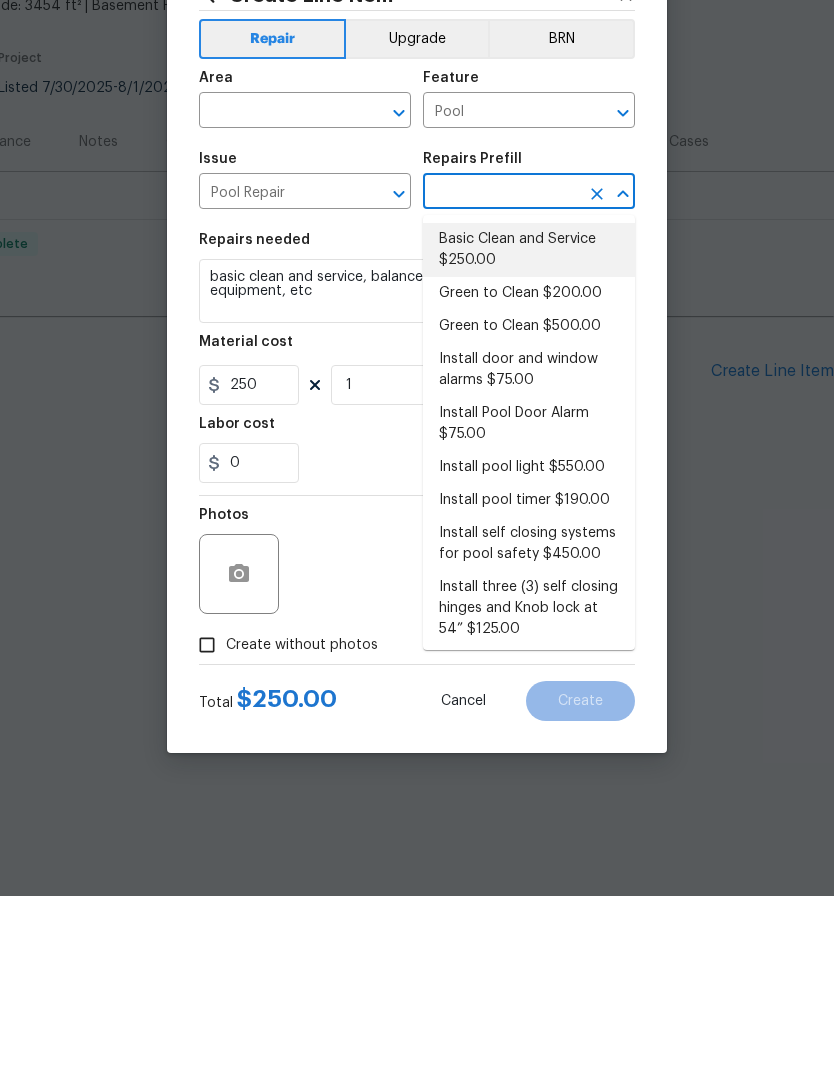 click on "Pool" at bounding box center (501, 303) 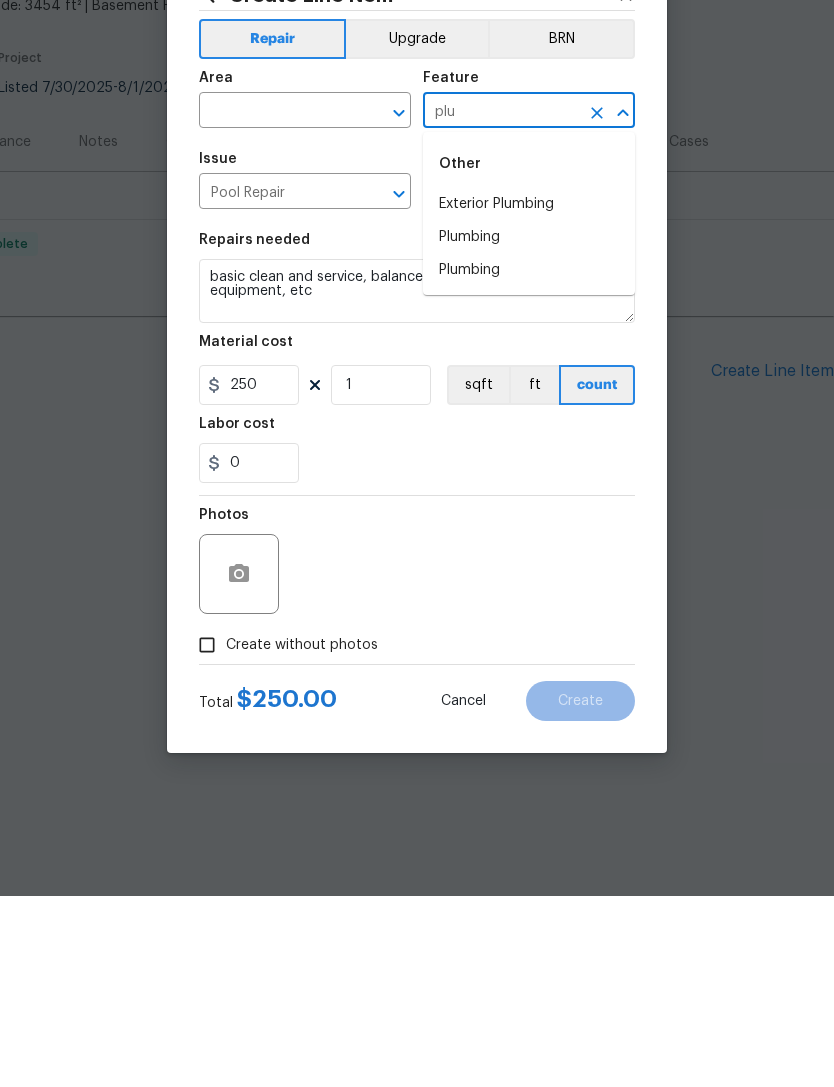 click on "Plumbing" at bounding box center (529, 428) 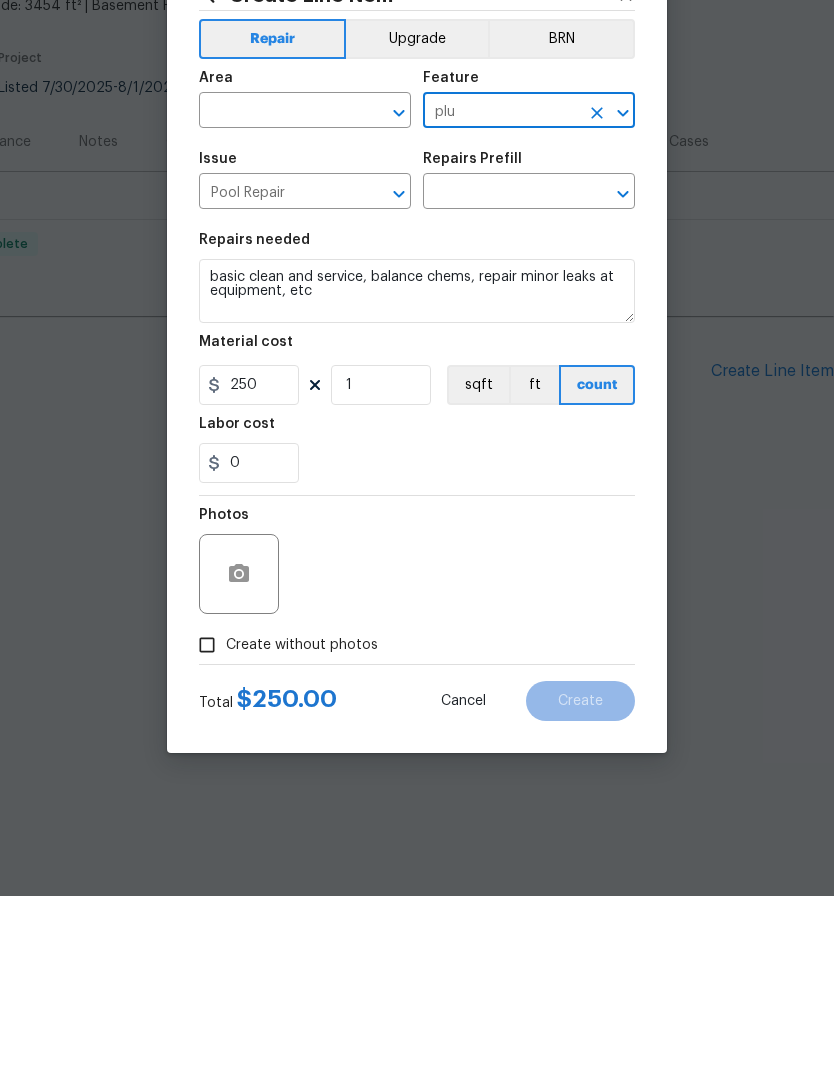 type on "Plumbing" 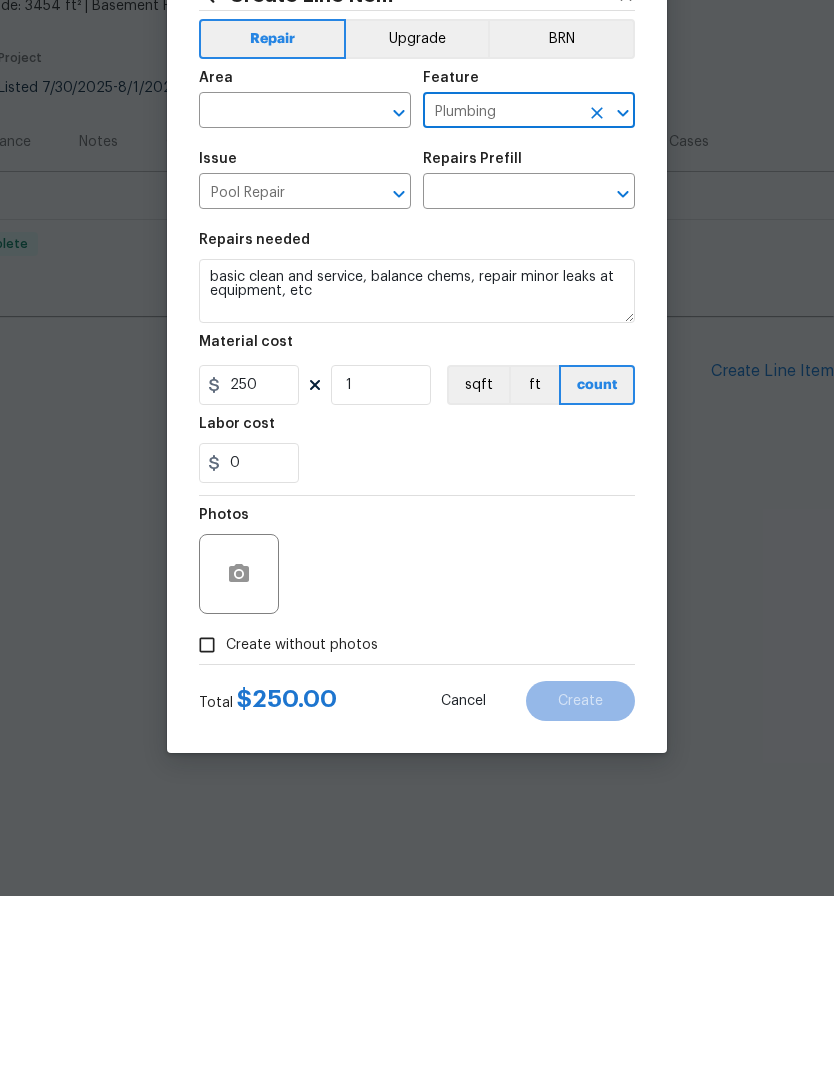 click on "Pool Repair" at bounding box center (277, 384) 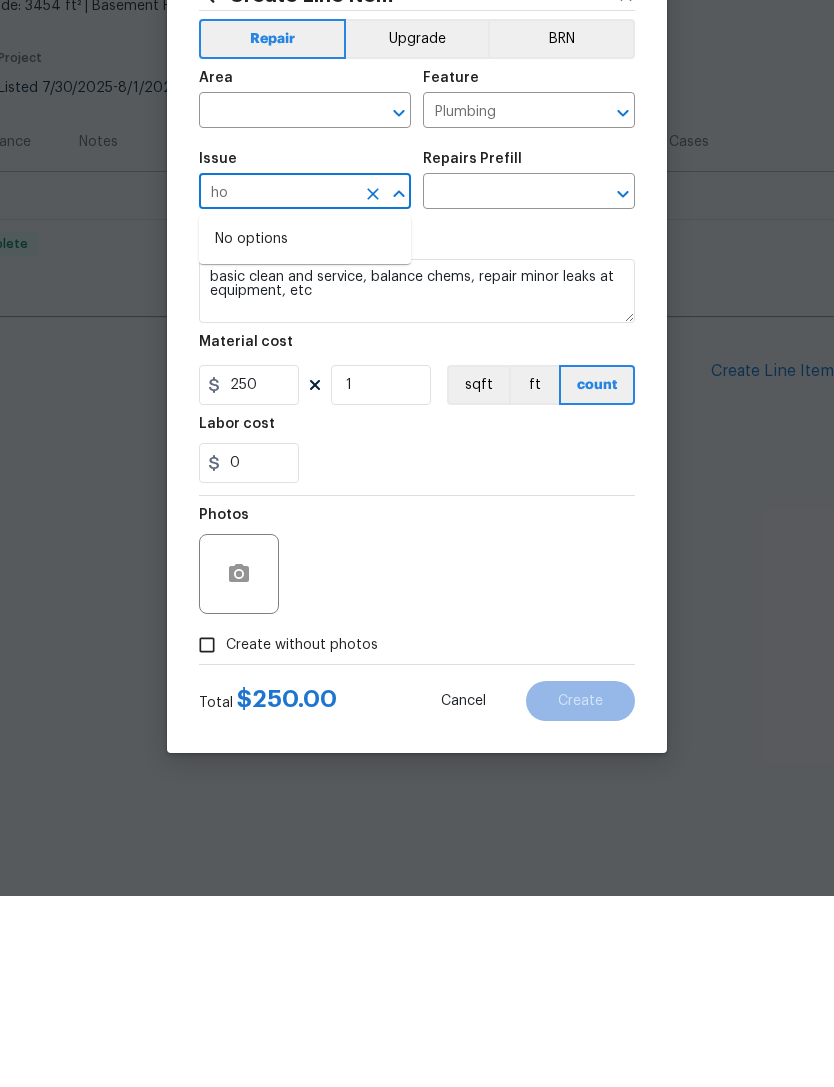 type on "h" 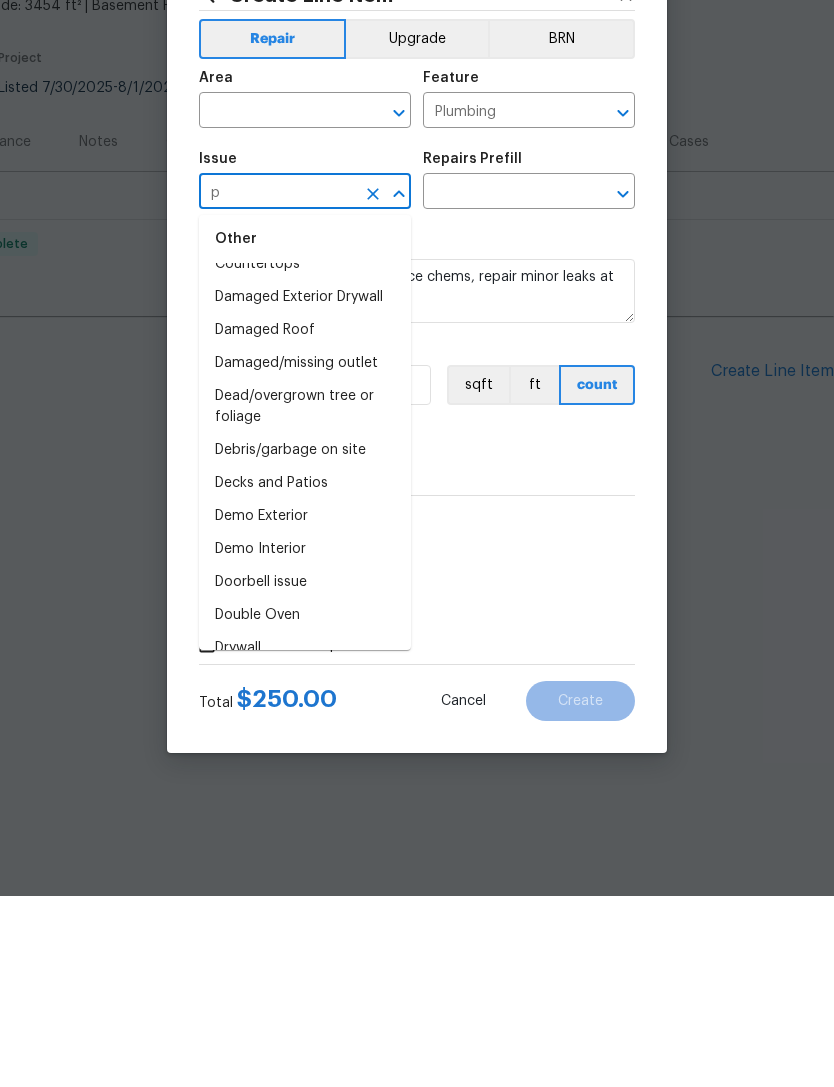 scroll, scrollTop: 0, scrollLeft: 0, axis: both 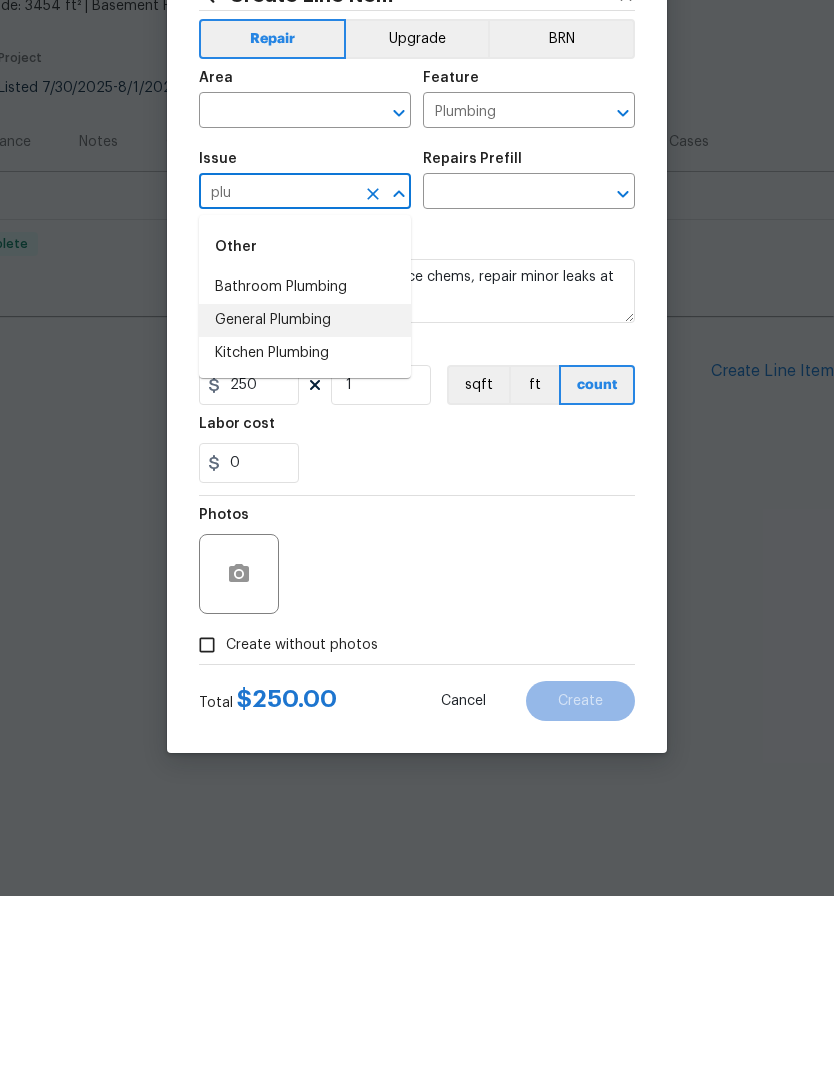 click on "General Plumbing" at bounding box center (305, 511) 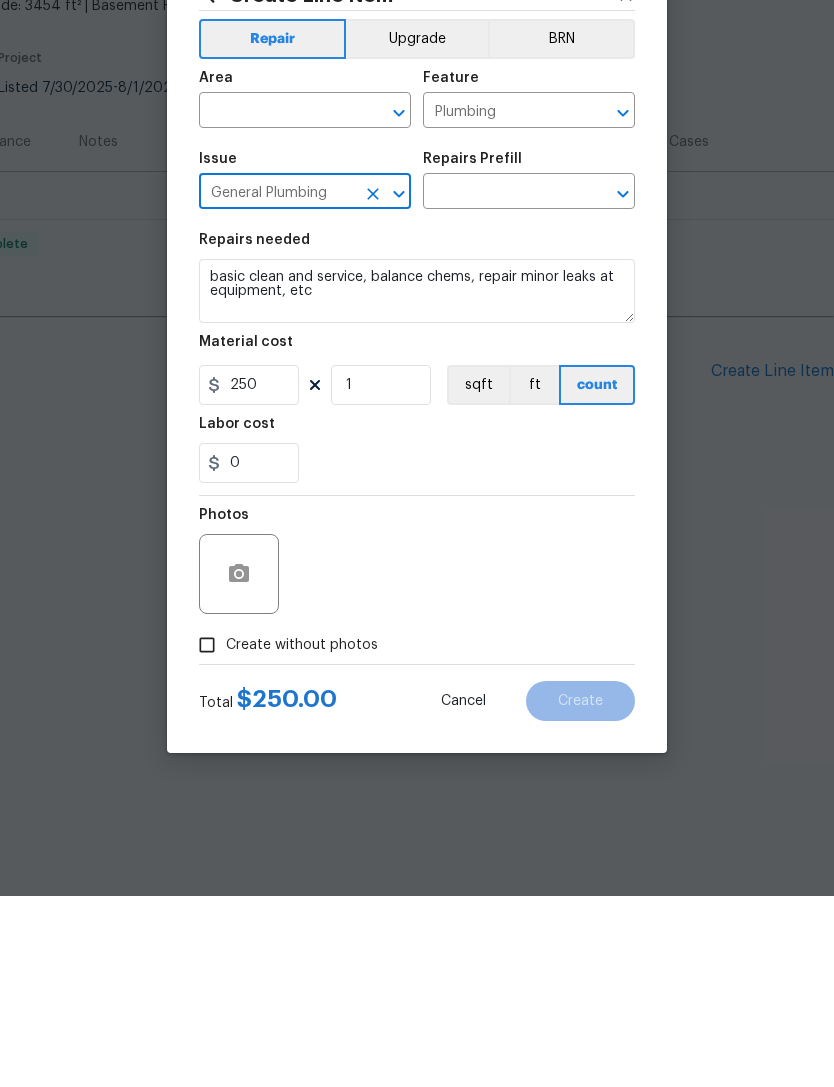 click at bounding box center (501, 384) 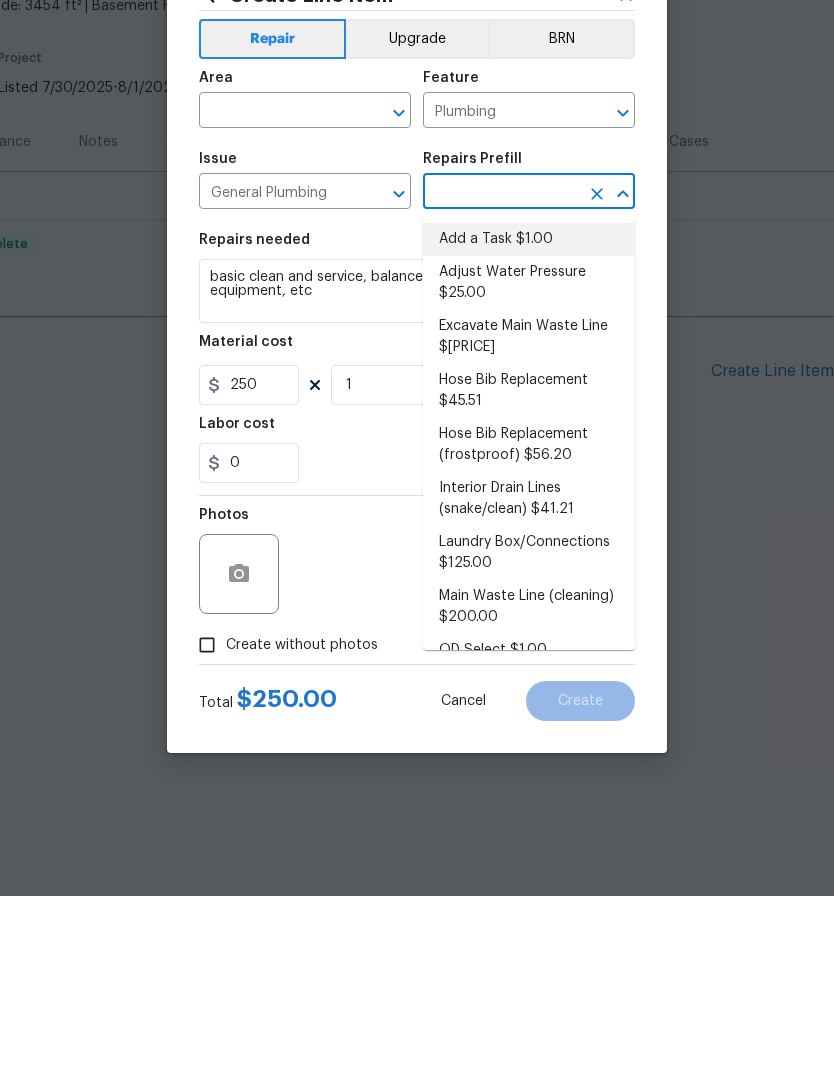 click on "Add a Task $1.00" at bounding box center (529, 430) 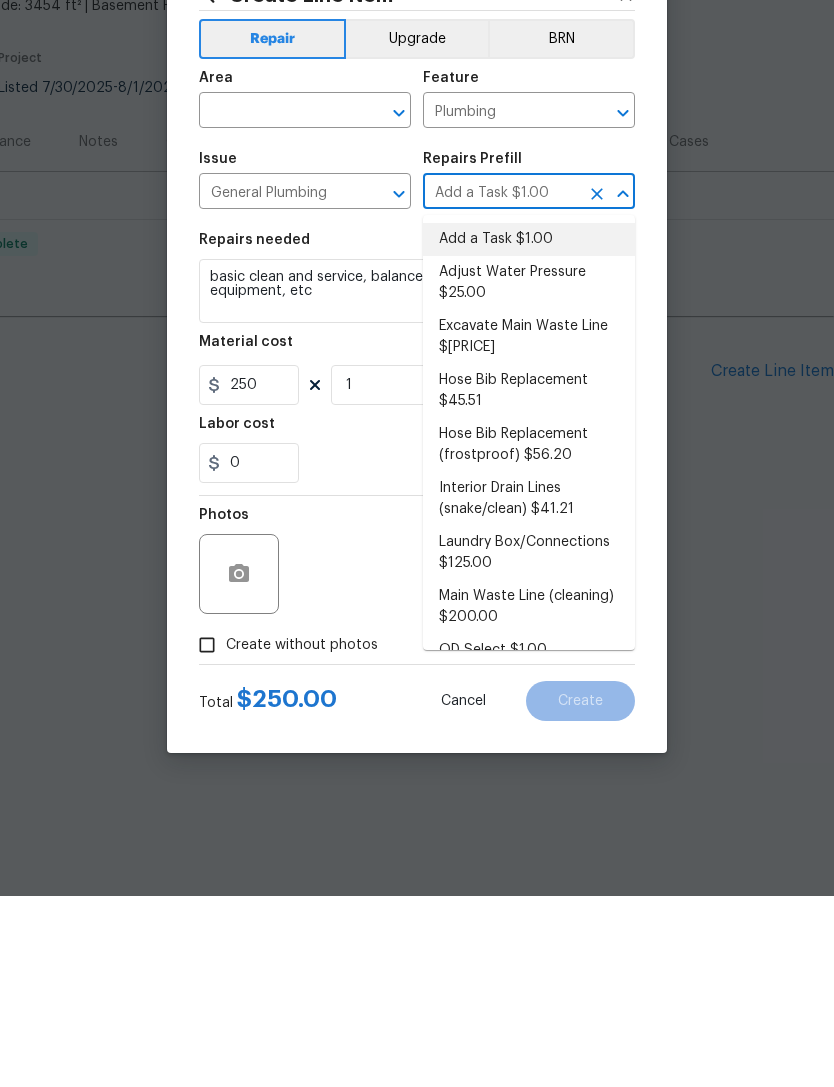 type 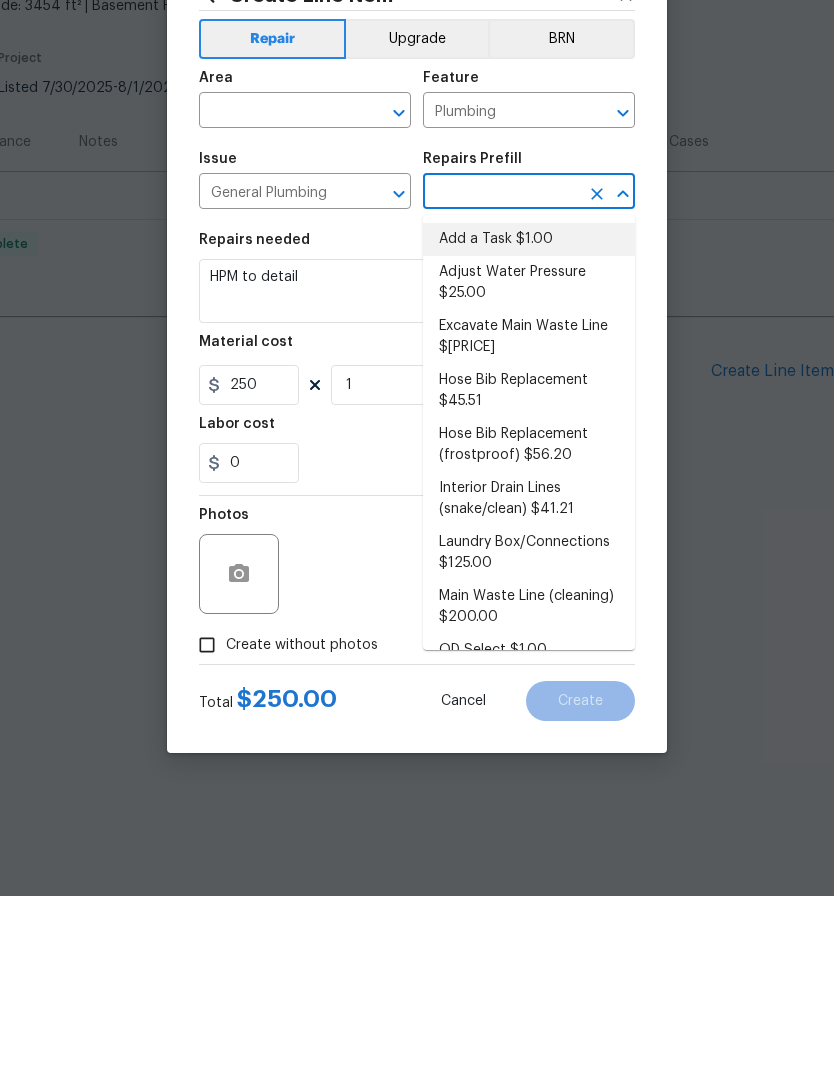 type on "Add a Task $1.00" 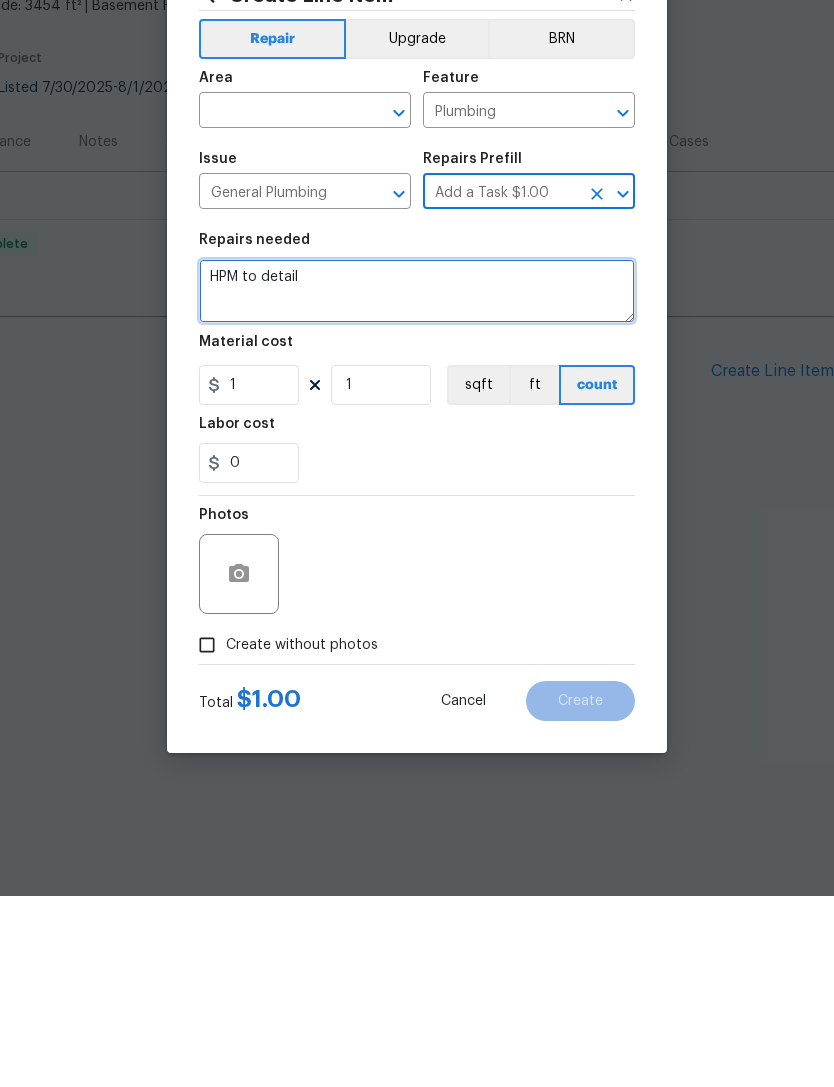 click on "HPM to detail" at bounding box center [417, 482] 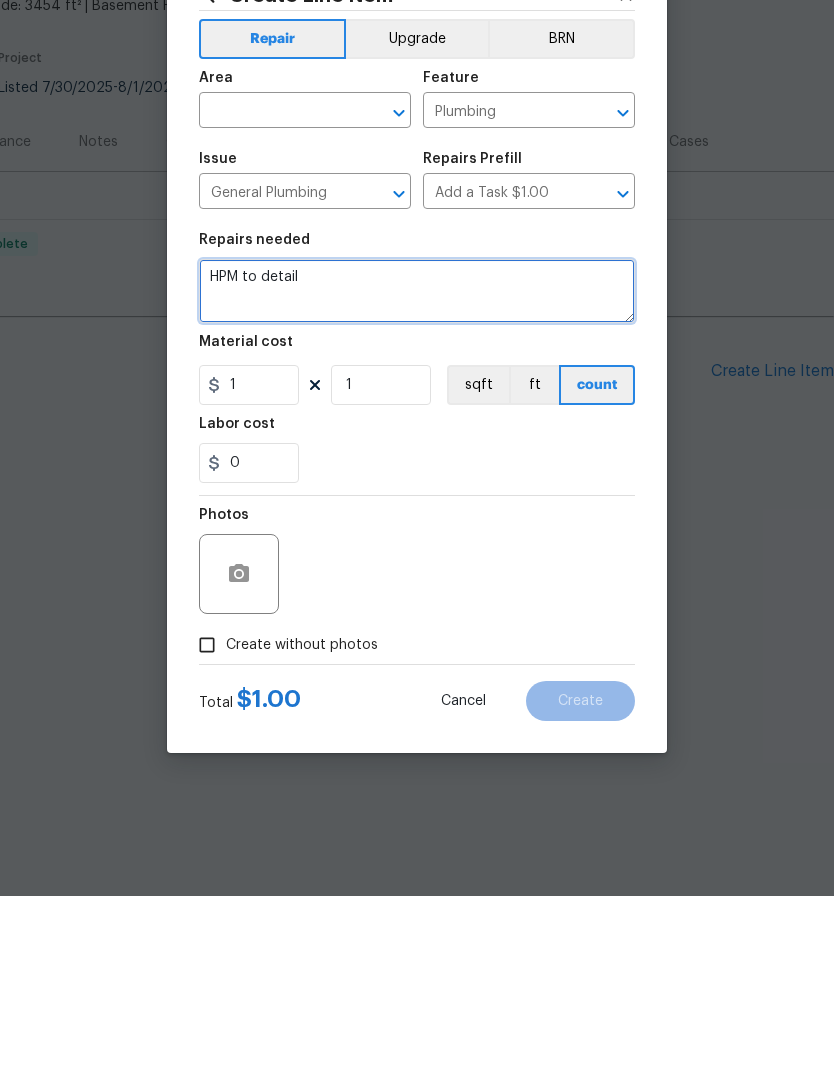 click on "HPM to detail" at bounding box center [417, 482] 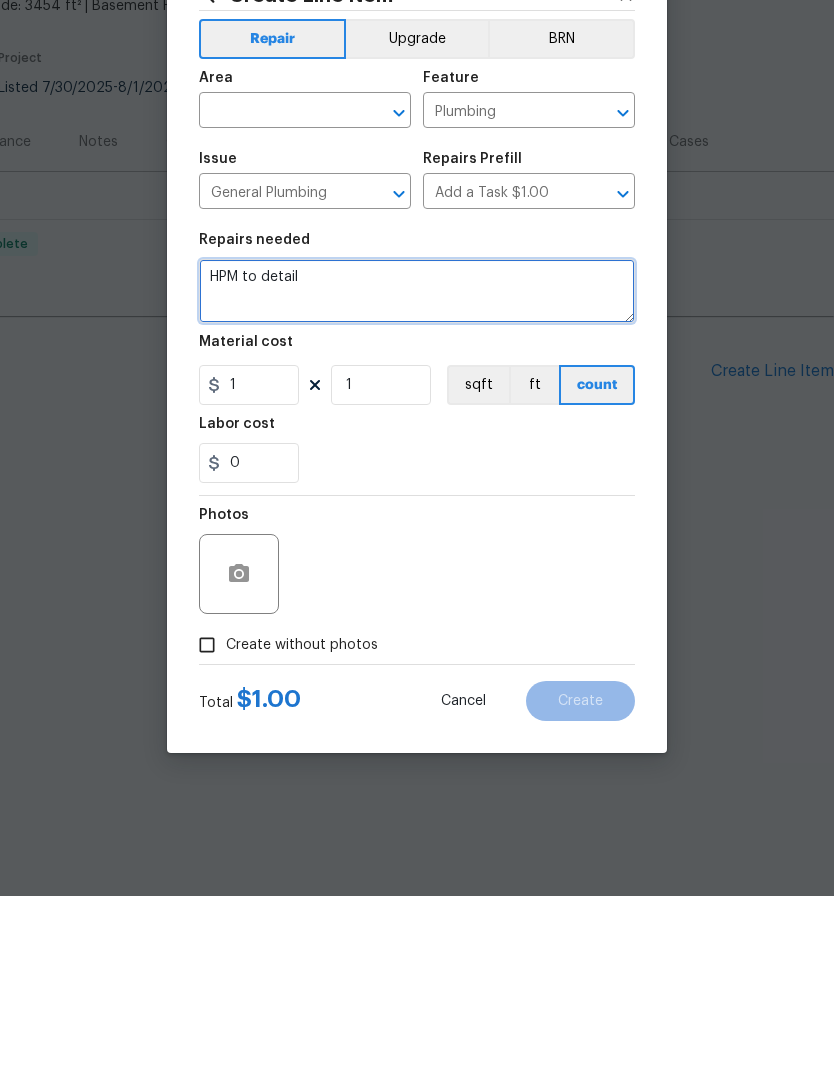 click on "HPM to detail" at bounding box center [417, 482] 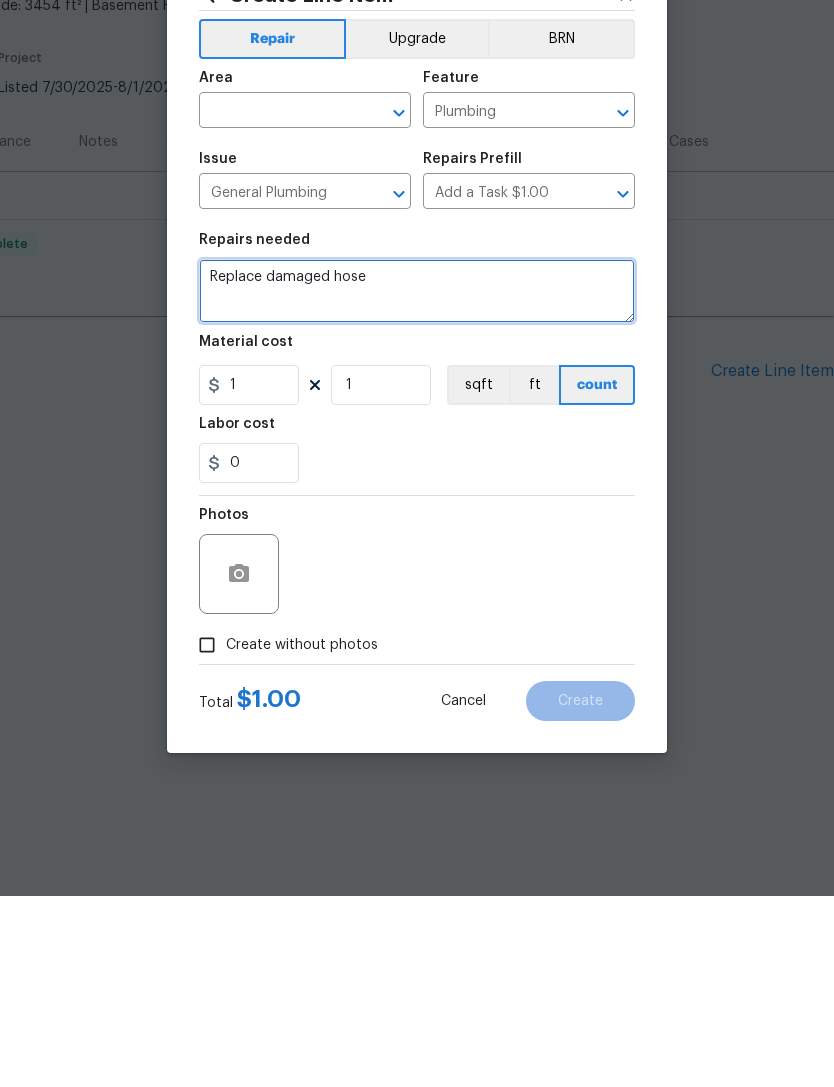 click on "Replace damaged hose" at bounding box center [417, 482] 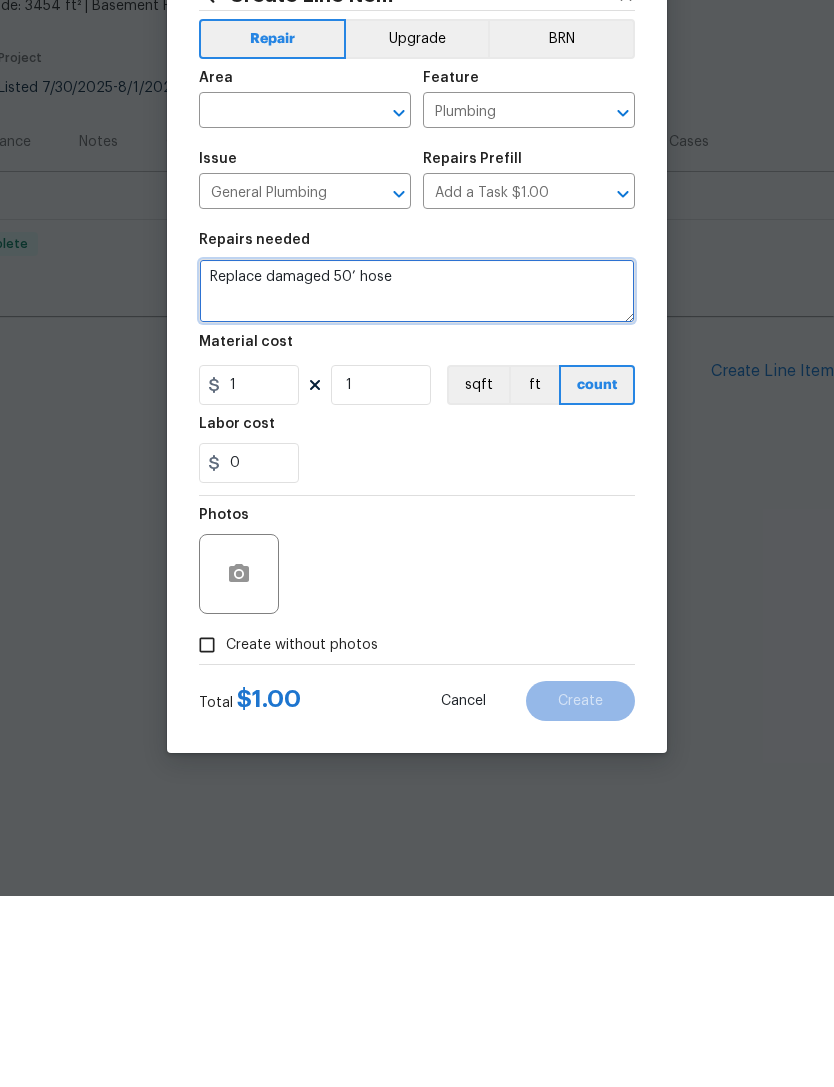 click on "Replace damaged 50’ hose" at bounding box center [417, 482] 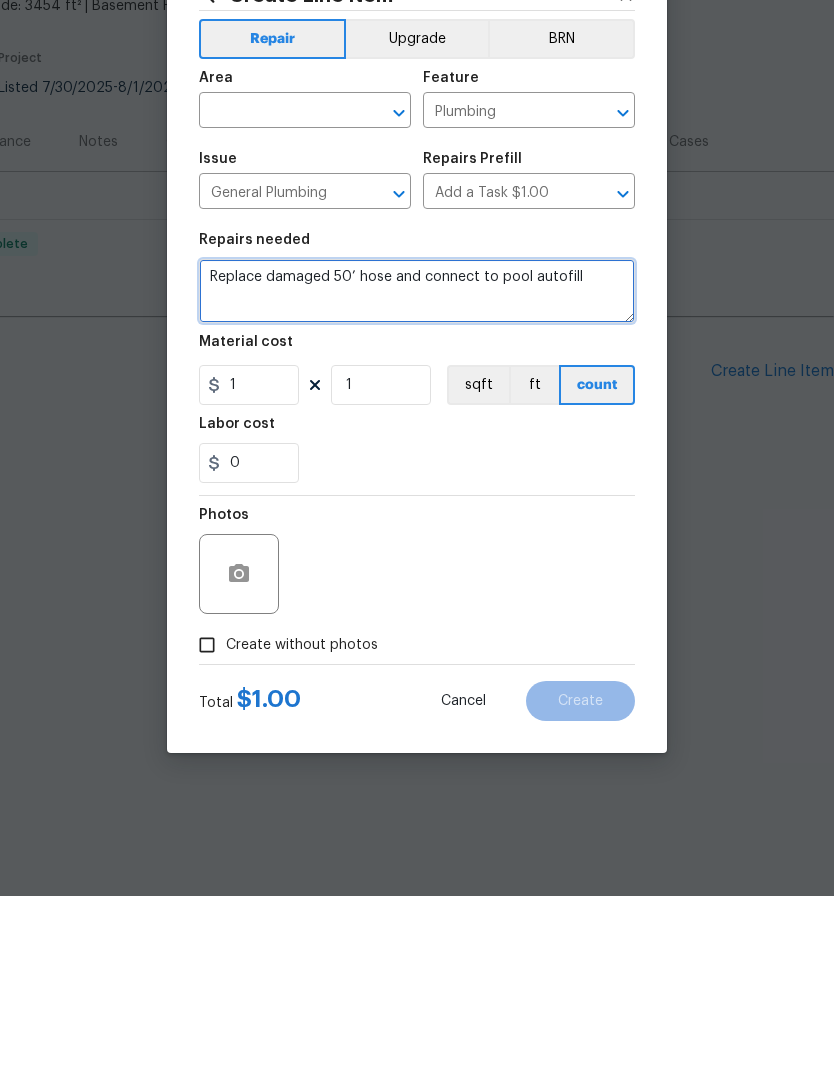 type on "Replace damaged 50’ hose and connect to pool autofill" 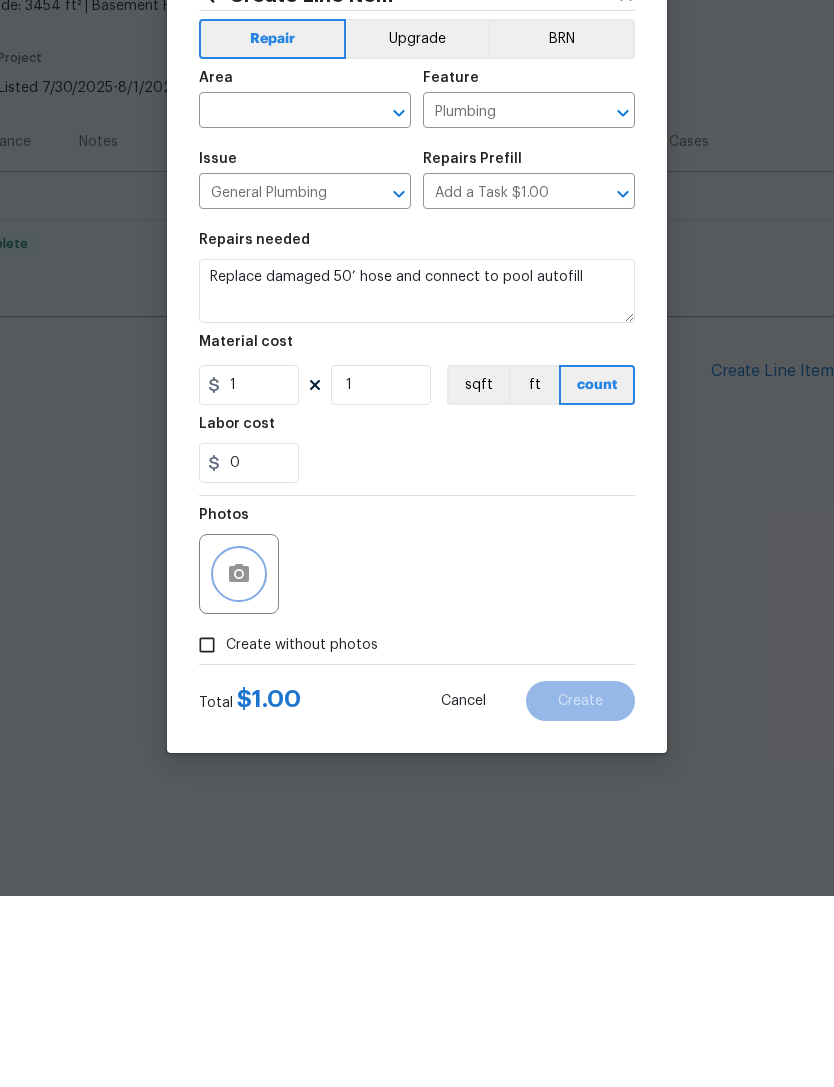 click at bounding box center (239, 765) 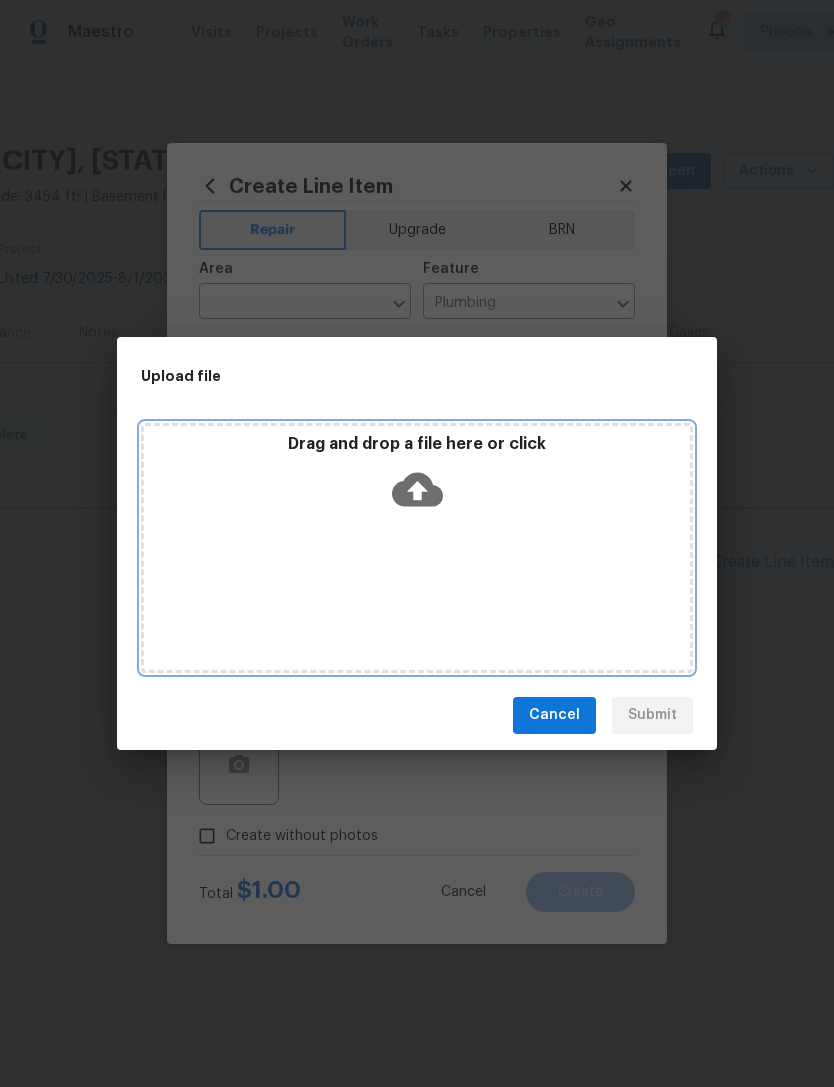 click on "Drag and drop a file here or click" at bounding box center [417, 477] 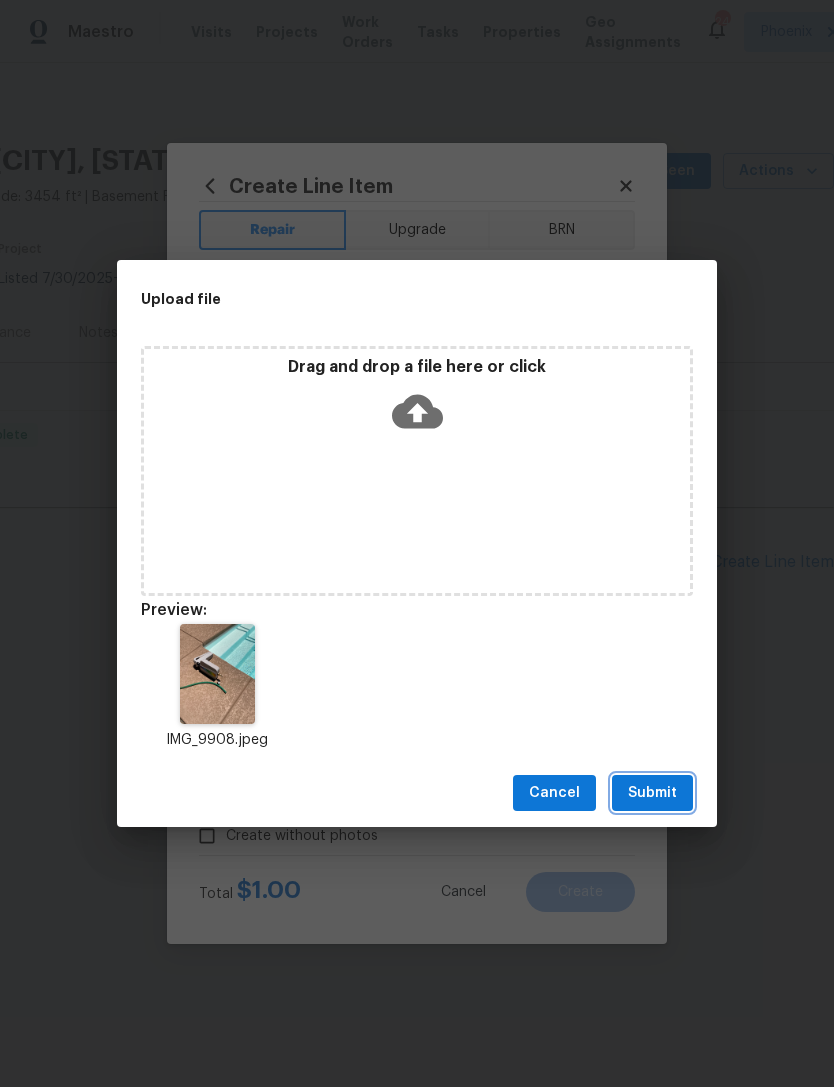click on "Submit" at bounding box center (652, 793) 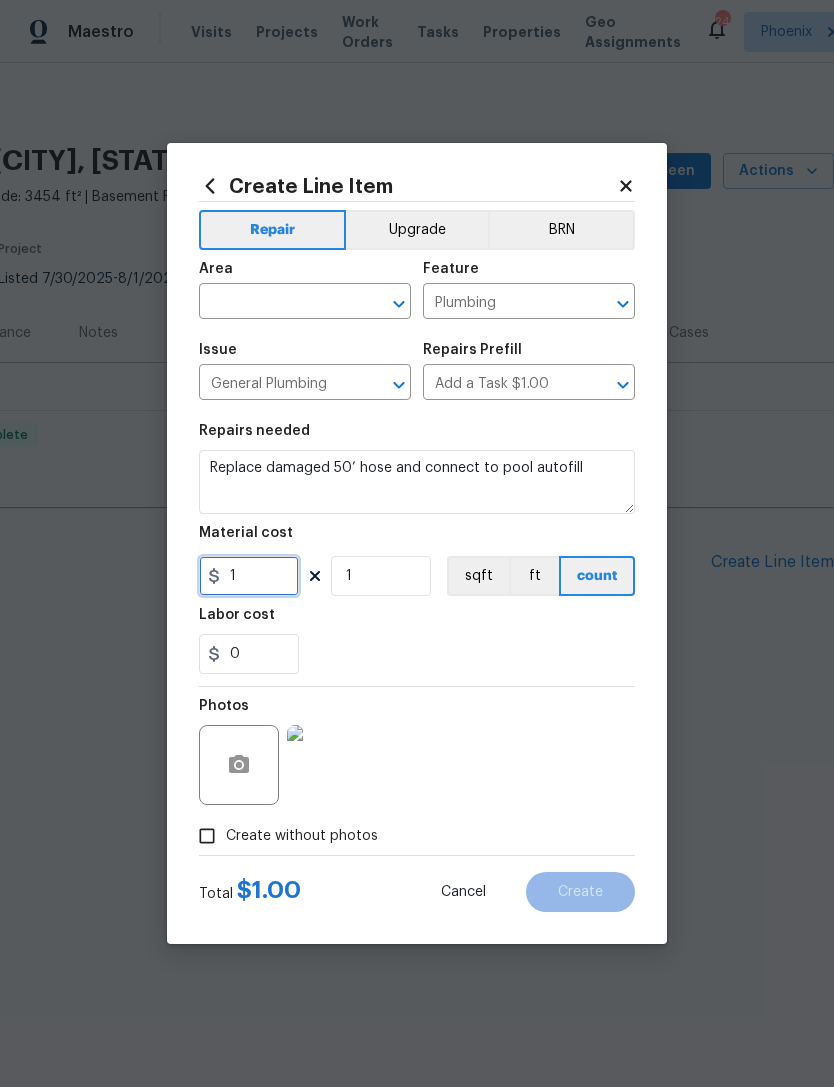 click on "1" at bounding box center [249, 576] 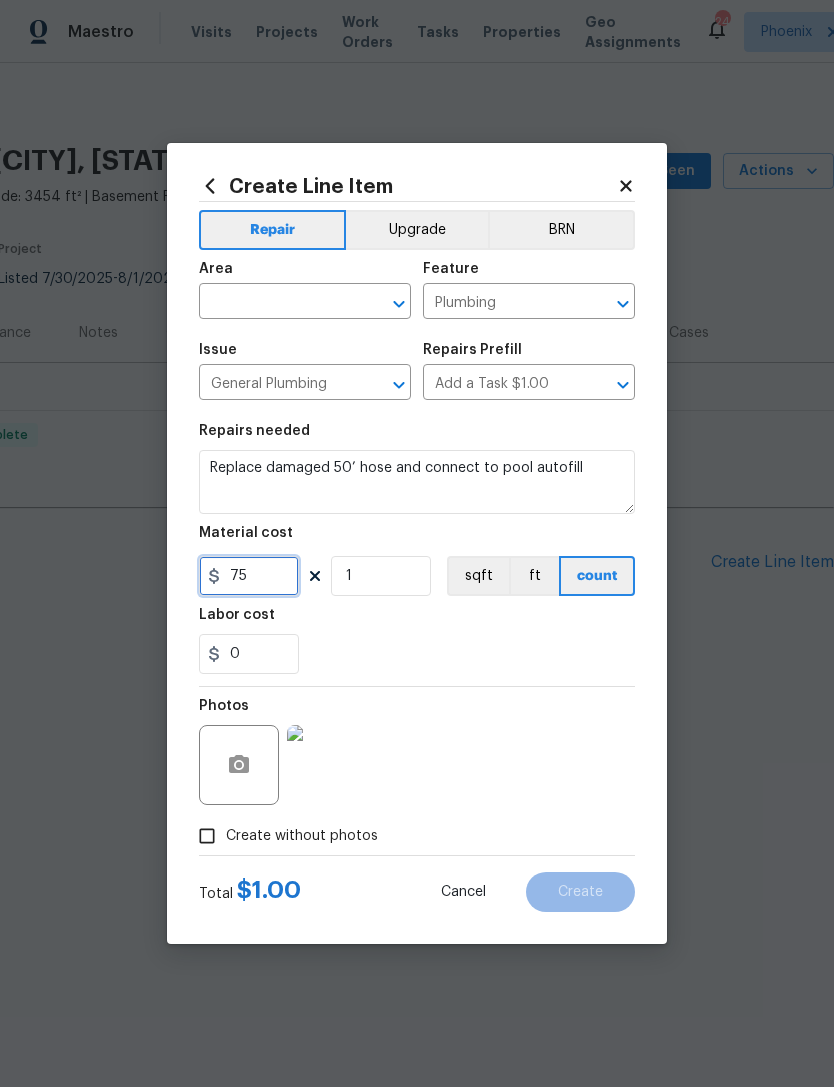 type on "75" 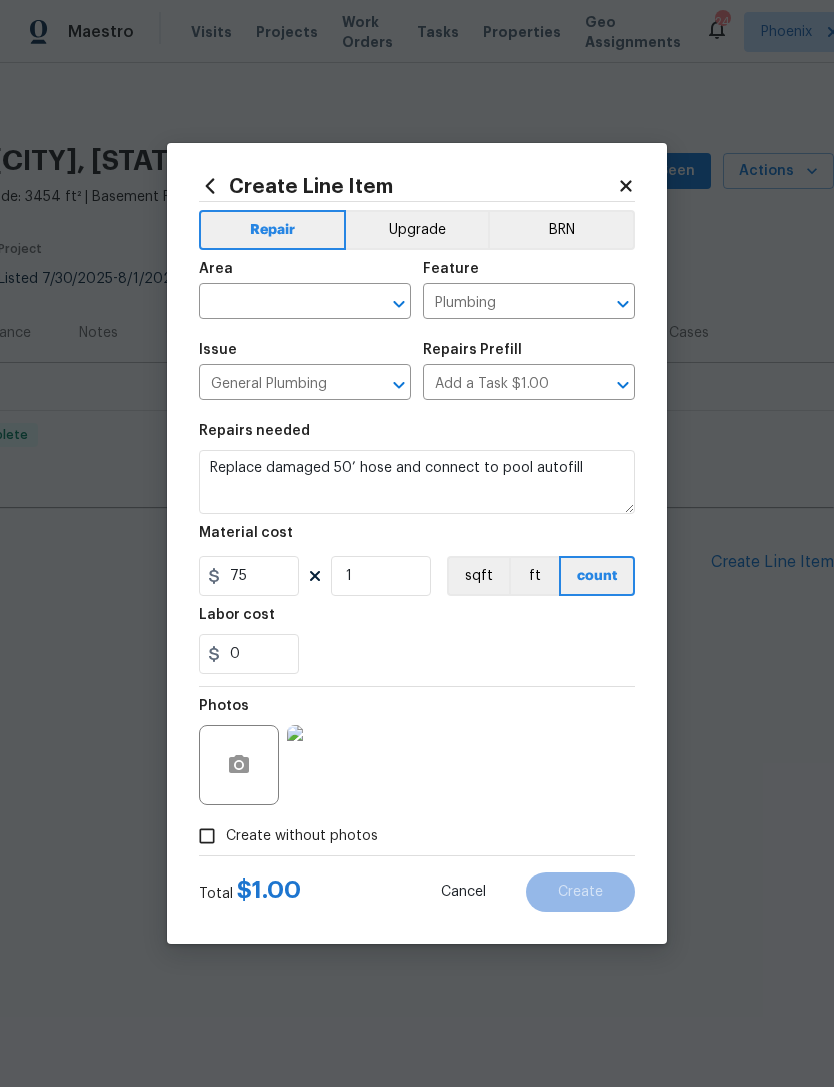 click on "0" at bounding box center (417, 654) 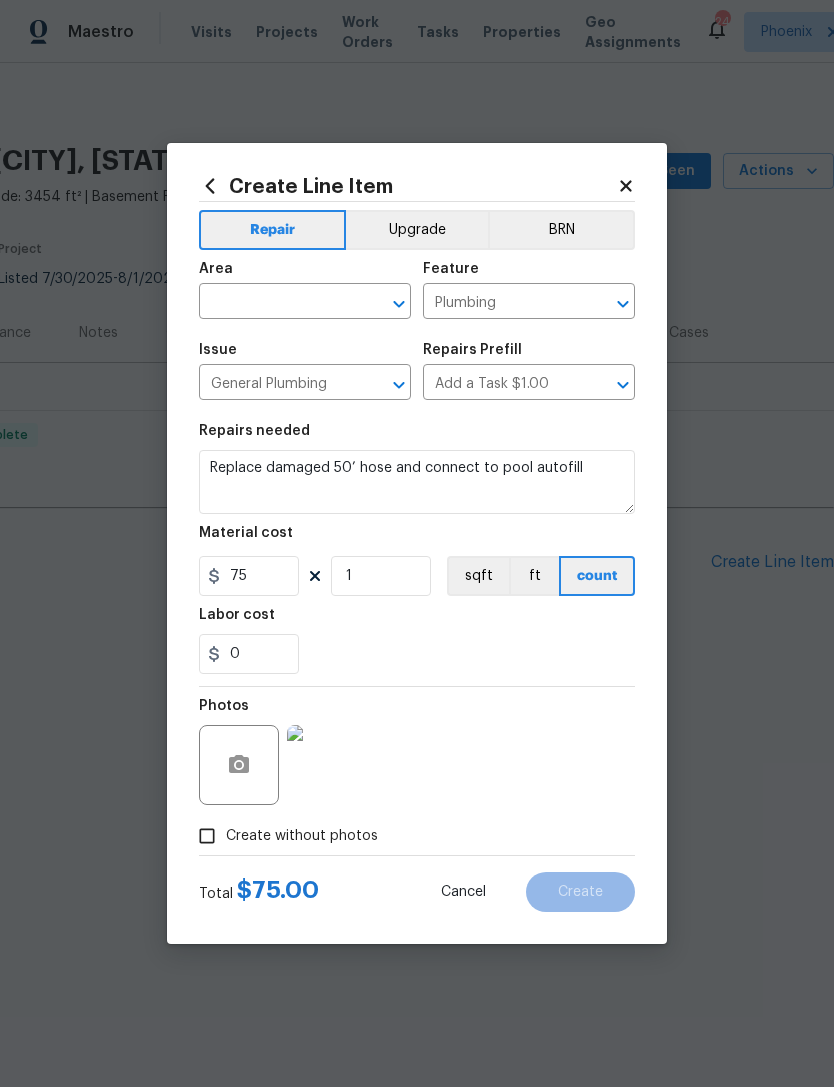 click 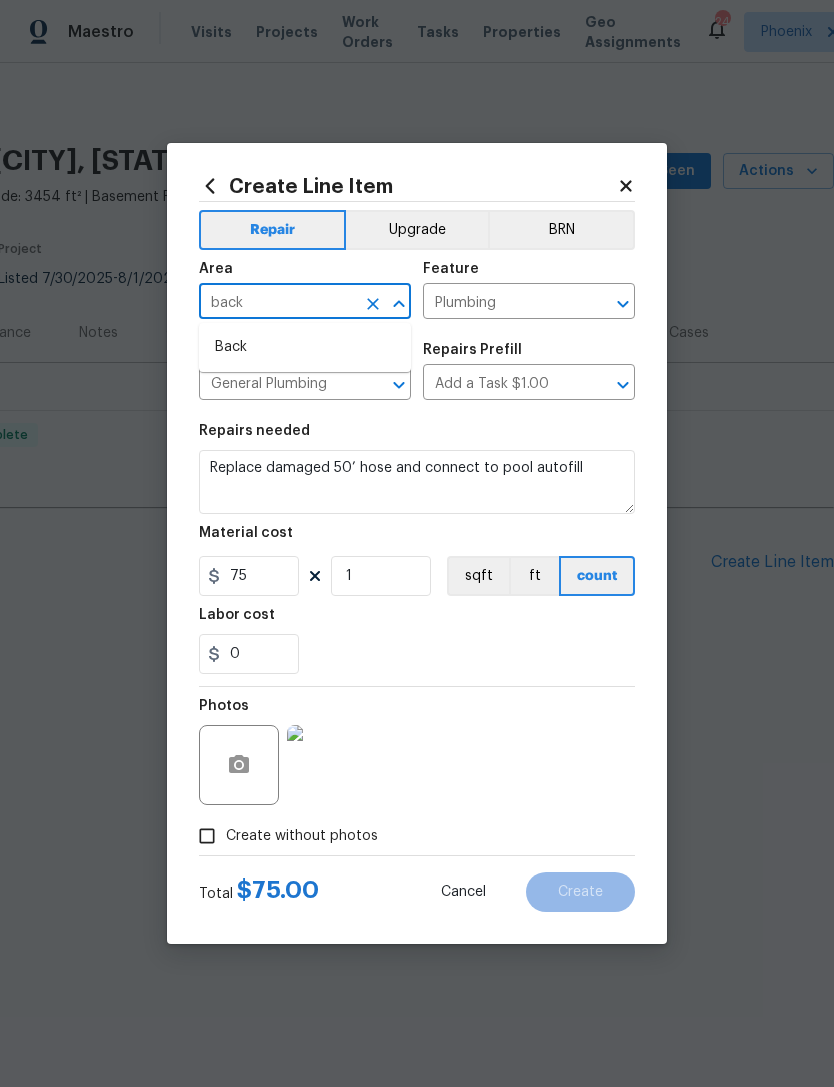 click on "Back" at bounding box center (305, 347) 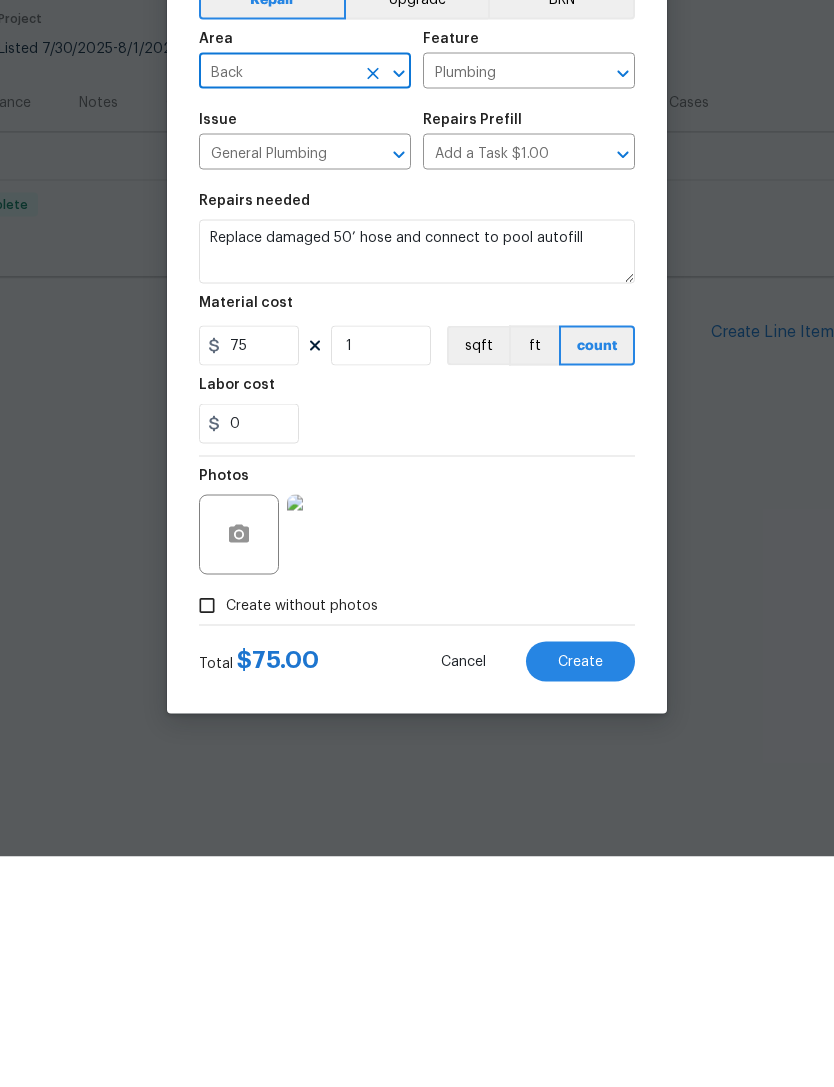click on "Create" at bounding box center [580, 892] 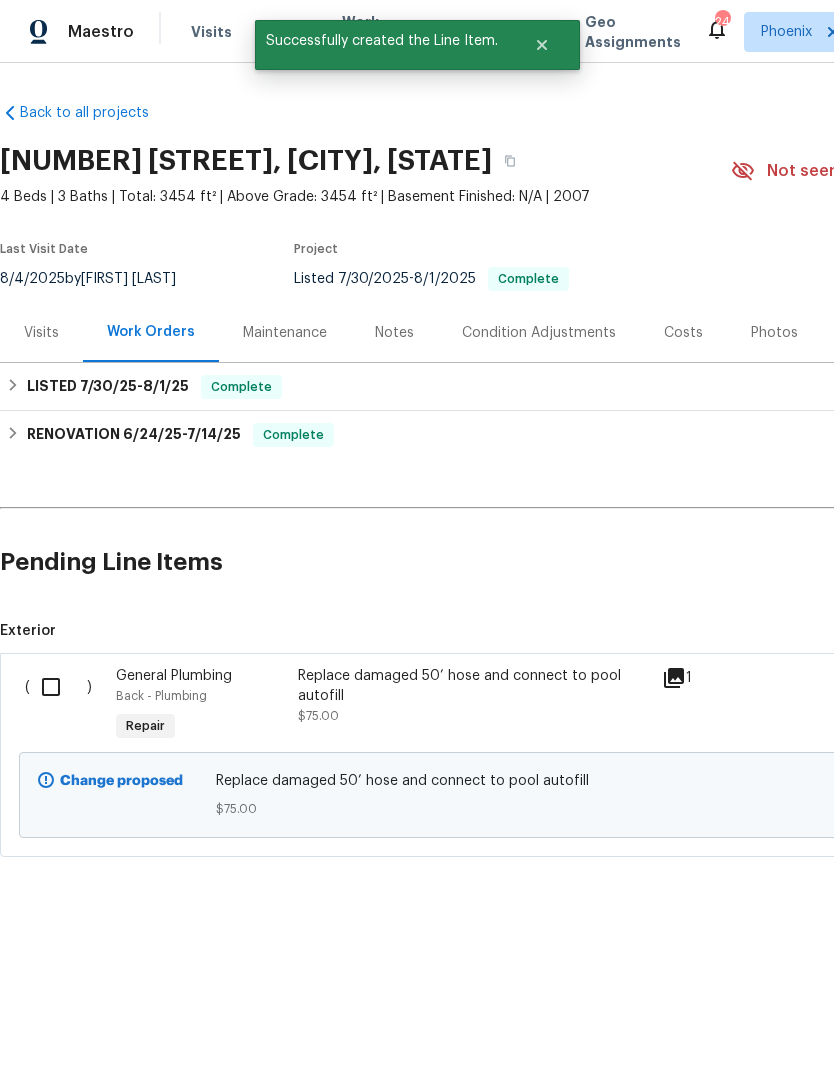 scroll, scrollTop: 0, scrollLeft: 0, axis: both 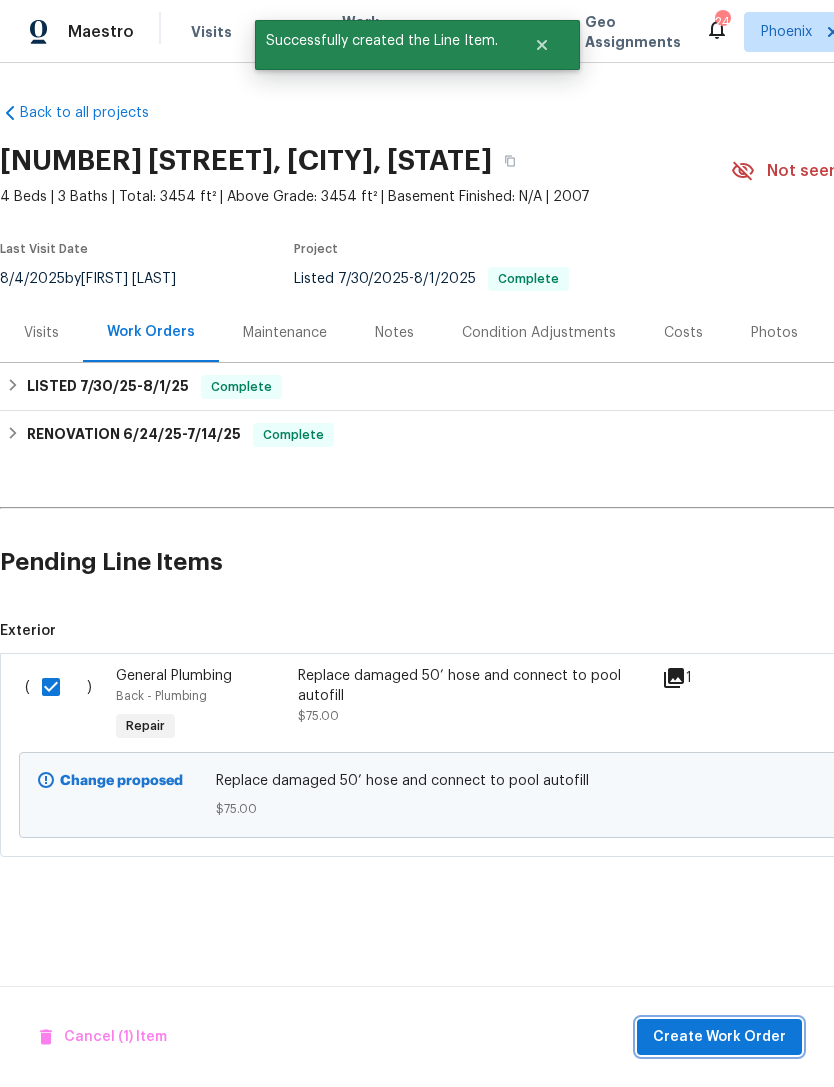 click on "Create Work Order" at bounding box center (719, 1037) 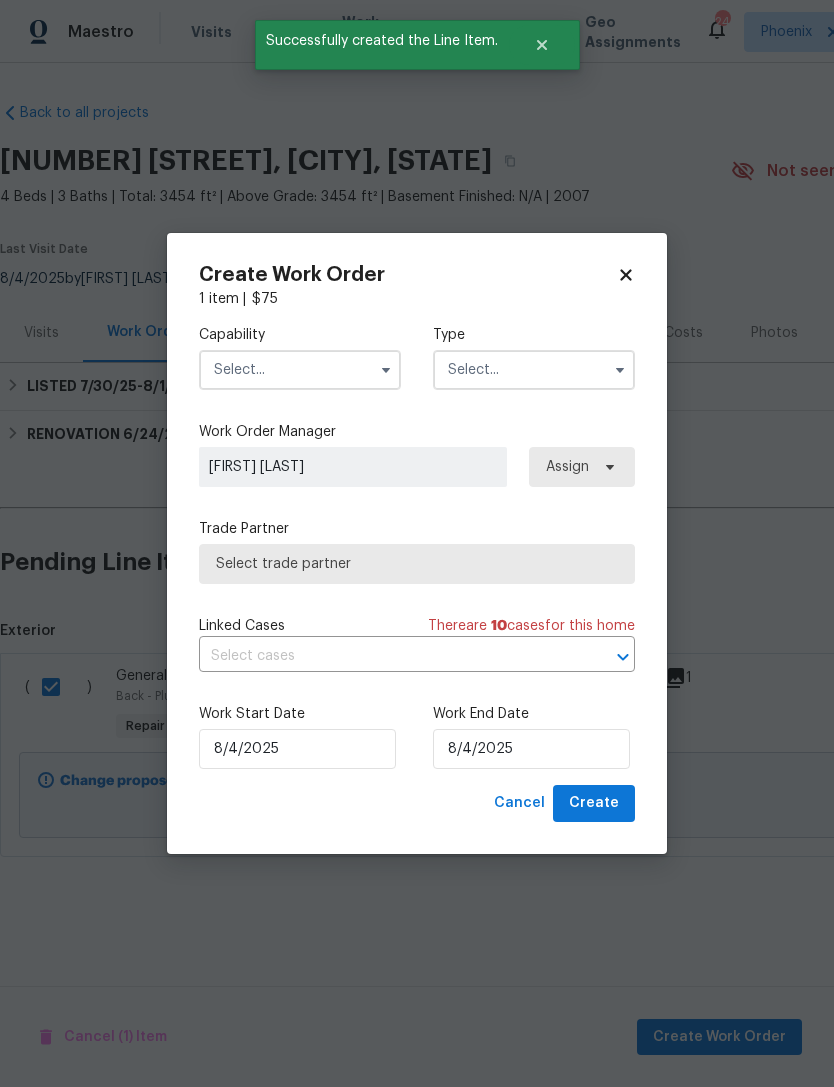 click at bounding box center [300, 370] 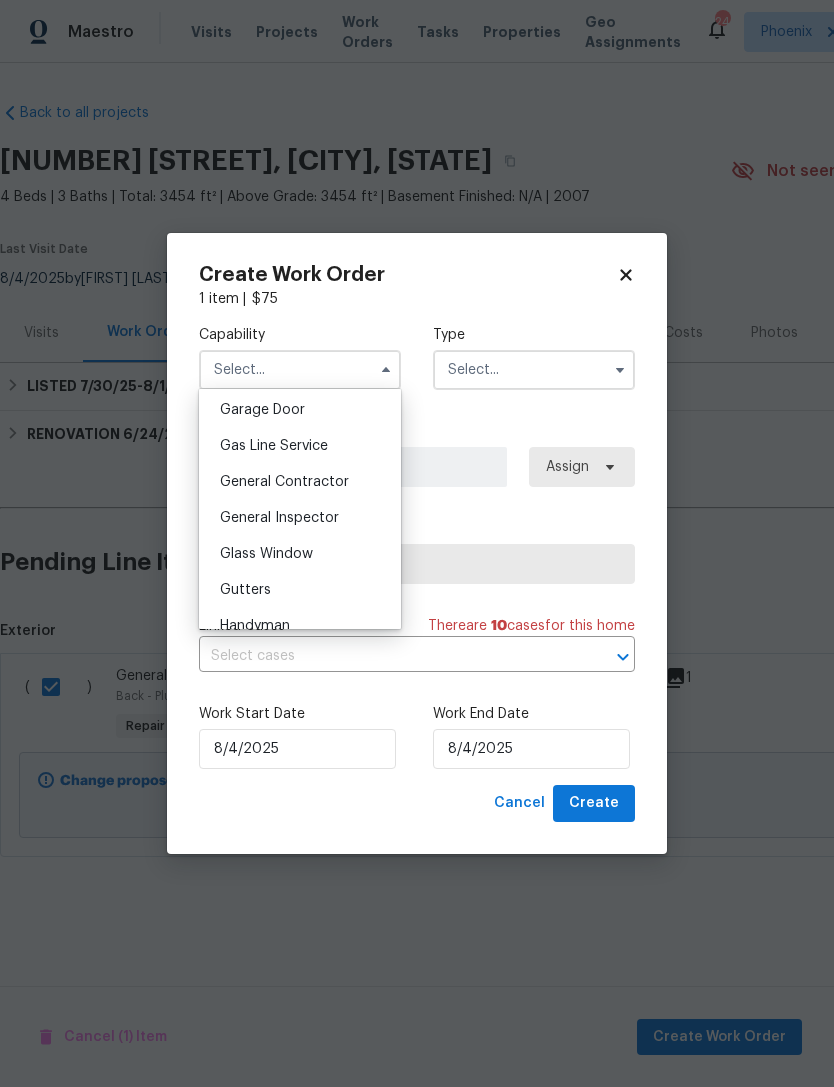 scroll, scrollTop: 903, scrollLeft: 0, axis: vertical 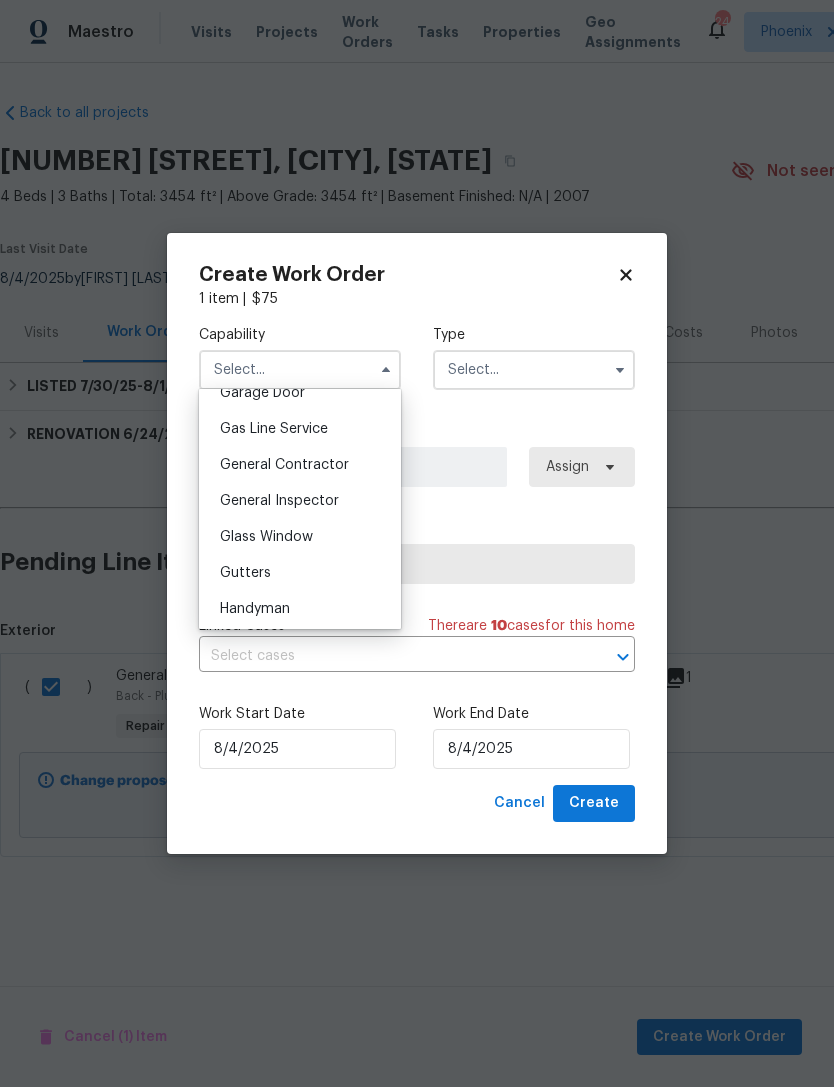 click on "General Contractor" at bounding box center (300, 465) 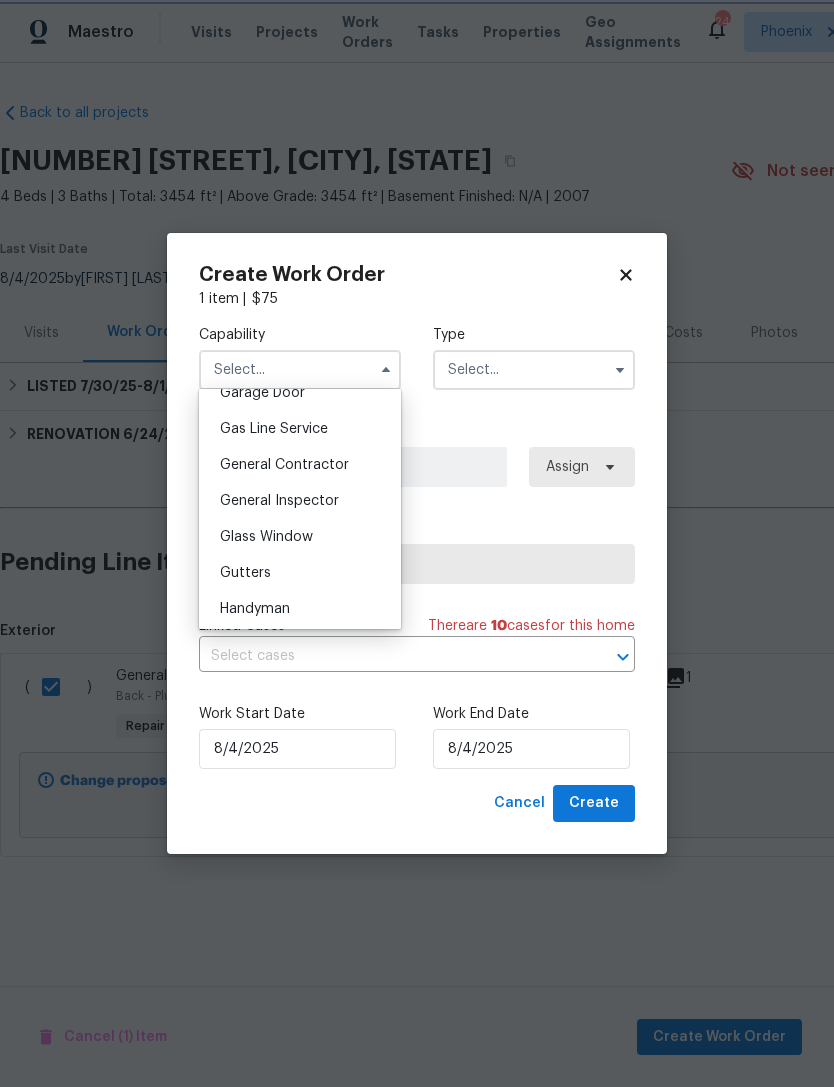 type on "General Contractor" 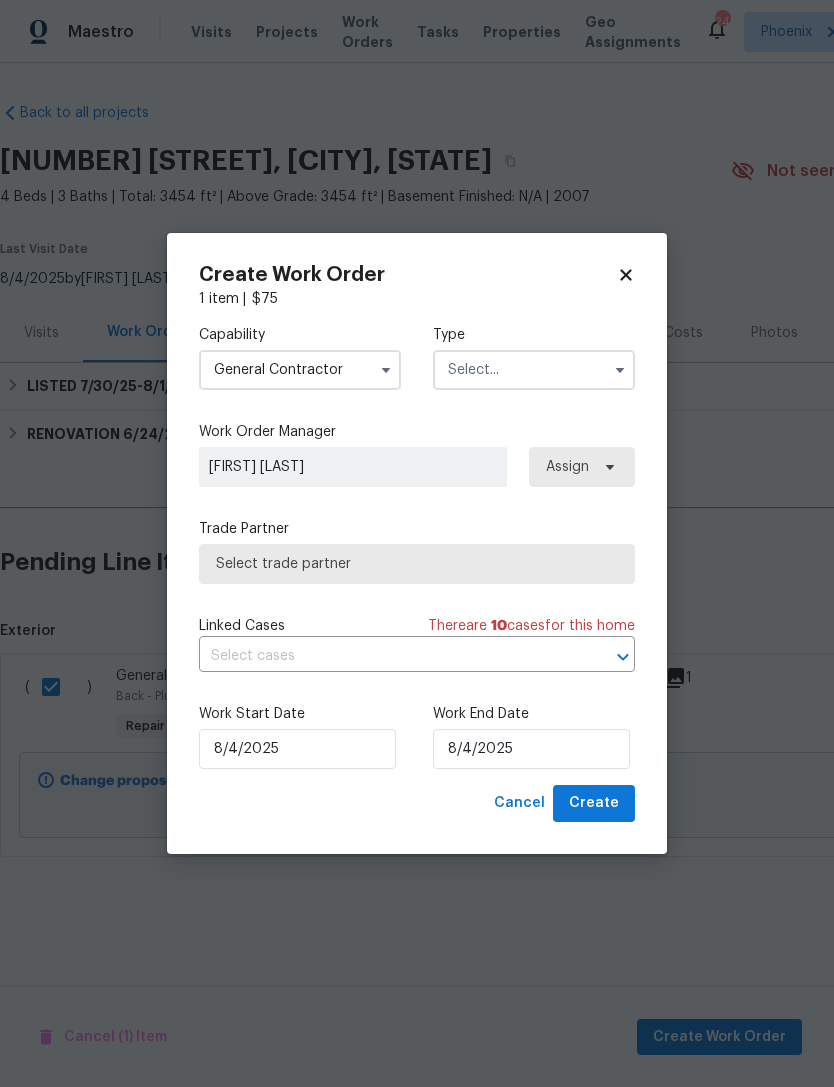 click at bounding box center [534, 370] 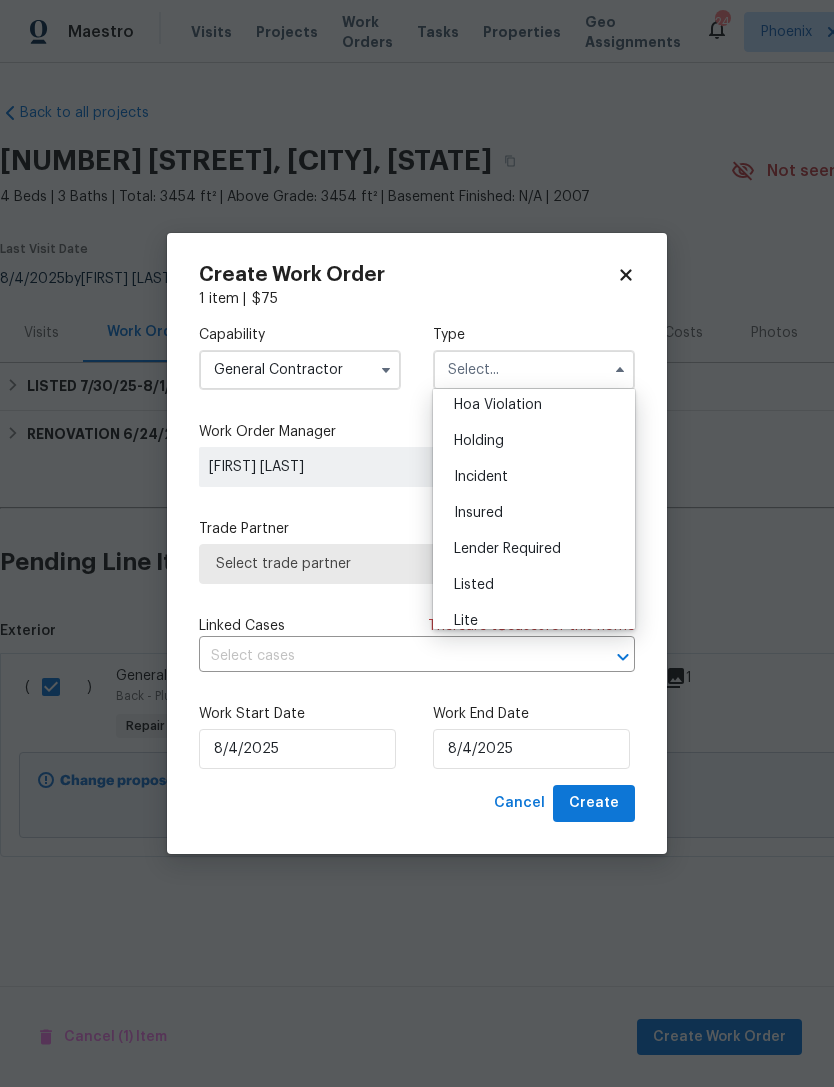 scroll, scrollTop: 87, scrollLeft: 0, axis: vertical 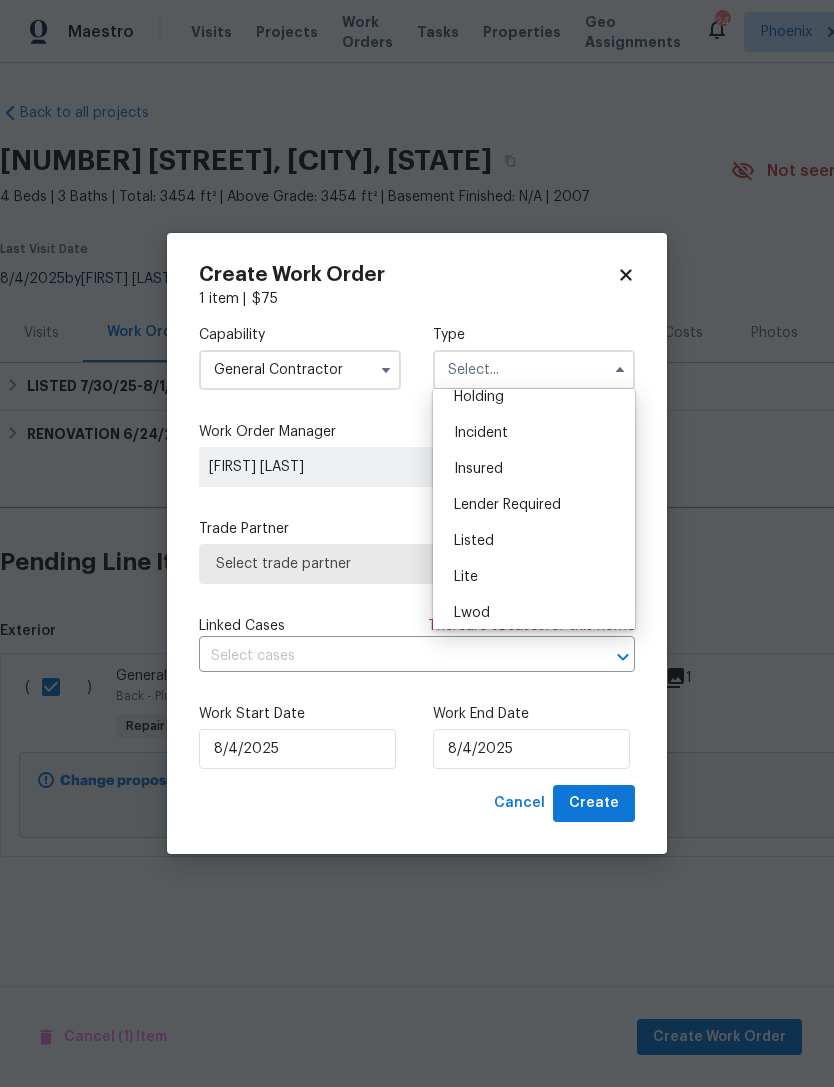 click on "Listed" at bounding box center (474, 541) 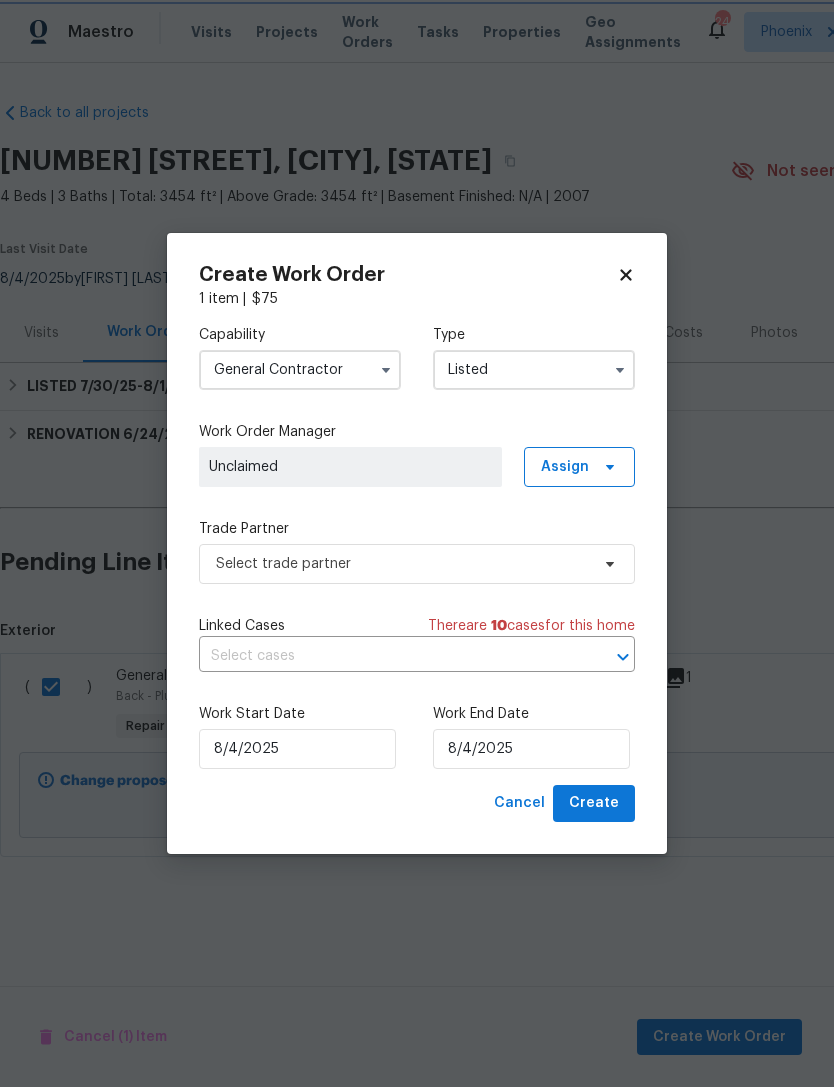 scroll, scrollTop: 0, scrollLeft: 0, axis: both 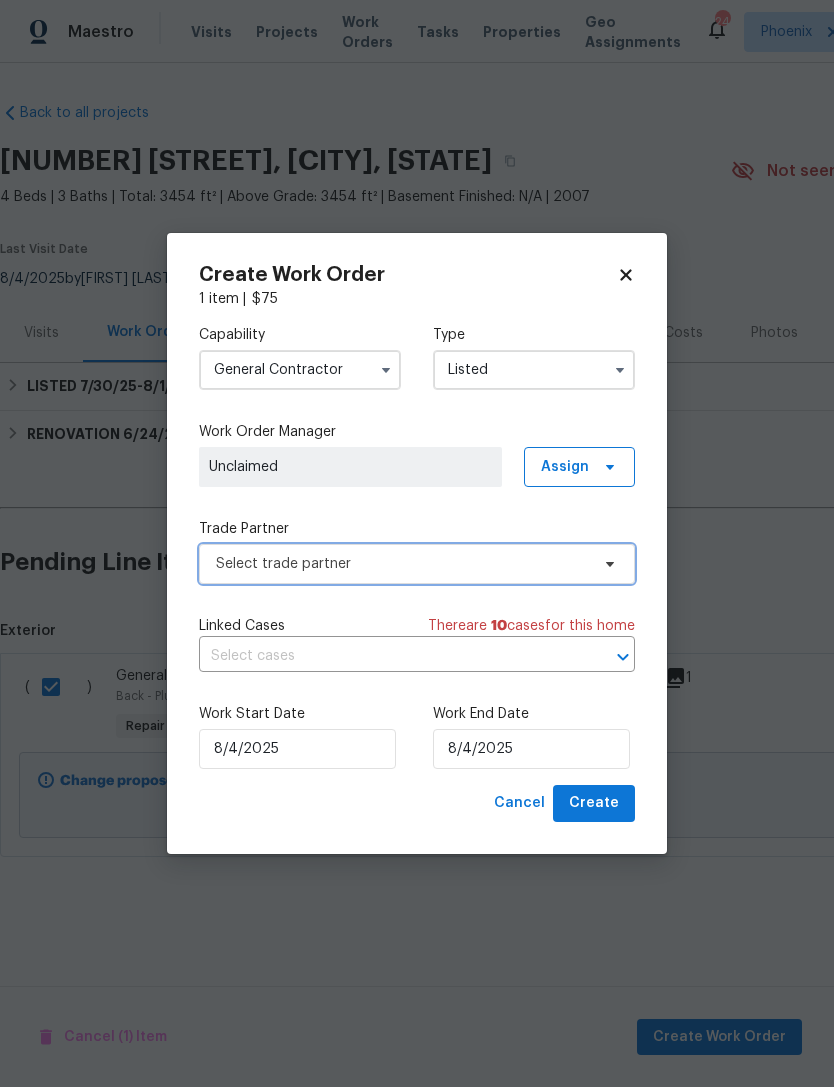 click on "Select trade partner" at bounding box center [402, 564] 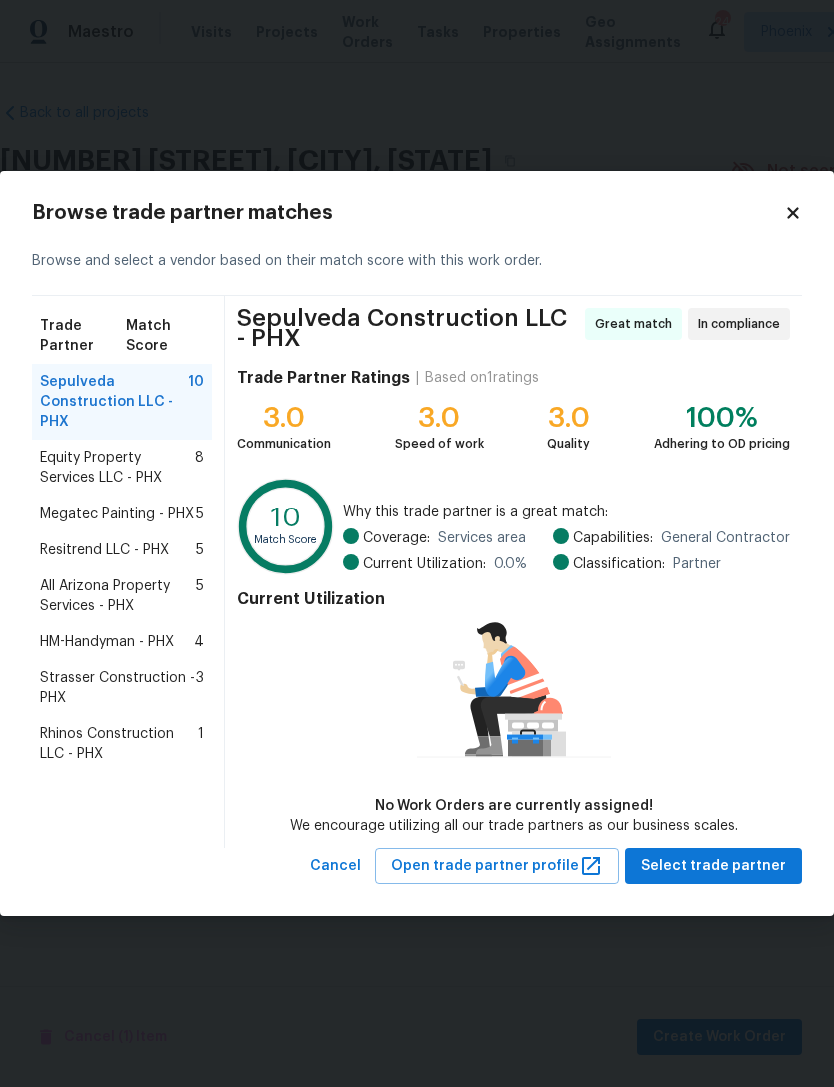 click on "Rhinos Construction LLC - PHX" at bounding box center (119, 744) 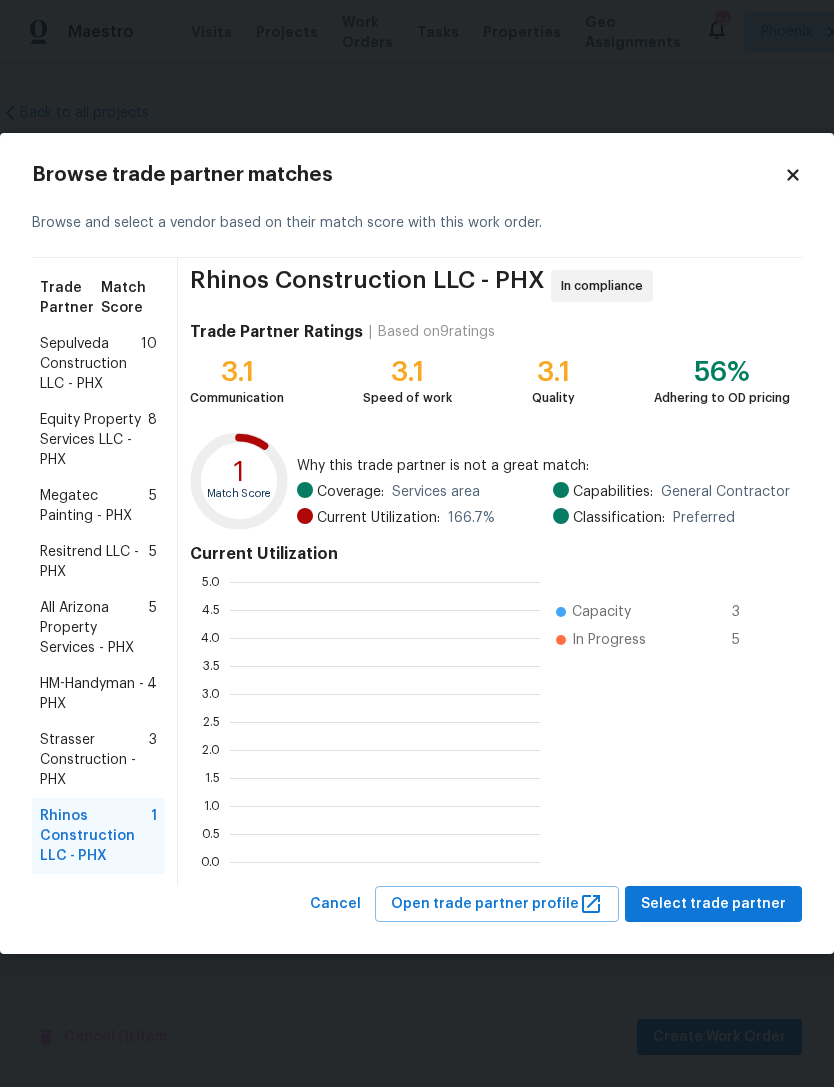 scroll, scrollTop: 2, scrollLeft: 2, axis: both 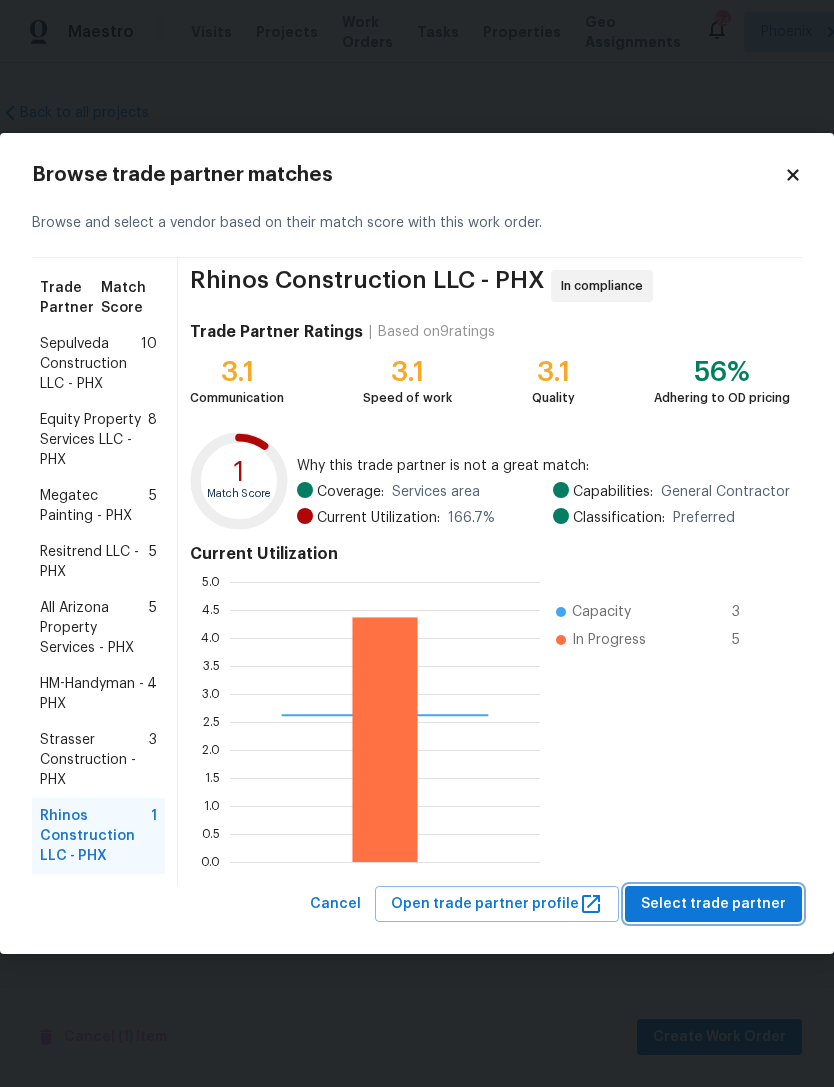 click on "Select trade partner" at bounding box center (713, 904) 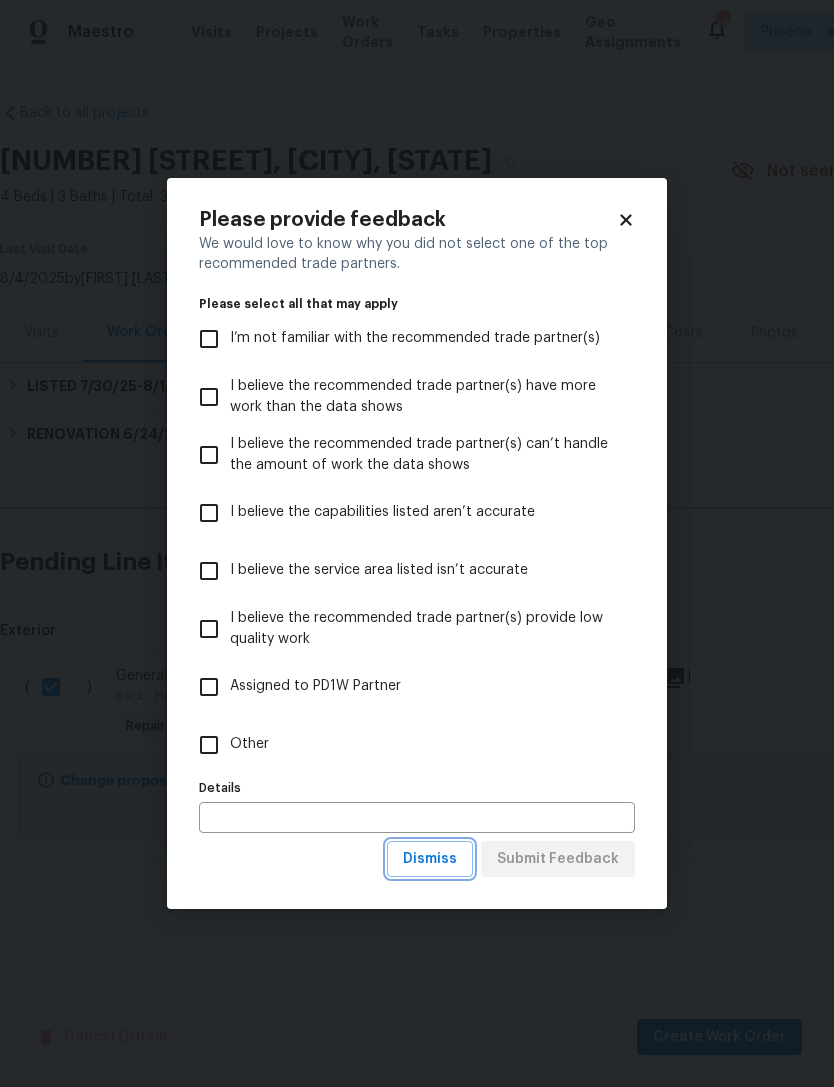 click on "Dismiss" at bounding box center [430, 859] 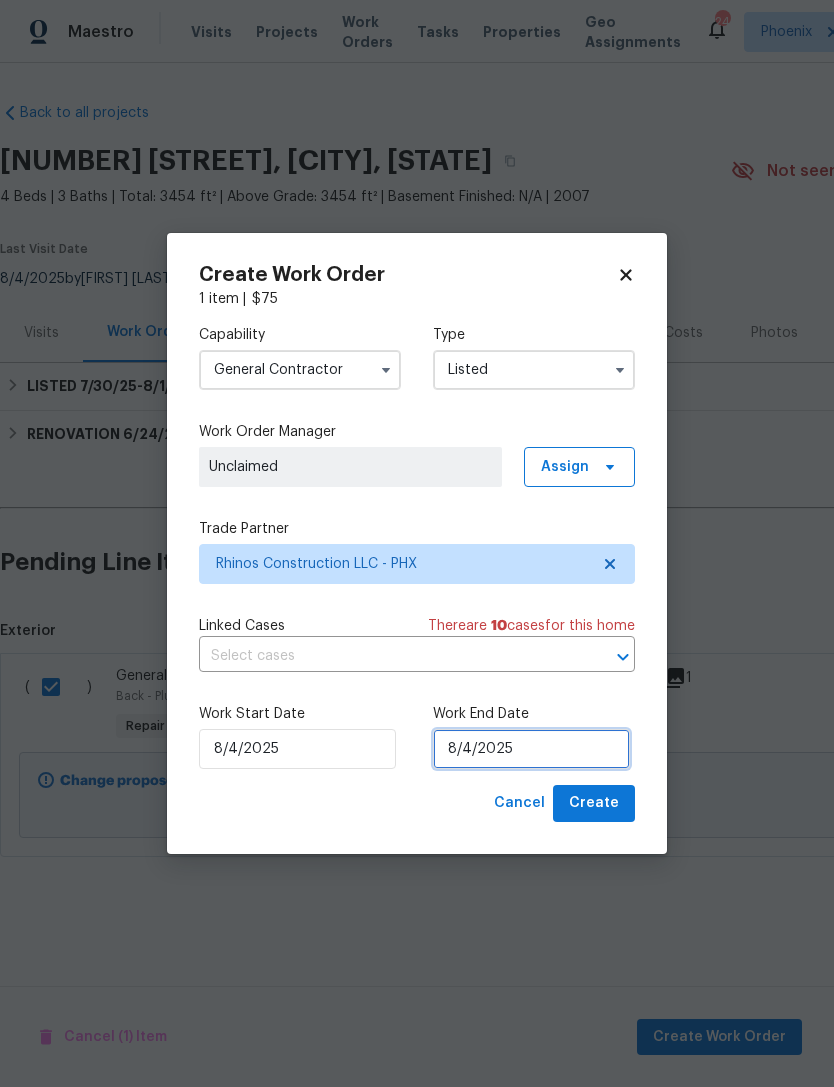 click on "8/4/2025" at bounding box center (531, 749) 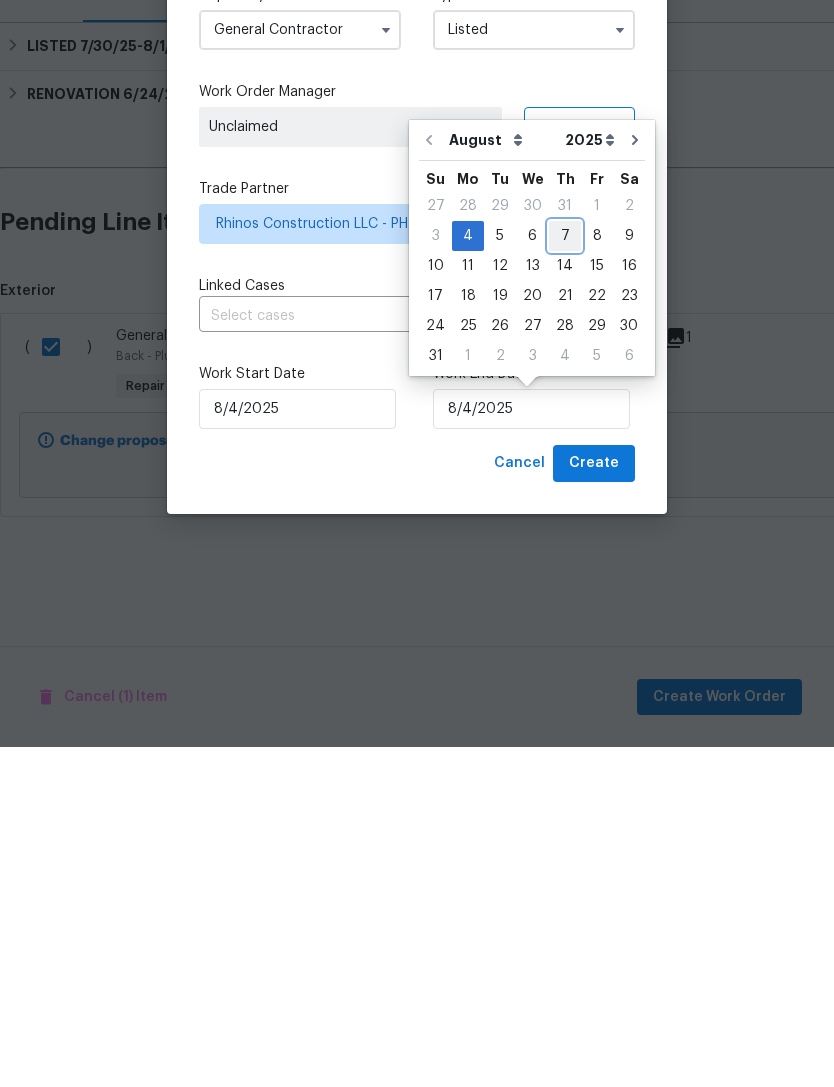 click on "7" at bounding box center (565, 576) 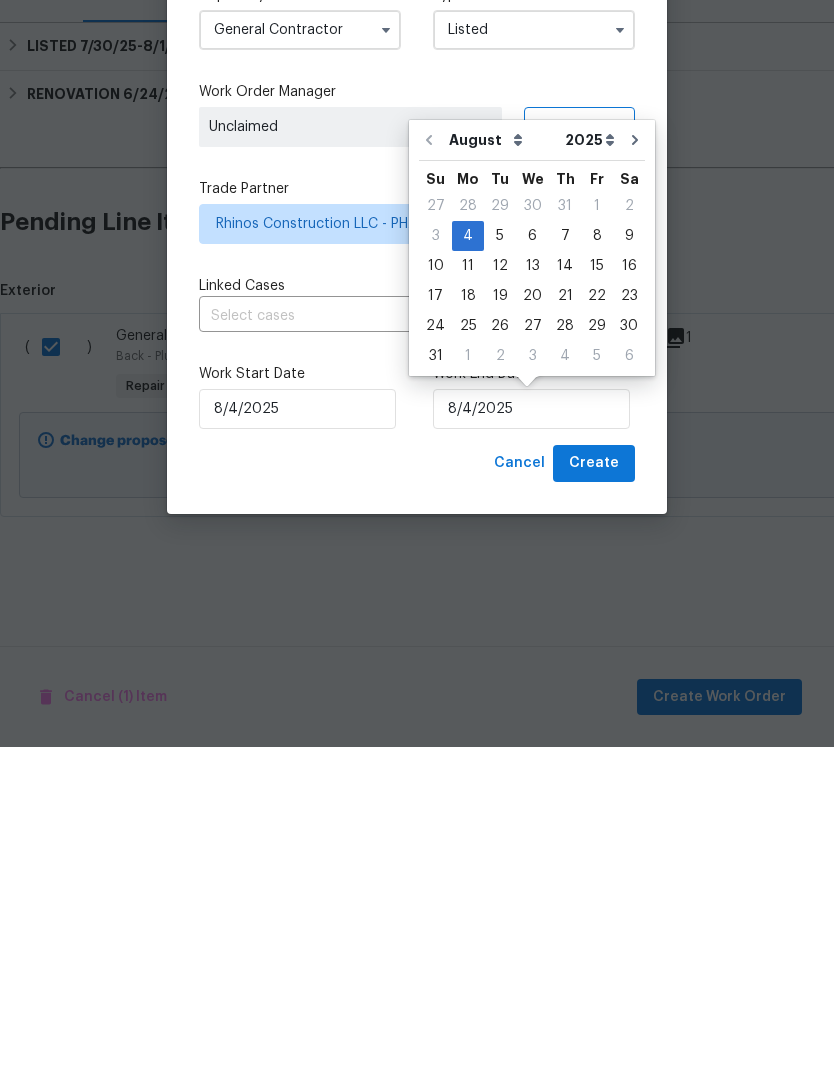 type on "8/7/2025" 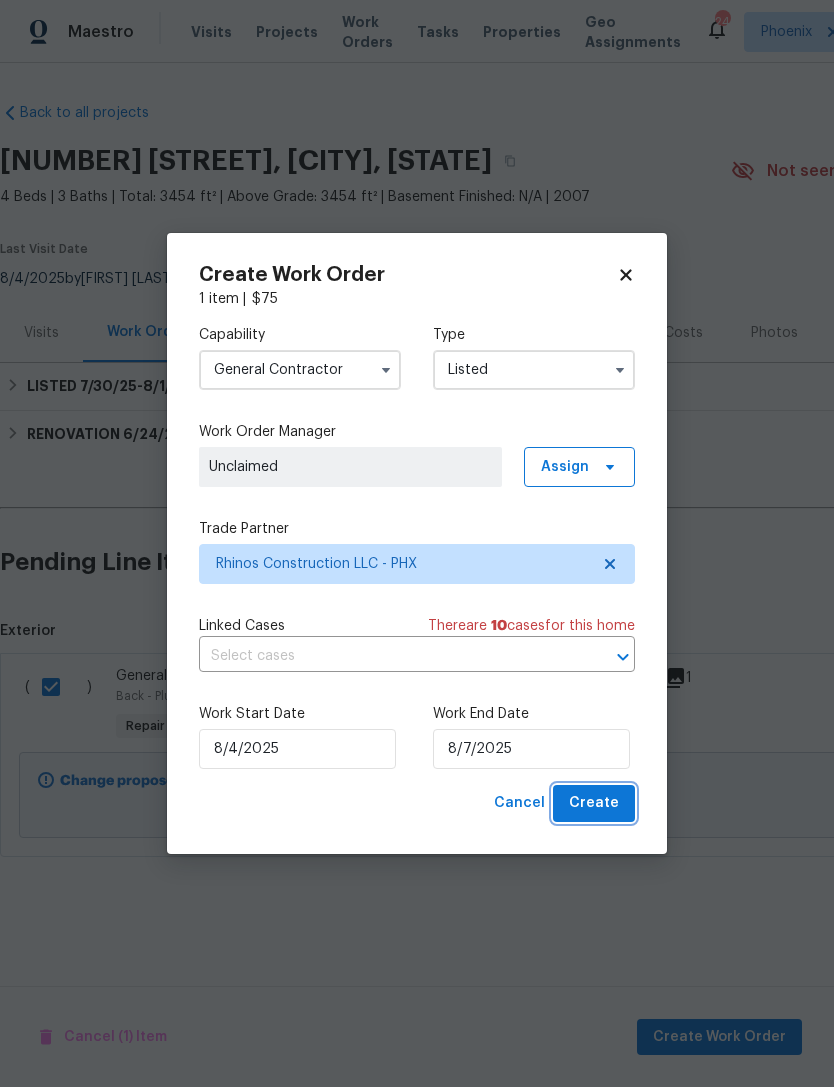 click on "Create" at bounding box center [594, 803] 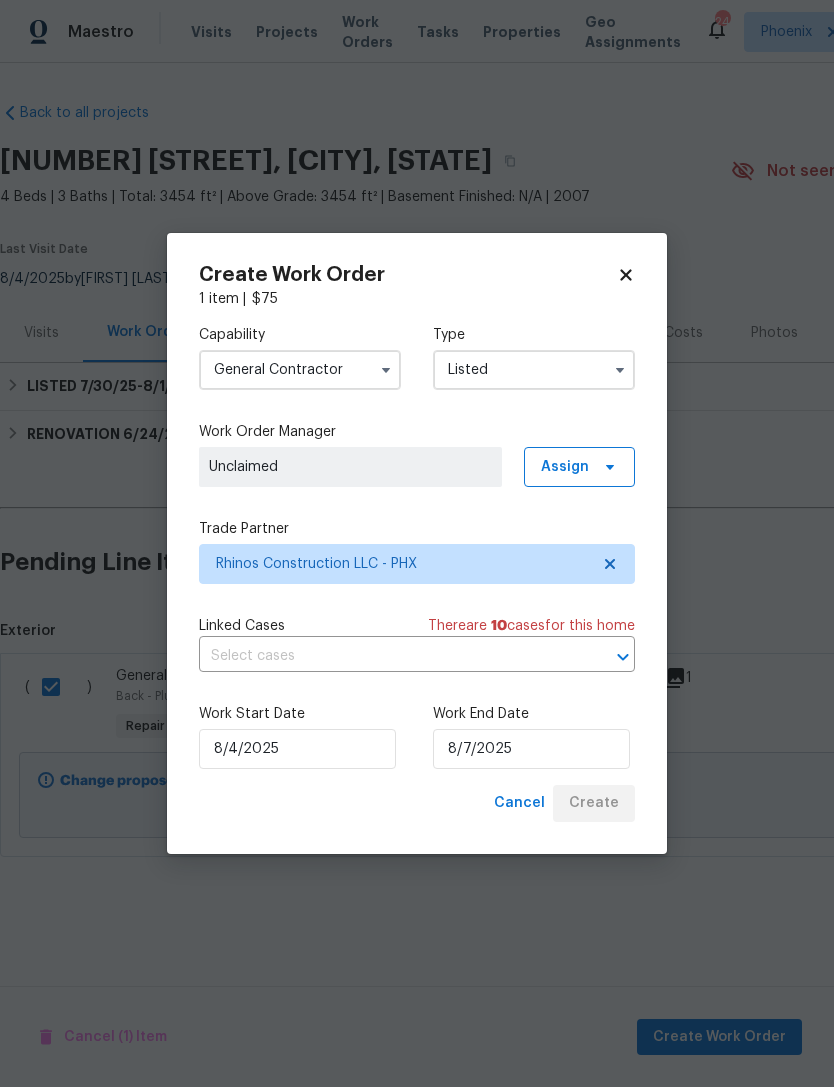 checkbox on "false" 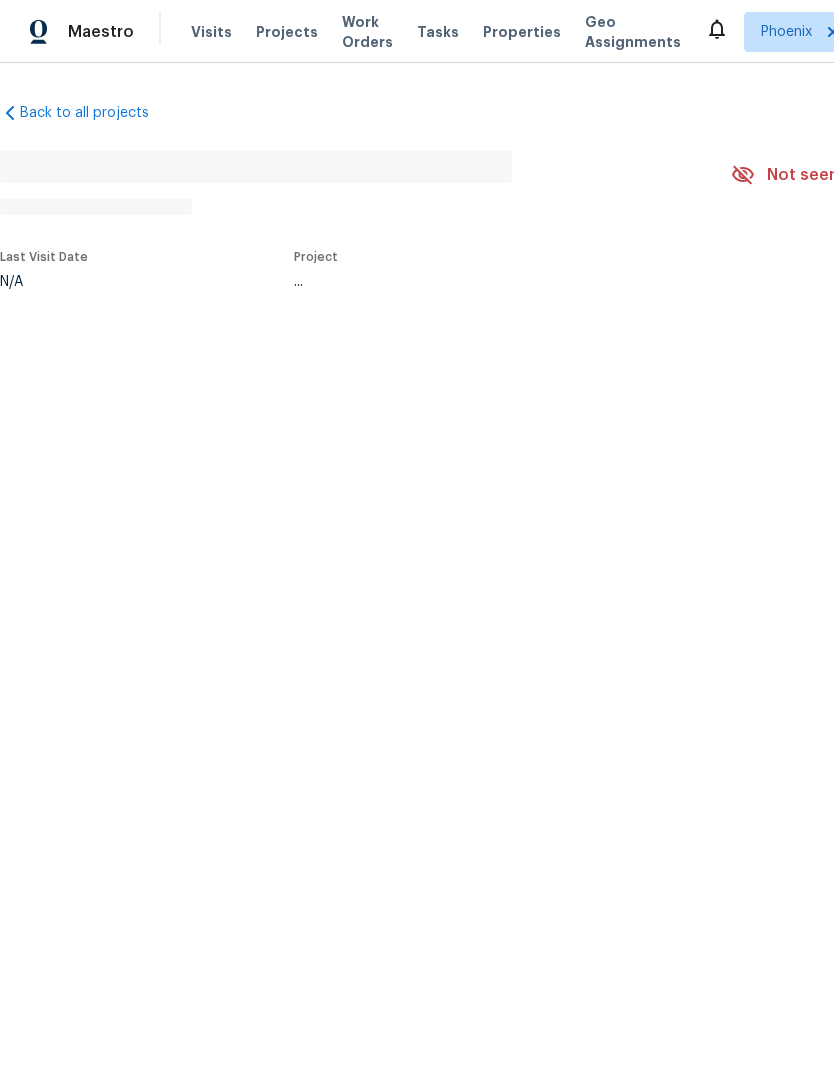 scroll, scrollTop: 0, scrollLeft: 0, axis: both 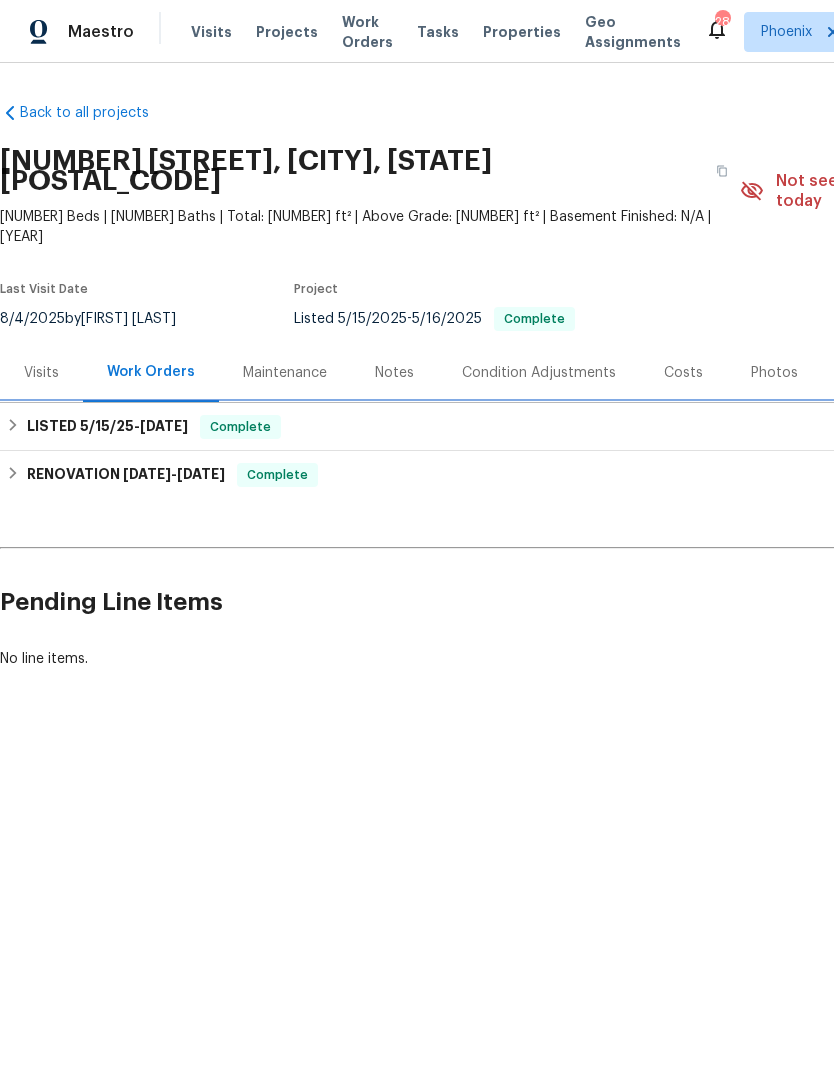click on "5/15/25" at bounding box center [107, 426] 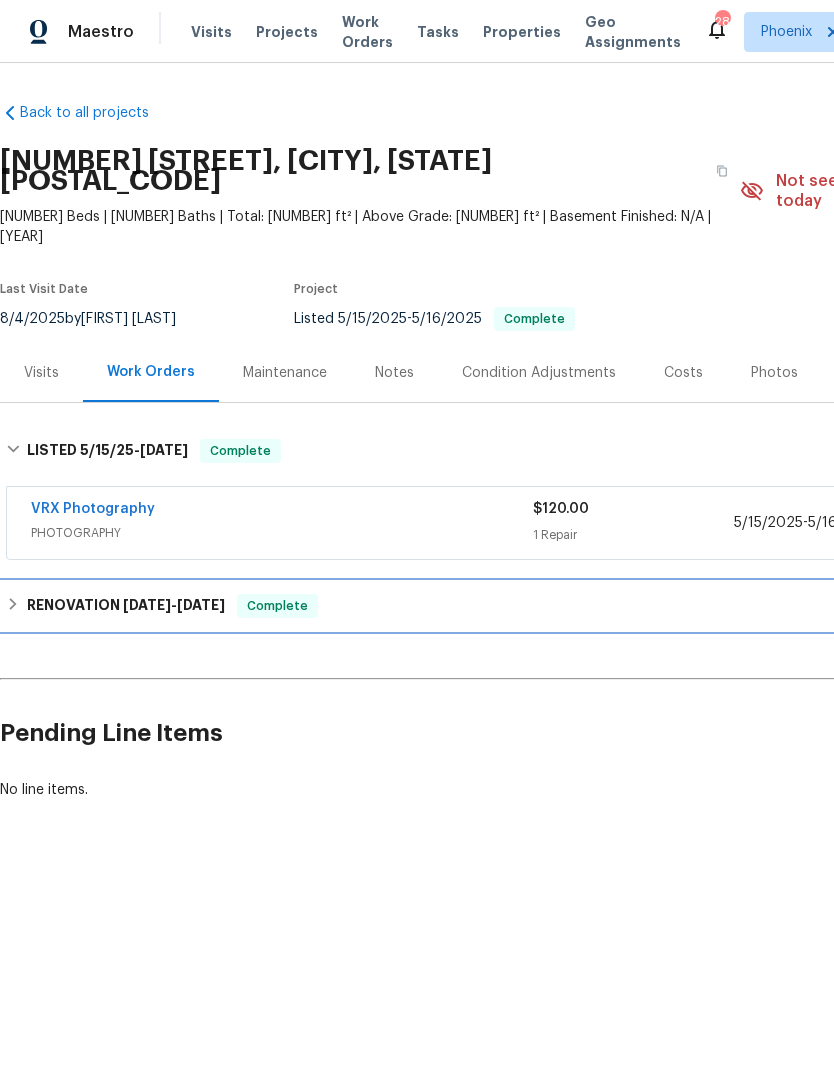 click on "RENOVATION   5/5/25  -  5/16/25" at bounding box center [126, 606] 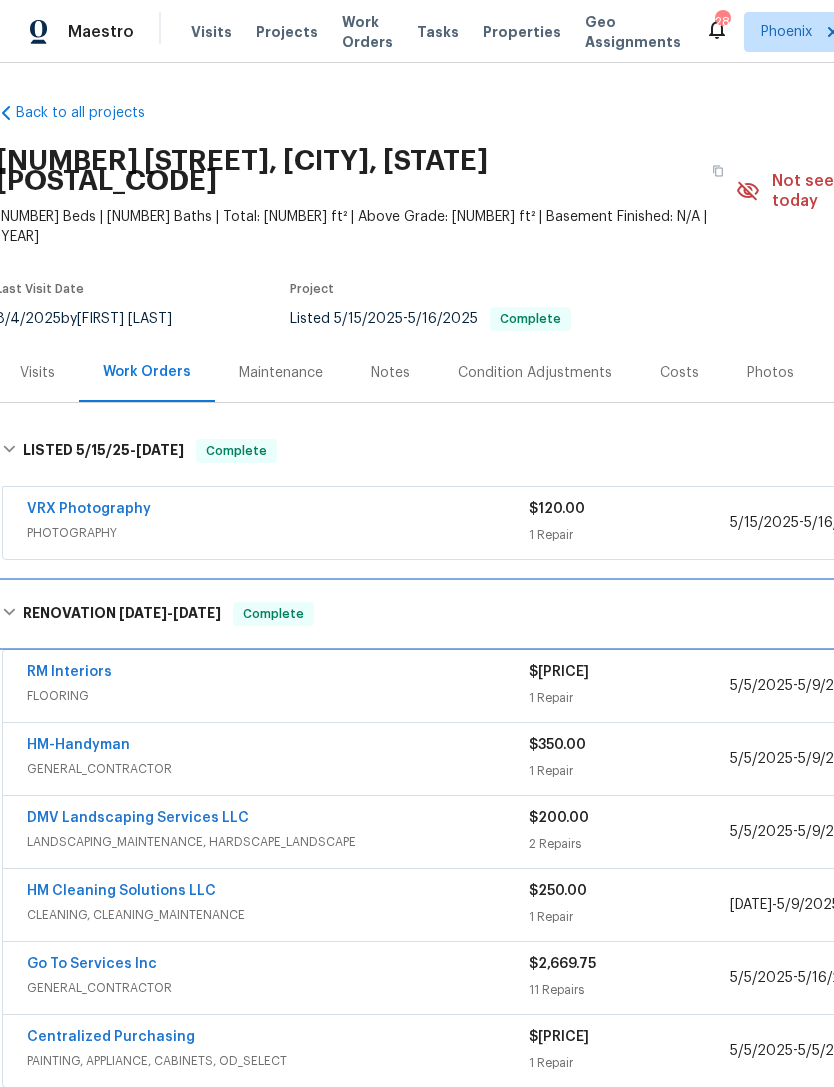 scroll, scrollTop: 0, scrollLeft: 4, axis: horizontal 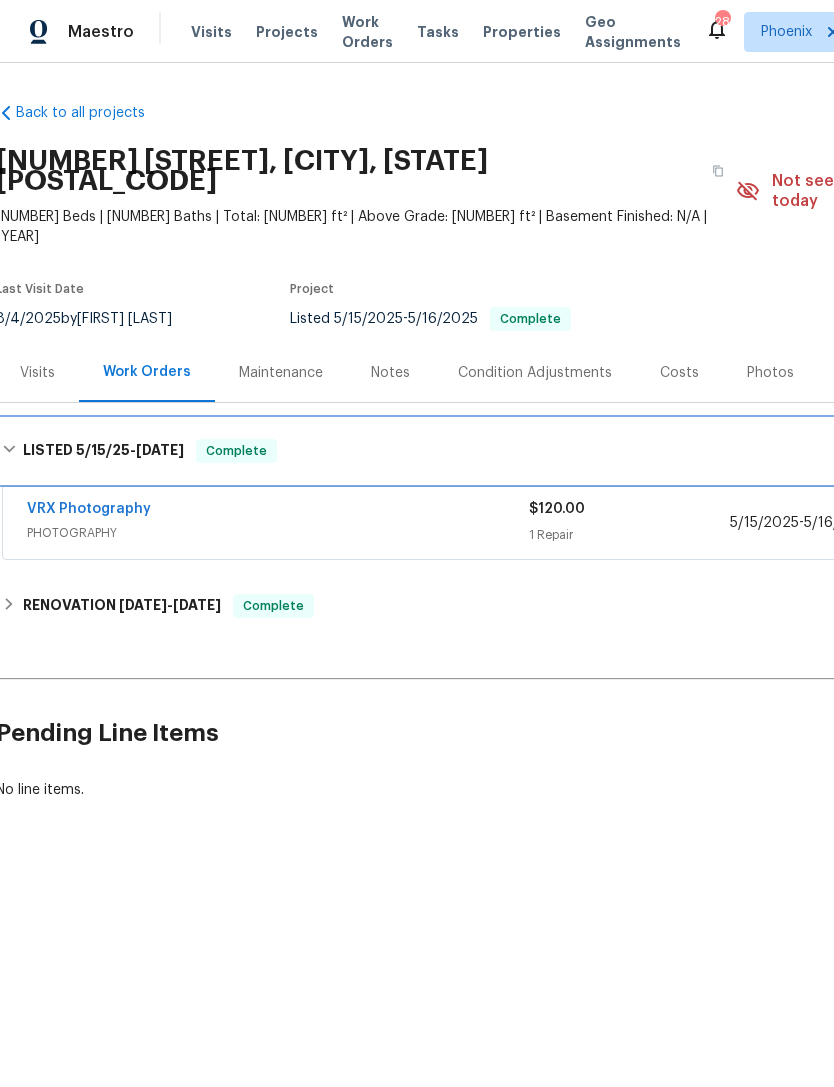 click on "LISTED   5/15/25  -  5/16/25 Complete" at bounding box center [561, 451] 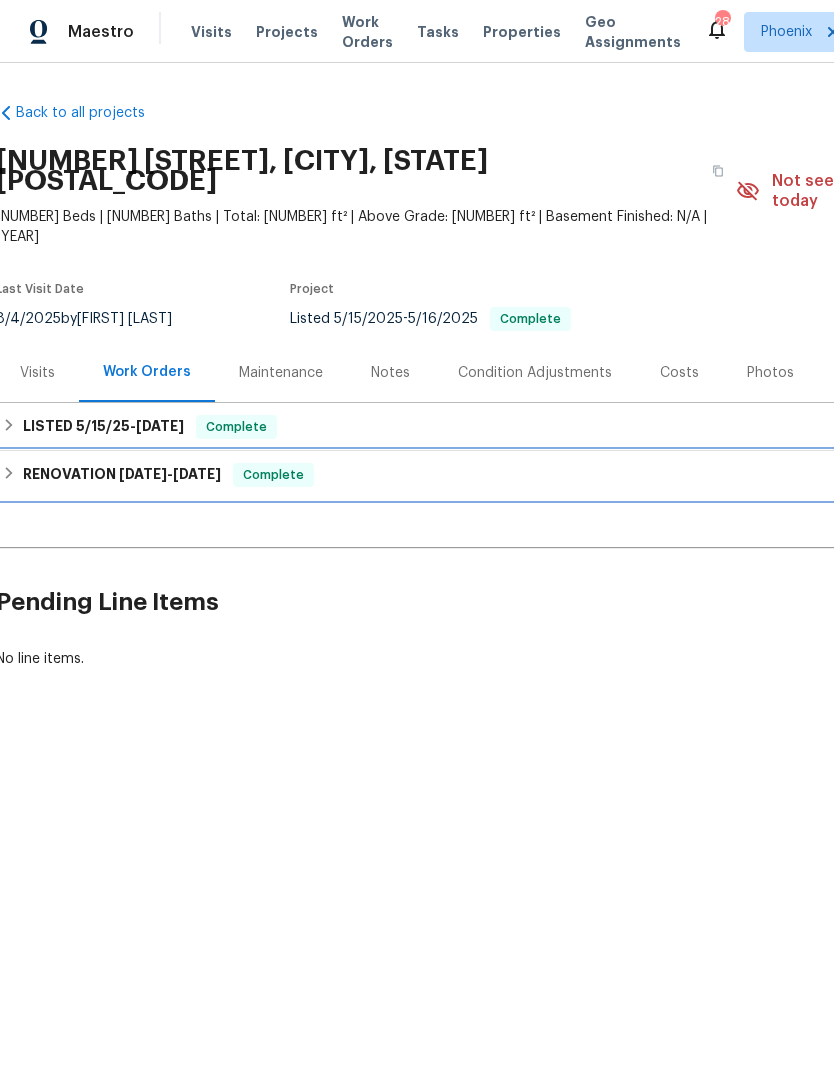 click on "5/5/25" at bounding box center (143, 474) 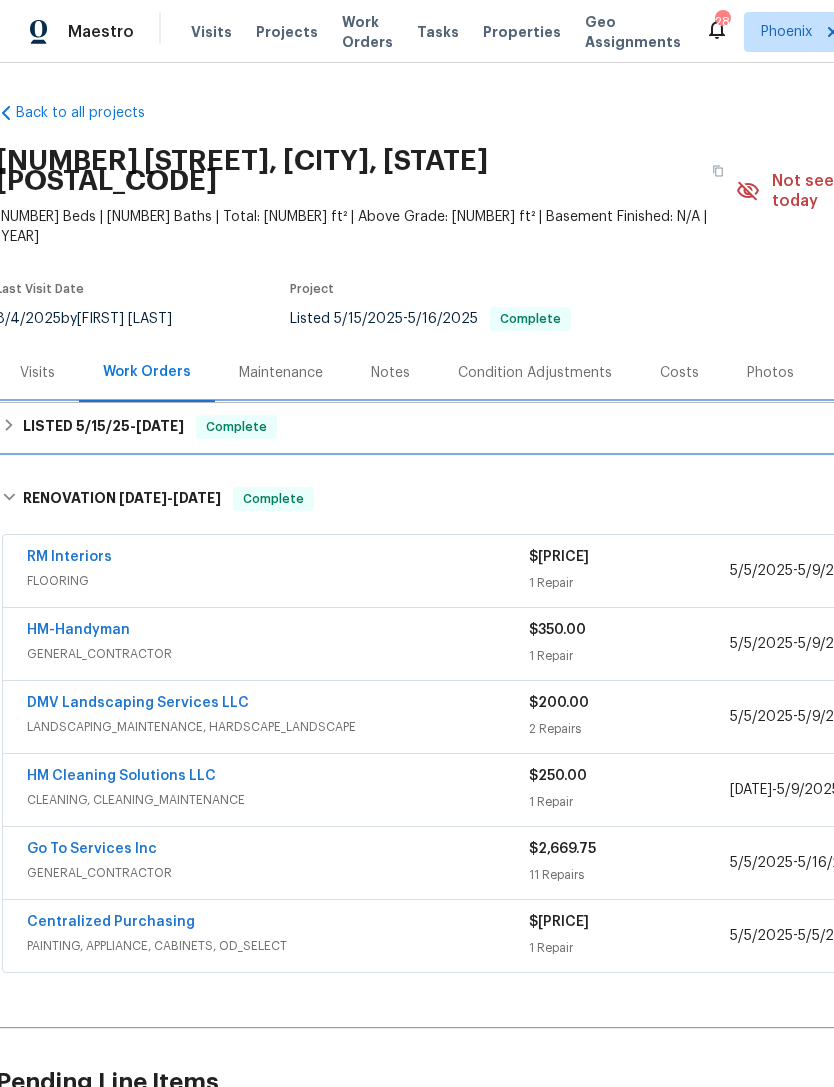 click on "LISTED   5/15/25  -  5/16/25" at bounding box center (103, 427) 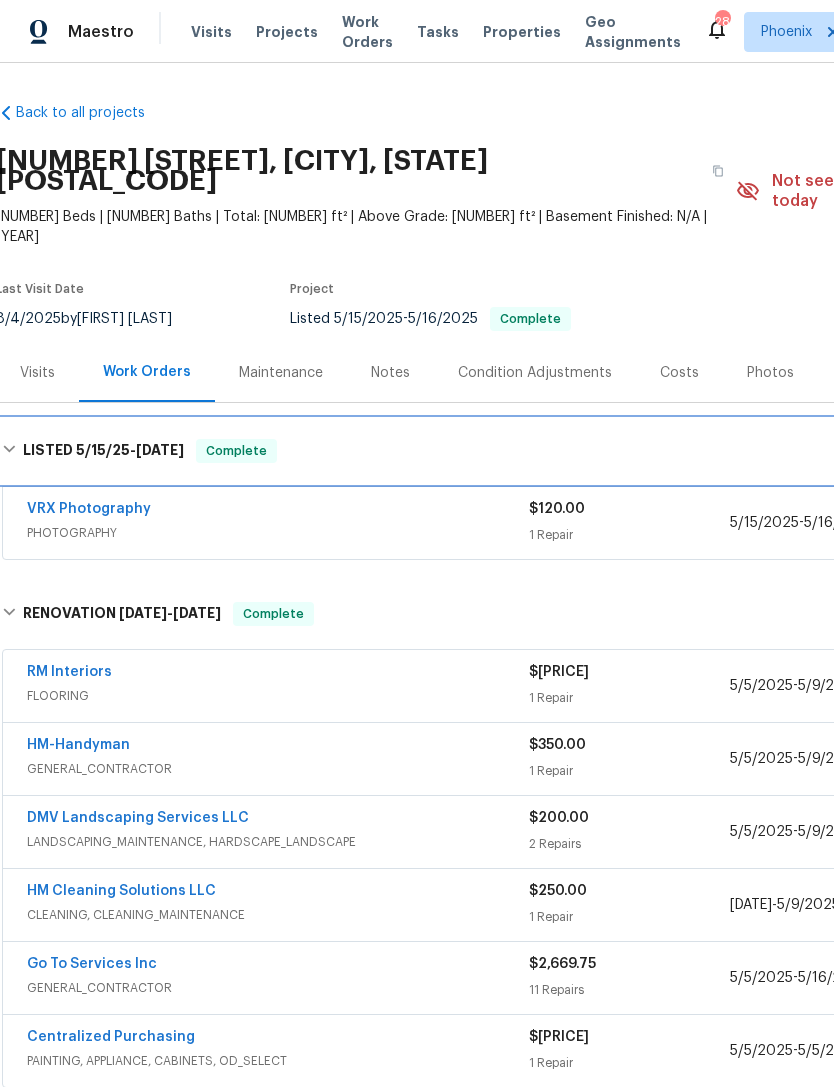 click on "5/15/25" at bounding box center [103, 450] 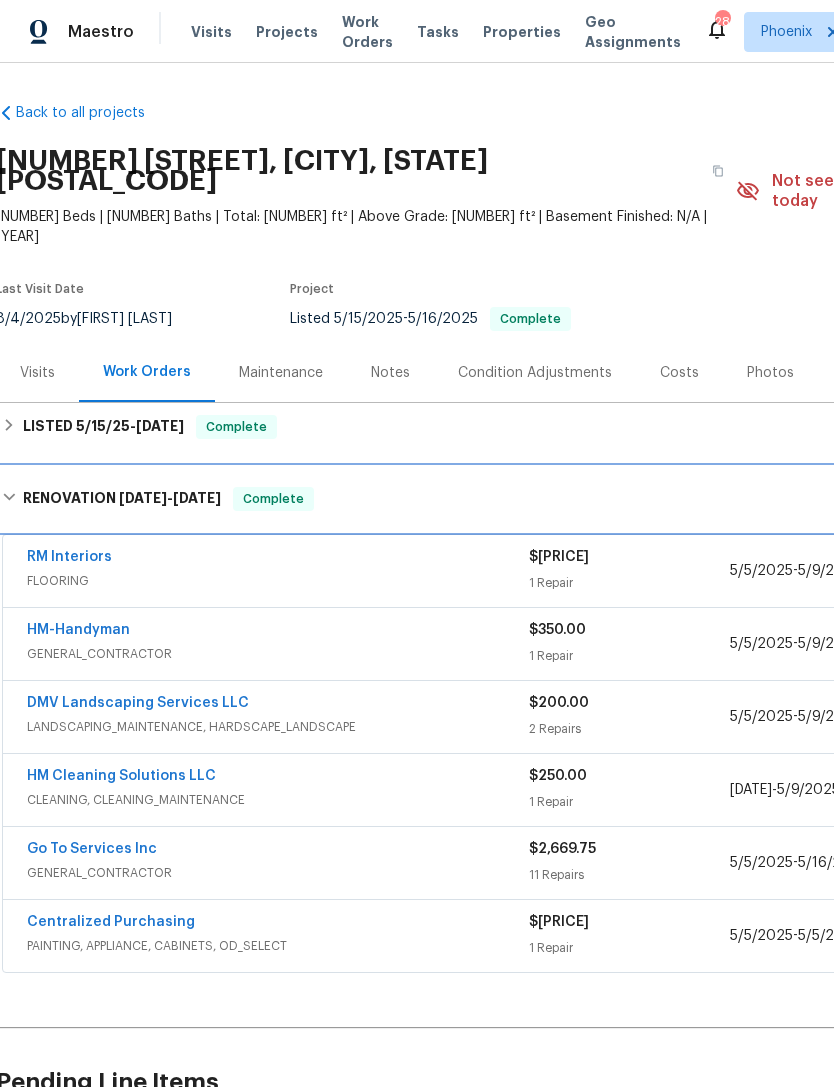 click on "RENOVATION   5/5/25  -  5/16/25" at bounding box center (122, 499) 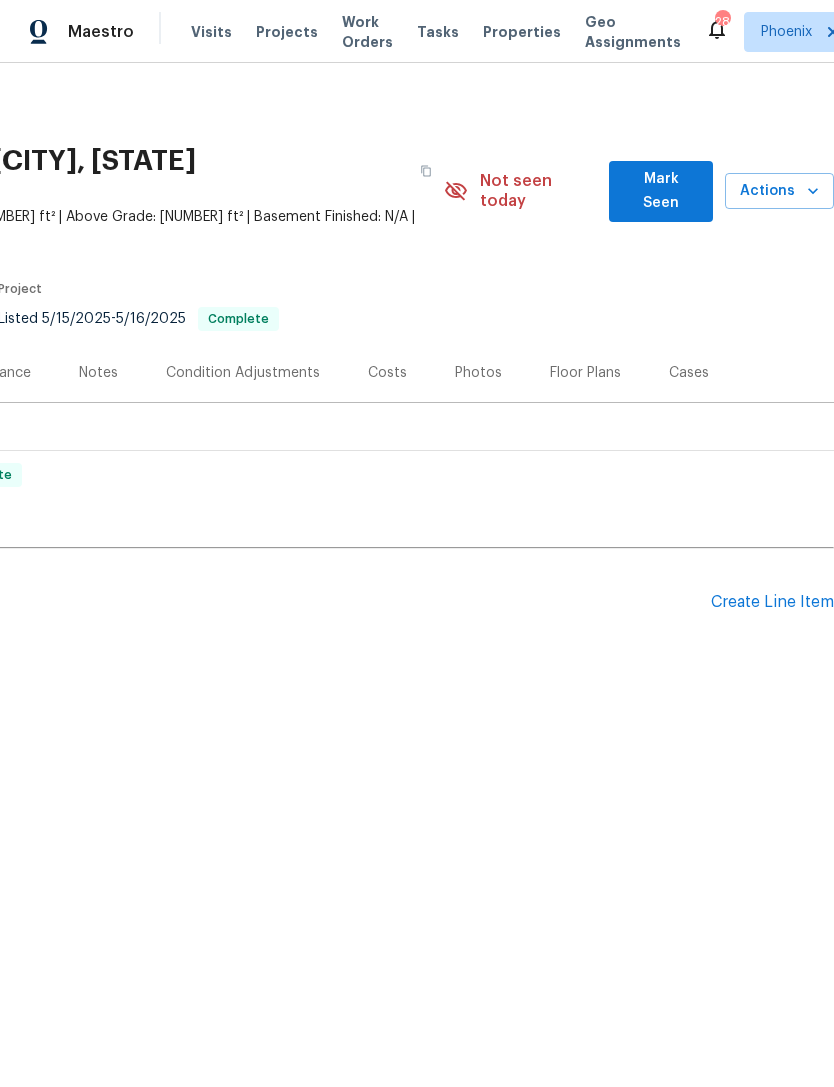 click on "Create Line Item" at bounding box center [772, 602] 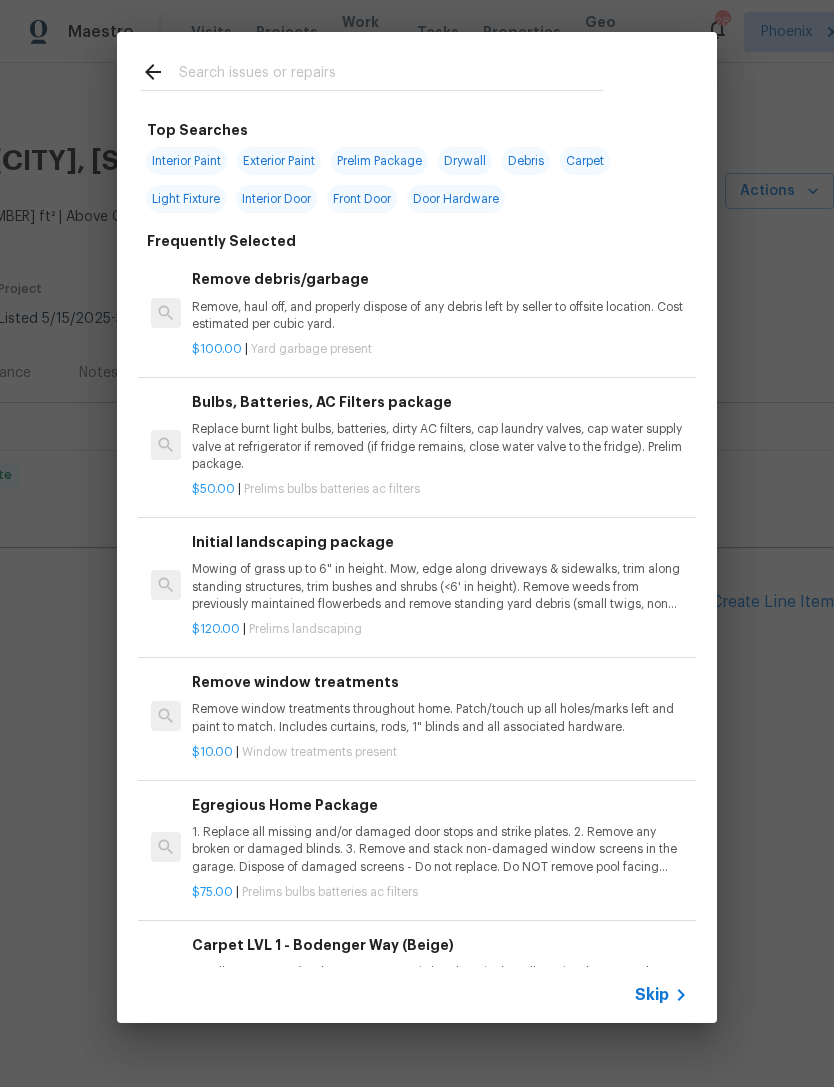 click at bounding box center (391, 75) 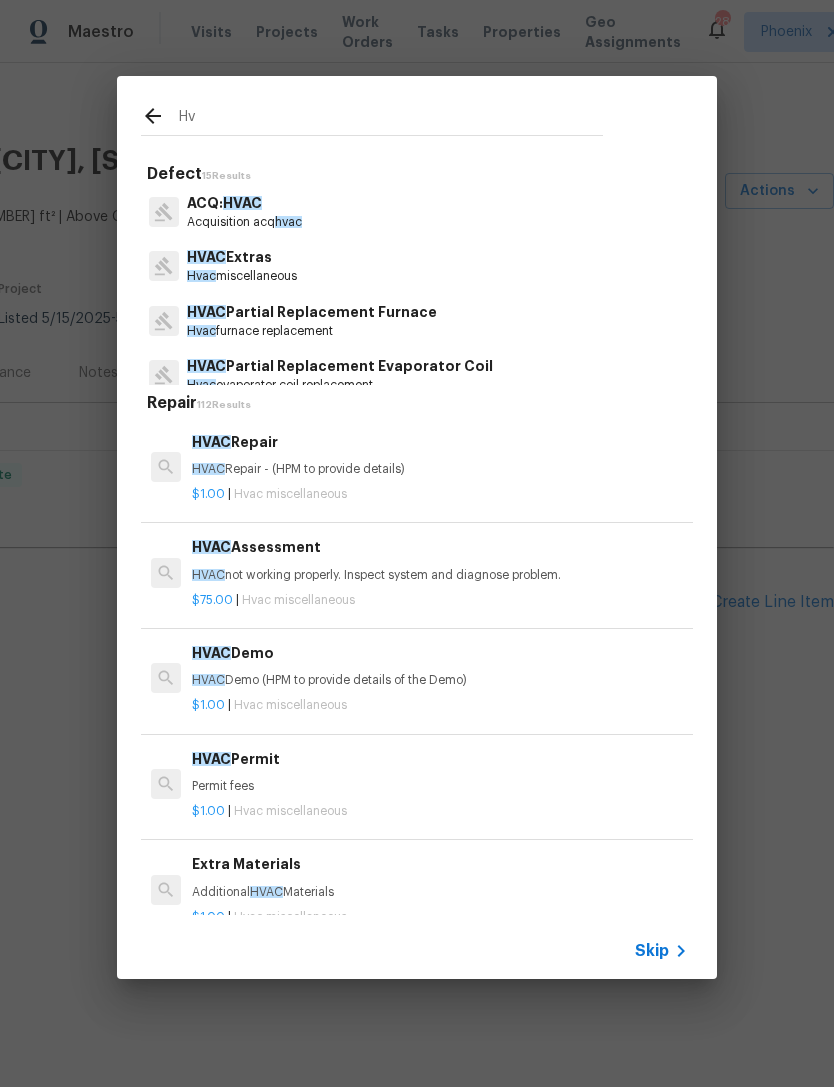 type on "H" 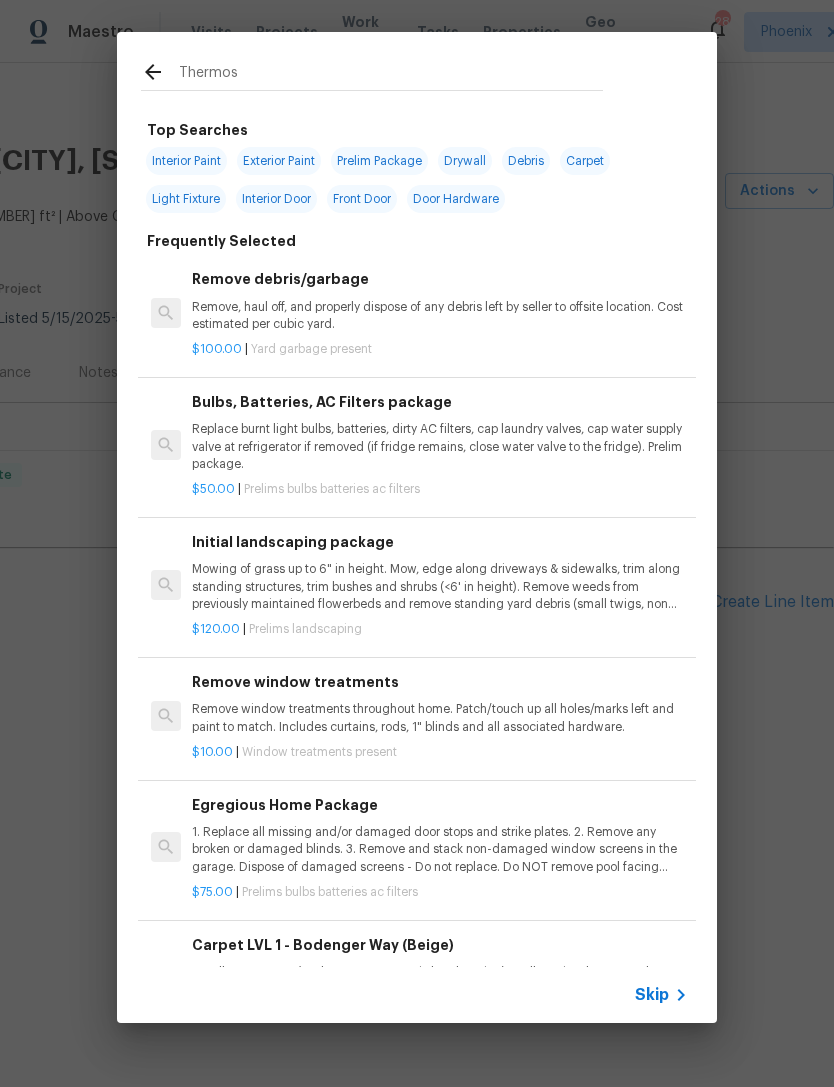 type on "Thermost" 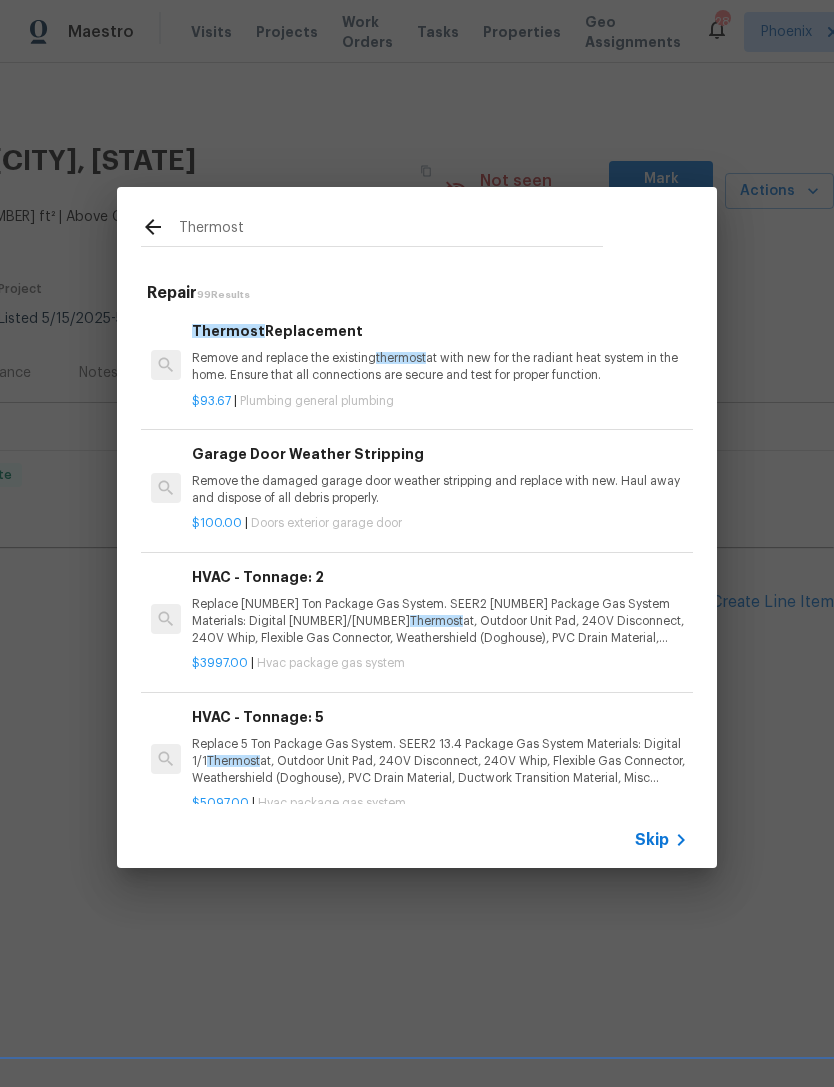 click on "Remove and replace the existing  thermost at with new for the radiant heat system in the home. Ensure that all connections are secure and test for proper function." at bounding box center (440, 367) 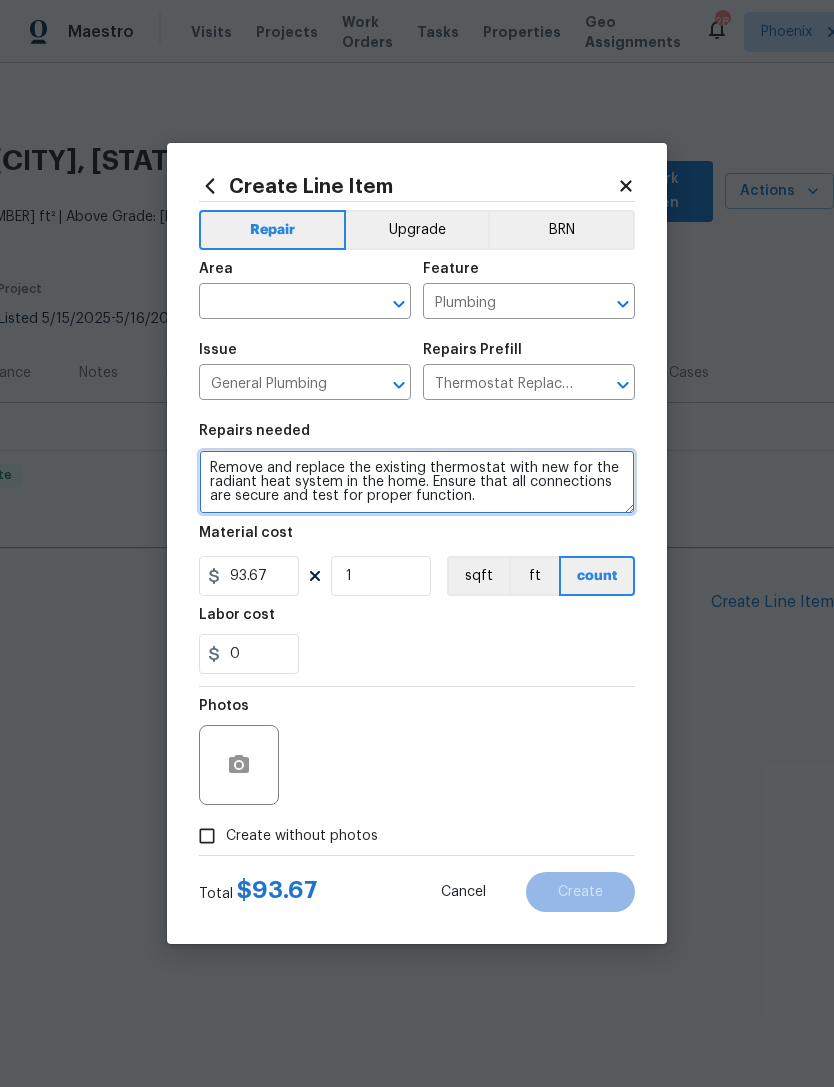 click on "Remove and replace the existing thermostat with new for the radiant heat system in the home. Ensure that all connections are secure and test for proper function." at bounding box center (417, 482) 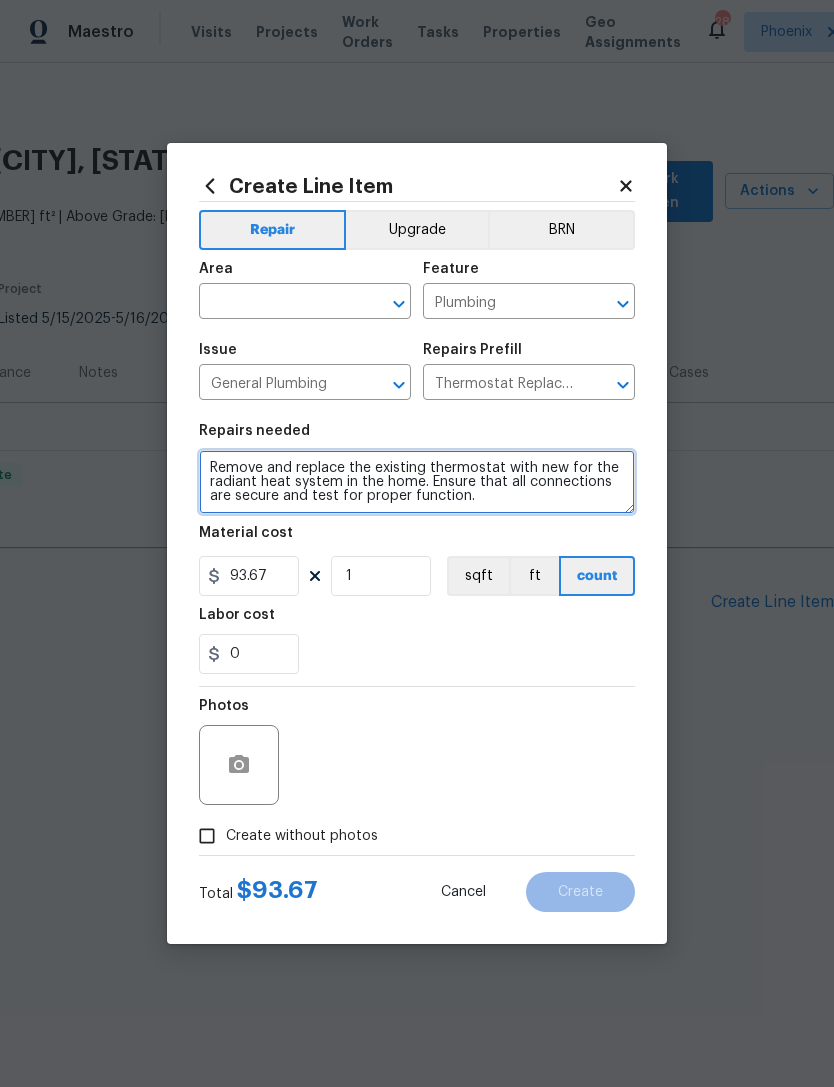 click on "Remove and replace the existing thermostat with new for the radiant heat system in the home. Ensure that all connections are secure and test for proper function." at bounding box center [417, 482] 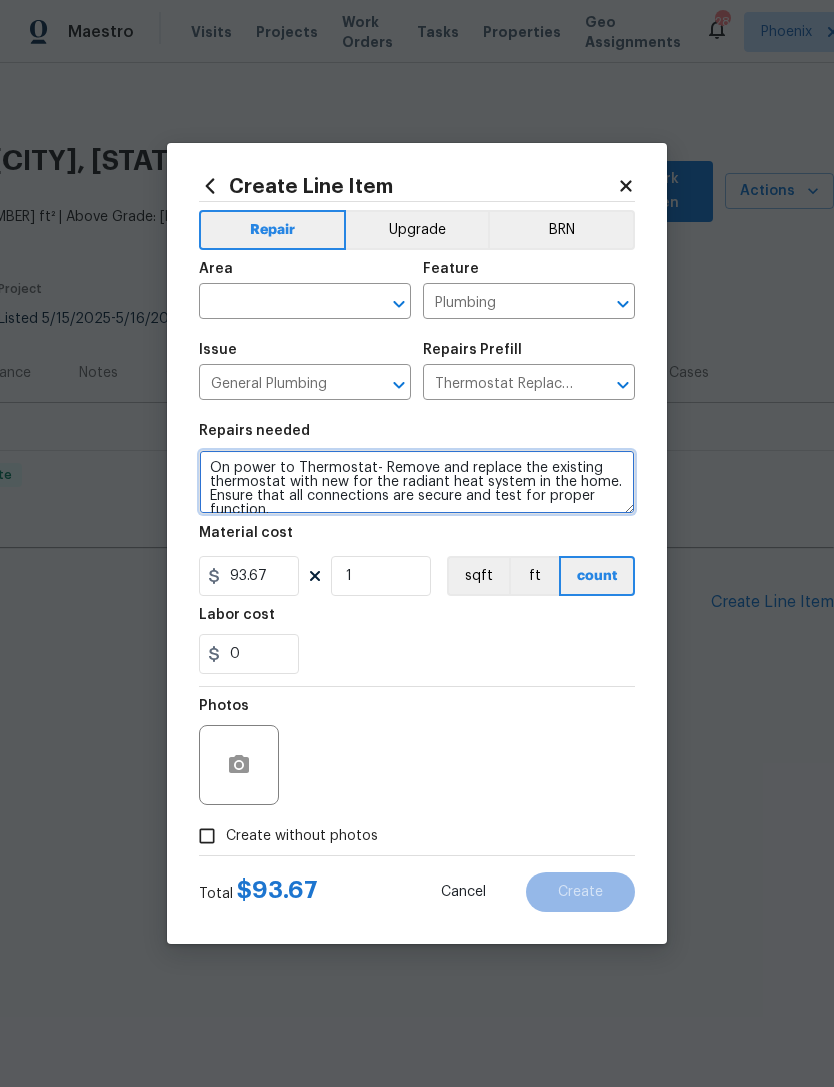 click on "On power to Thermostat- Remove and replace the existing thermostat with new for the radiant heat system in the home. Ensure that all connections are secure and test for proper function." at bounding box center (417, 482) 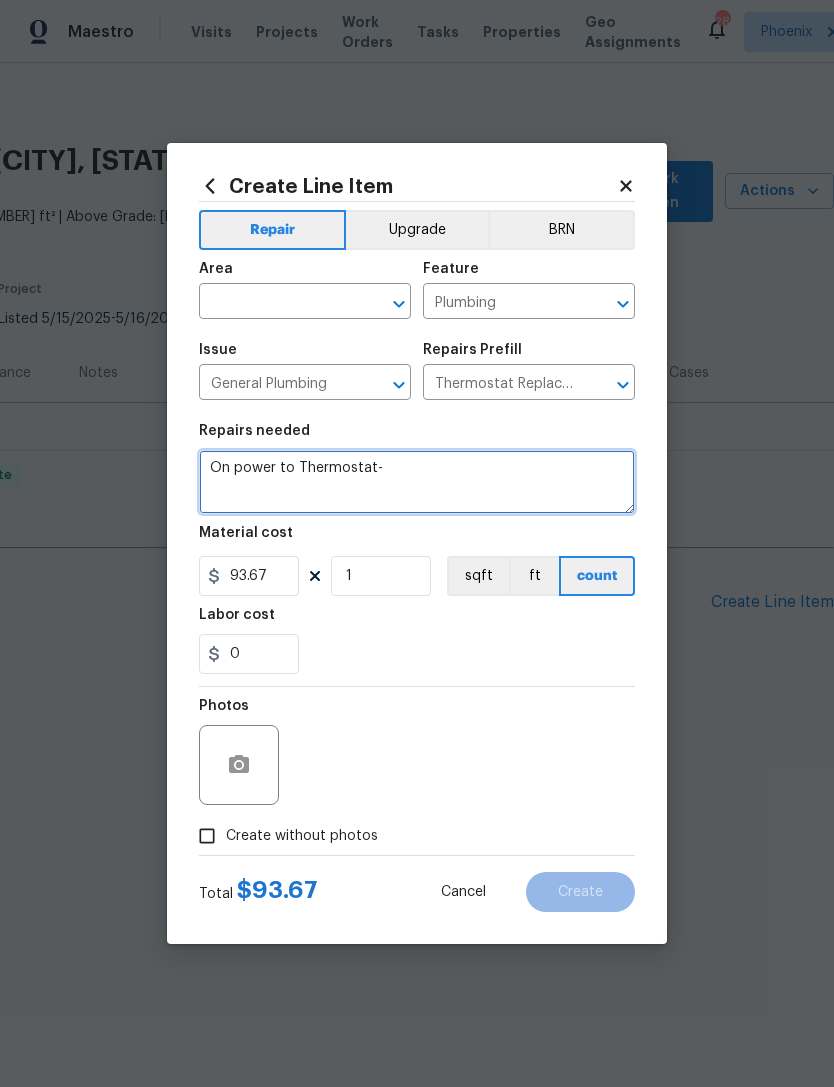 scroll, scrollTop: 0, scrollLeft: 0, axis: both 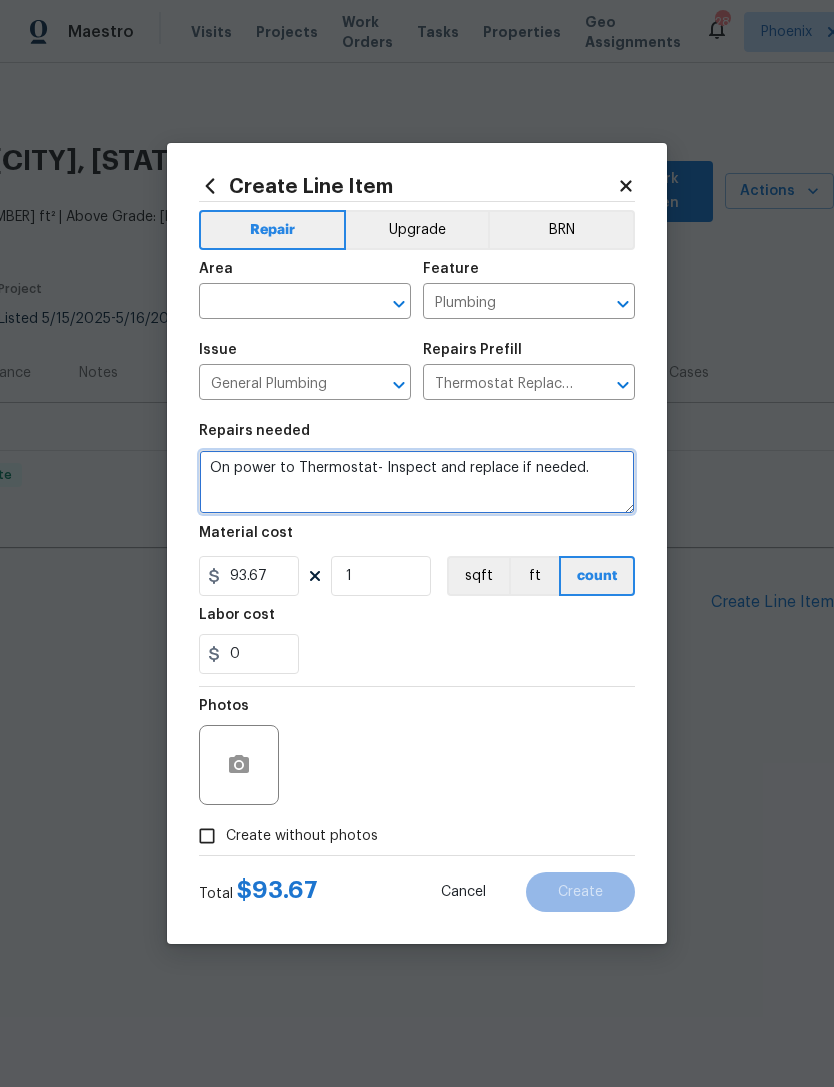 type on "On power to Thermostat- Inspect and replace if needed." 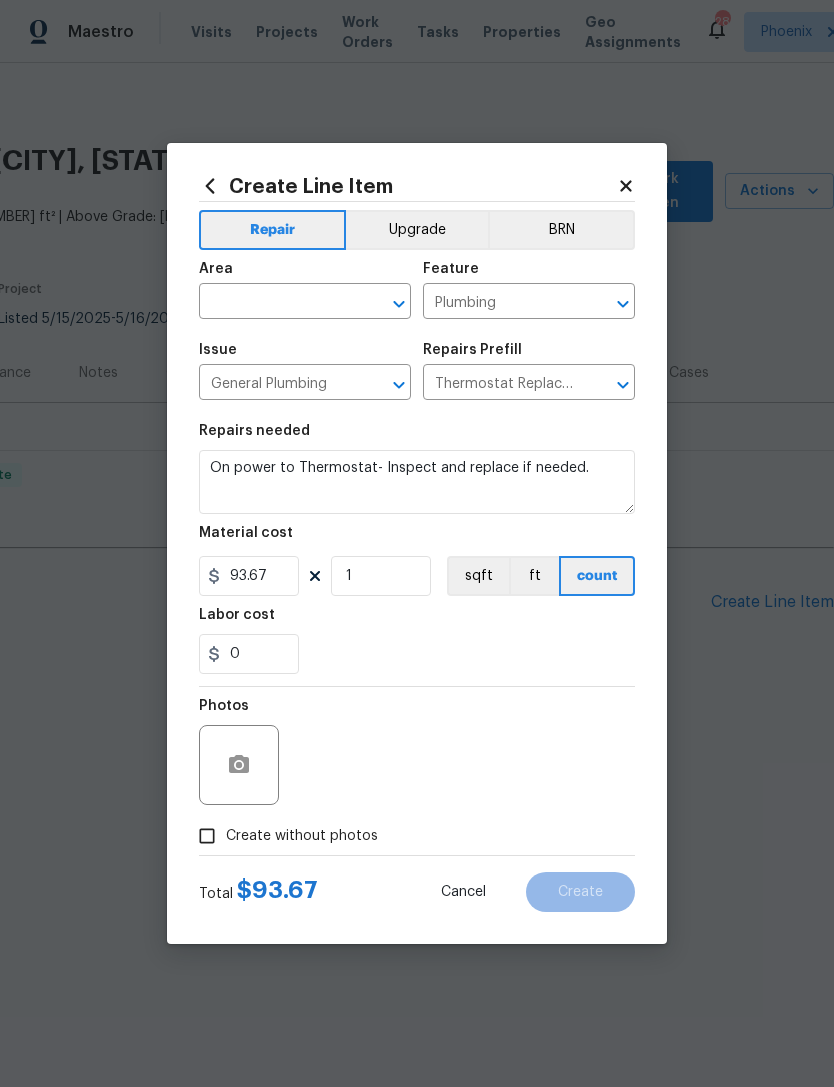 click on "Labor cost" at bounding box center (417, 621) 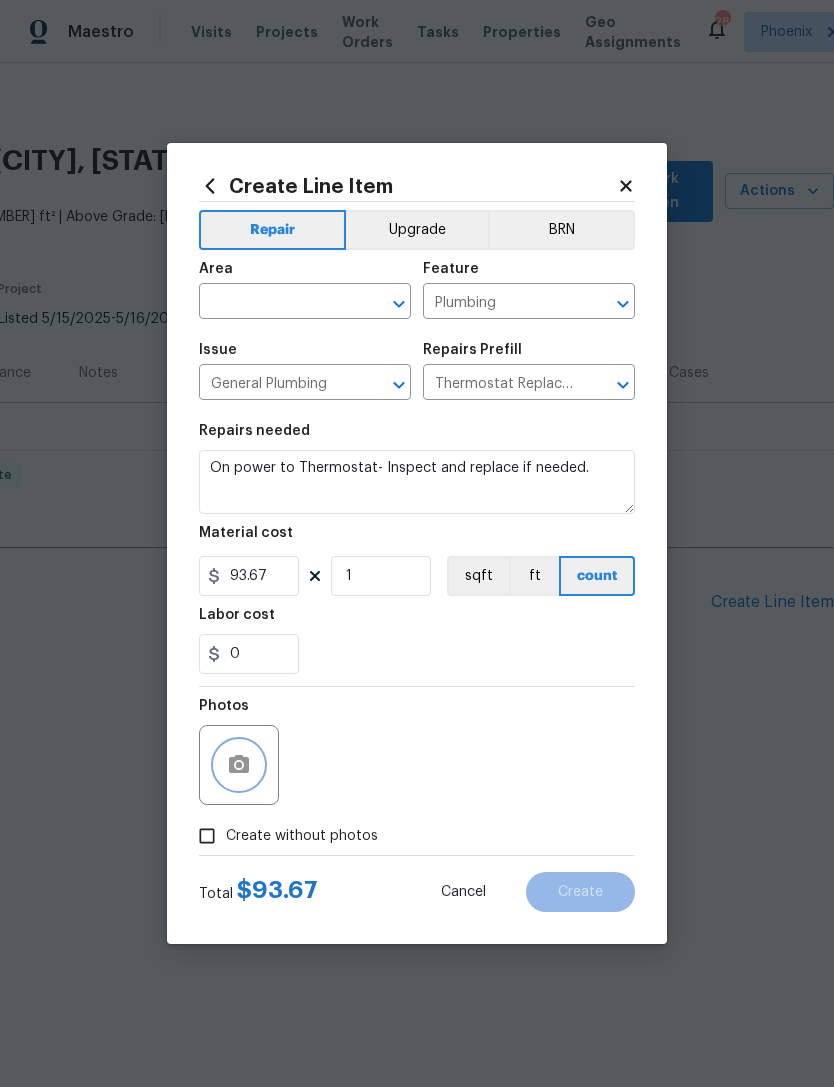 click at bounding box center [239, 765] 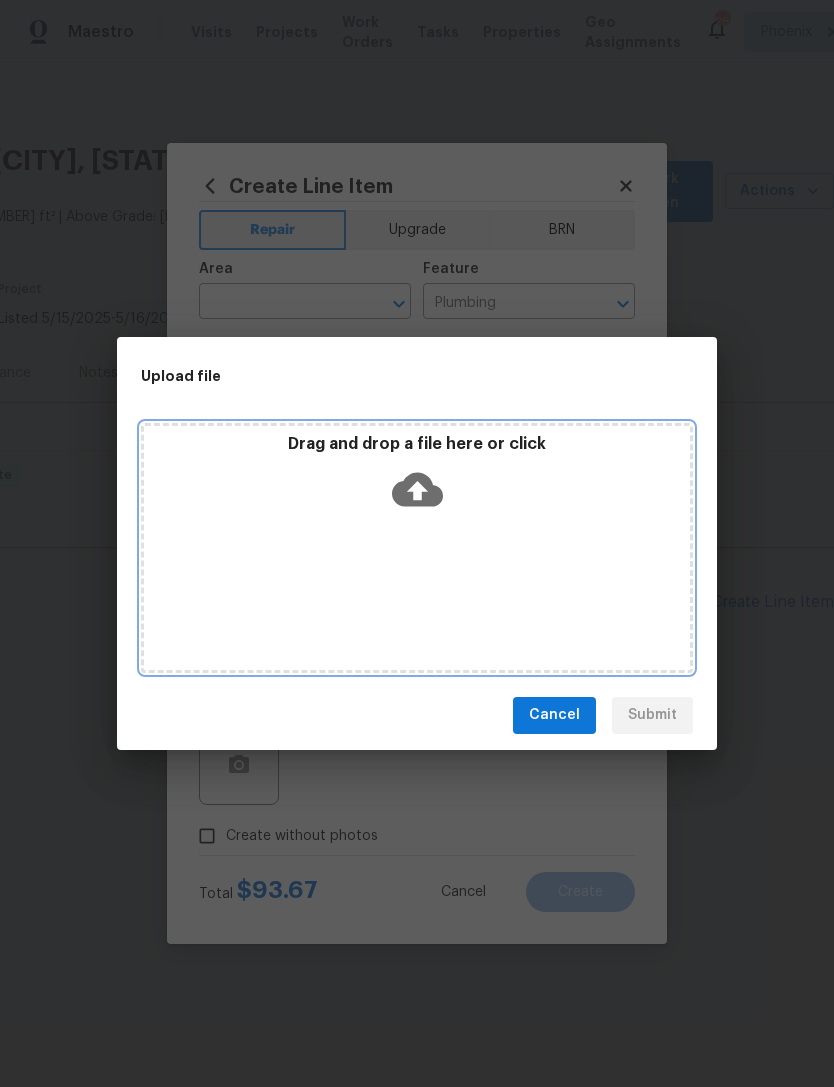 click 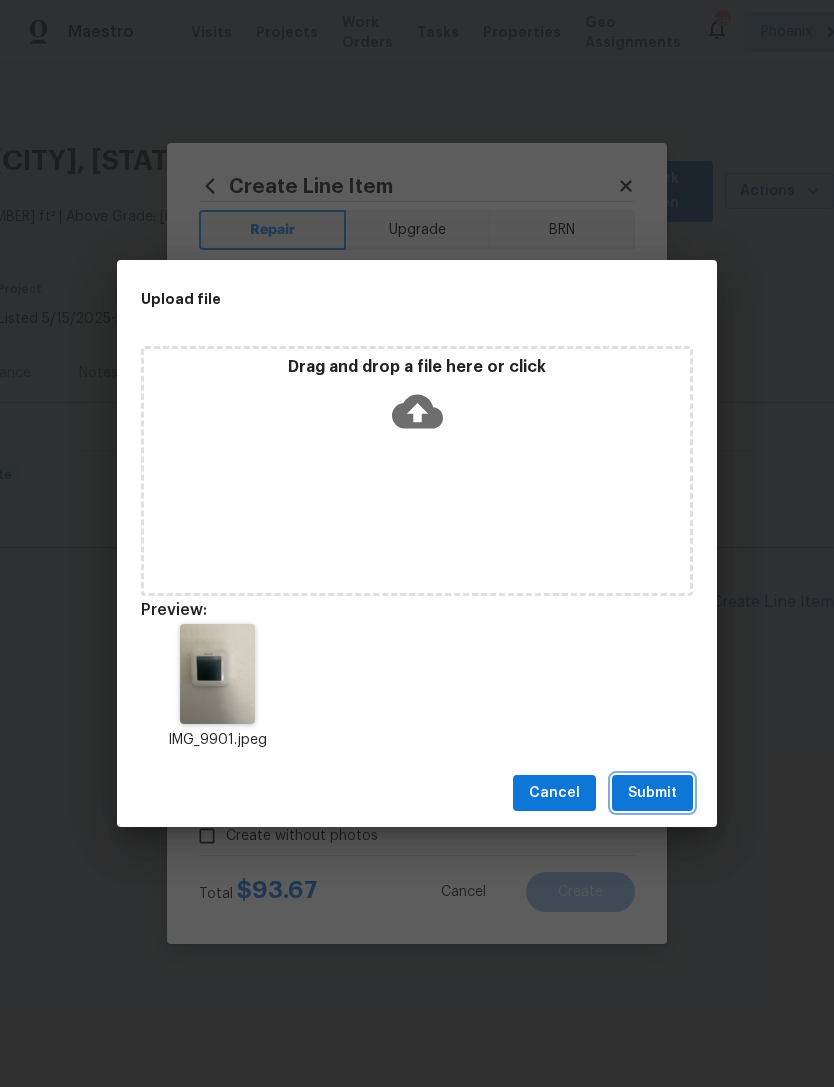 click on "Submit" at bounding box center (652, 793) 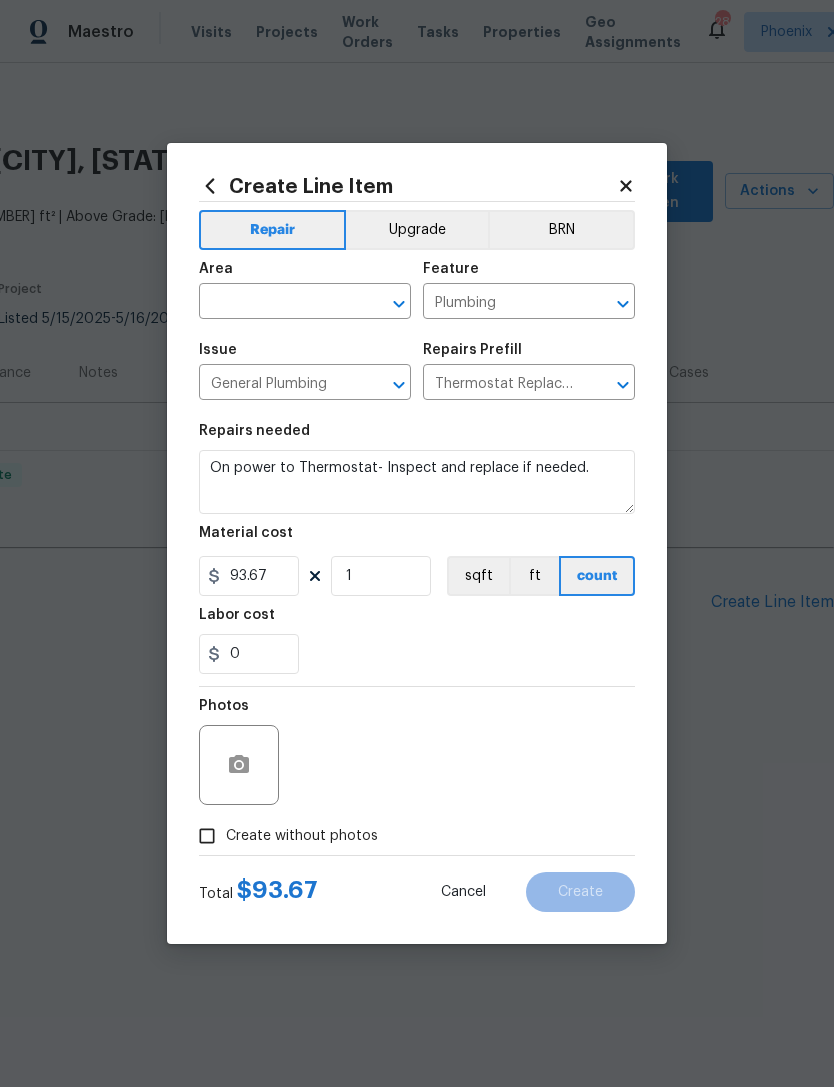 click at bounding box center (277, 303) 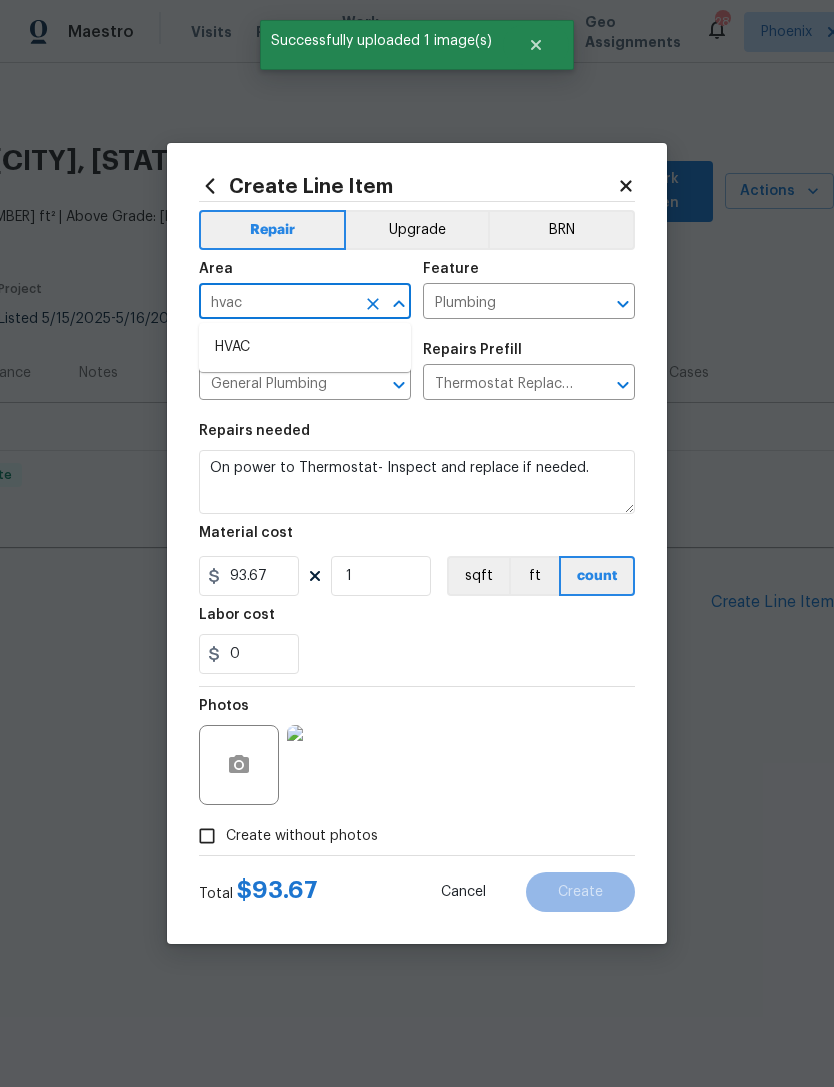 click on "HVAC" at bounding box center (305, 347) 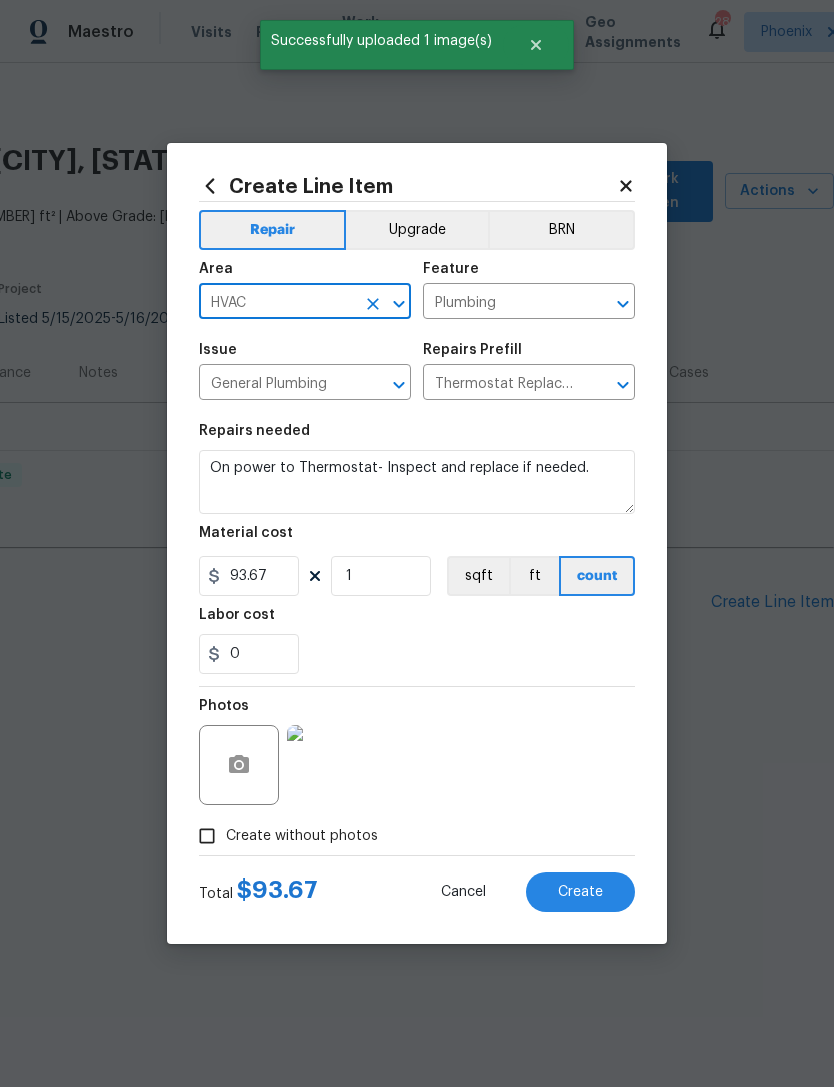 click on "Issue" at bounding box center [305, 356] 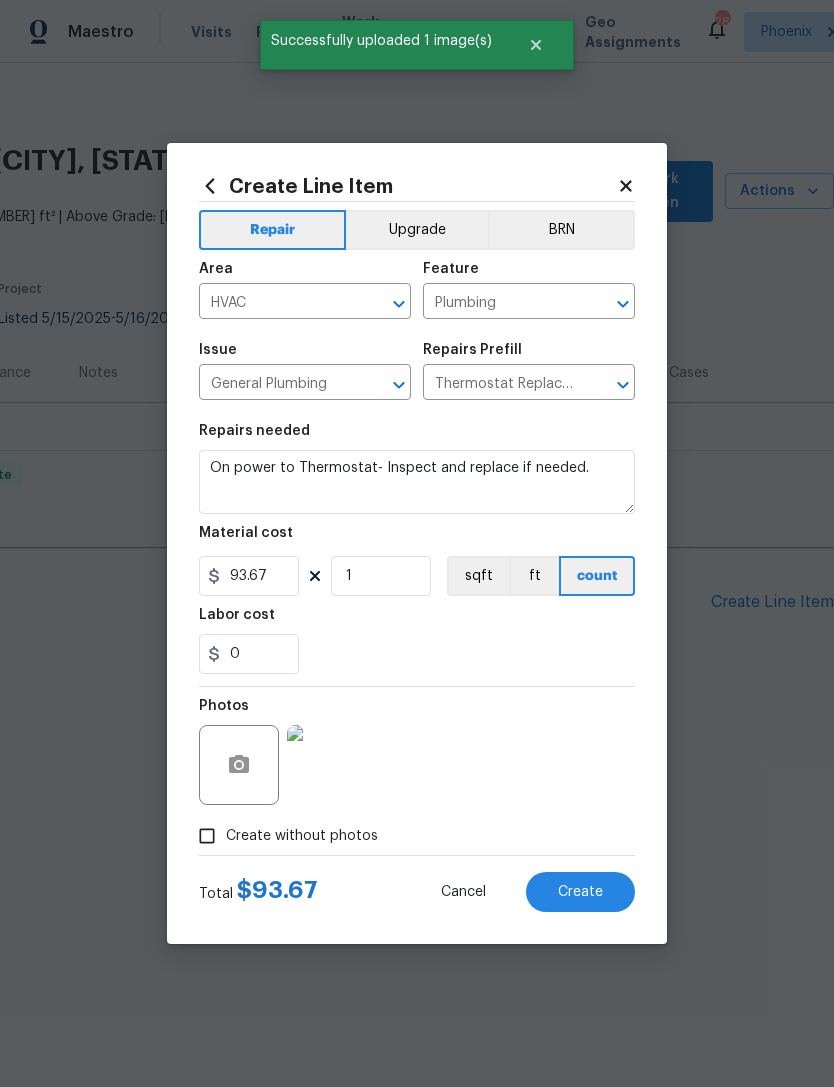 click on "Plumbing" at bounding box center [501, 303] 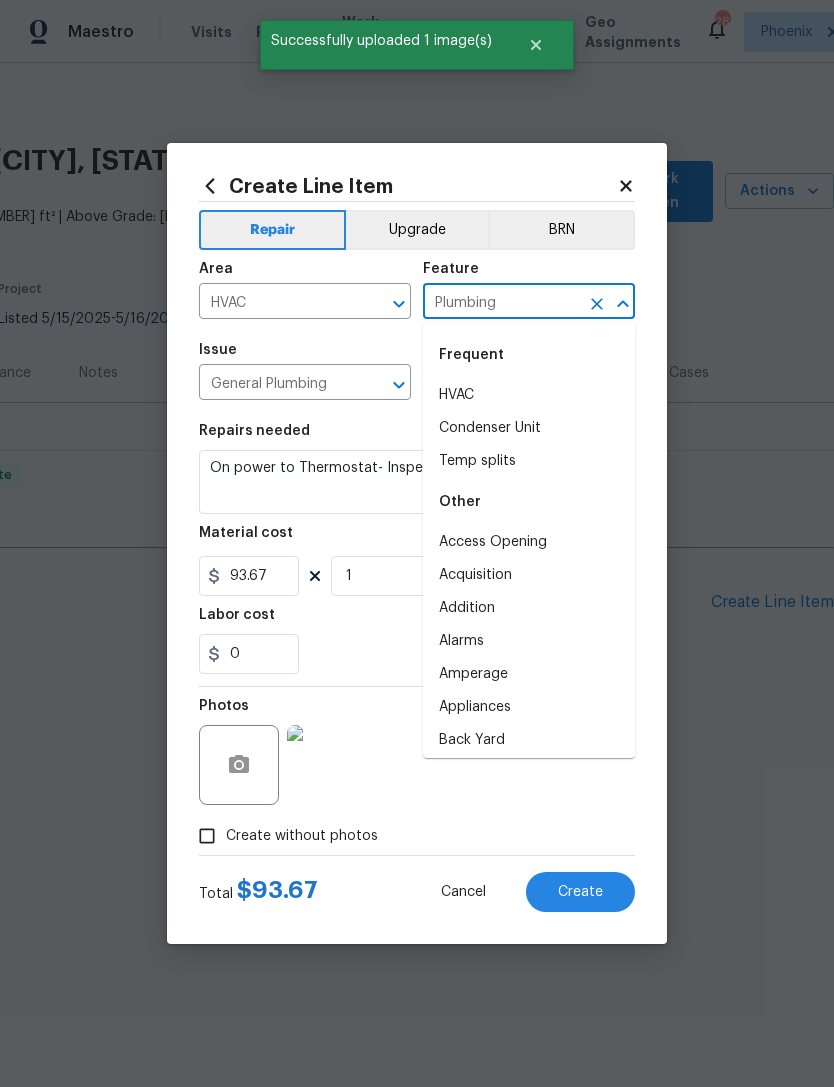 click on "HVAC" at bounding box center [529, 395] 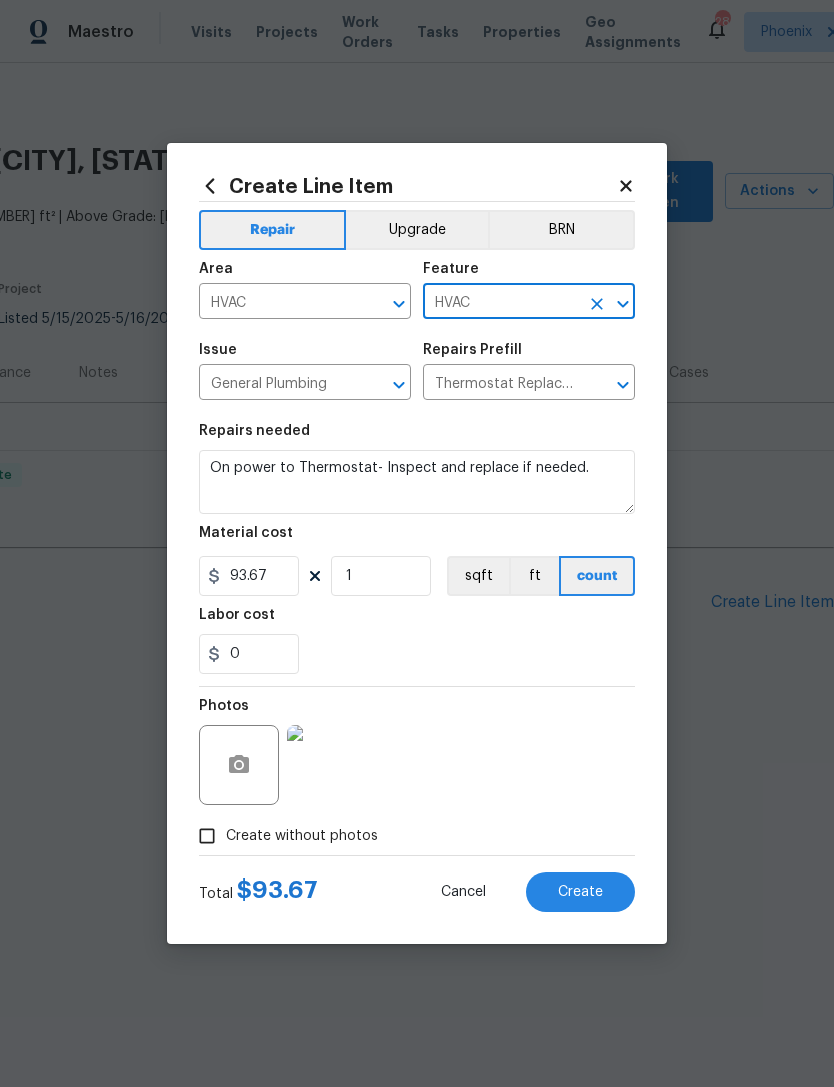 click on "General Plumbing" at bounding box center [277, 384] 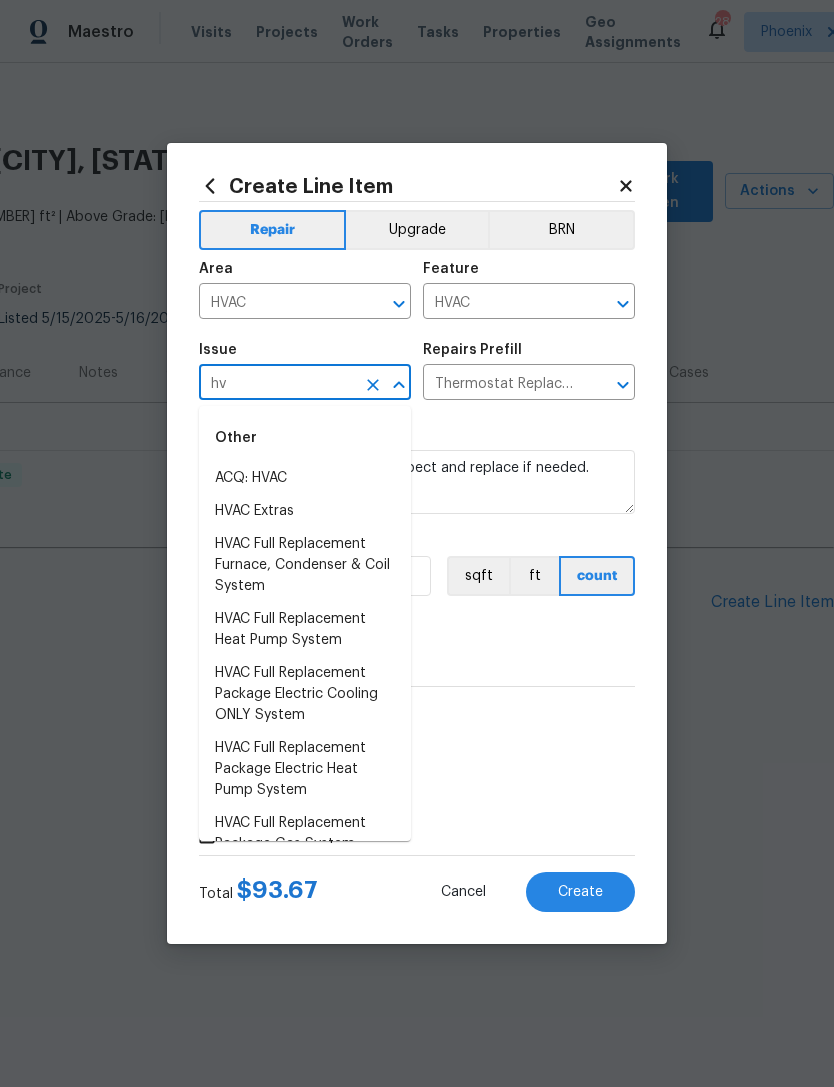 type on "h" 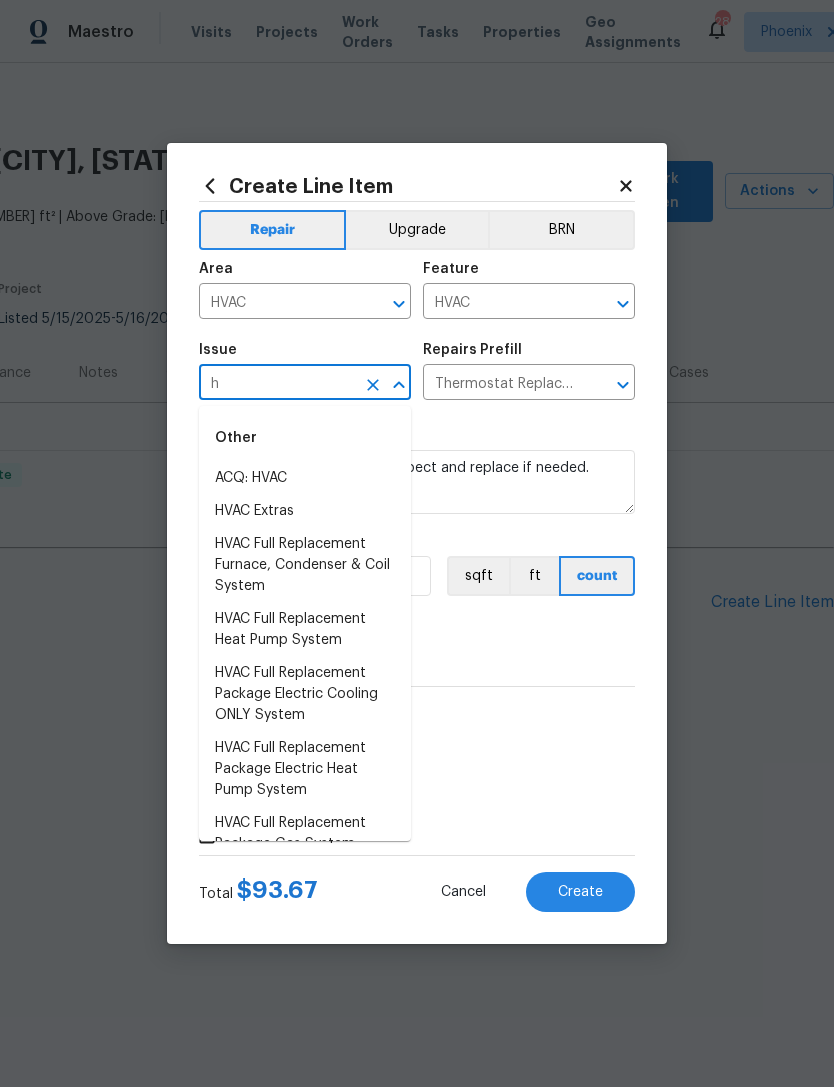 type 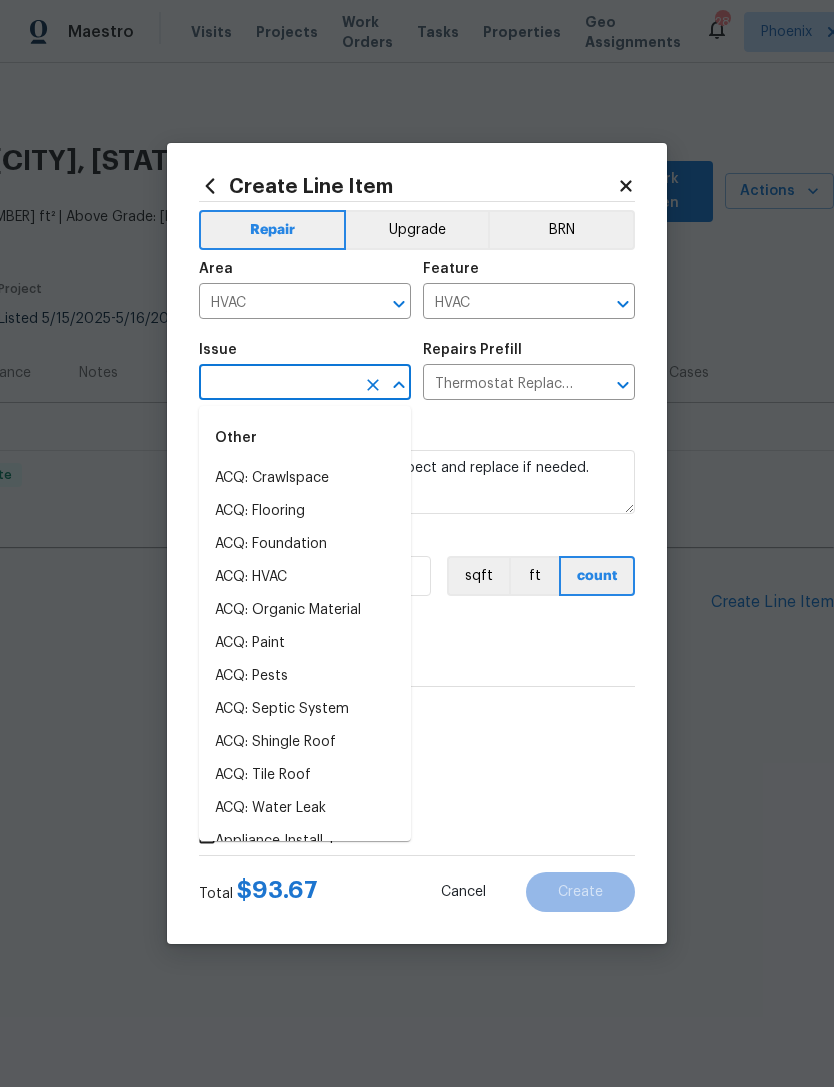 type 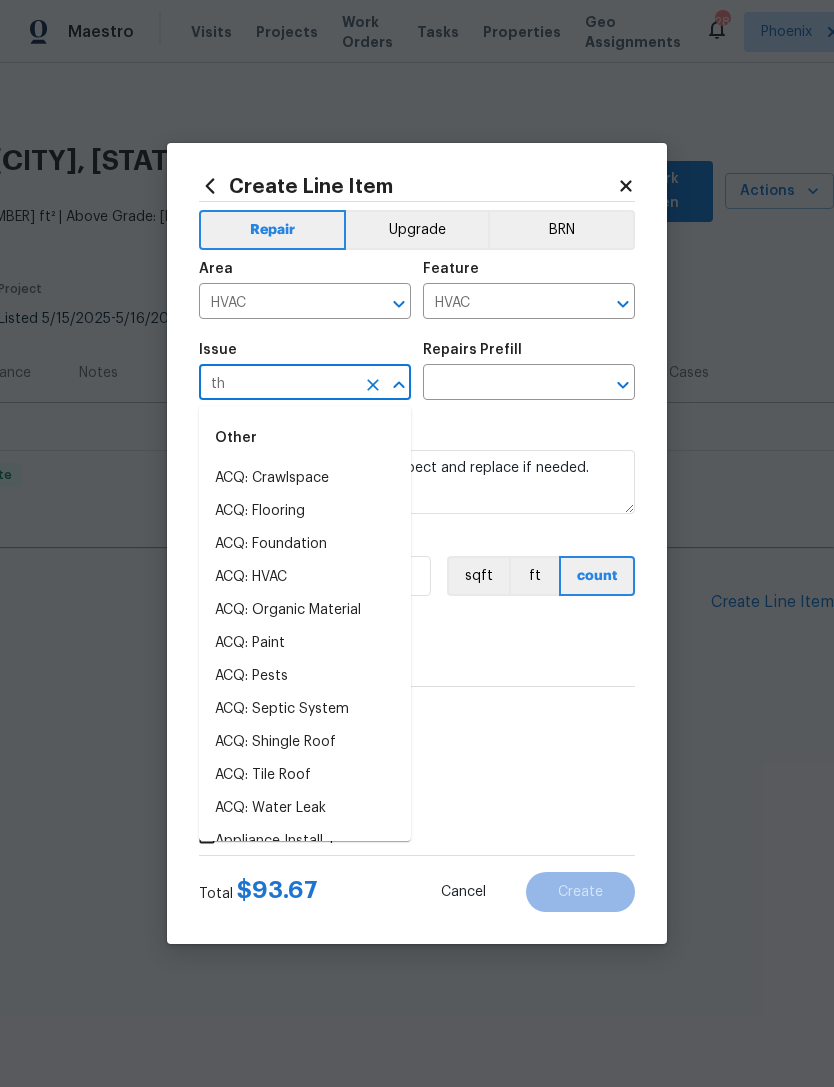 type on "t" 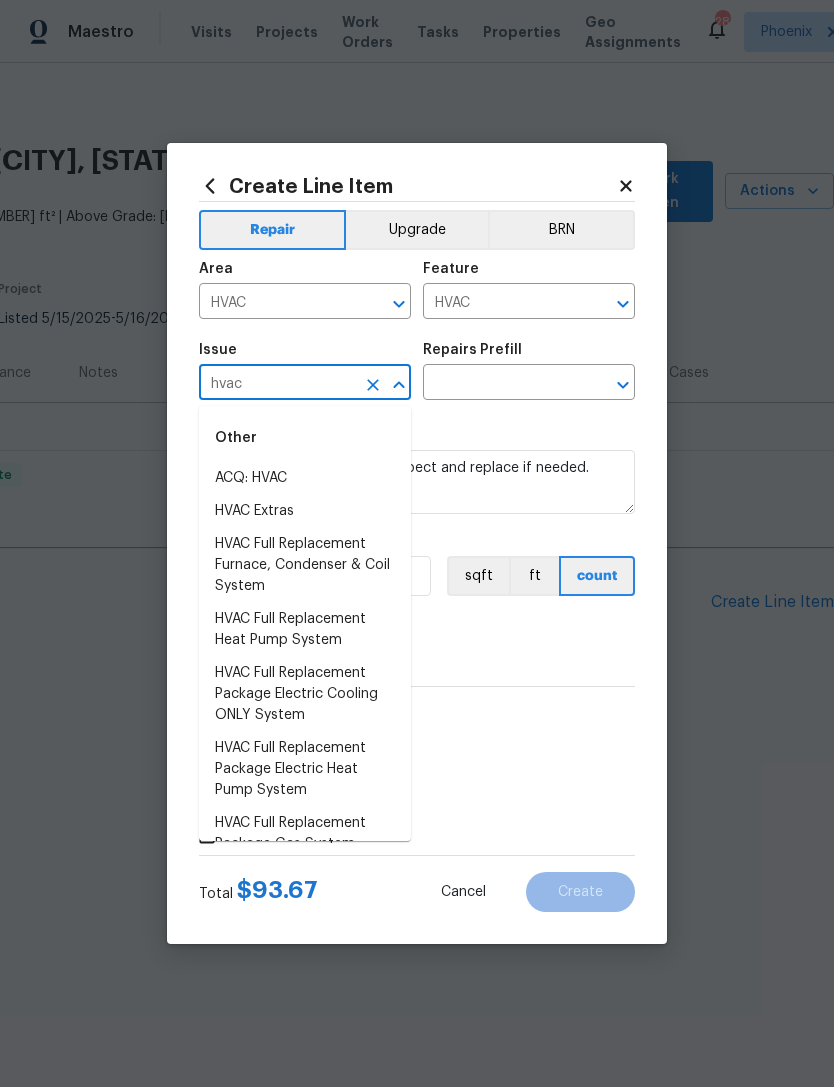 click on "HVAC Extras" at bounding box center (305, 511) 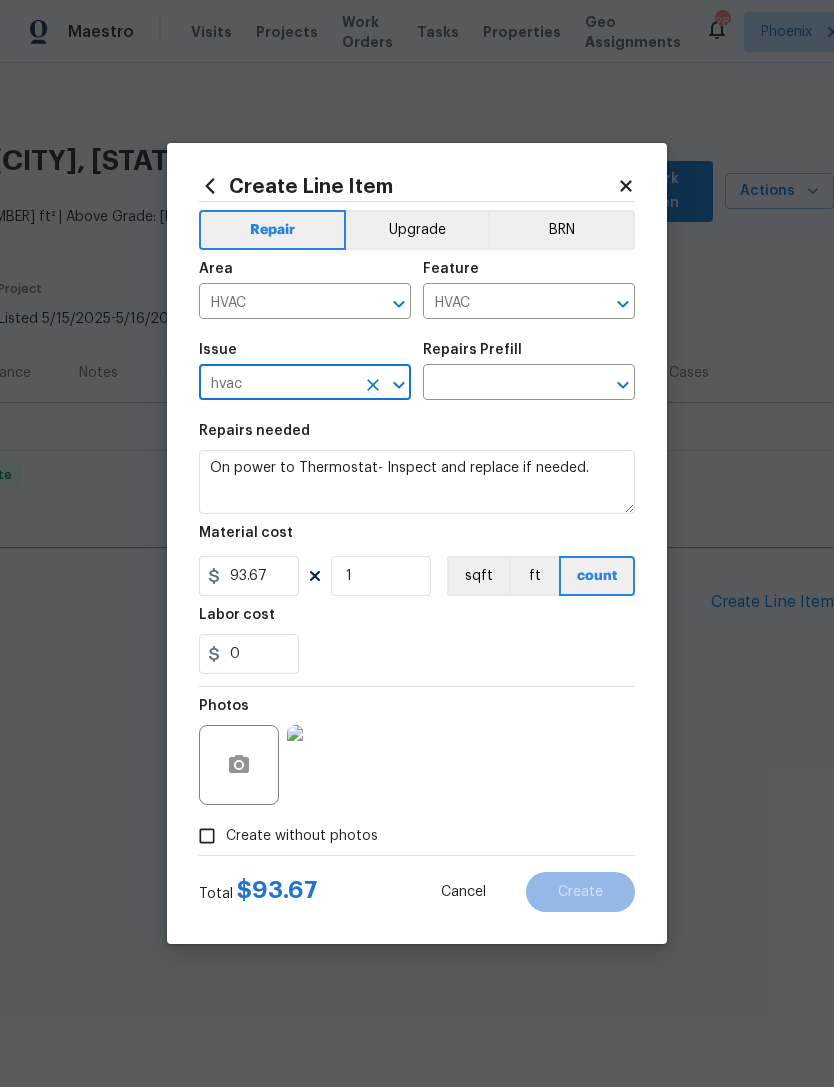 type on "HVAC Extras" 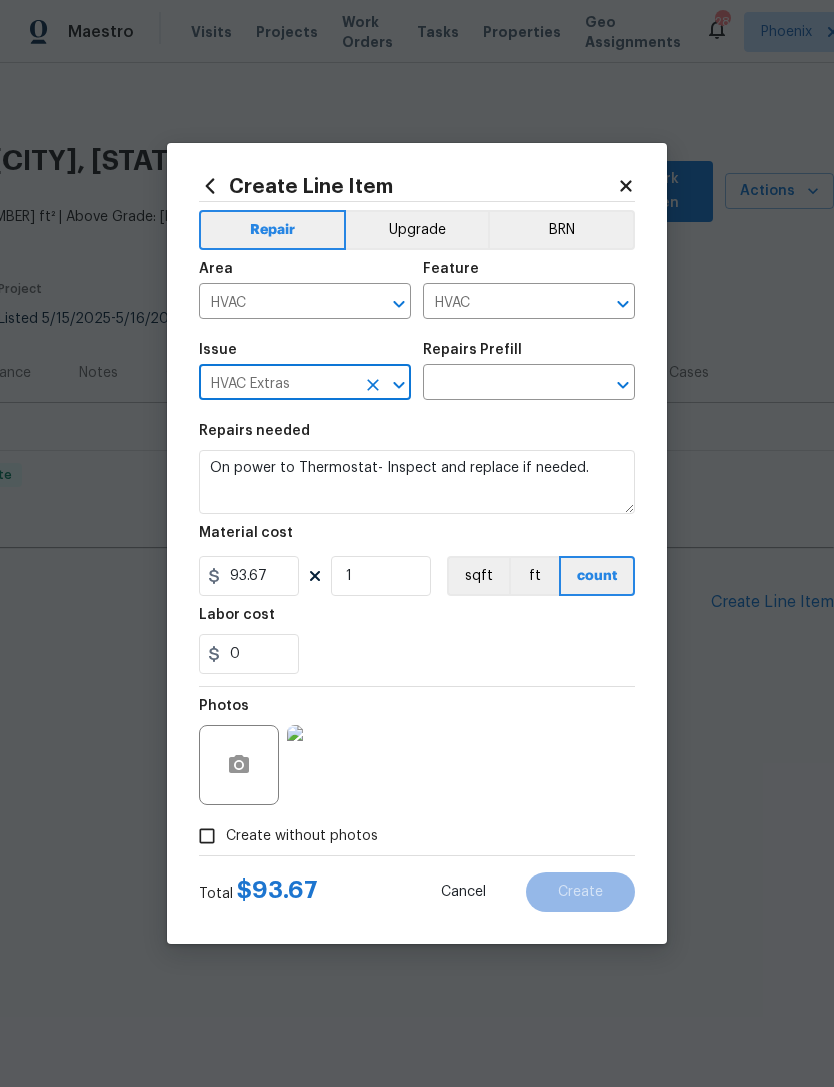 click at bounding box center (501, 384) 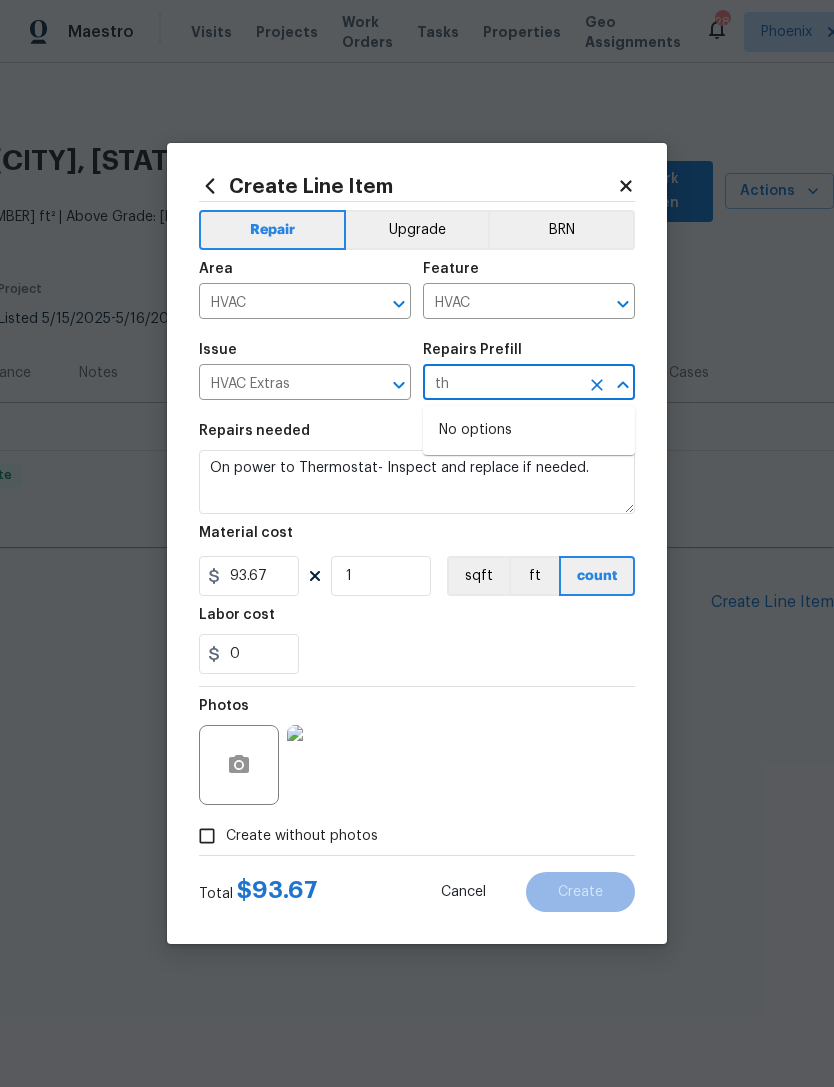 type on "t" 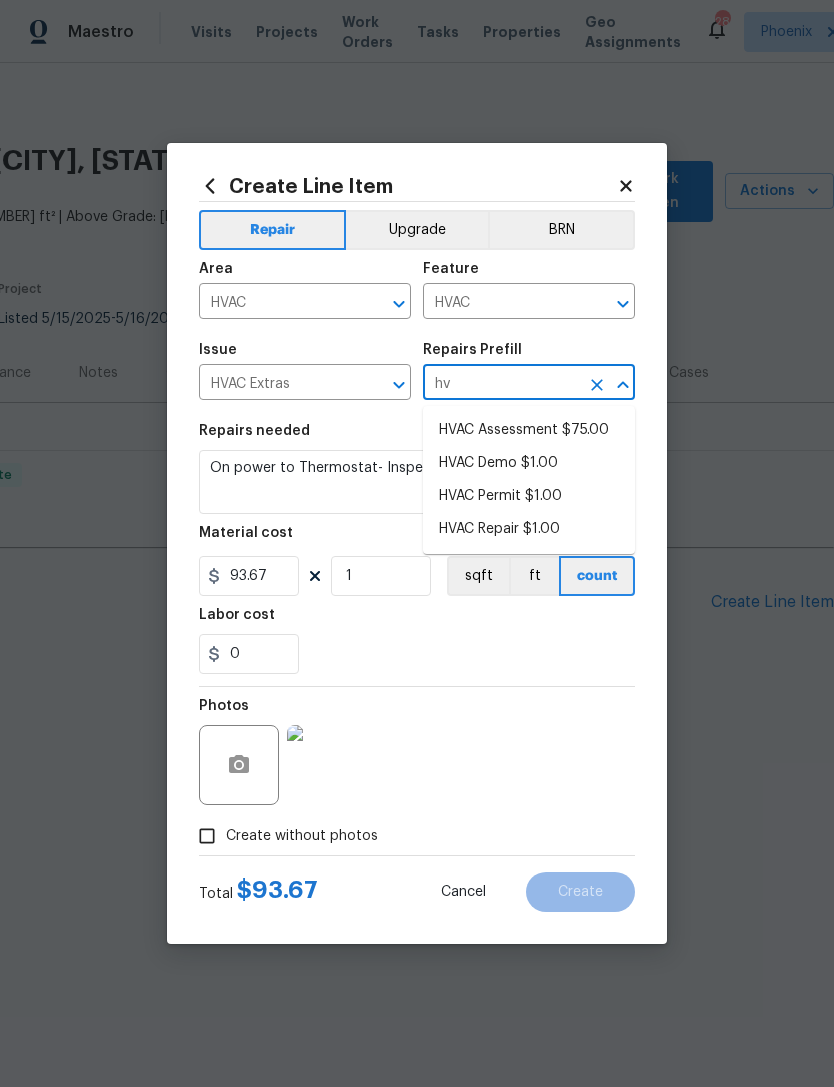 type on "h" 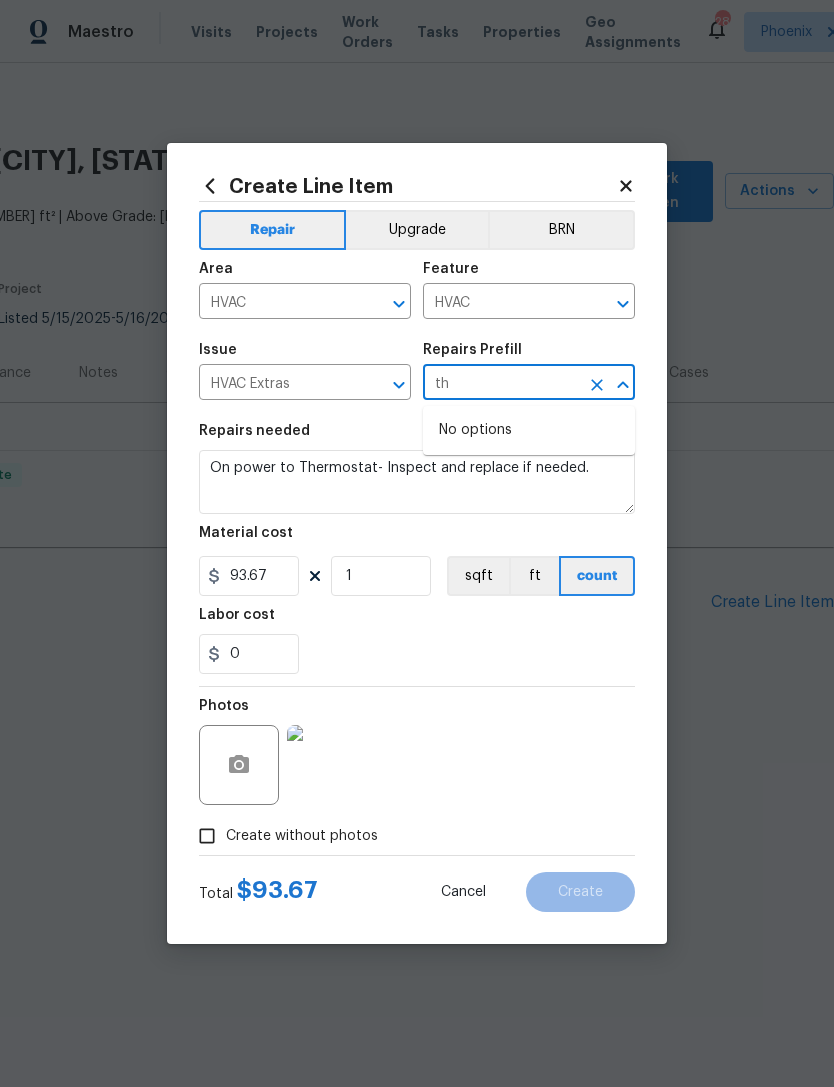 type on "t" 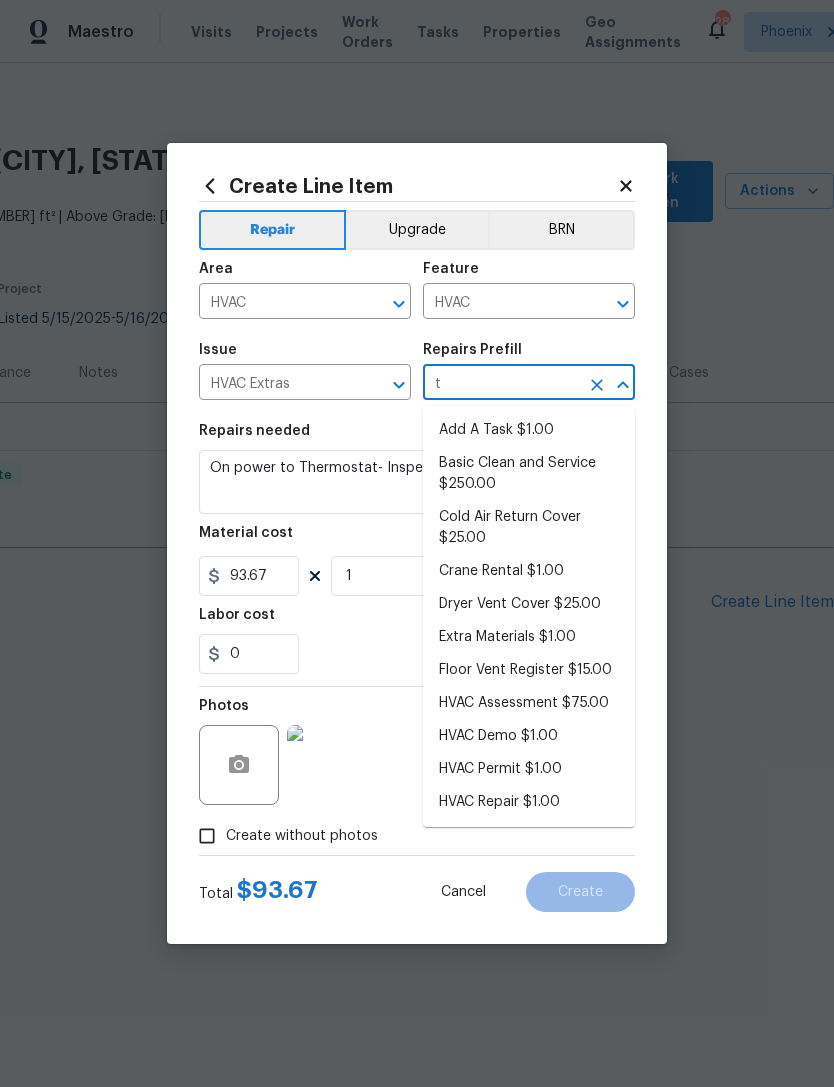 type 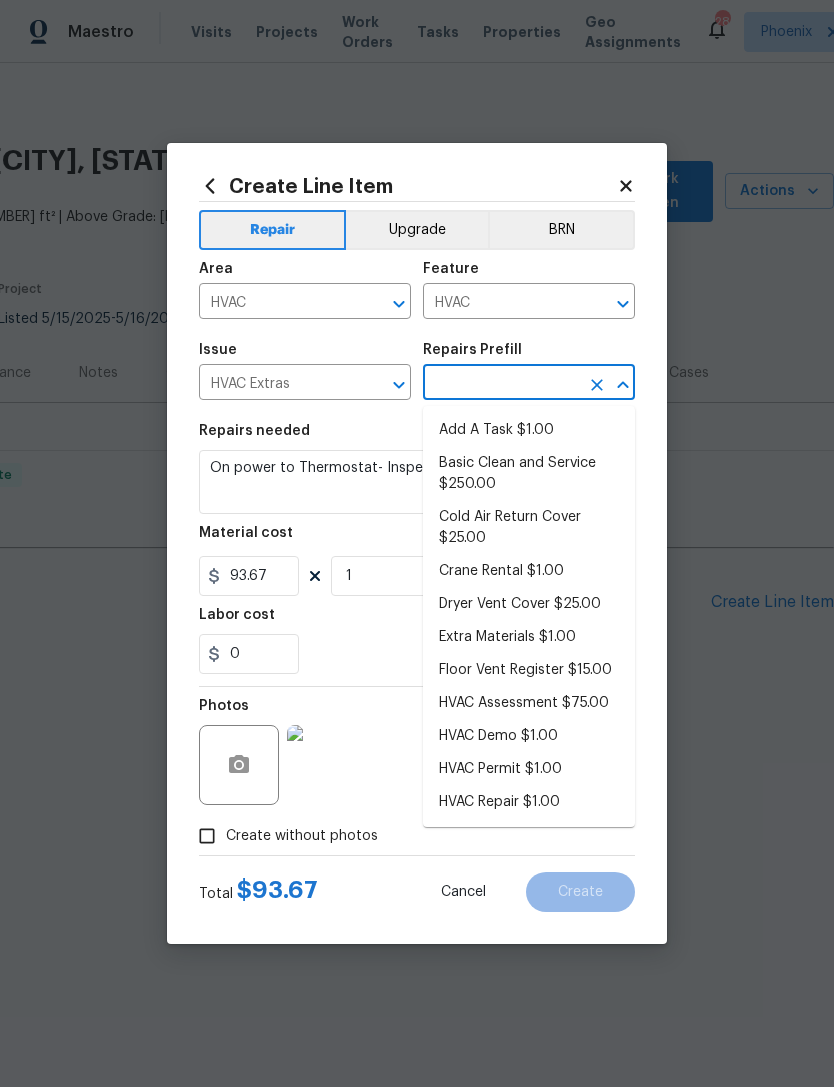 click on "HVAC Extras" at bounding box center [277, 384] 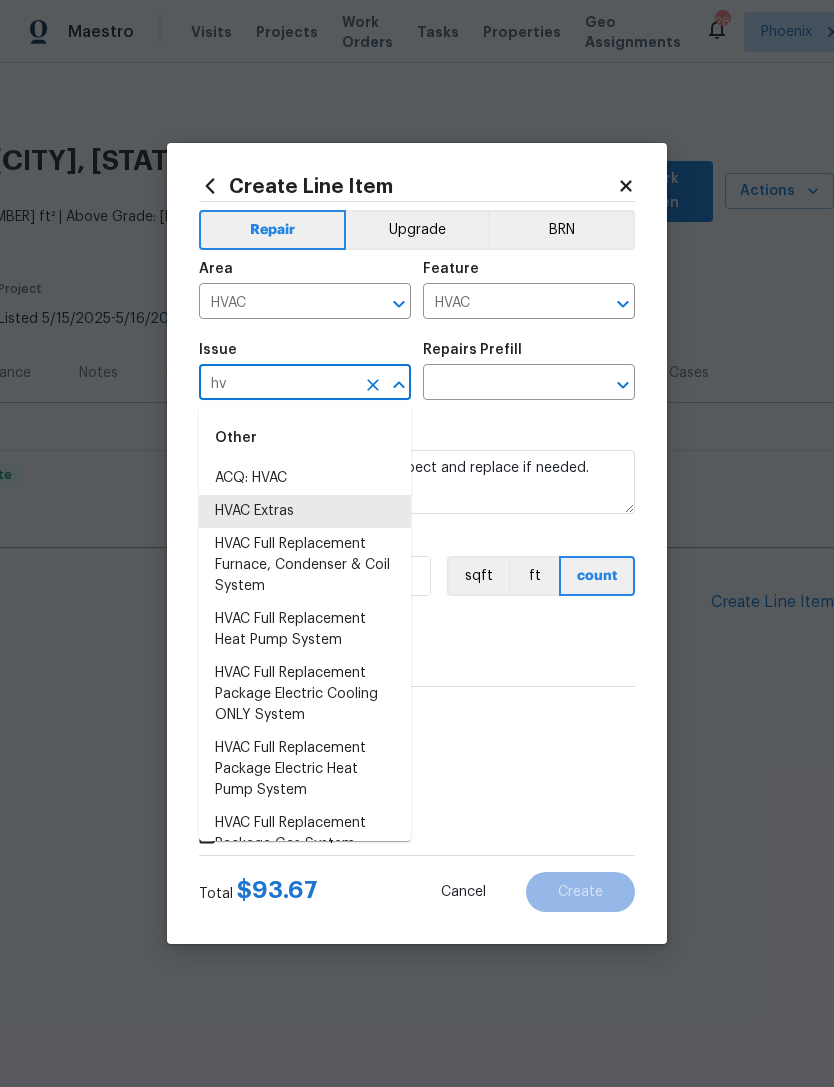 scroll, scrollTop: 0, scrollLeft: 0, axis: both 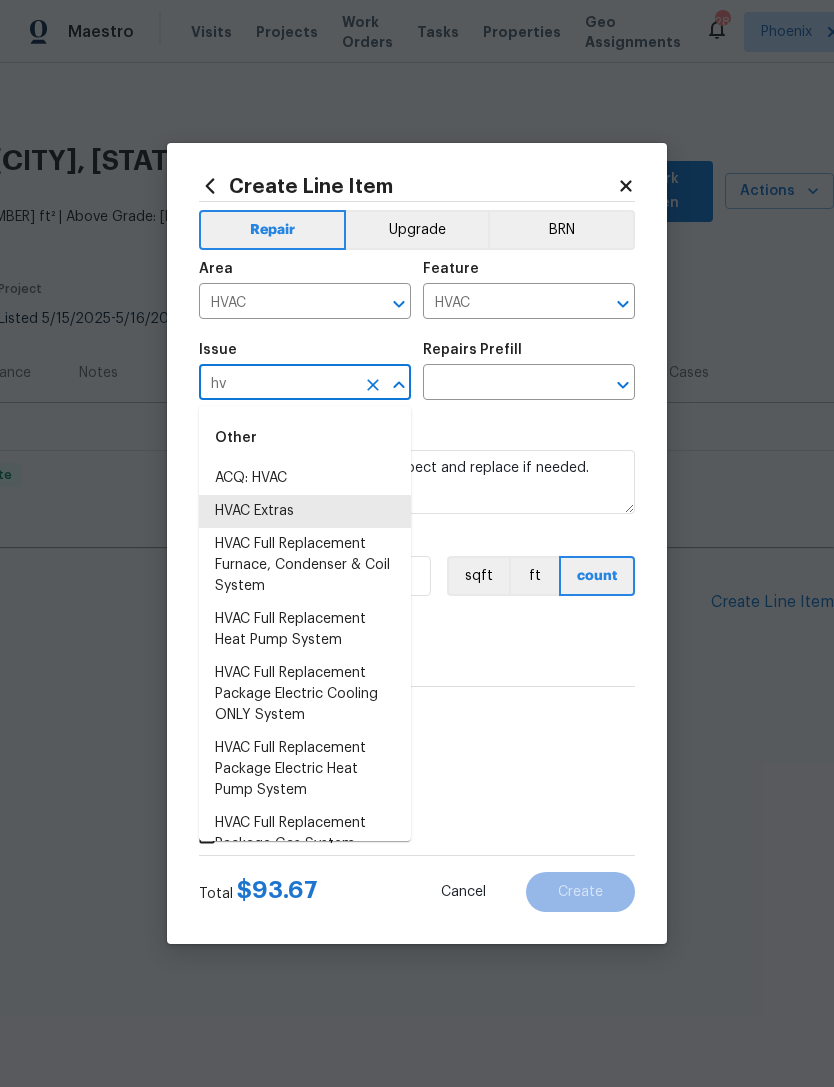 type on "h" 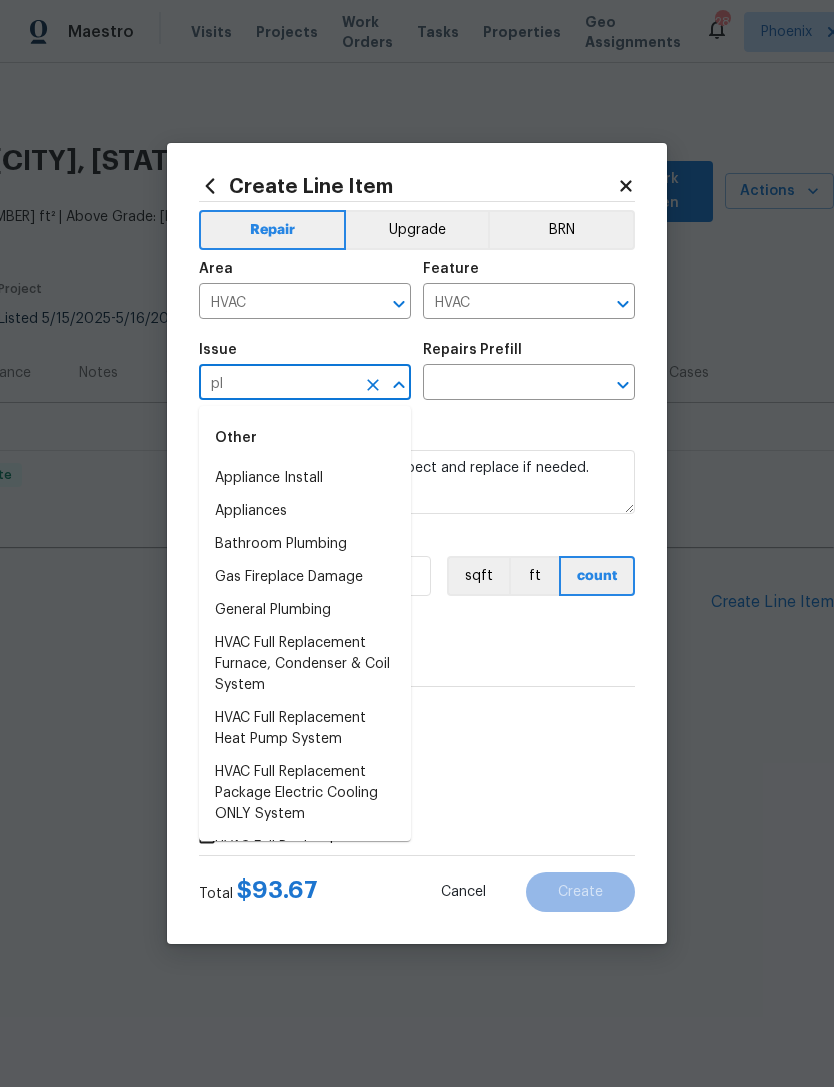 type on "p" 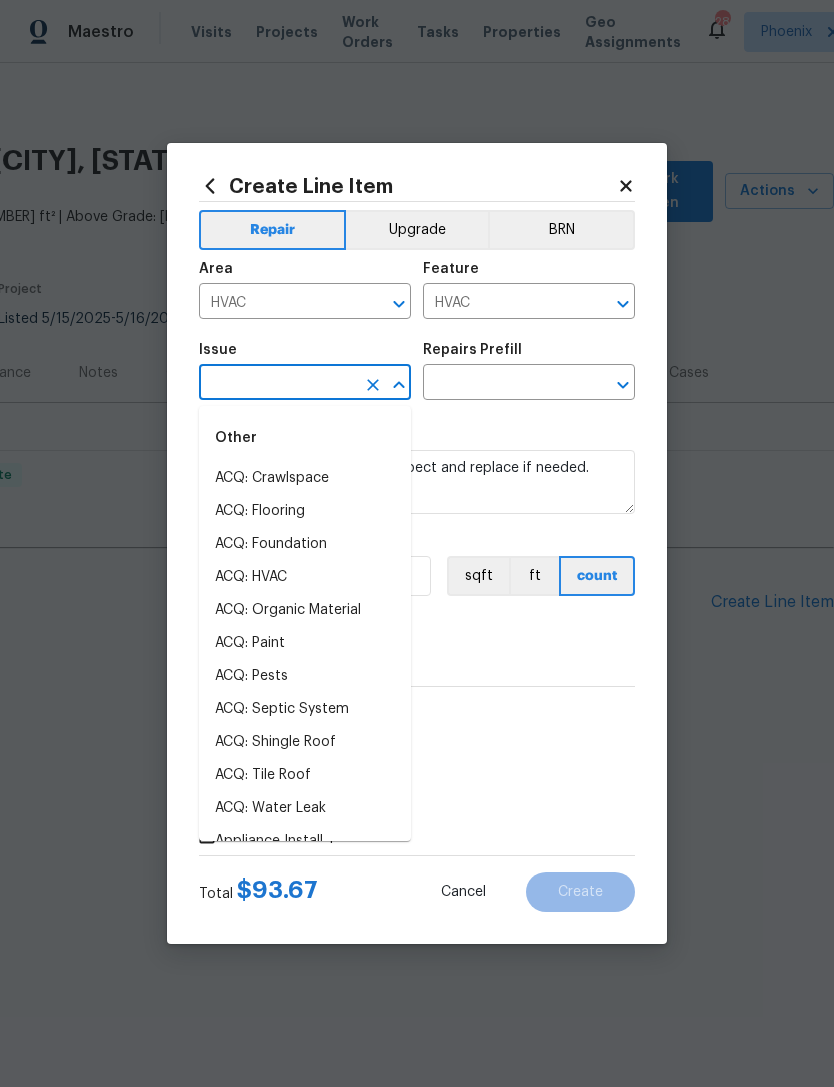 type 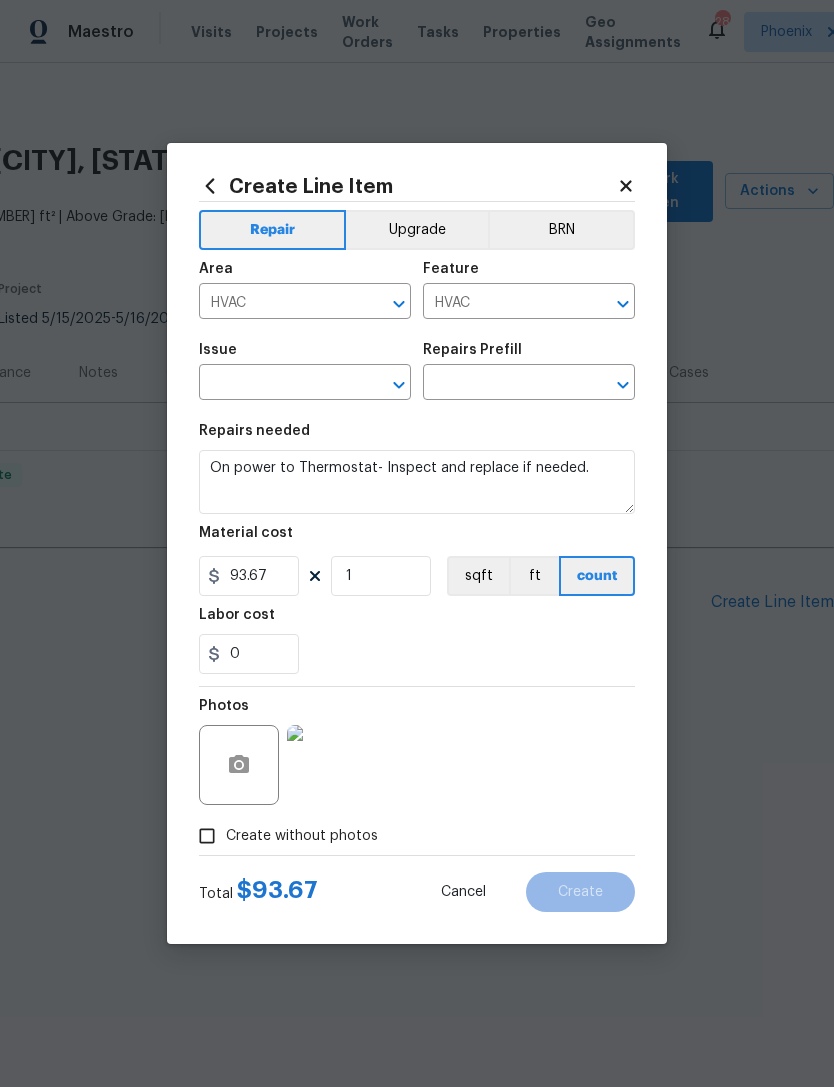 click 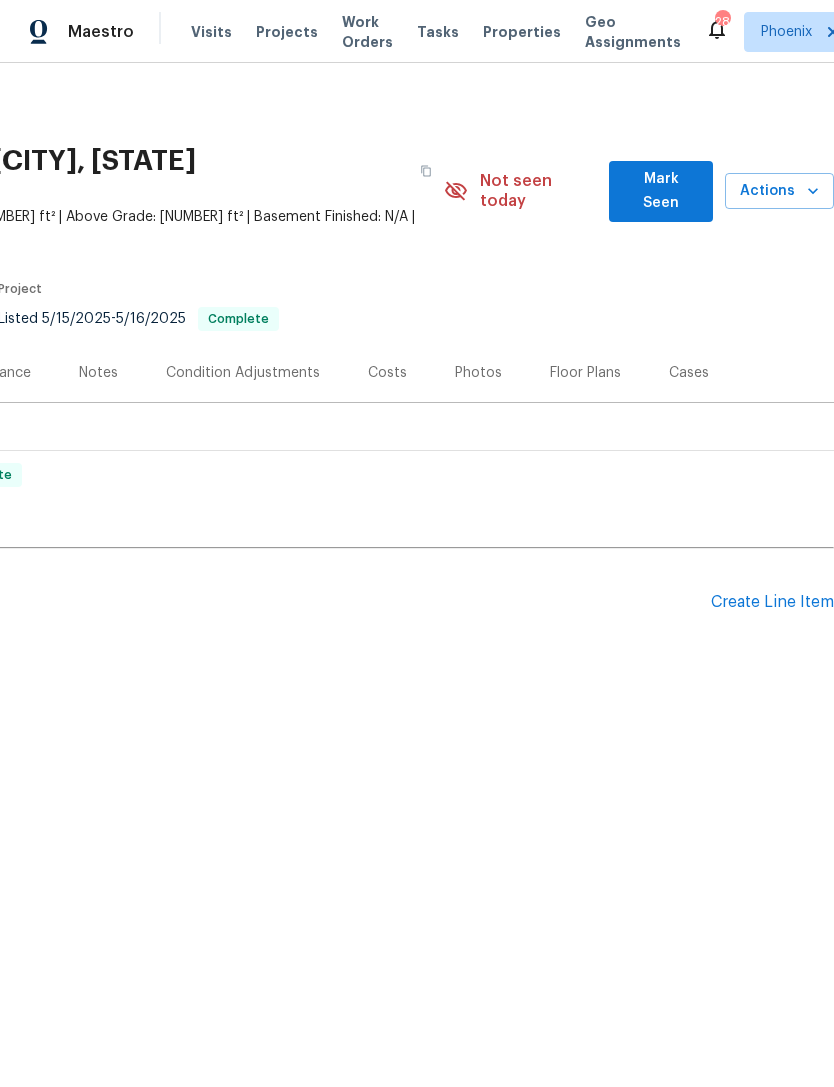 click on "Create Line Item" at bounding box center (772, 602) 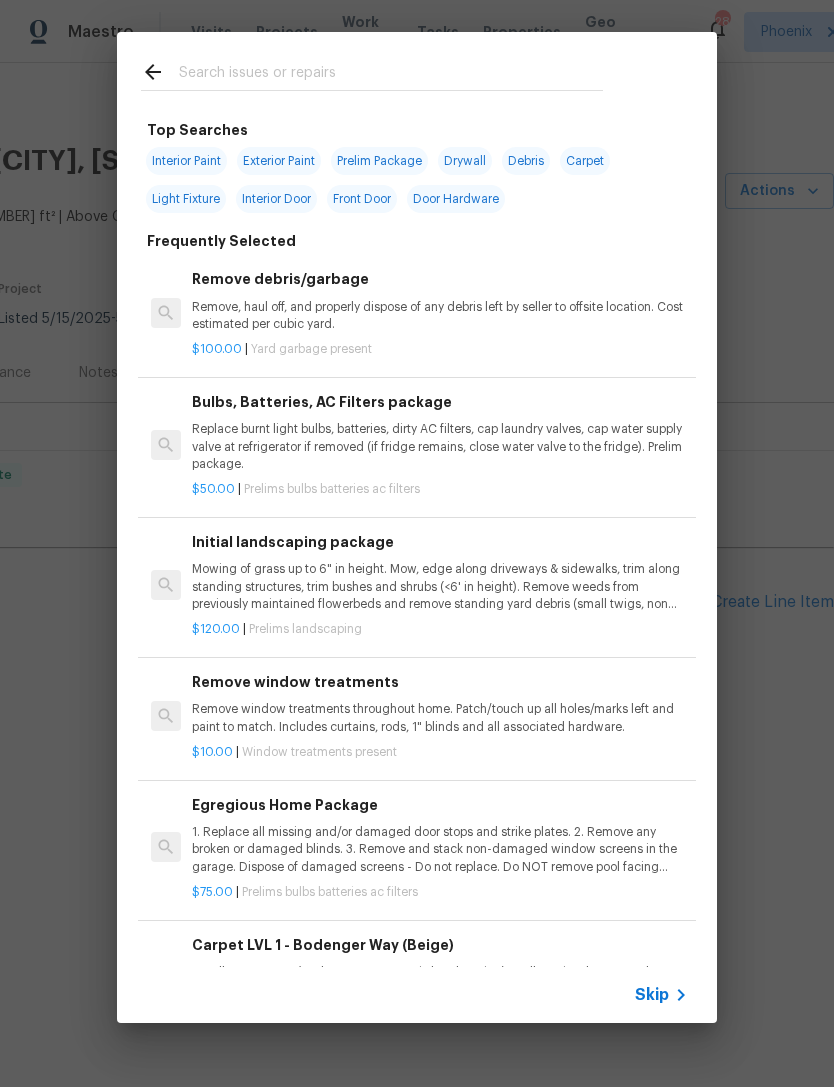 click at bounding box center (391, 75) 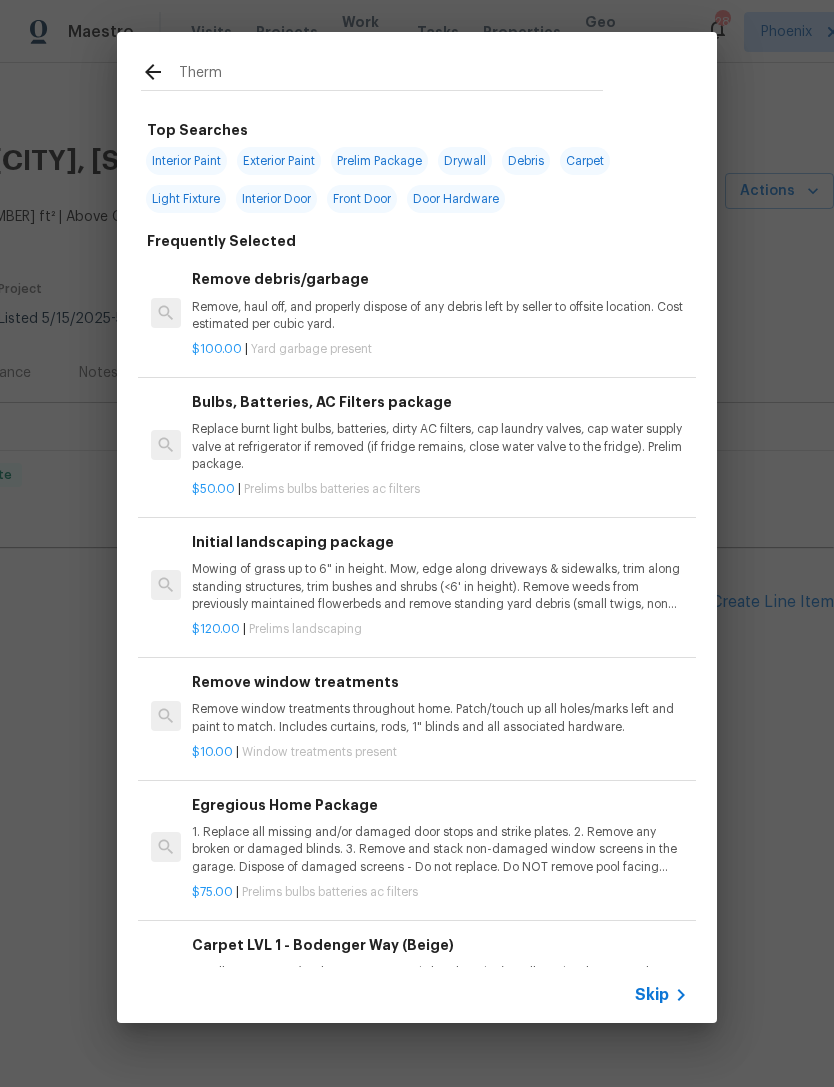 type on "Thermo" 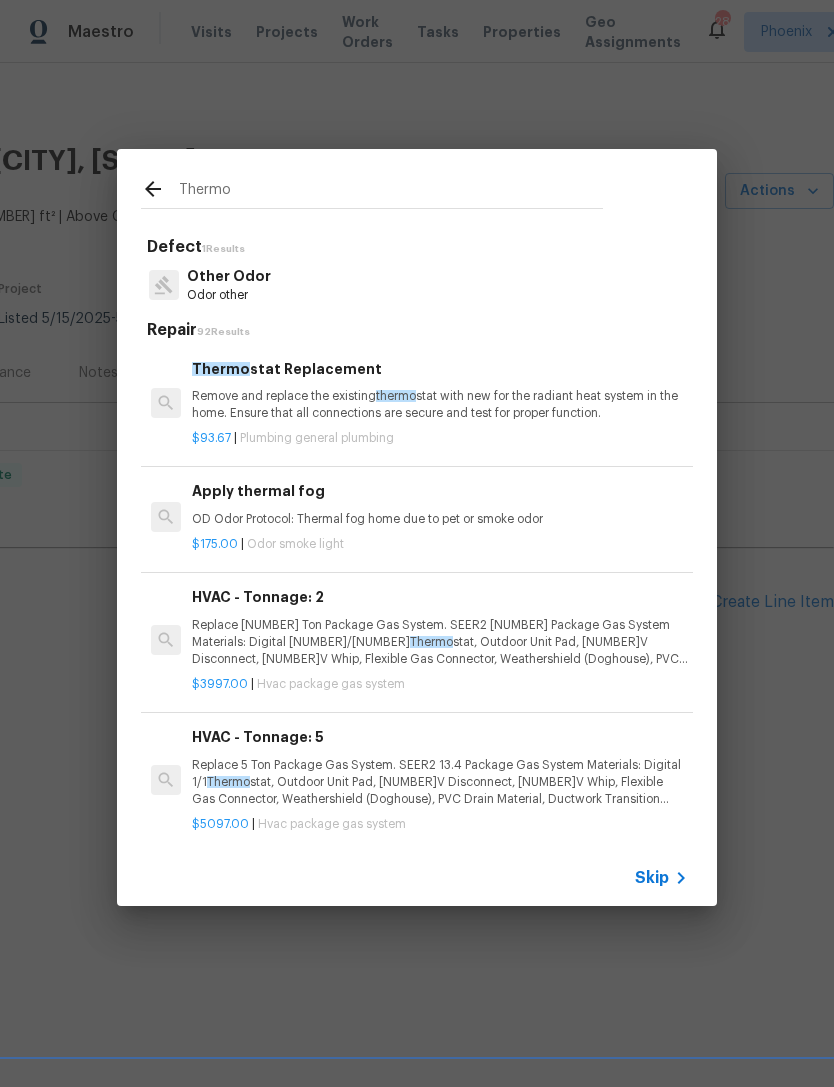 click on "Remove and replace the existing  thermo stat with new for the radiant heat system in the home. Ensure that all connections are secure and test for proper function." at bounding box center [440, 405] 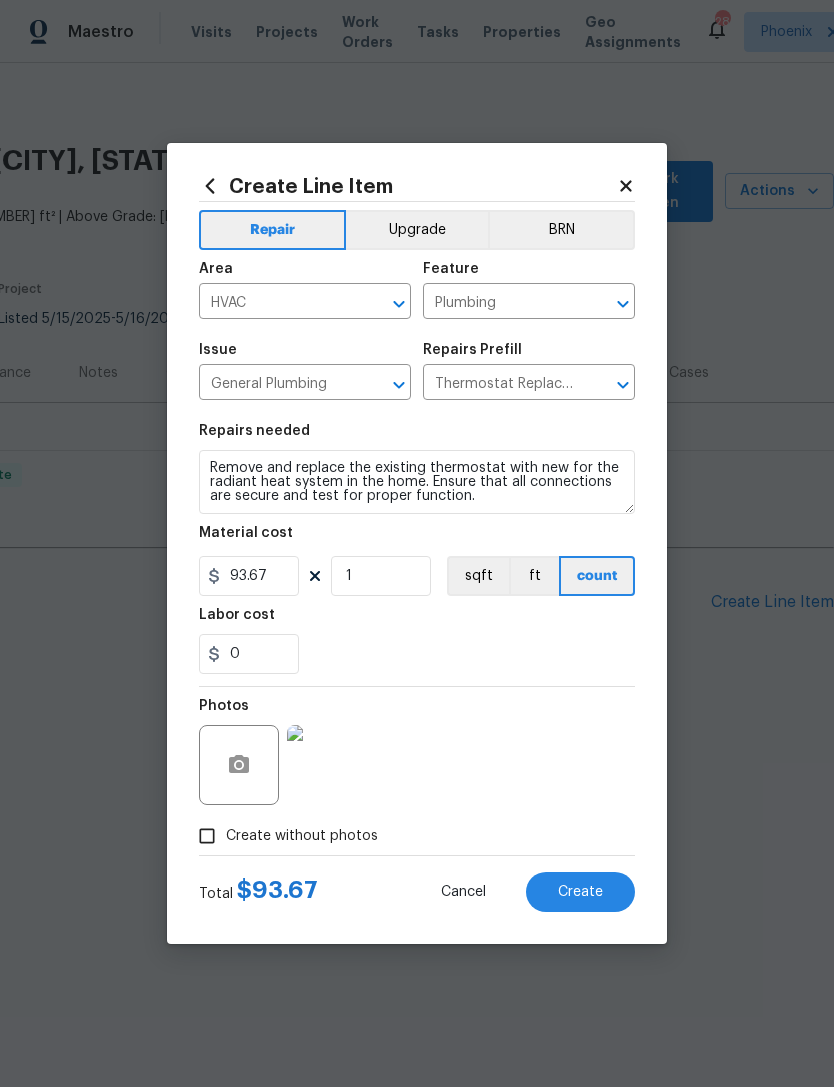 click on "Plumbing" at bounding box center (501, 303) 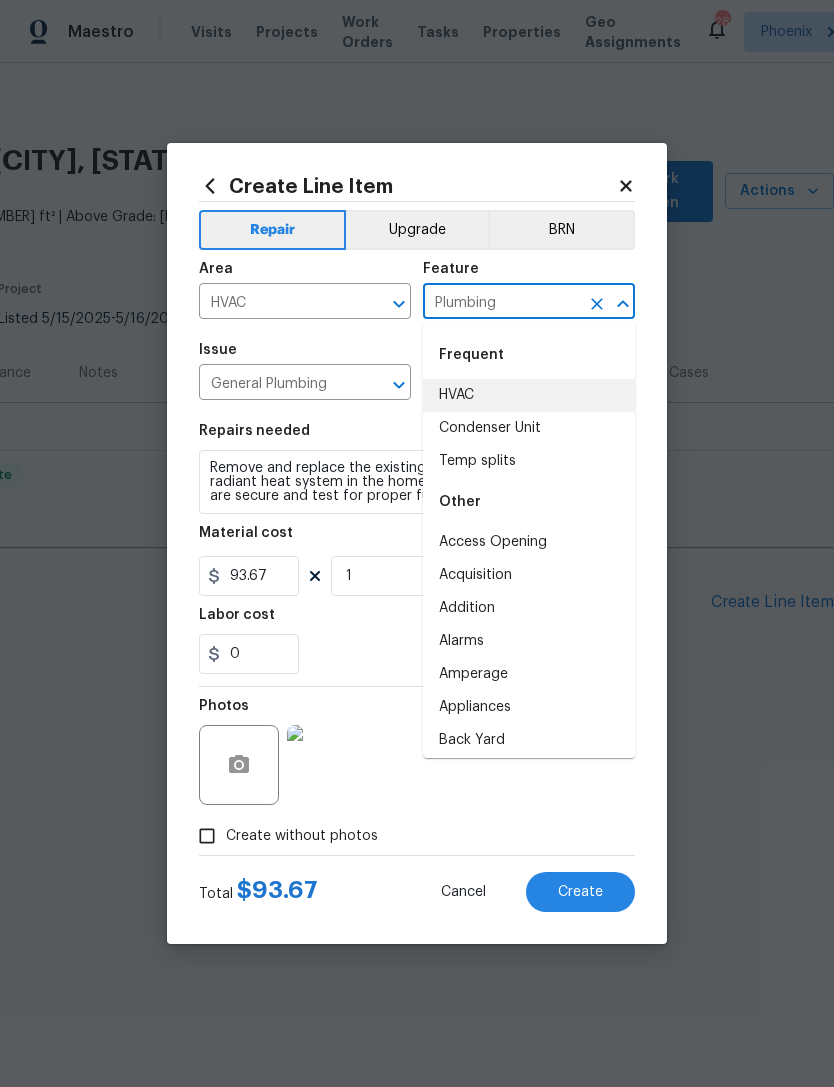 click on "HVAC" at bounding box center (529, 395) 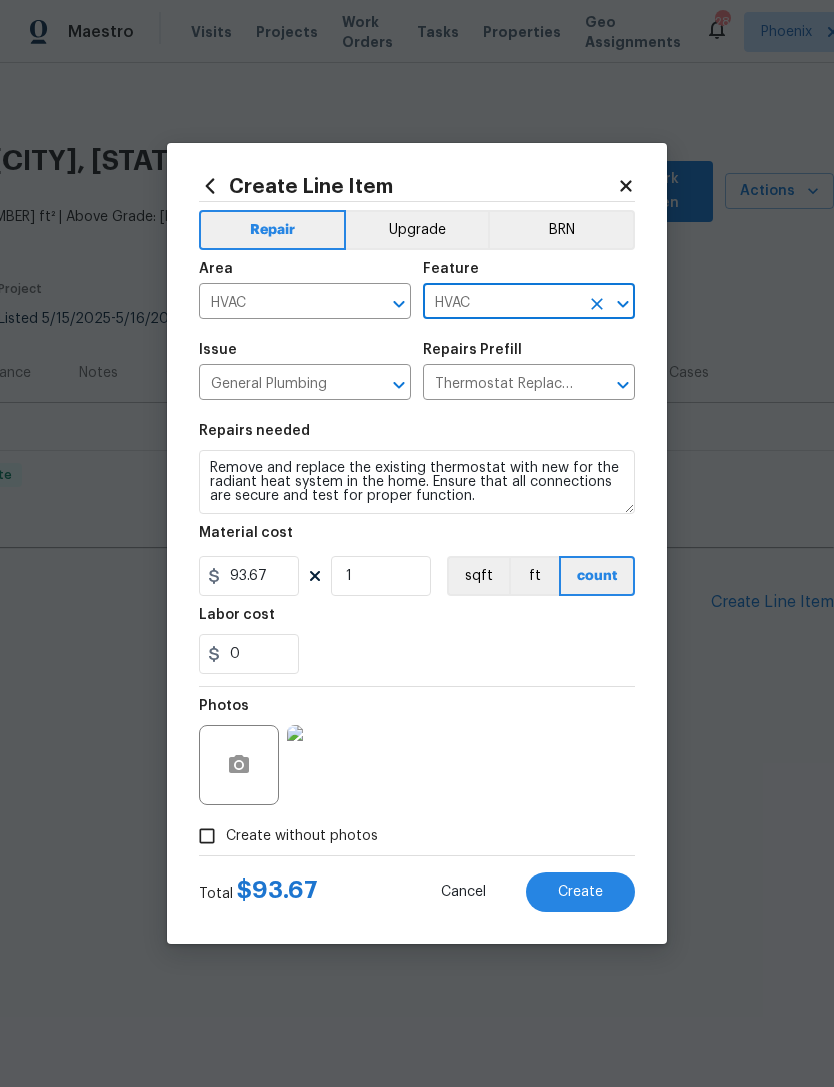 click on "0" at bounding box center [417, 654] 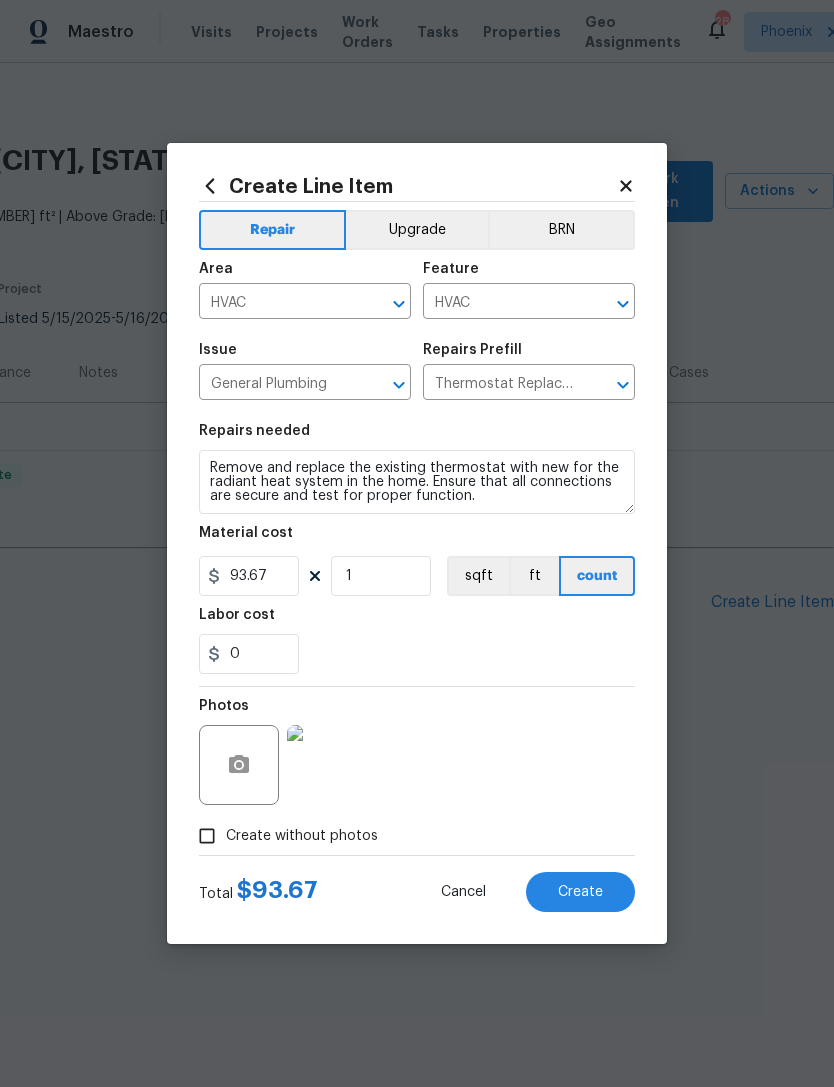 click on "Create" at bounding box center [580, 892] 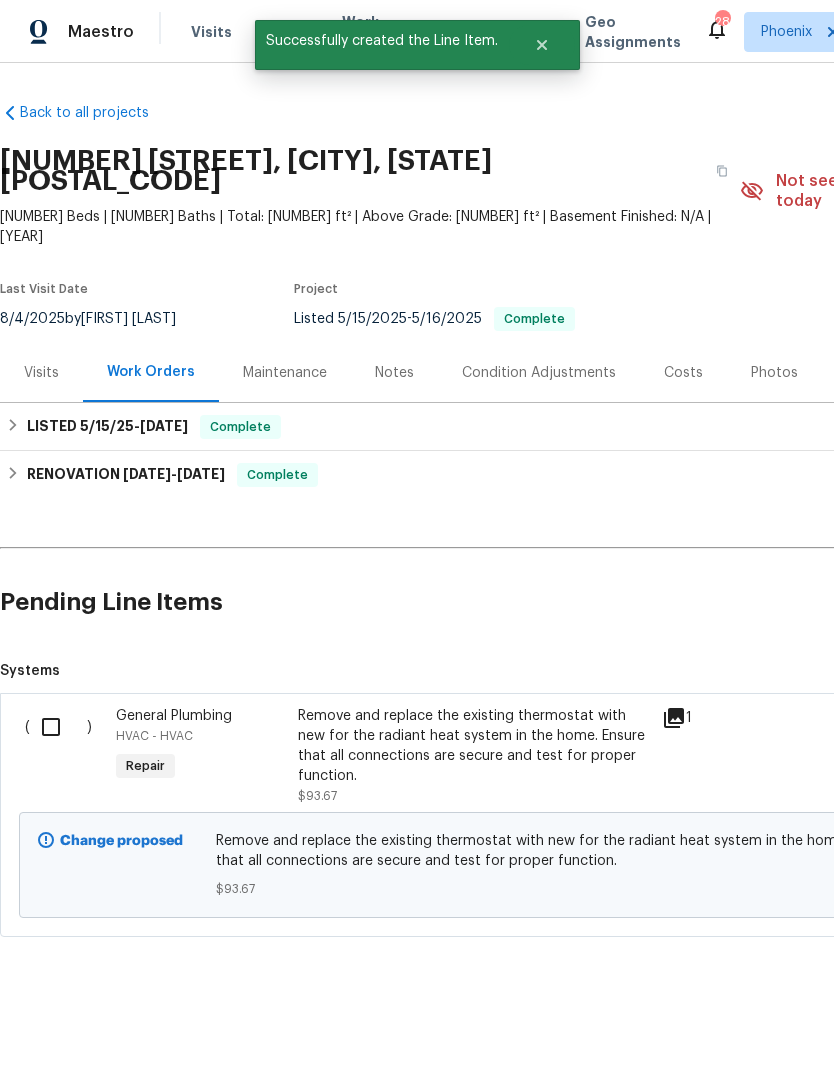 scroll, scrollTop: 0, scrollLeft: 0, axis: both 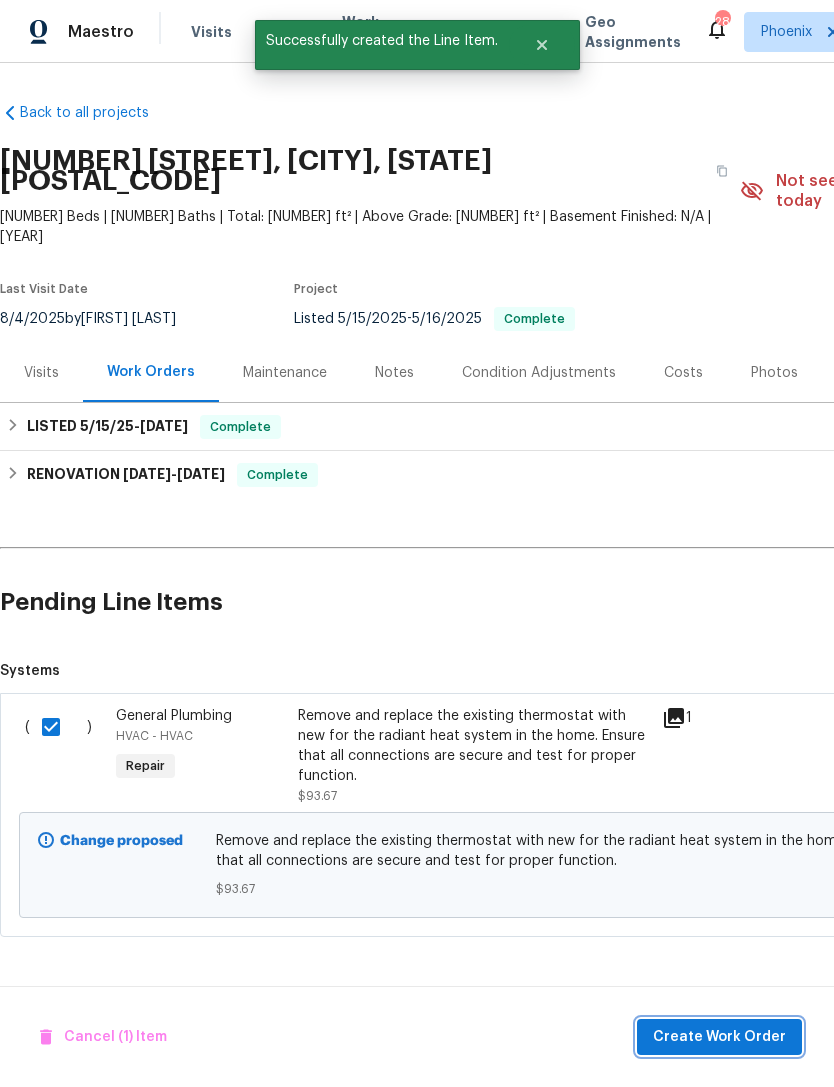 click on "Create Work Order" at bounding box center (719, 1037) 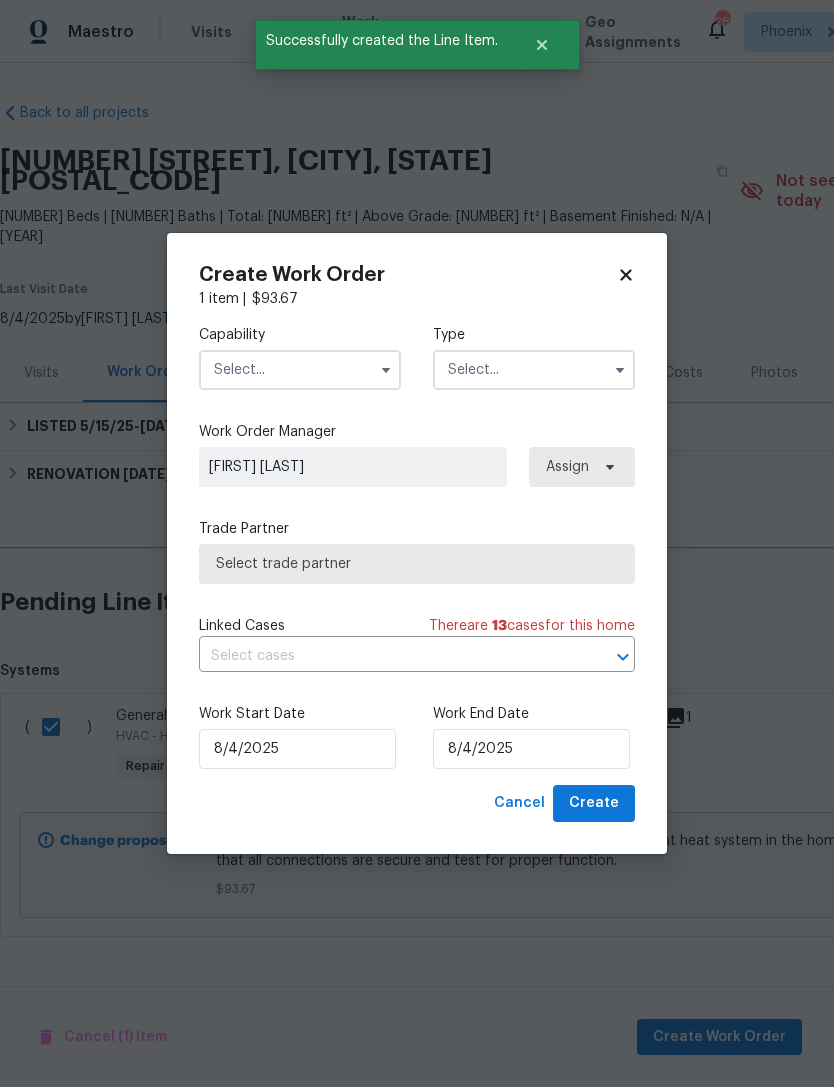 click at bounding box center [300, 370] 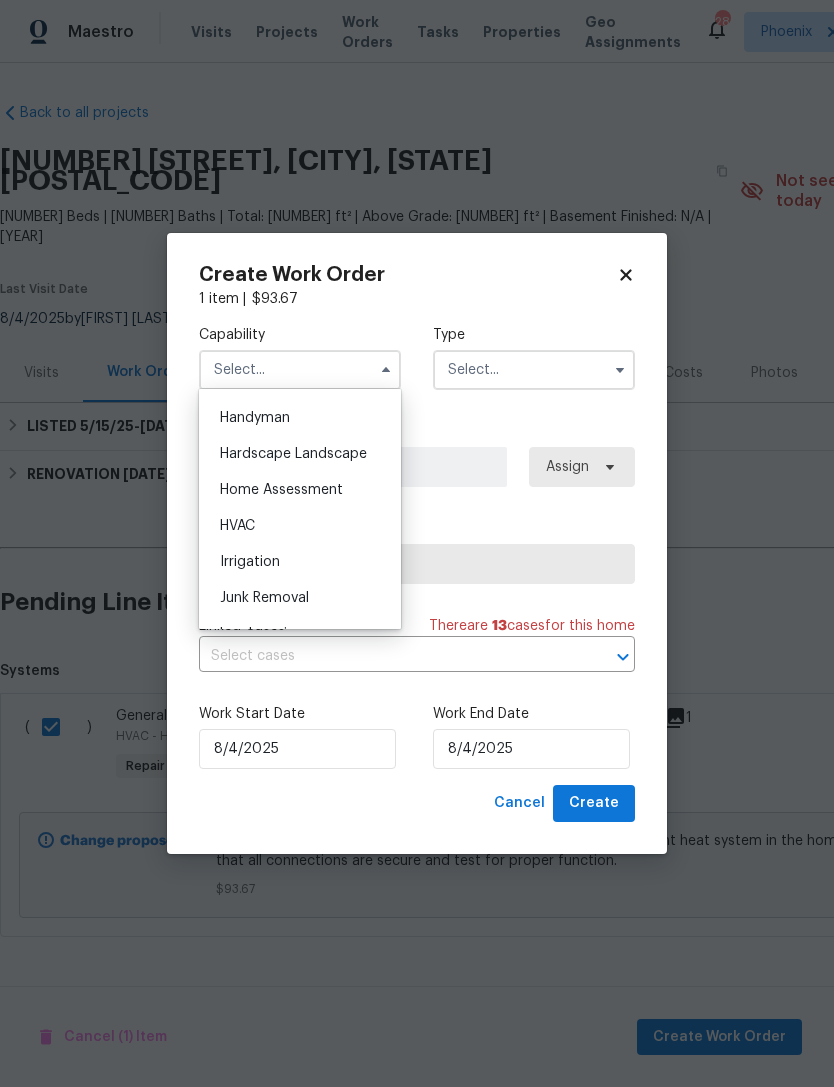 scroll, scrollTop: 1090, scrollLeft: 0, axis: vertical 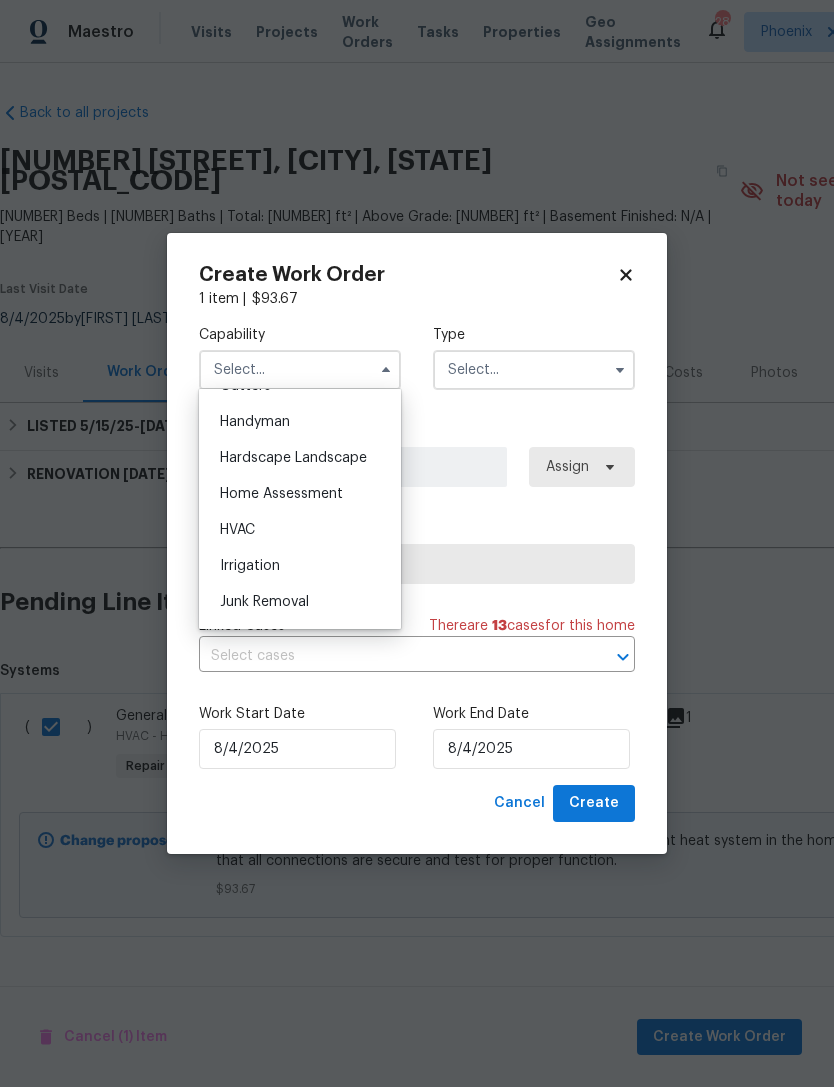 click on "HVAC" at bounding box center [237, 530] 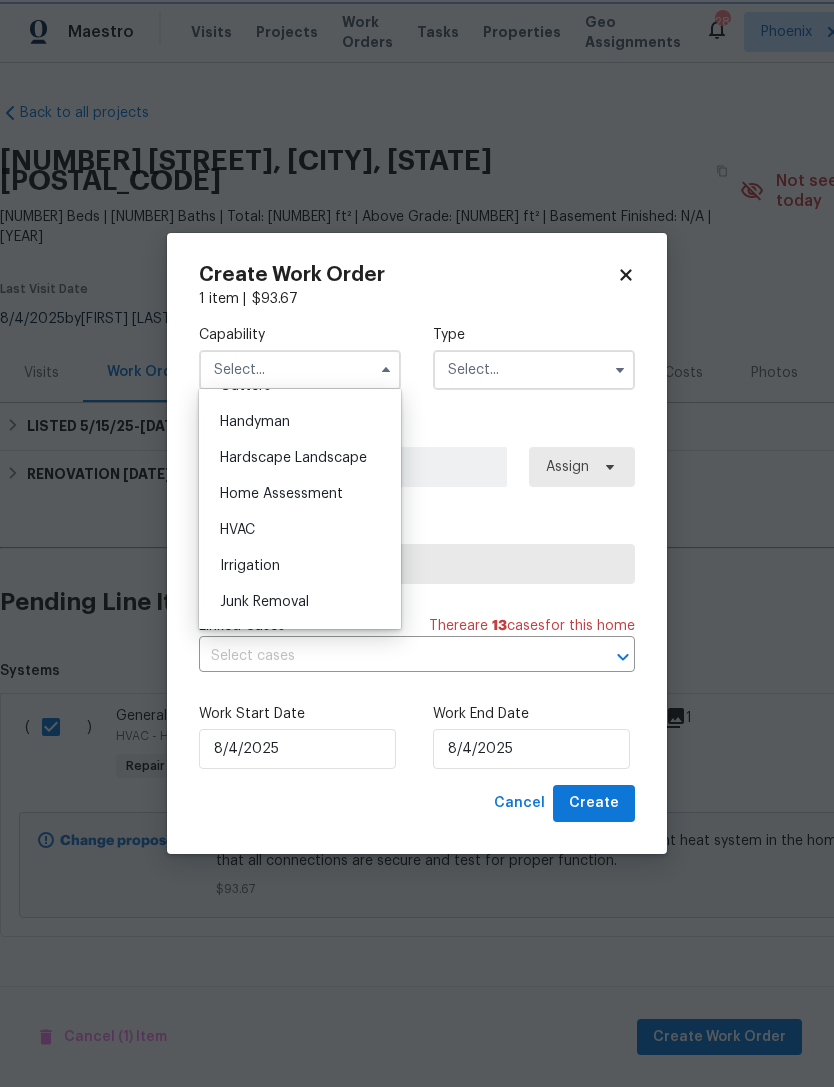 type on "HVAC" 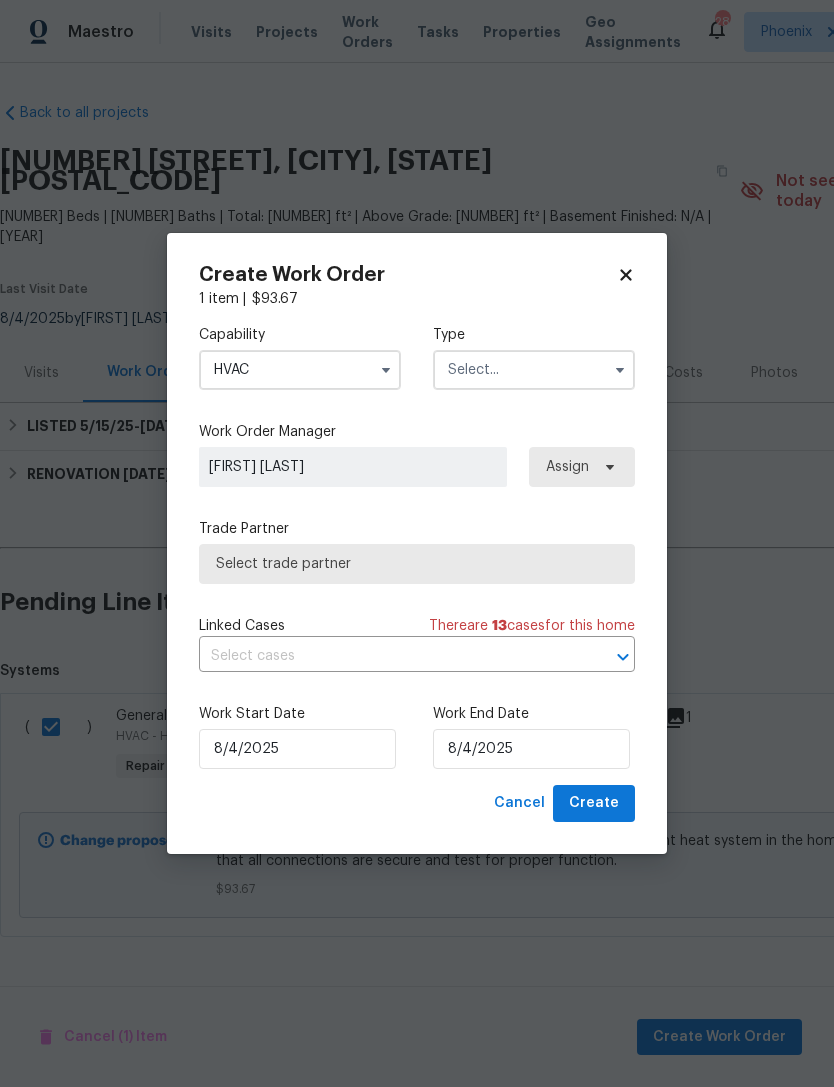 click 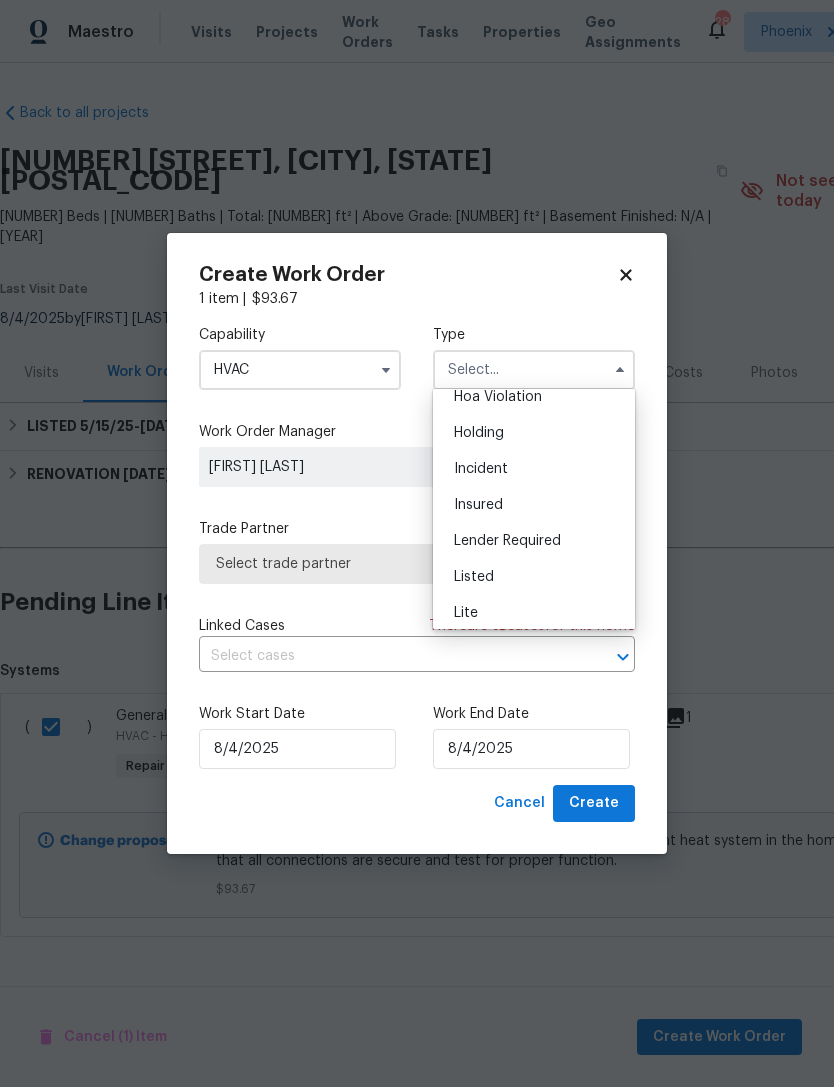 scroll, scrollTop: 80, scrollLeft: 0, axis: vertical 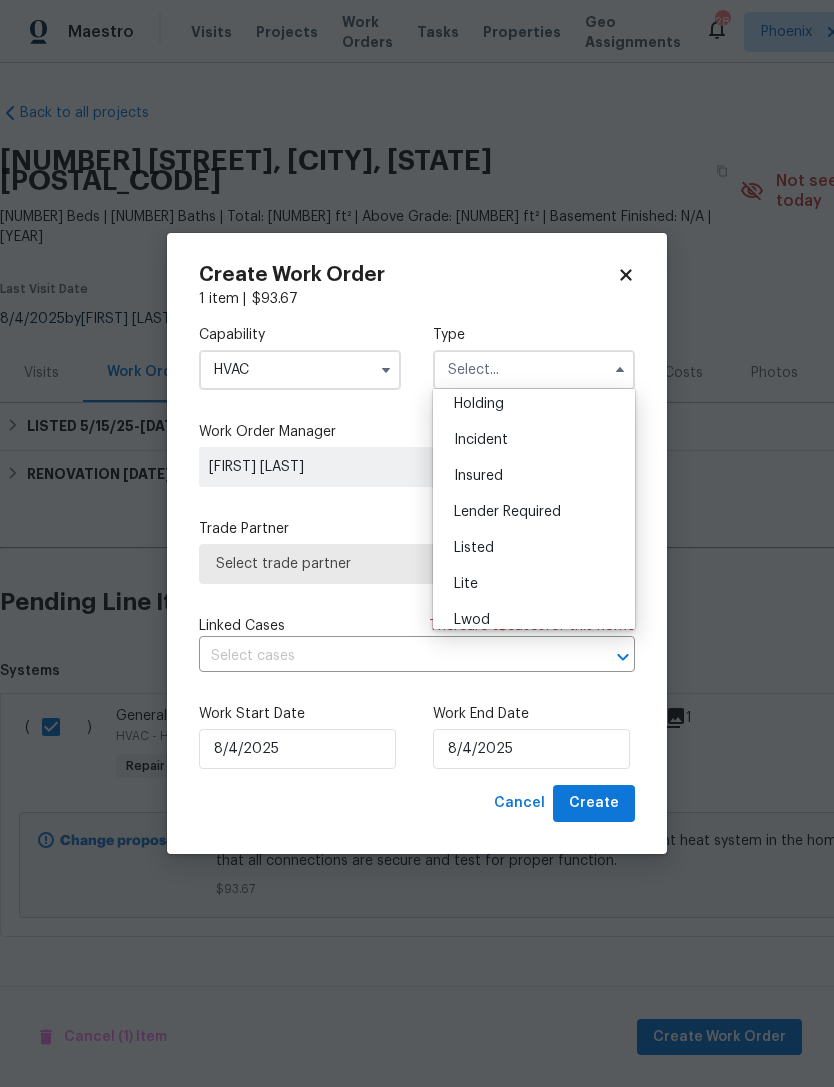 click on "Listed" at bounding box center (474, 548) 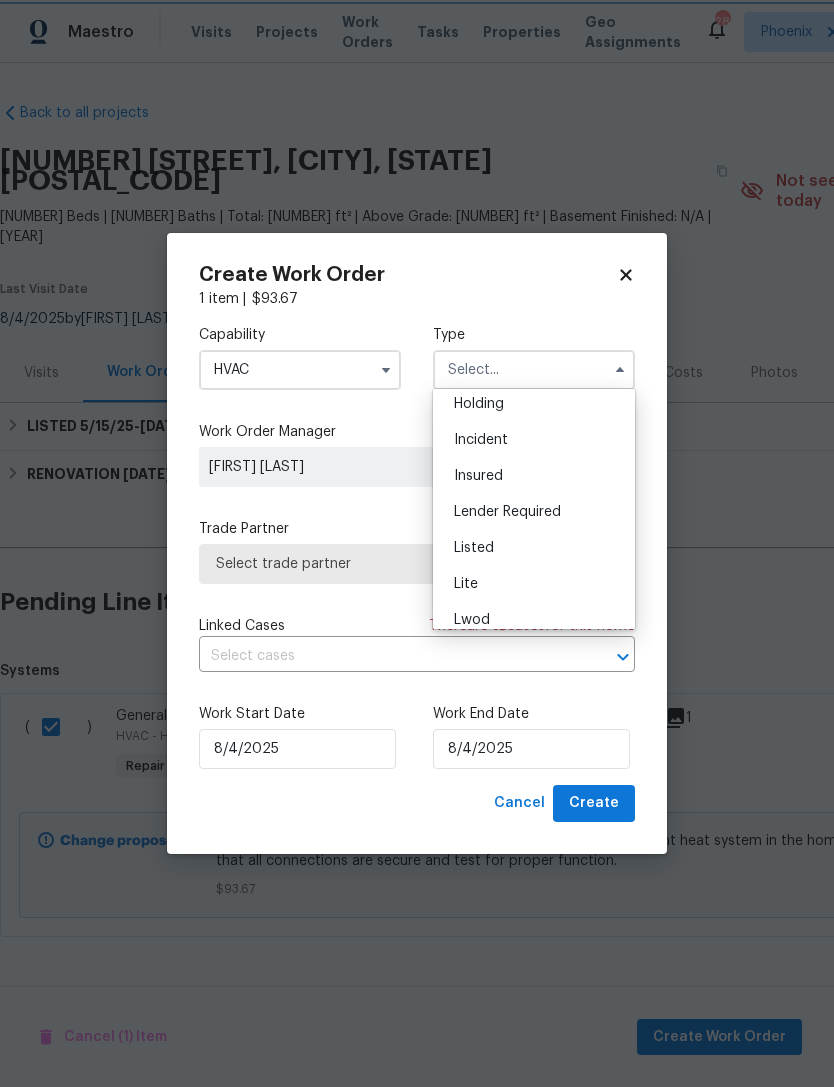 type on "Listed" 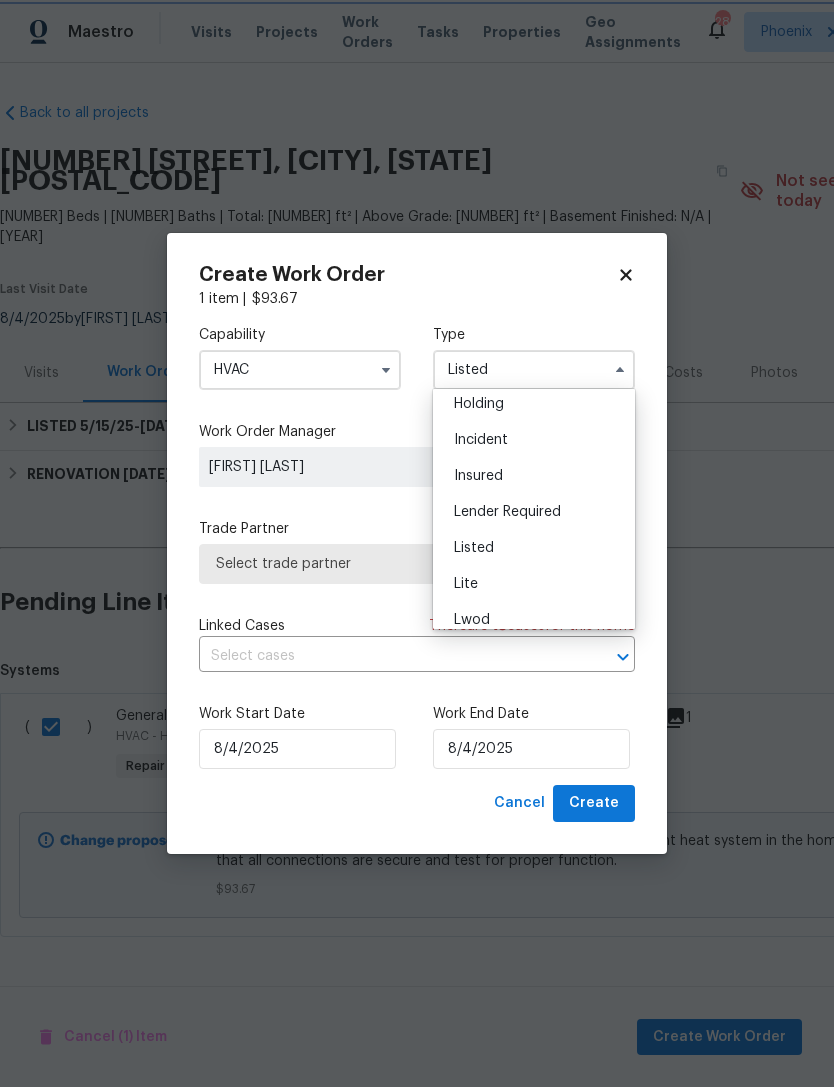 scroll, scrollTop: 0, scrollLeft: 0, axis: both 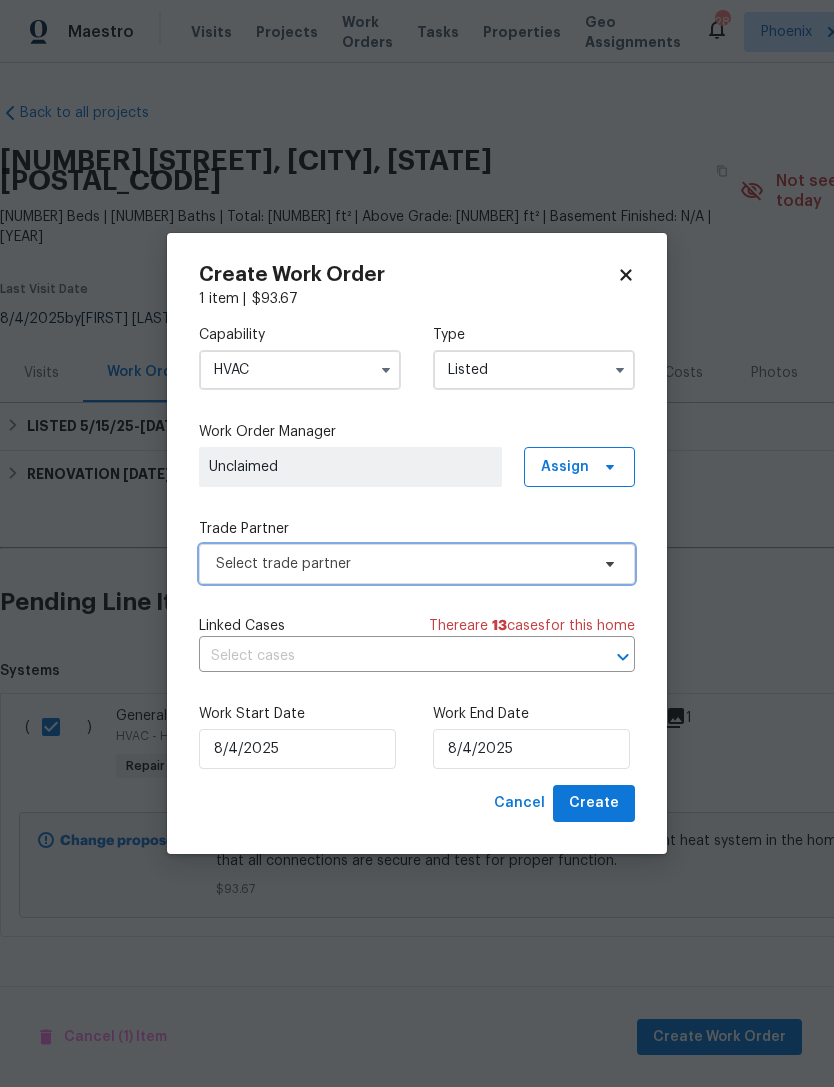 click on "Select trade partner" at bounding box center (417, 564) 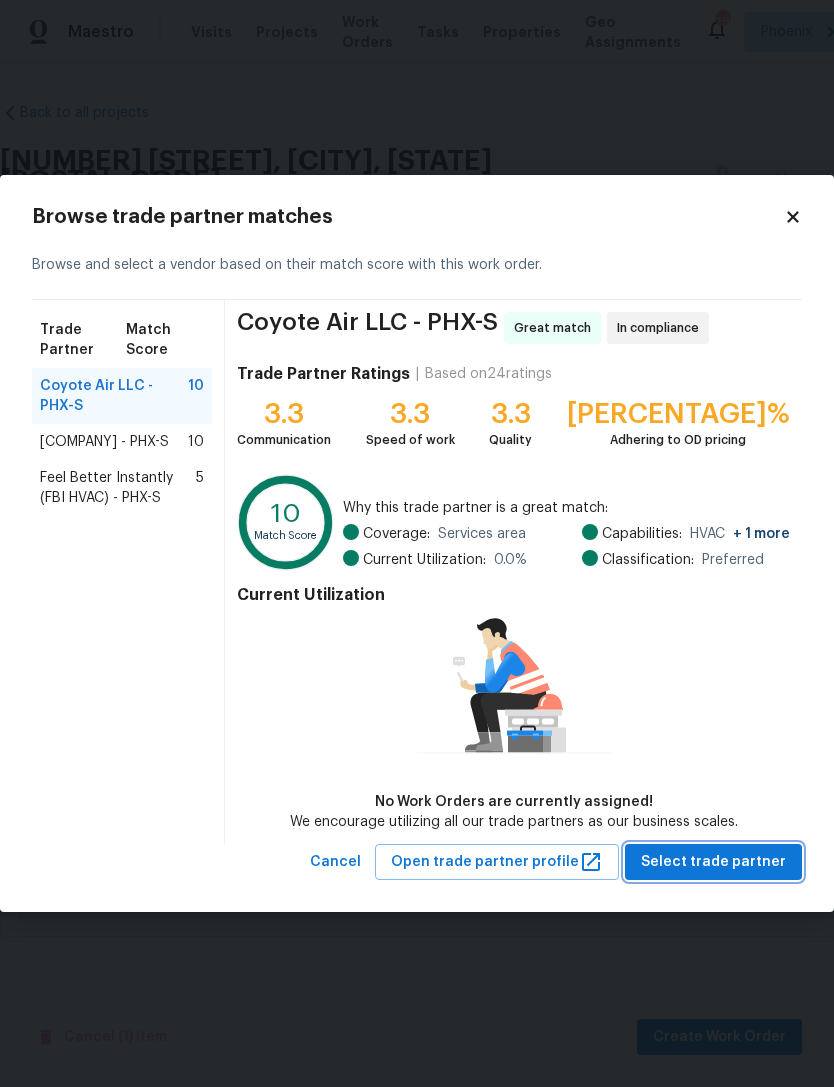 click on "Select trade partner" at bounding box center (713, 862) 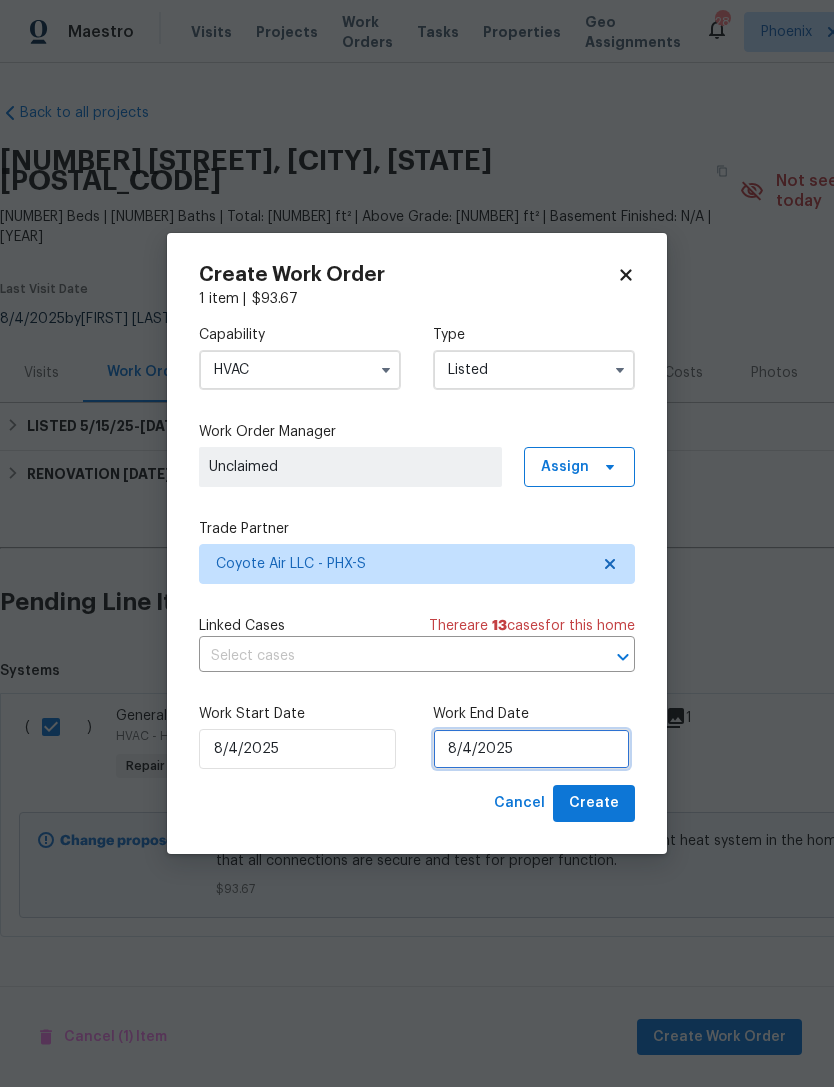click on "8/4/2025" at bounding box center (531, 749) 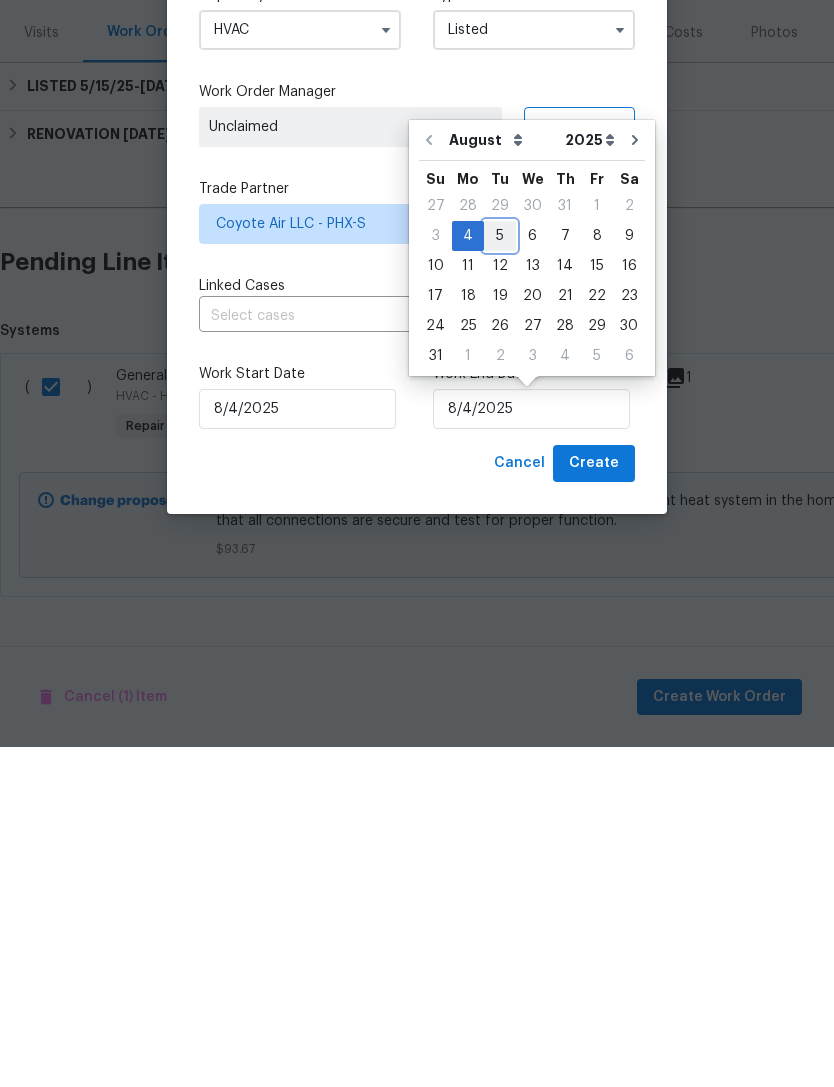 click on "5" at bounding box center [500, 576] 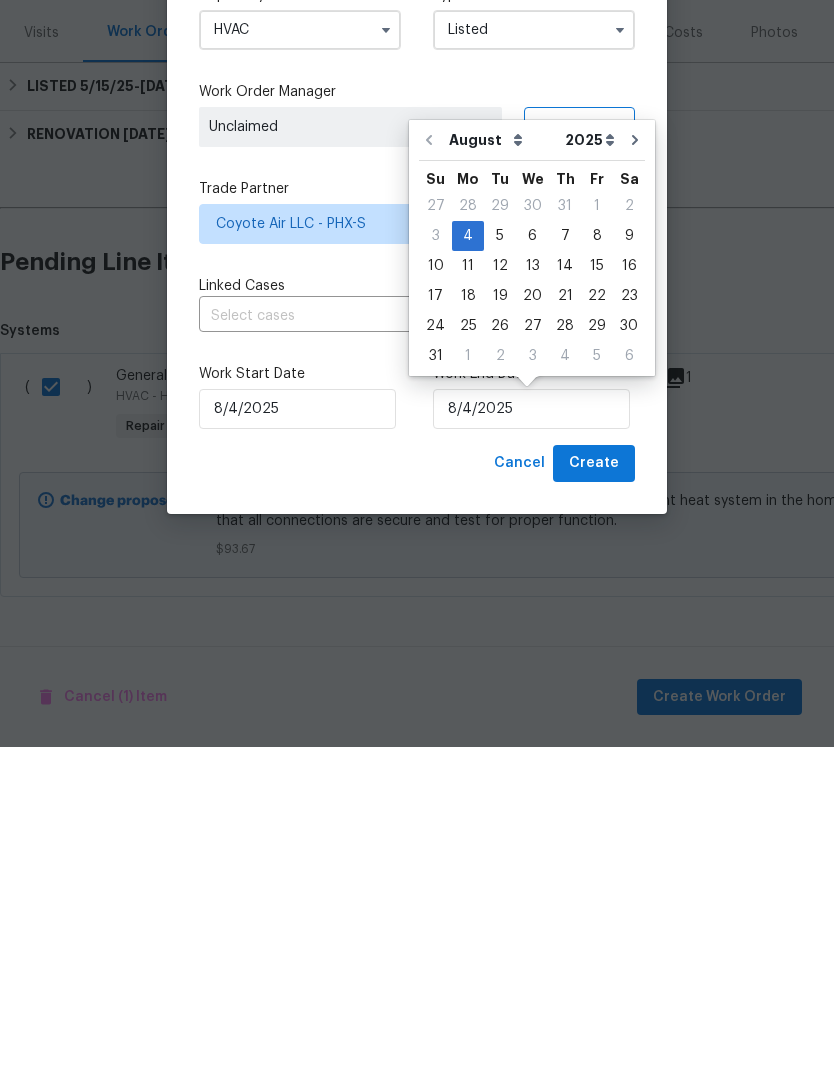 type on "8/5/2025" 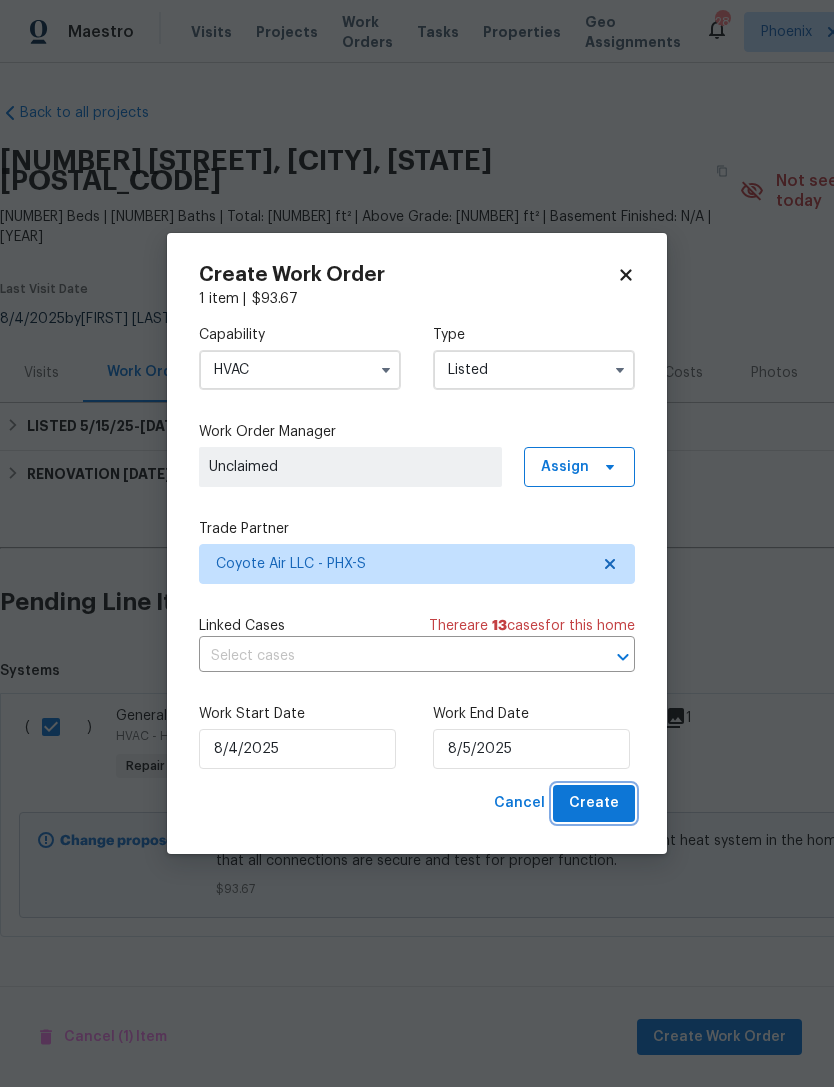 click on "Create" at bounding box center (594, 803) 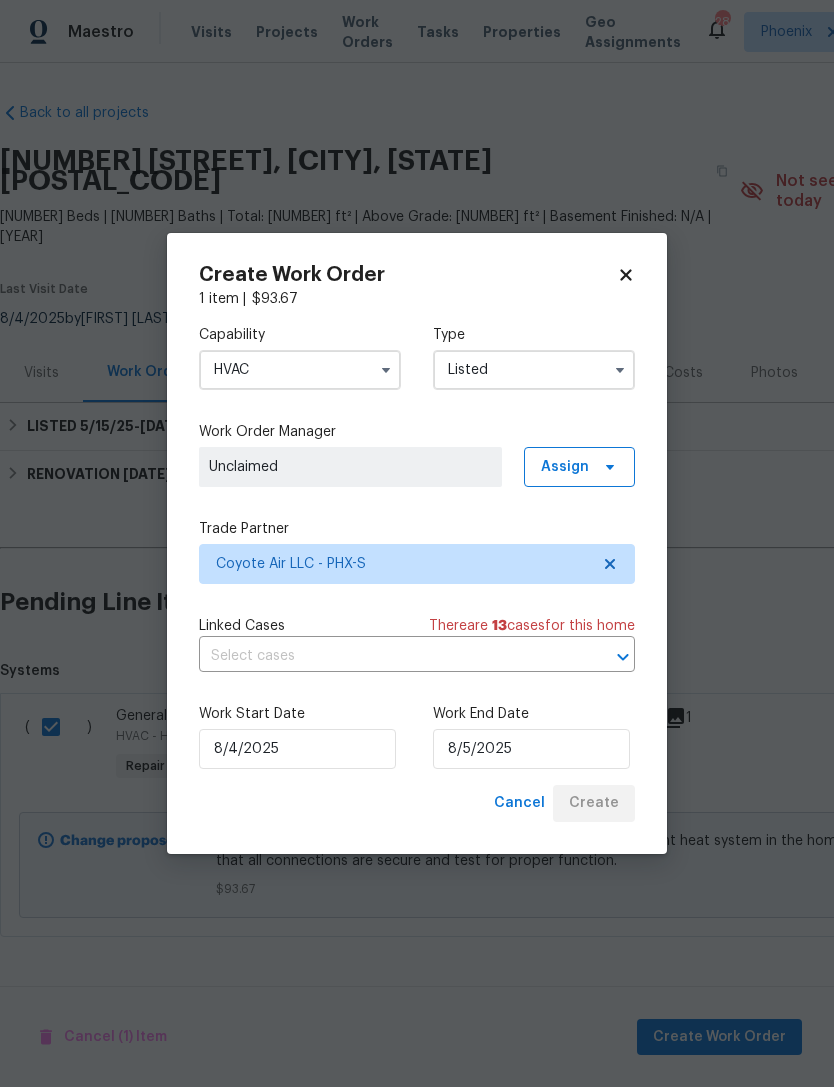 checkbox on "false" 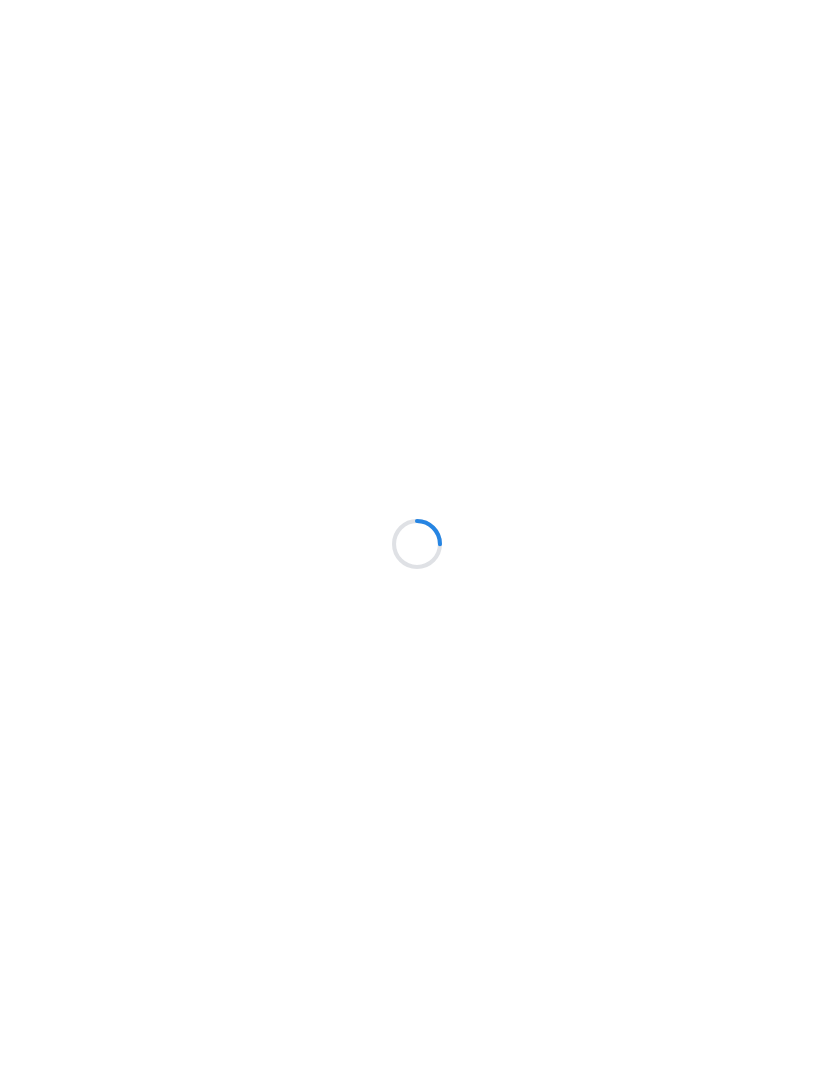 scroll, scrollTop: 0, scrollLeft: 0, axis: both 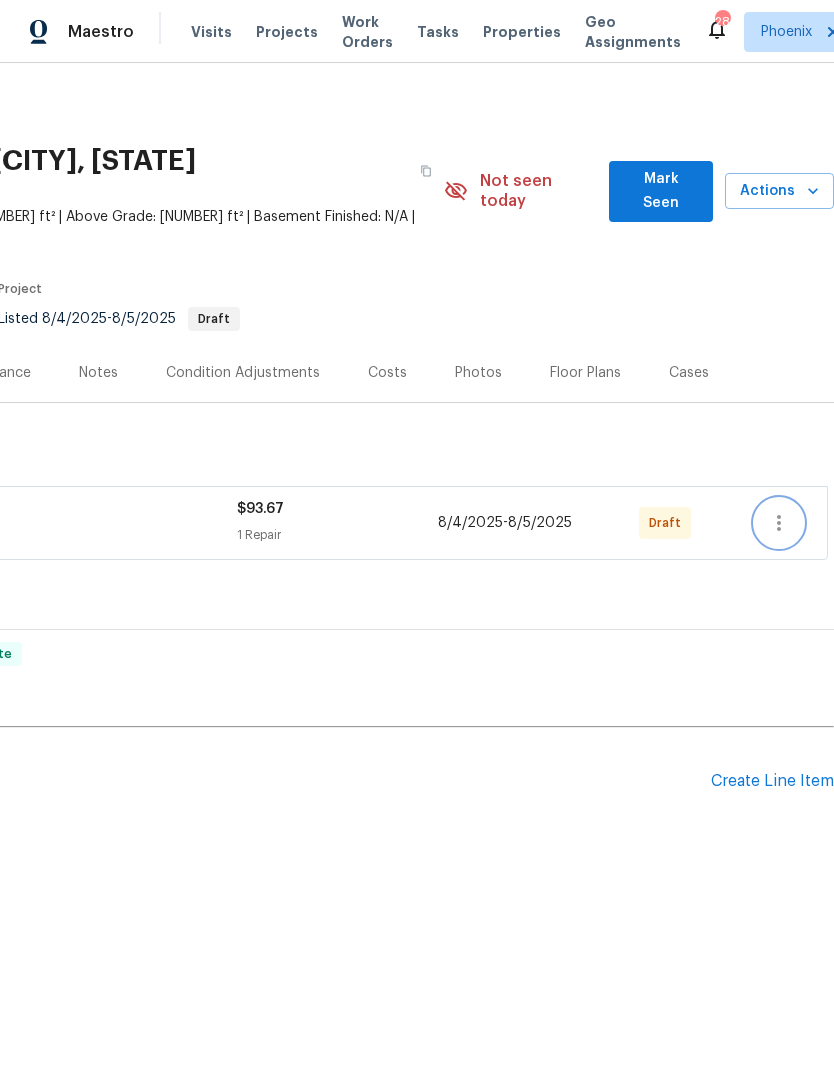 click 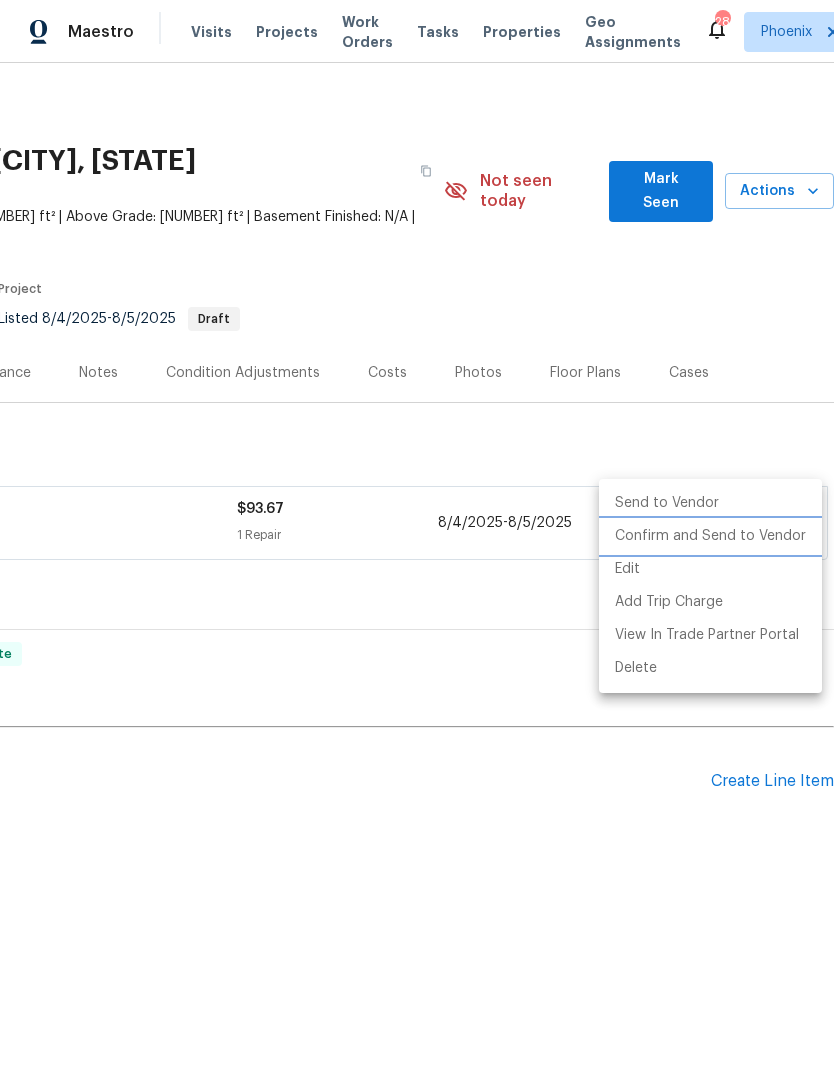 click on "Confirm and Send to Vendor" at bounding box center [710, 536] 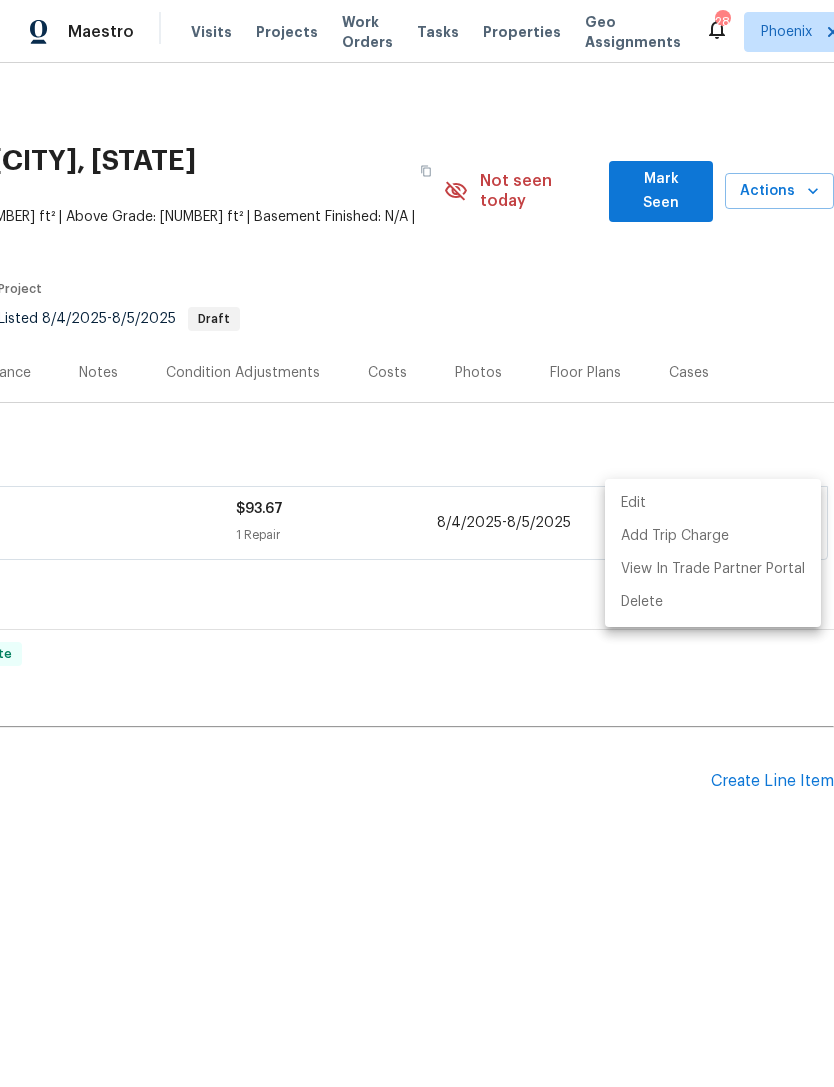 click at bounding box center [417, 543] 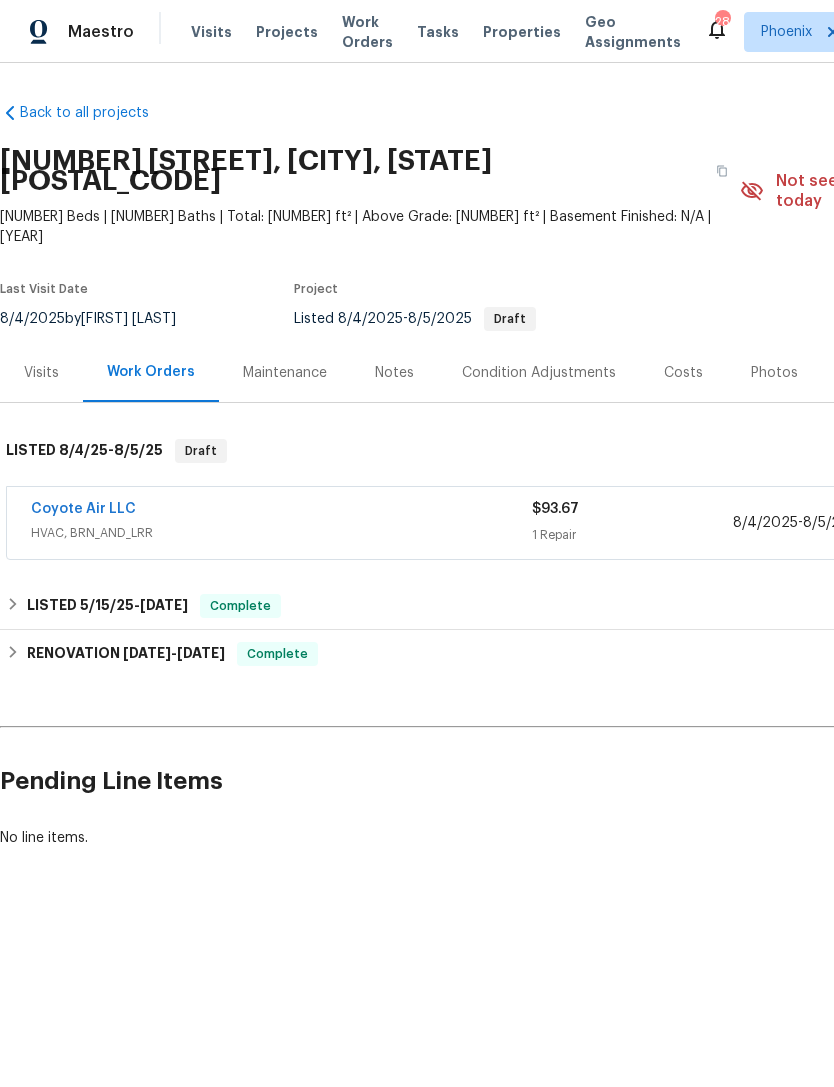 scroll, scrollTop: 0, scrollLeft: 0, axis: both 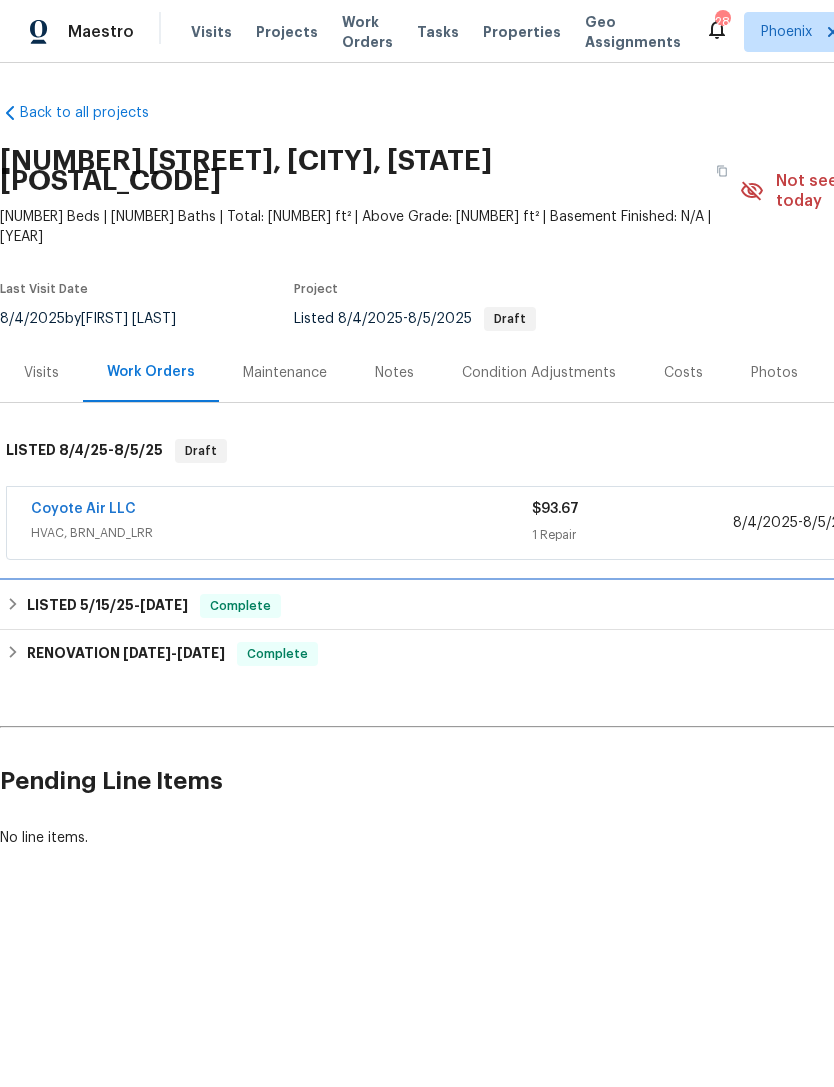 click on "5/15/25  -  5/16/25" at bounding box center [134, 605] 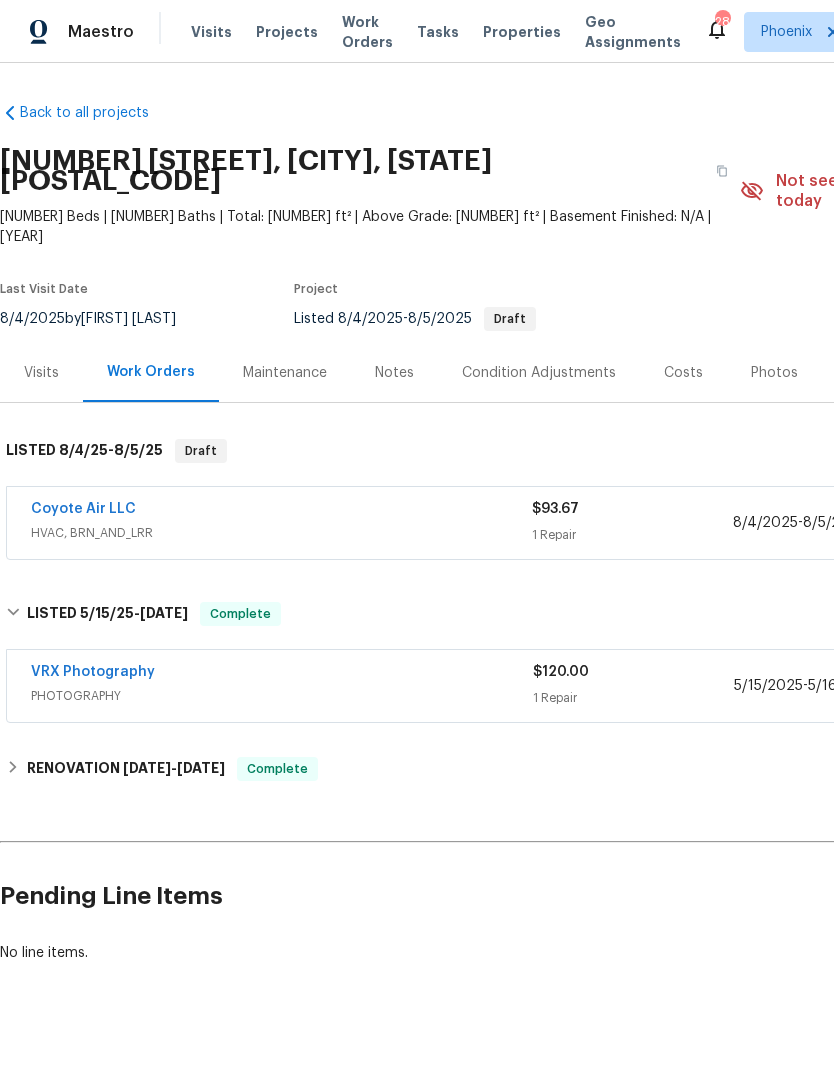 click on "RENOVATION   5/5/25  -  5/16/25" at bounding box center [126, 769] 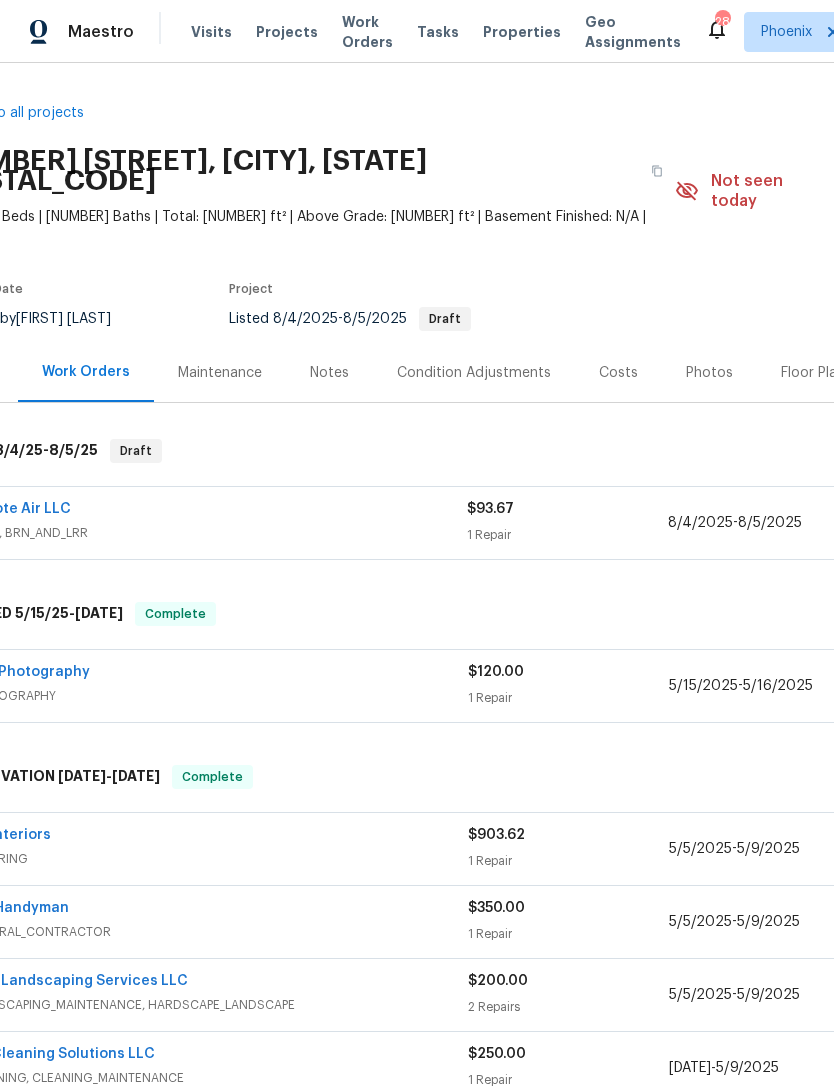 scroll, scrollTop: 0, scrollLeft: 66, axis: horizontal 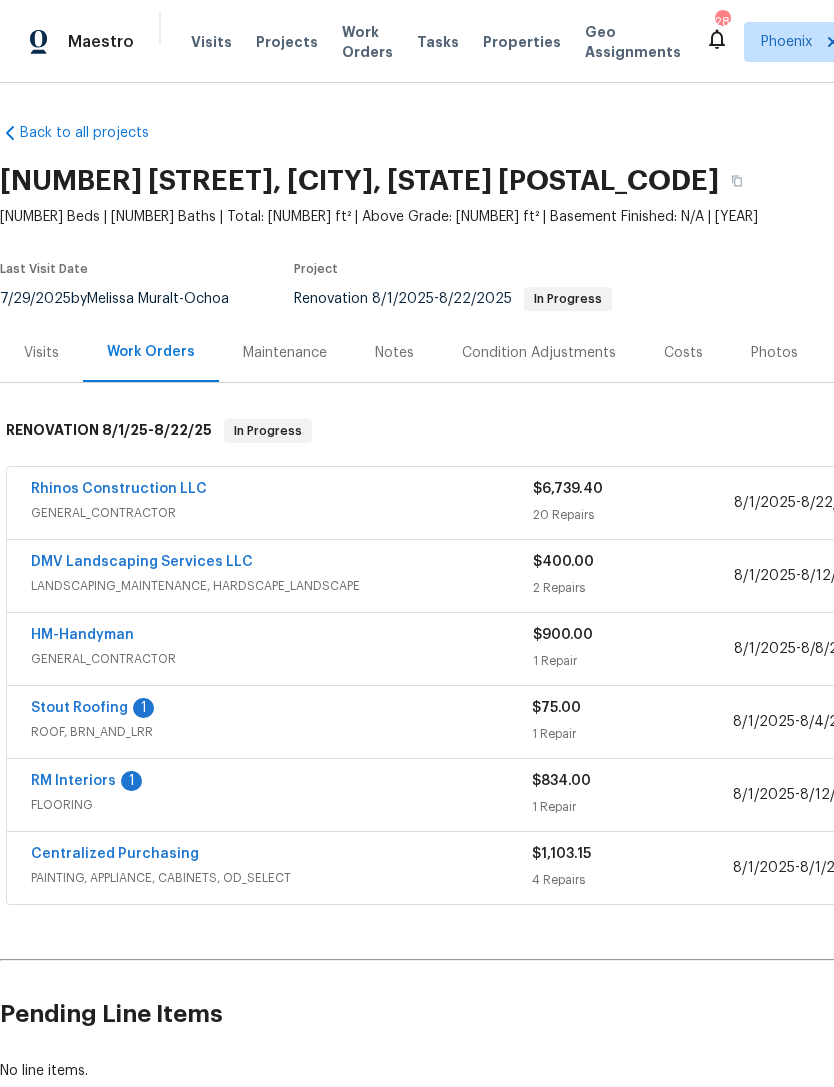 click on "Stout Roofing" at bounding box center (79, 708) 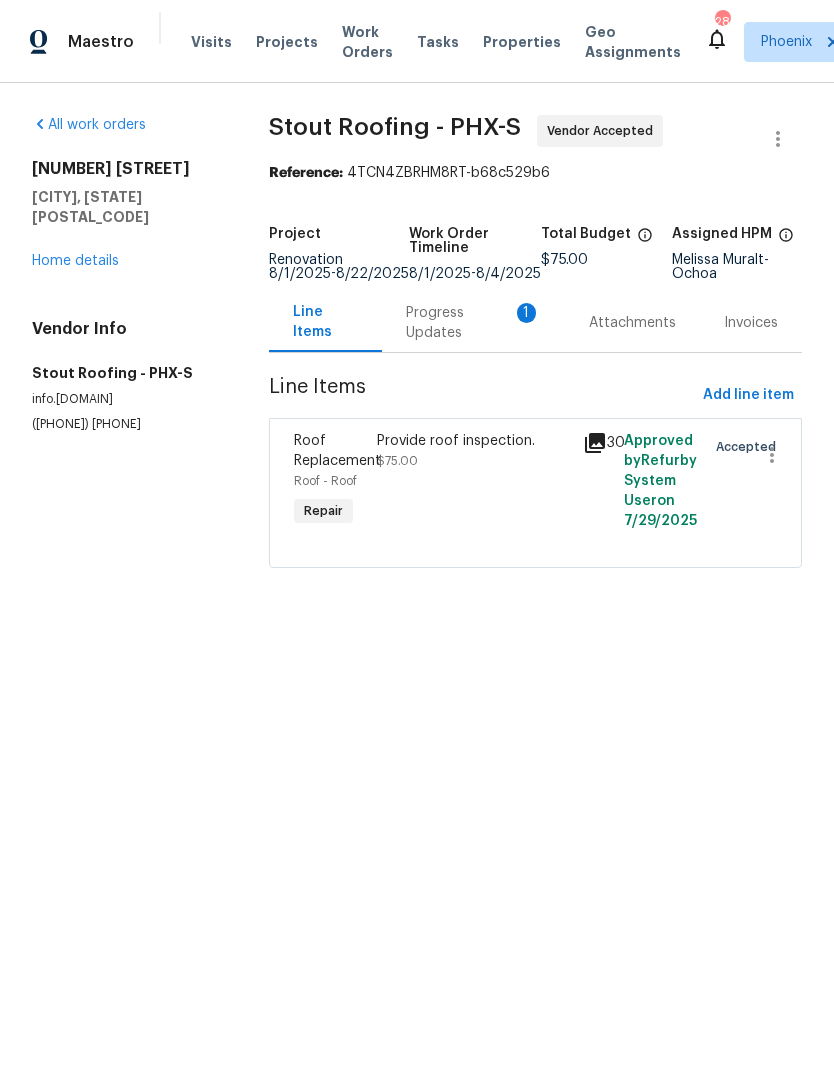 click on "Progress Updates 1" at bounding box center (473, 323) 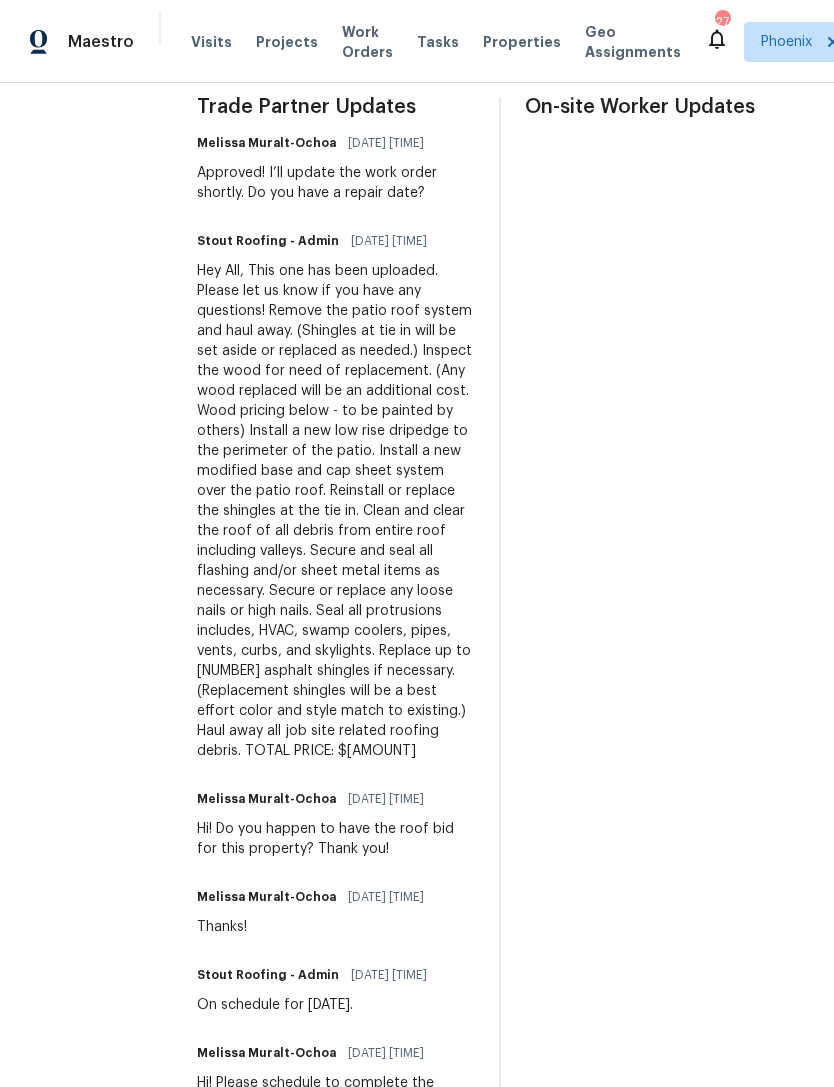 scroll, scrollTop: 625, scrollLeft: 0, axis: vertical 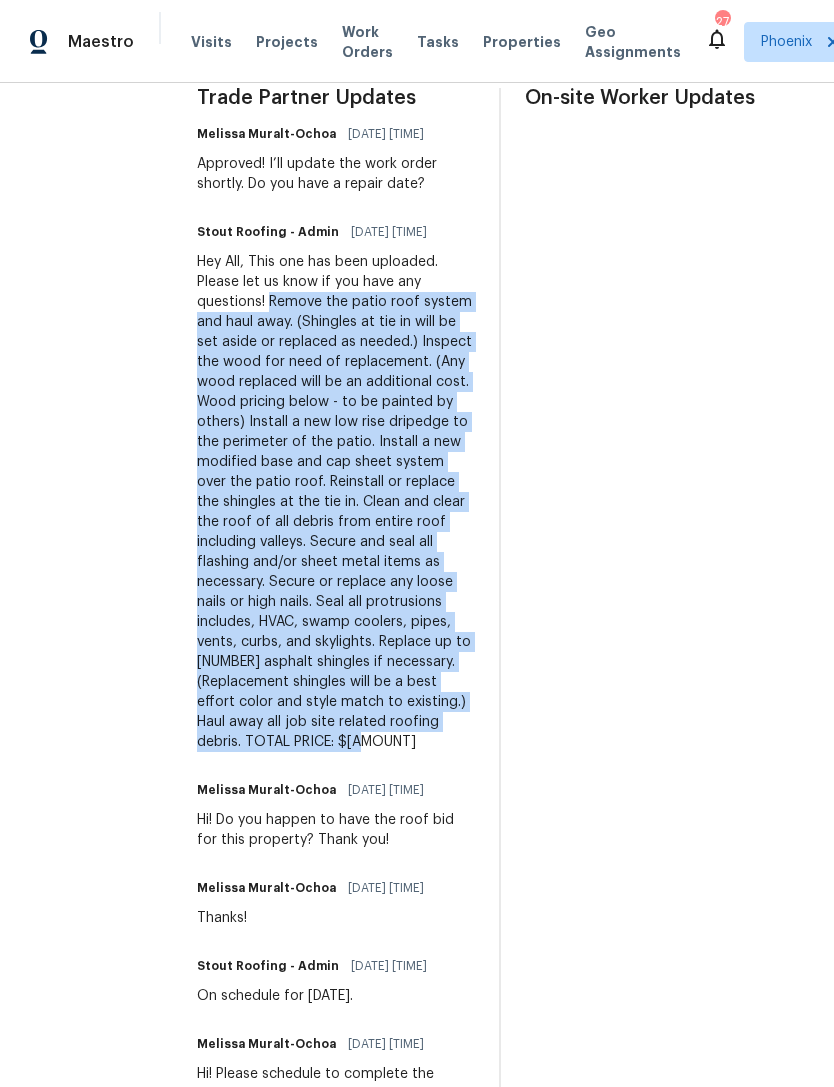 copy on "Remove the patio roof system and haul away. (Shingles at
tie in will be set aside or replaced as needed.)
Inspect the wood for need of replacement. (Any wood
replaced will be an additional cost. Wood pricing below - to
be painted by others)
Install a new low rise dripedge to the perimeter of the patio.
Install a new modified base and cap sheet system over the
patio roof.
Reinstall or replace the shingles at the tie in.
Clean and clear the roof of all debris from entire roof
including valleys.
Secure and seal all flashing and/or sheet metal items as
necessary.
Secure or replace any loose nails or high nails.
Seal all protrusions includes, HVAC, swamp coolers, pipes,
vents, curbs, and skylights.
Replace up to 15 asphalt shingles if necessary.
(Replacement shingles will be a best effort color and style
match to existing.)
Haul away all job site related roofing debris.
TOTAL PRICE: $2,765.00" 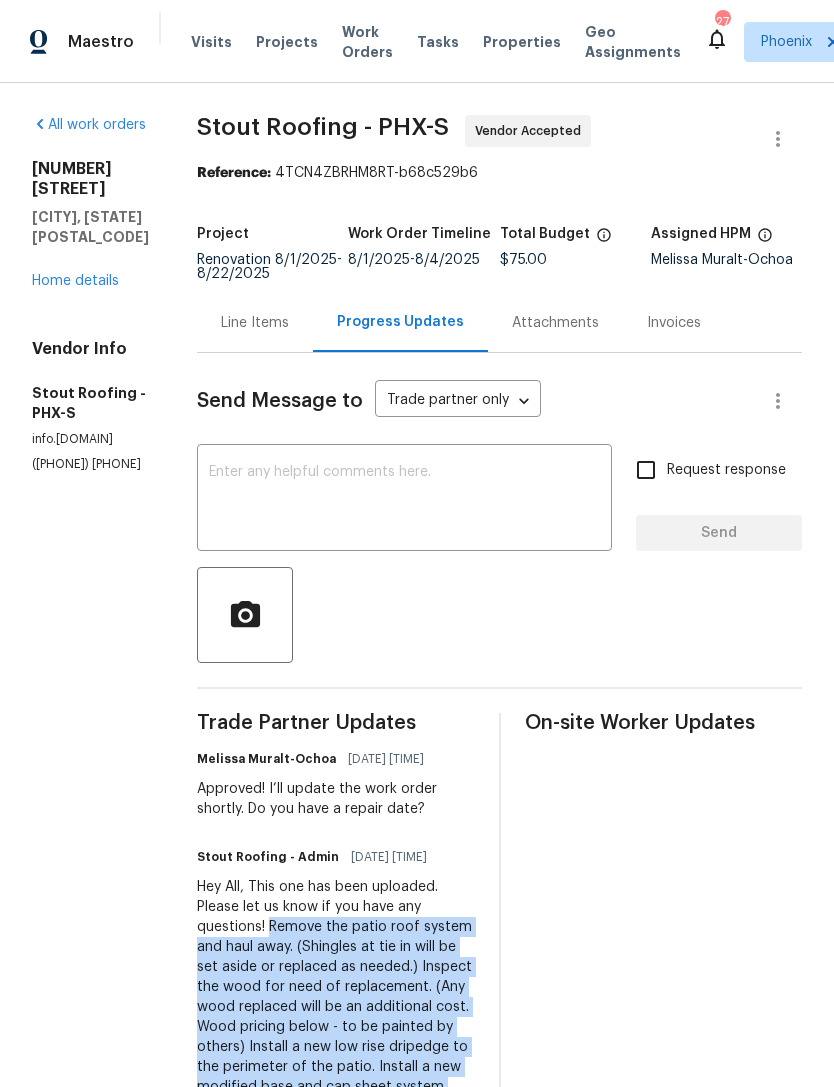 scroll, scrollTop: 0, scrollLeft: 0, axis: both 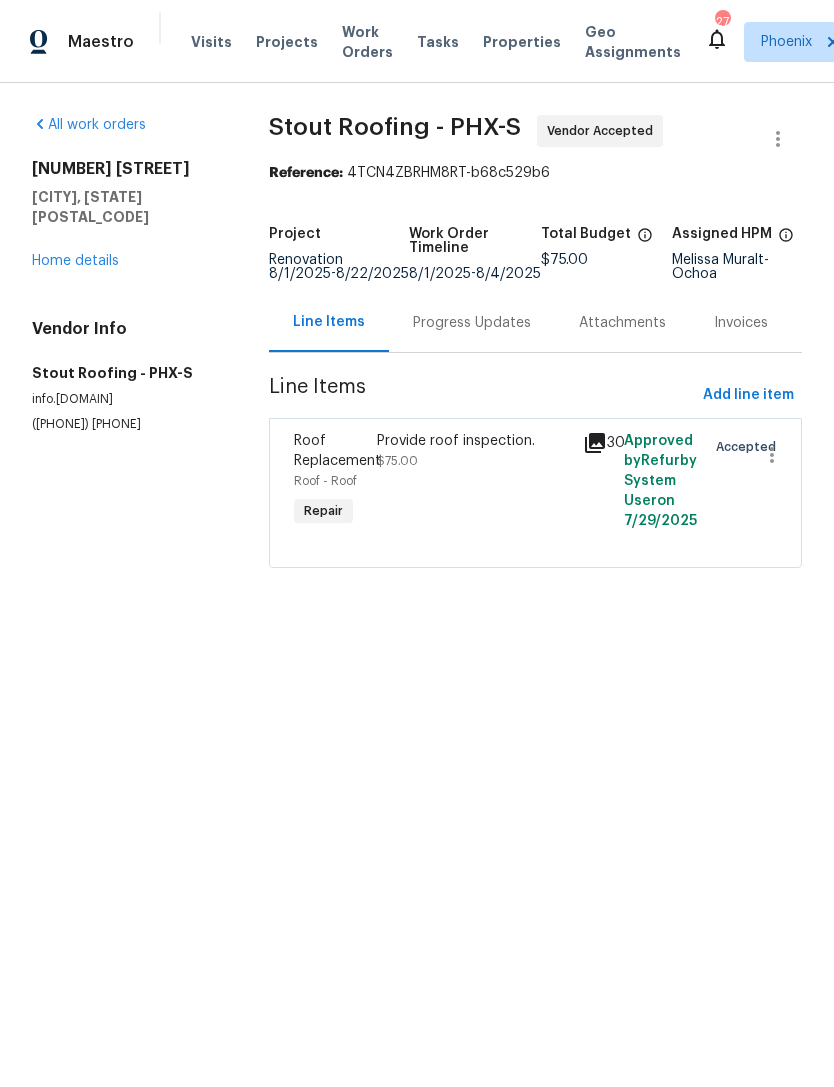 click on "Provide roof inspection." at bounding box center [474, 441] 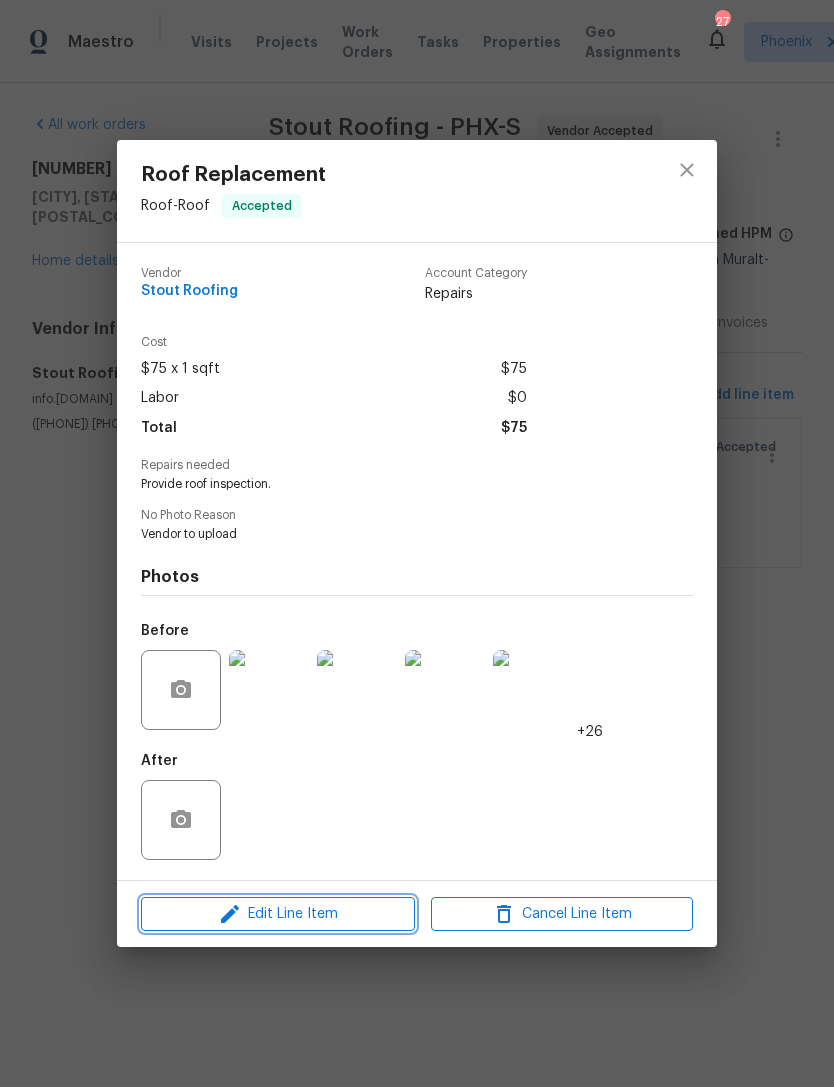 click on "Edit Line Item" at bounding box center [278, 914] 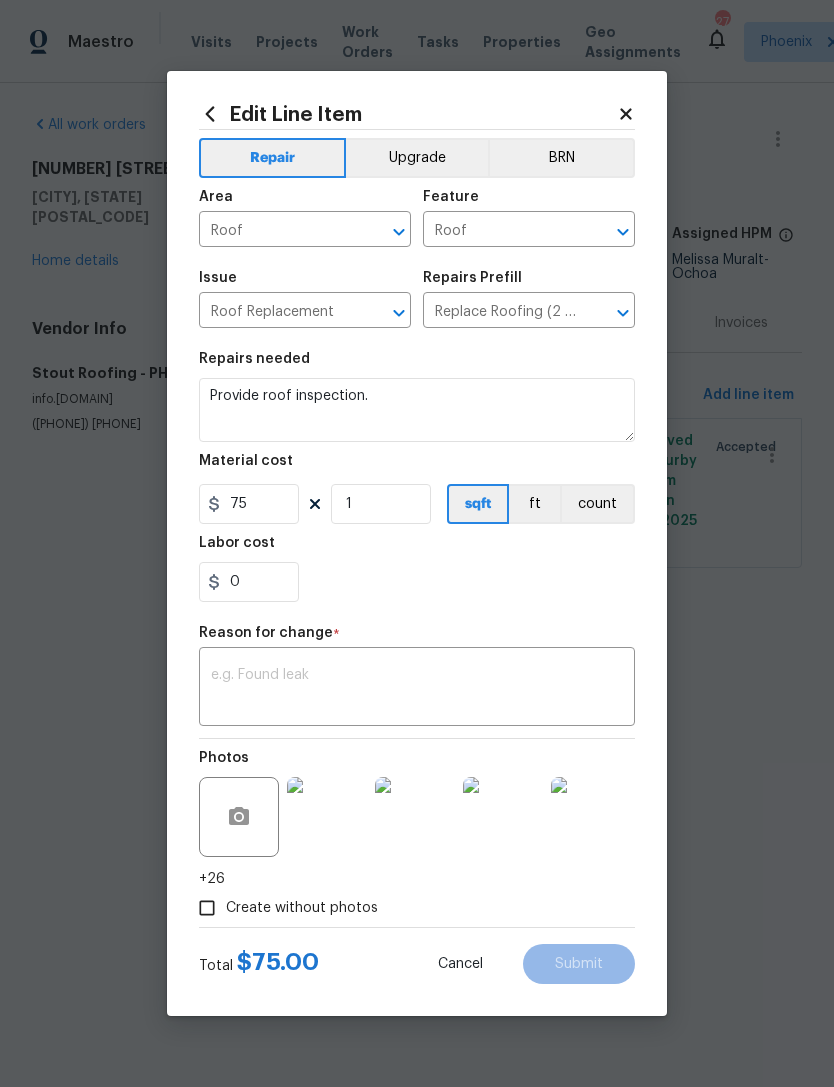 click at bounding box center (417, 689) 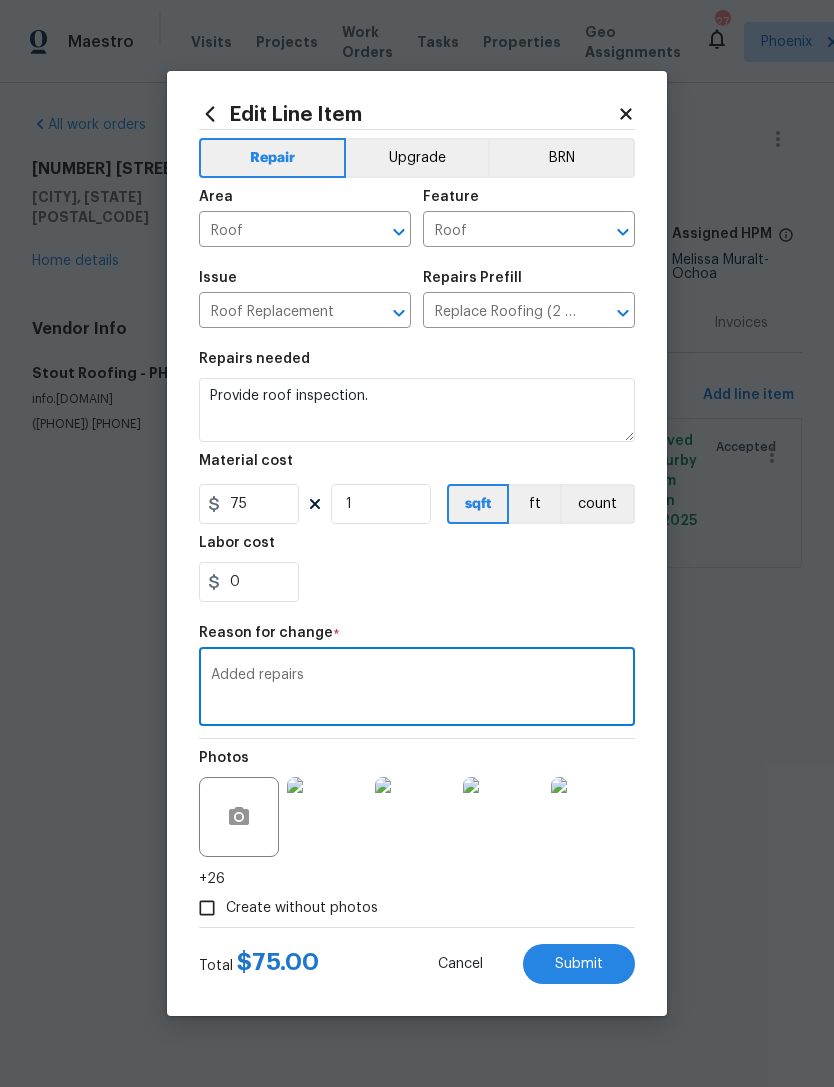 type on "Added repairs" 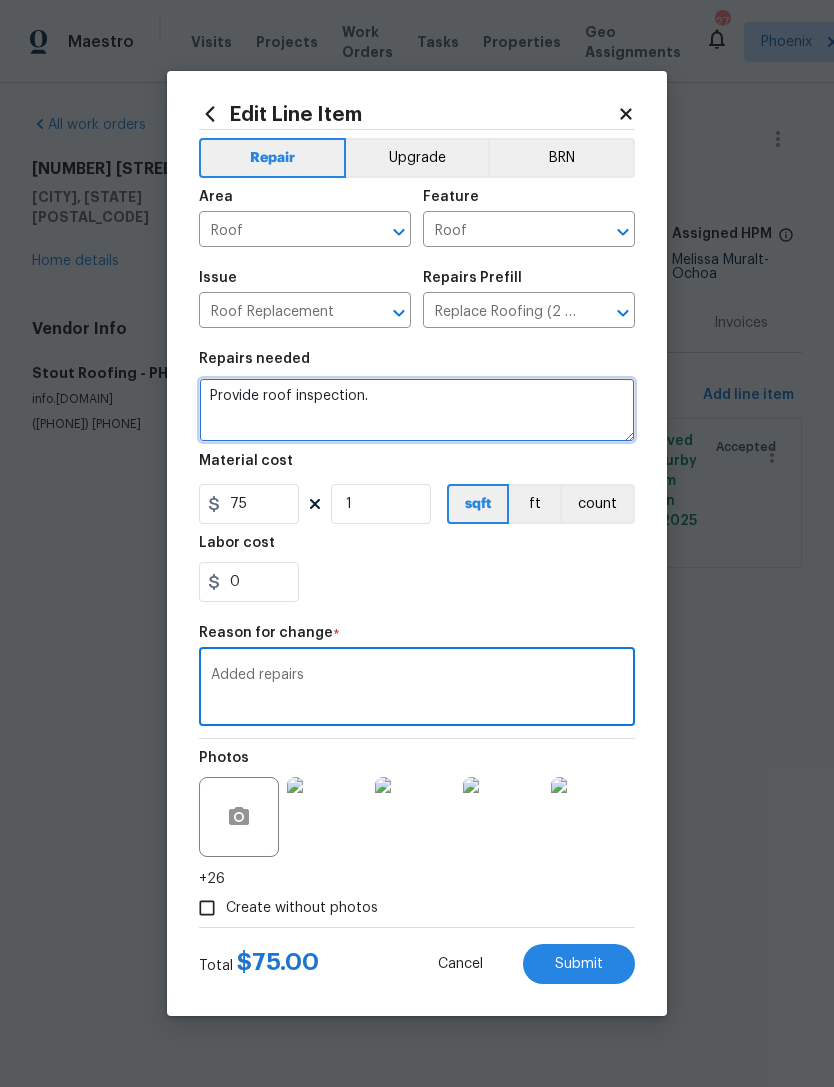 click on "Provide roof inspection." at bounding box center [417, 410] 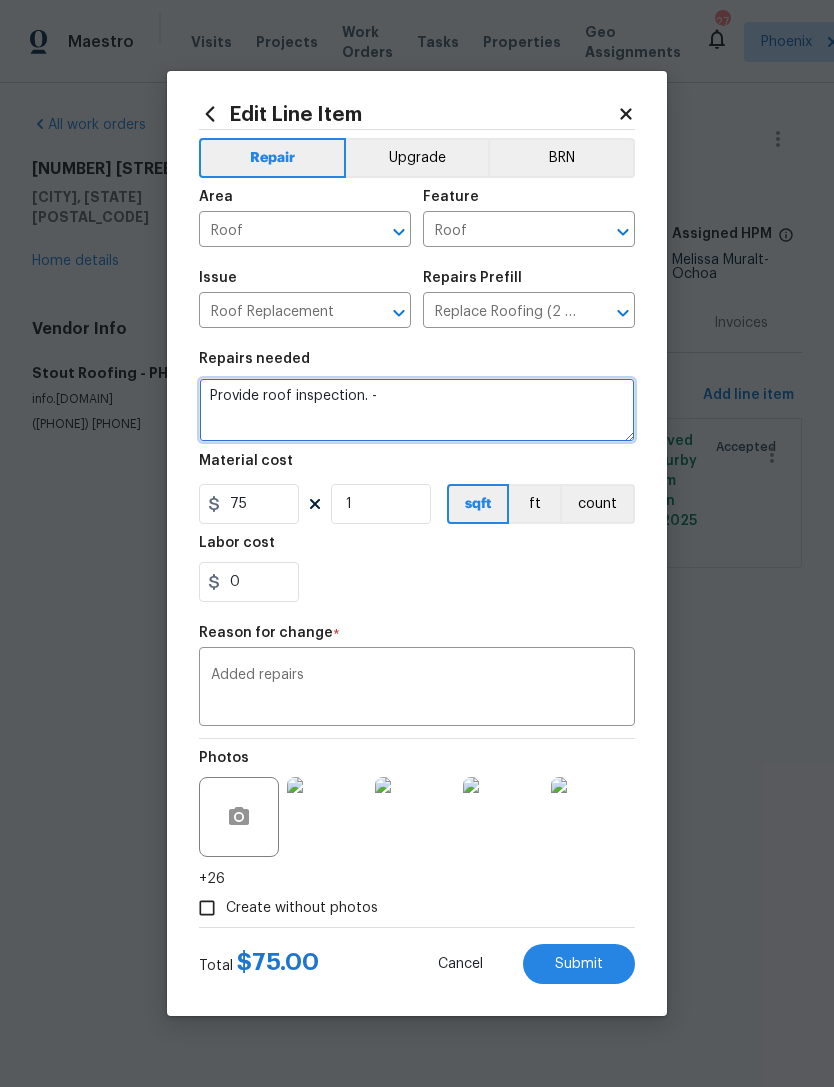 click on "Provide roof inspection. -" at bounding box center [417, 410] 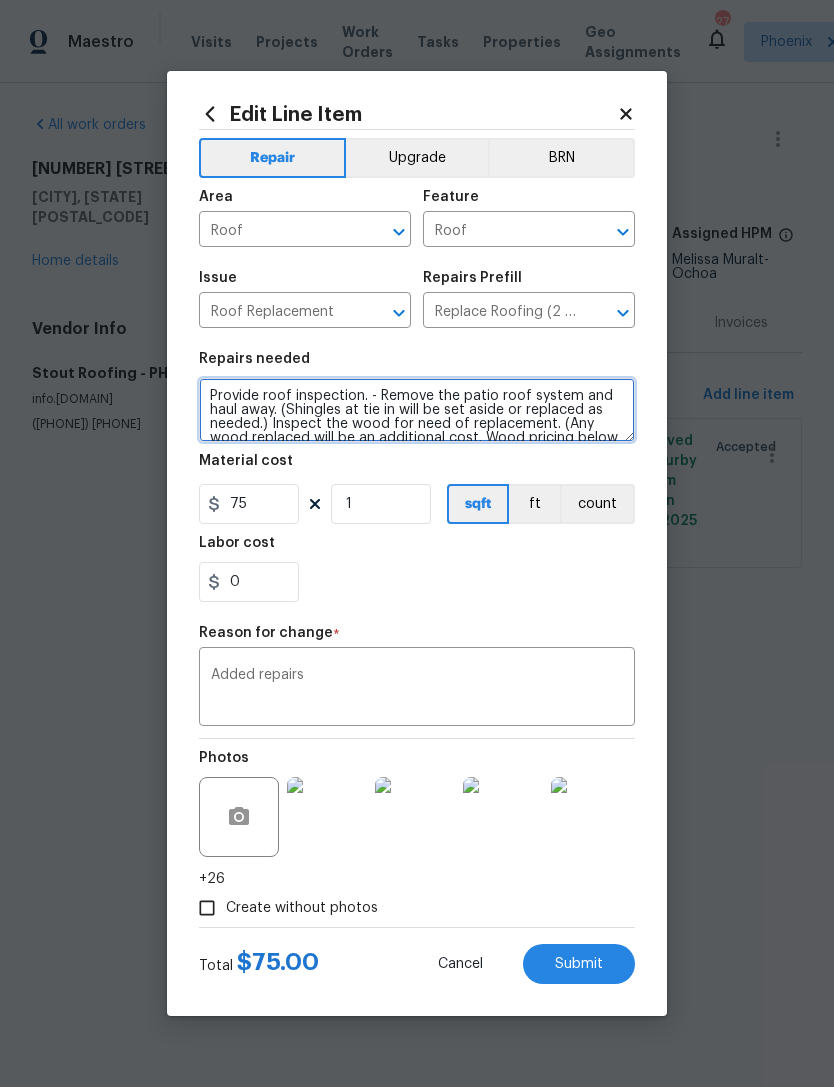 scroll, scrollTop: 168, scrollLeft: 0, axis: vertical 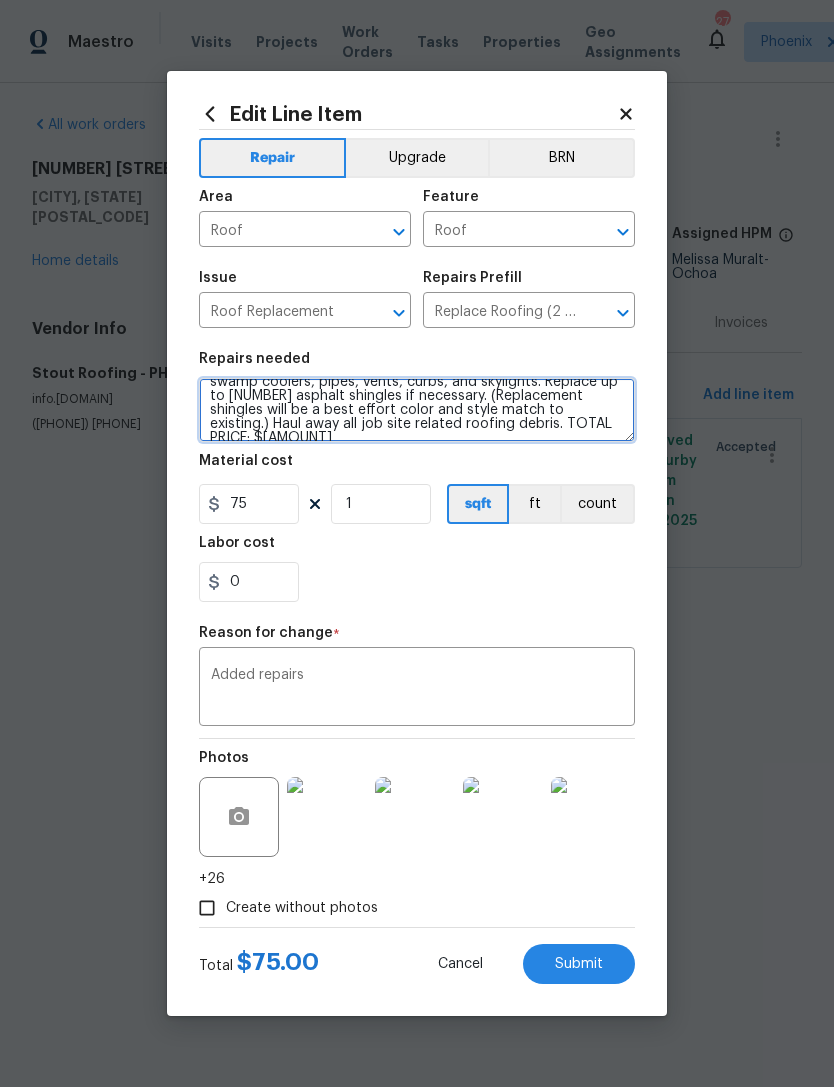 type on "Provide roof inspection. - Remove the patio roof system and haul away. (Shingles at tie in will be set aside or replaced as needed.) Inspect the wood for need of replacement. (Any wood replaced will be an additional cost. Wood pricing below - to be painted by others) Install a new low rise dripedge to the perimeter of the patio. Install a new modified base and cap sheet system over the patio roof. Reinstall or replace the shingles at the tie in. Clean and clear the roof of all debris from entire roof including valleys. Secure and seal all flashing and/or sheet metal items as necessary. Secure or replace any loose nails or high nails. Seal all protrusions includes, HVAC, swamp coolers, pipes, vents, curbs, and skylights. Replace up to [NUMBER] asphalt shingles if necessary. (Replacement shingles will be a best effort color and style match to existing.) Haul away all job site related roofing debris. TOTAL PRICE: $[AMOUNT]" 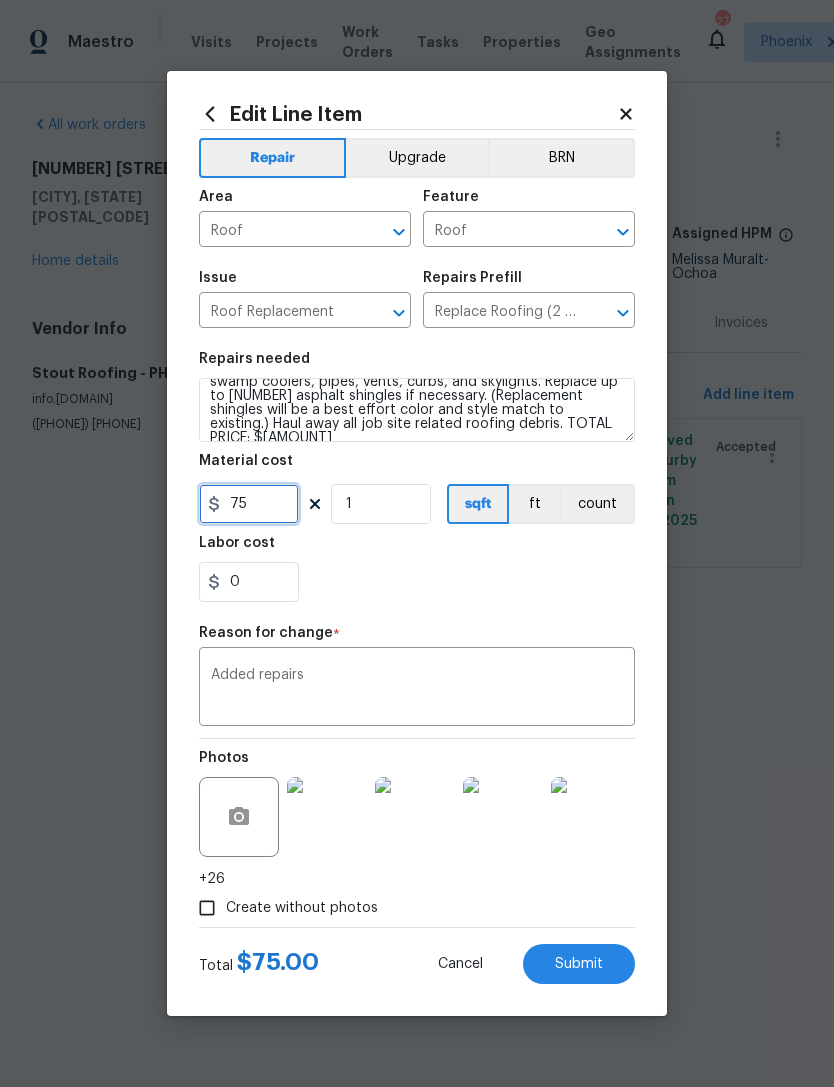 click on "75" at bounding box center [249, 504] 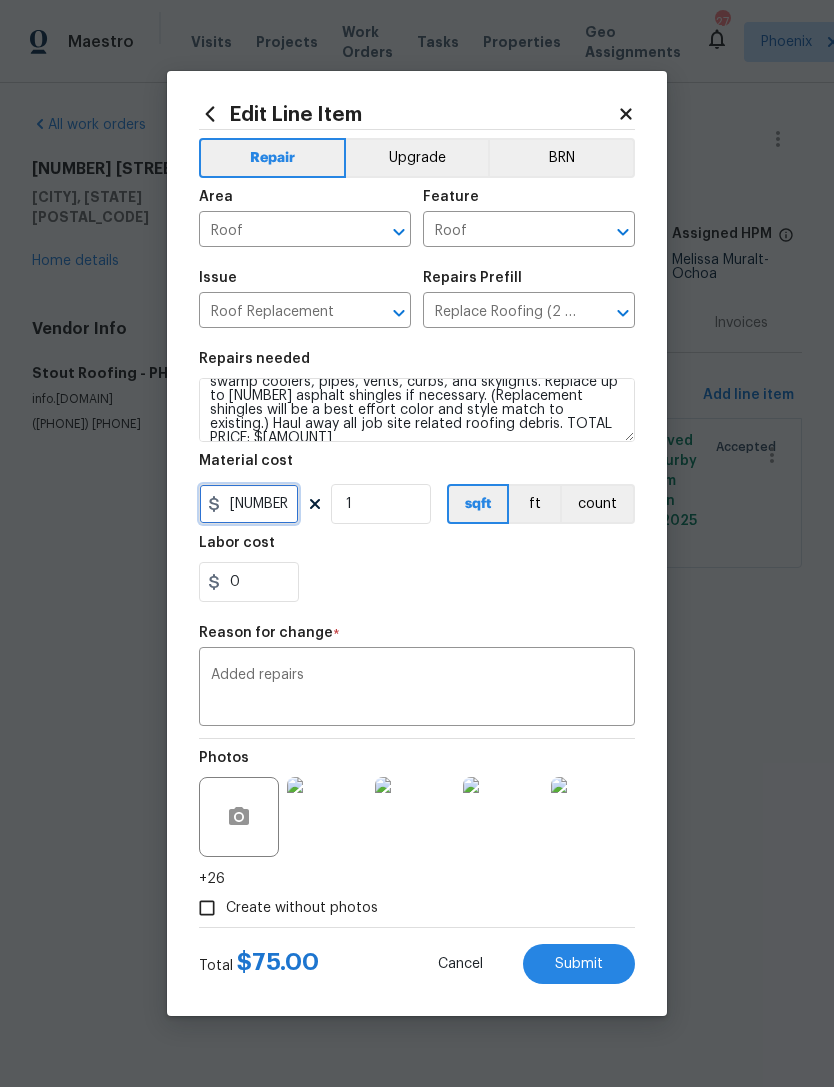 type on "[NUMBER]" 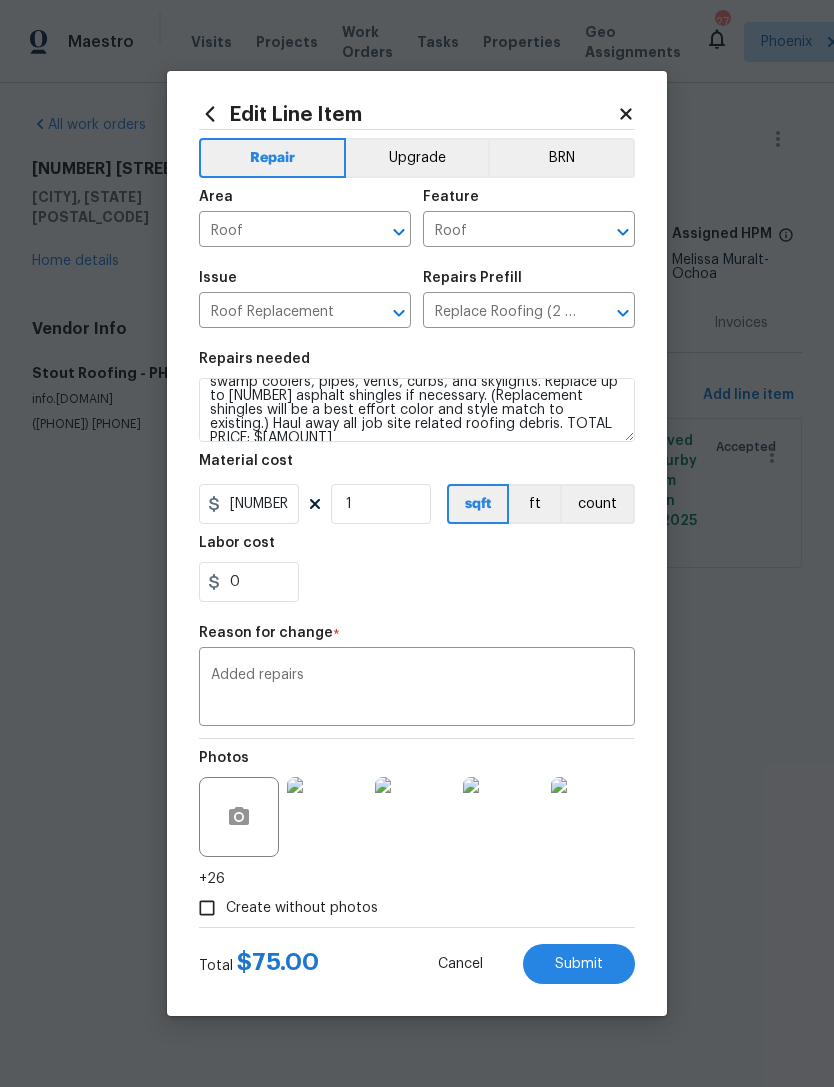 click on "Added repairs" at bounding box center (417, 689) 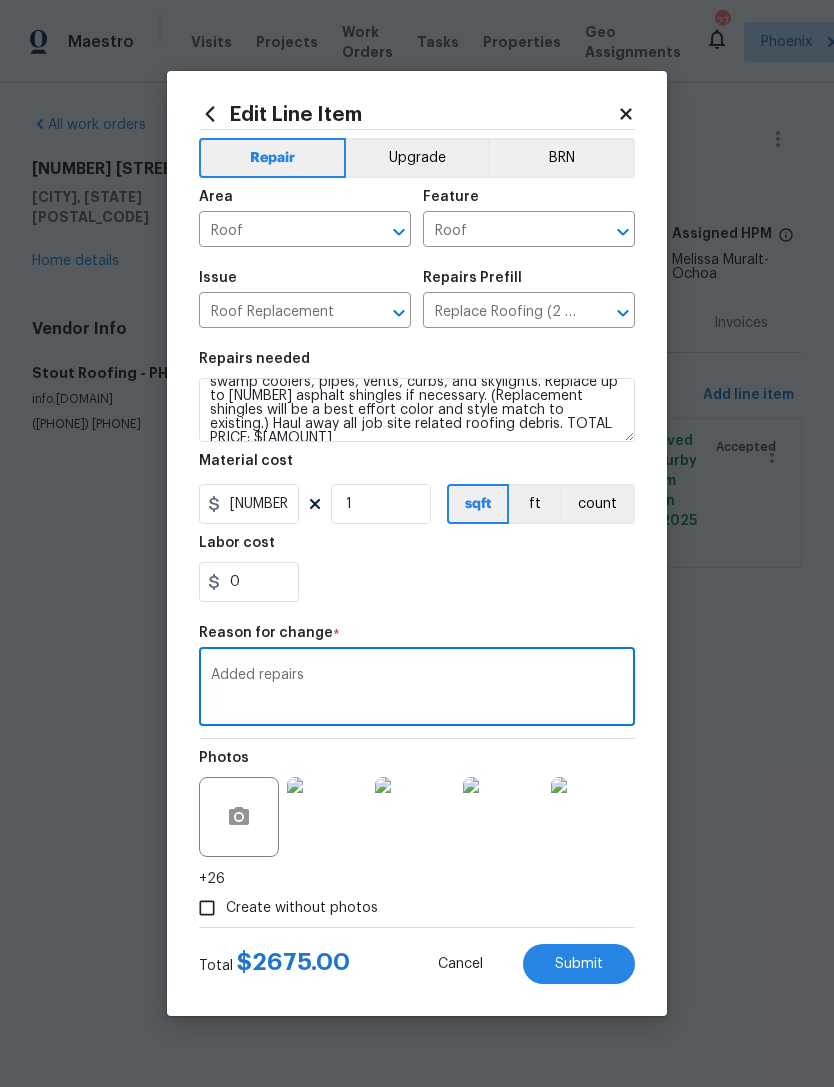 click on "0" at bounding box center [417, 582] 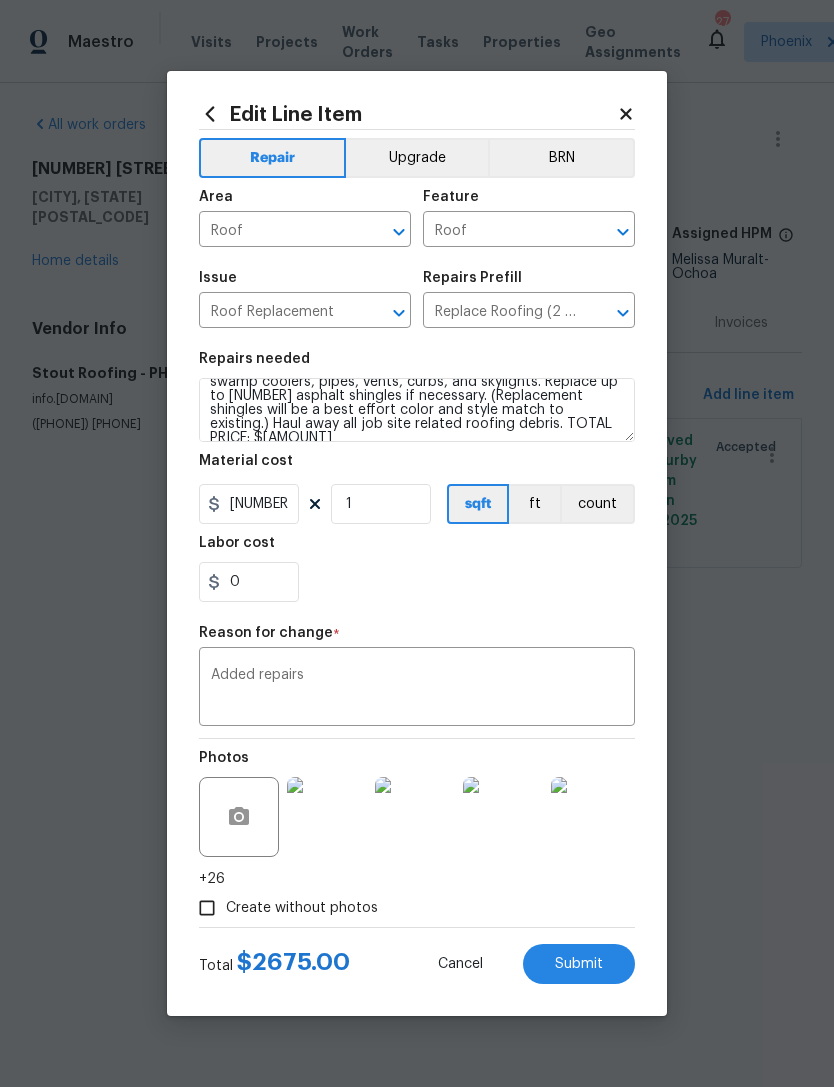 click on "Submit" at bounding box center (579, 964) 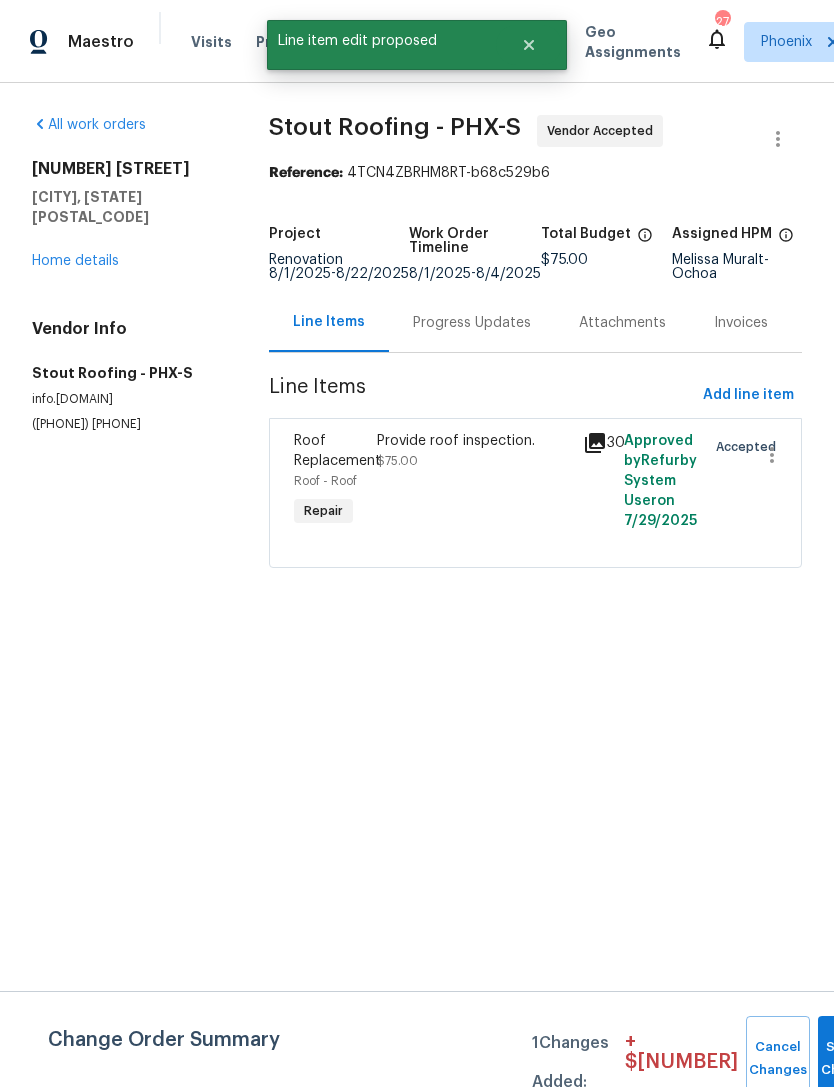 click on "Progress Updates" at bounding box center (472, 323) 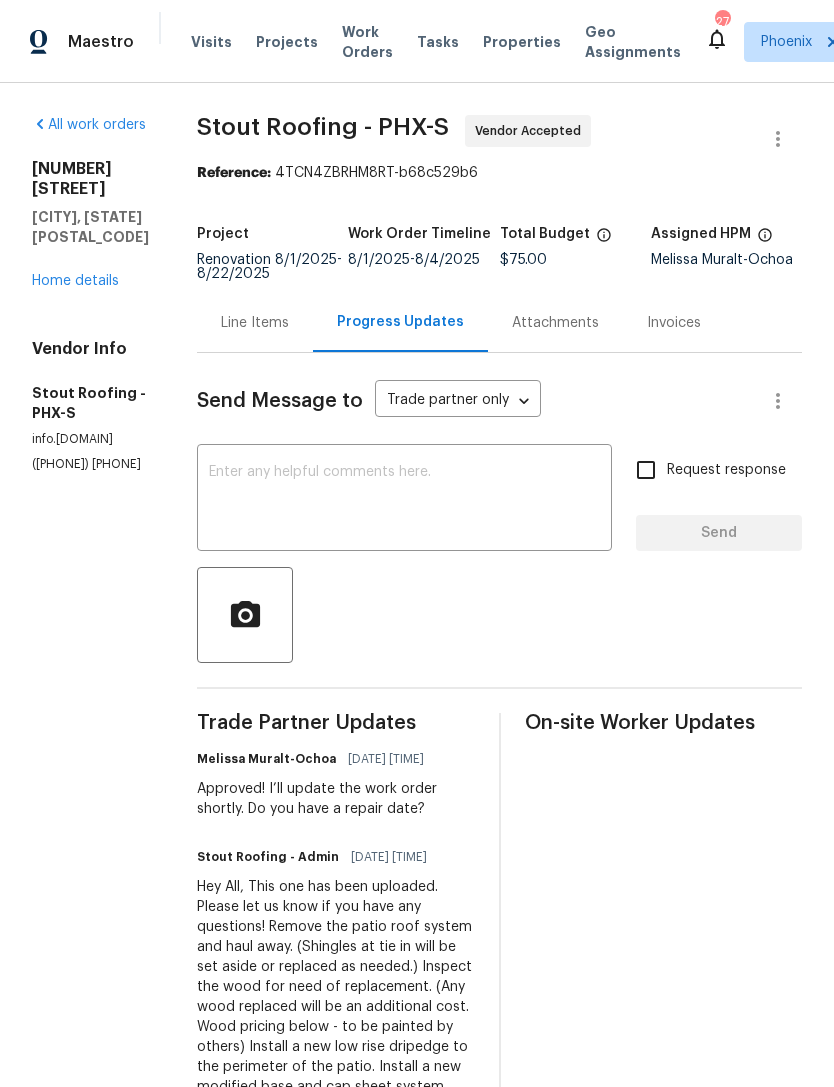scroll, scrollTop: 0, scrollLeft: 0, axis: both 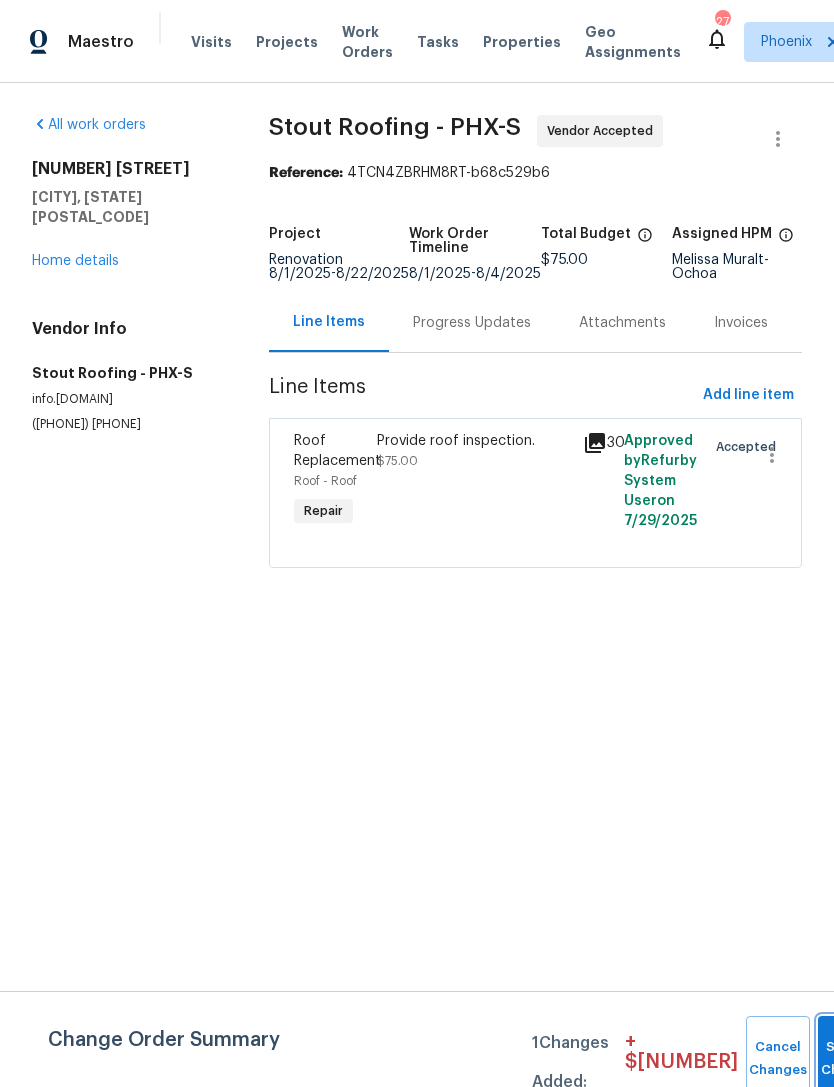click on "Submit Changes" at bounding box center (850, 1059) 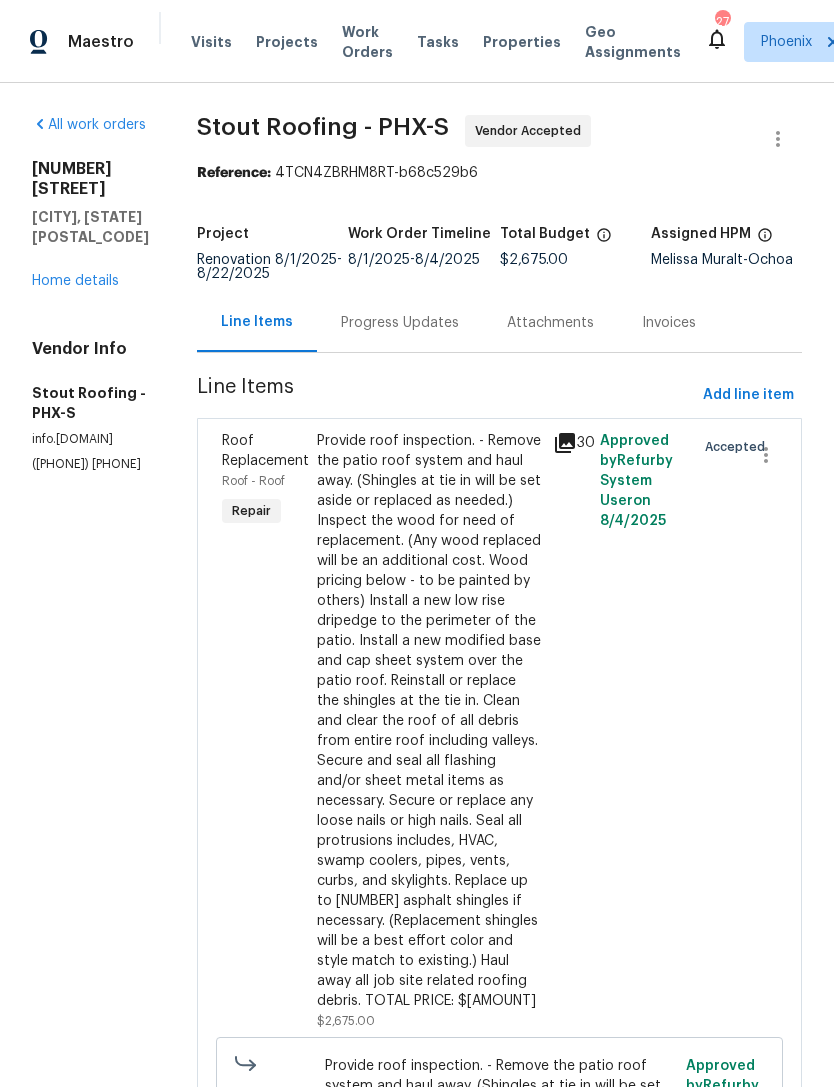 scroll, scrollTop: 0, scrollLeft: 0, axis: both 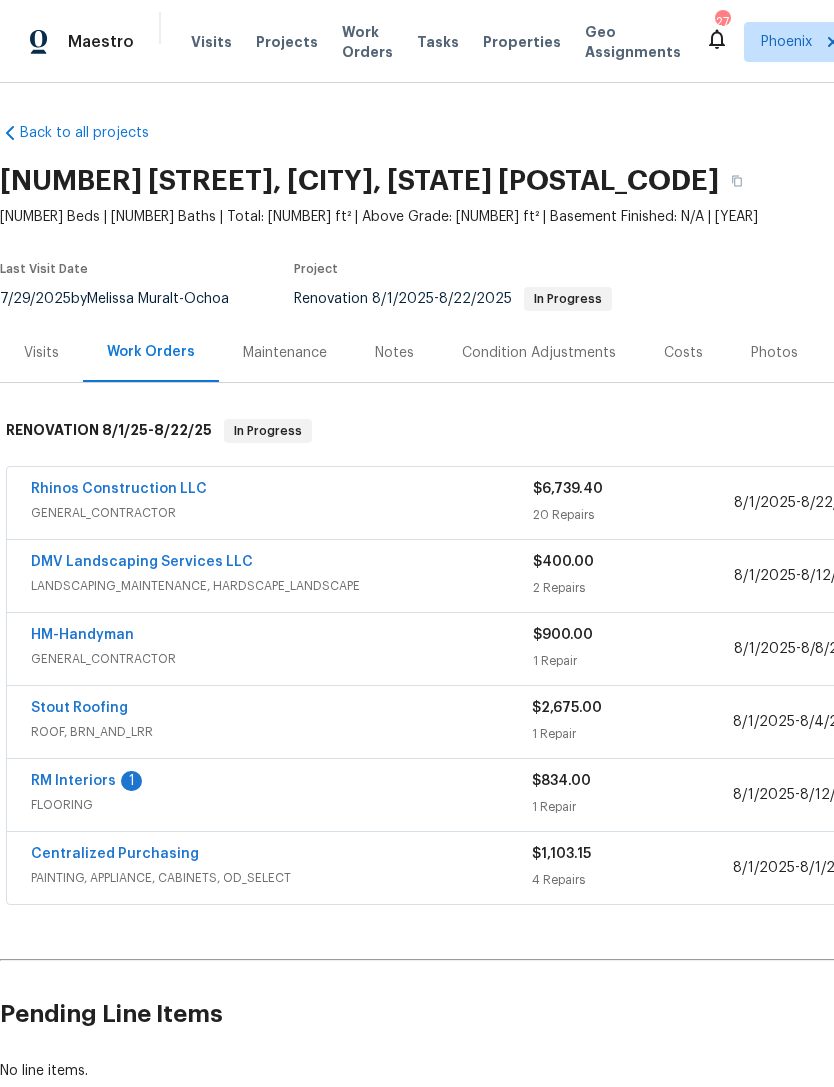 click on "Notes" at bounding box center (394, 353) 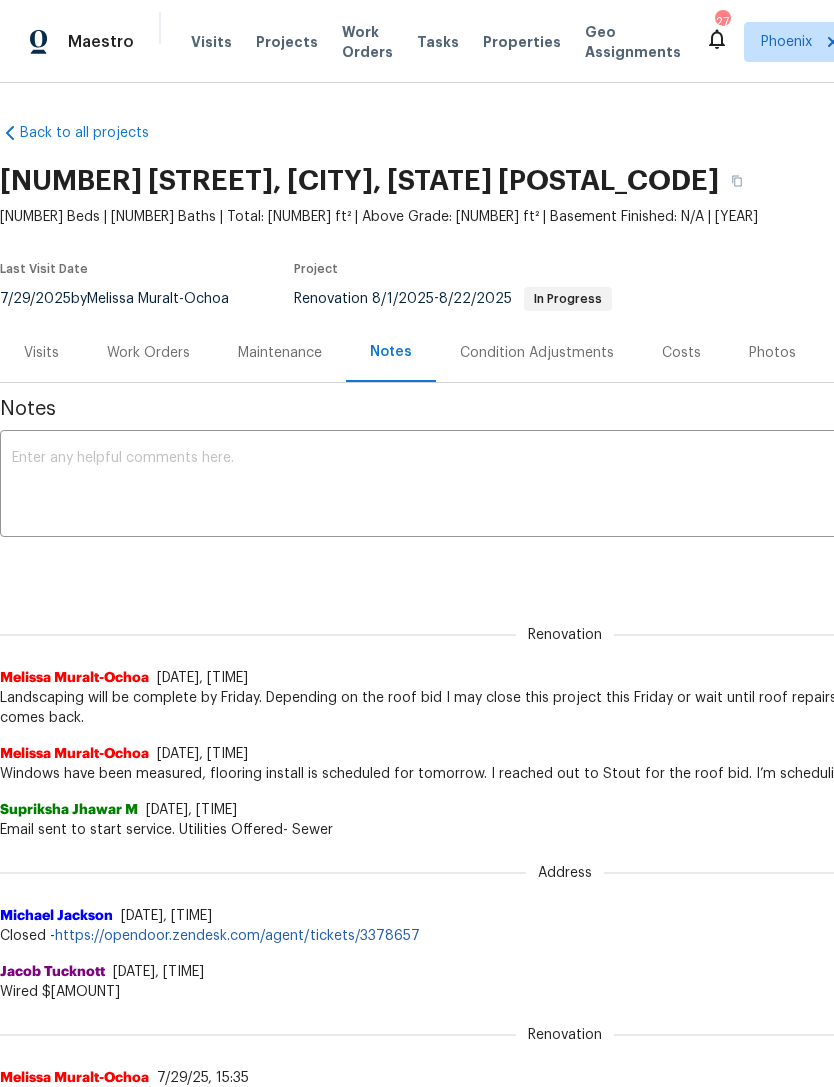 click at bounding box center (565, 486) 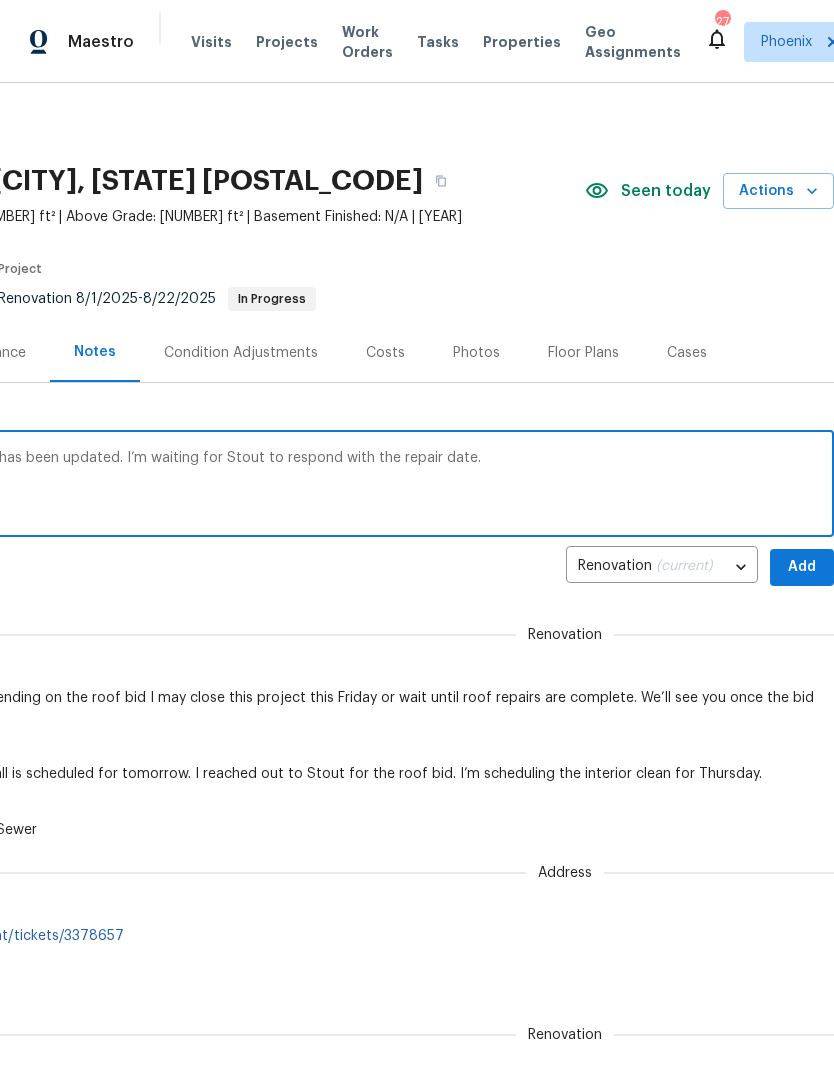 scroll, scrollTop: 0, scrollLeft: 296, axis: horizontal 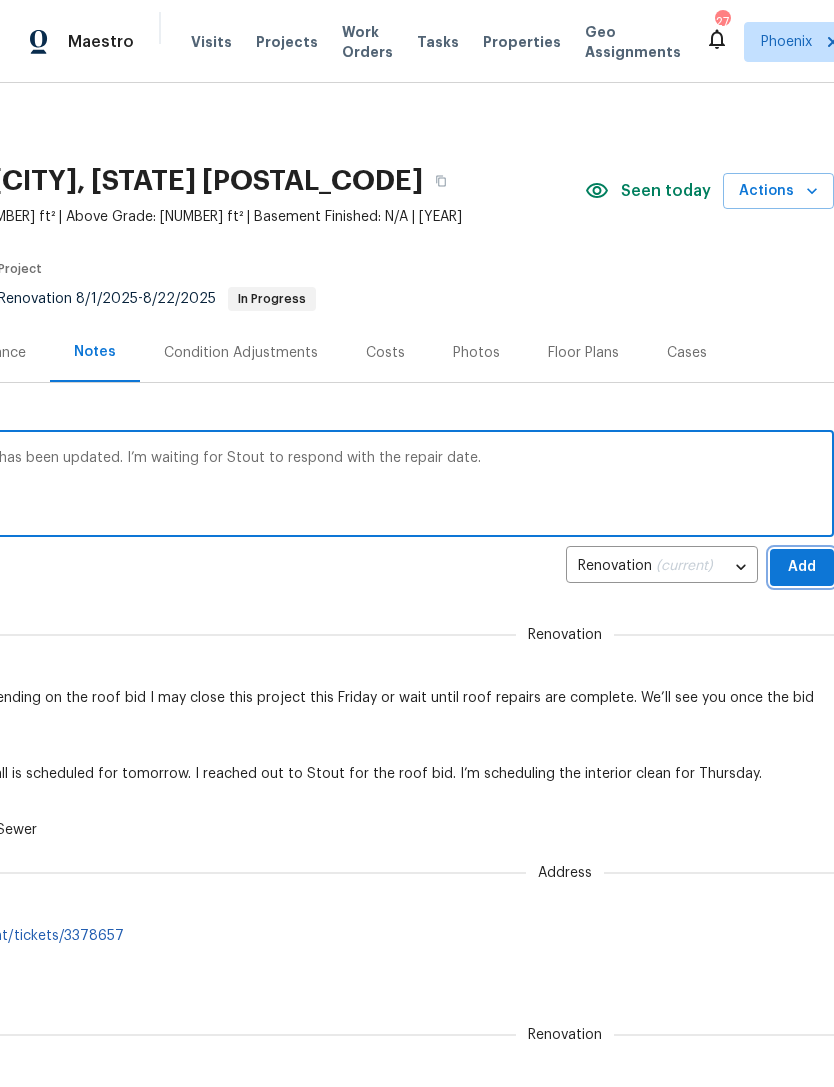 click on "Add" at bounding box center (802, 567) 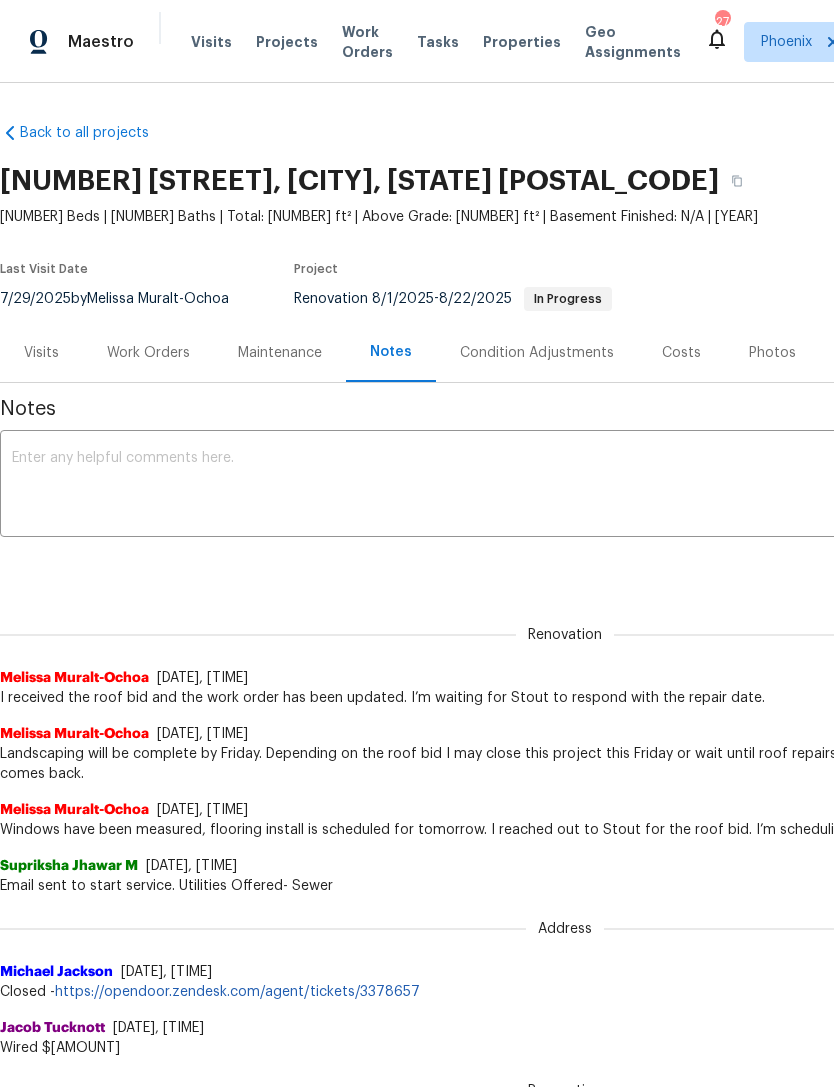 scroll, scrollTop: 0, scrollLeft: 0, axis: both 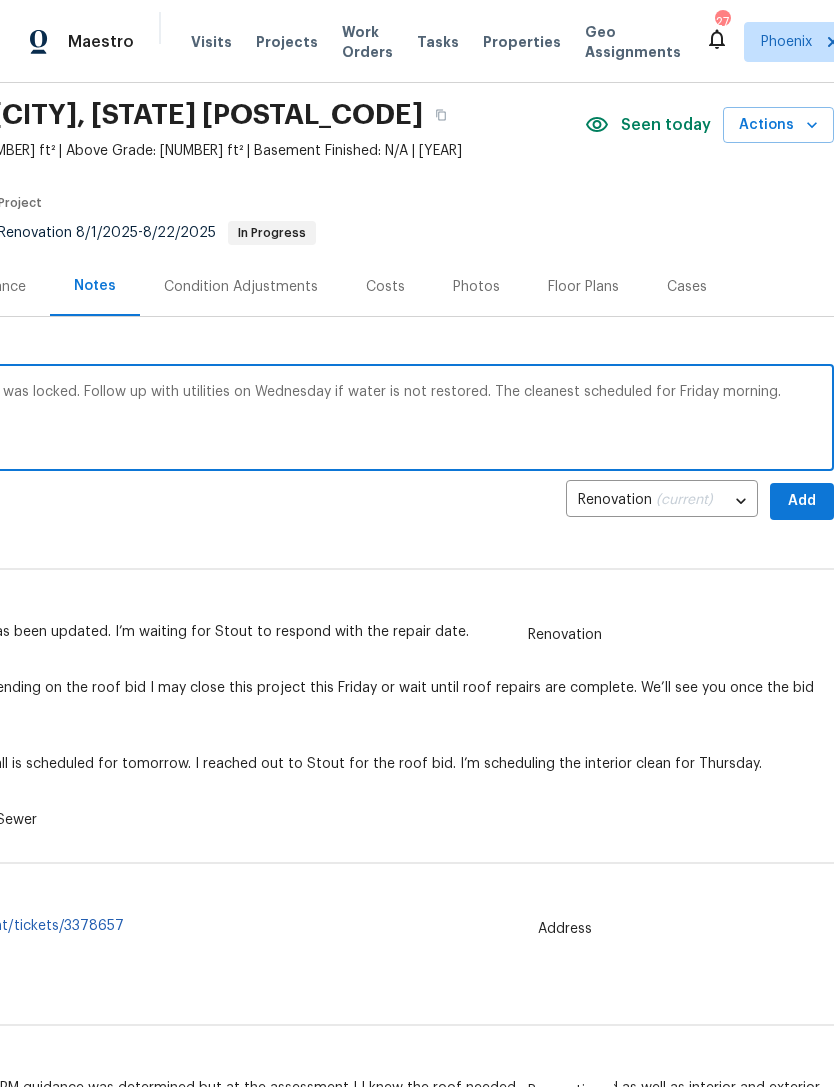 click on "Water was turned off today and the meter was locked. Follow up with utilities on Wednesday if water is not restored. The cleanest scheduled for Friday morning." at bounding box center (269, 420) 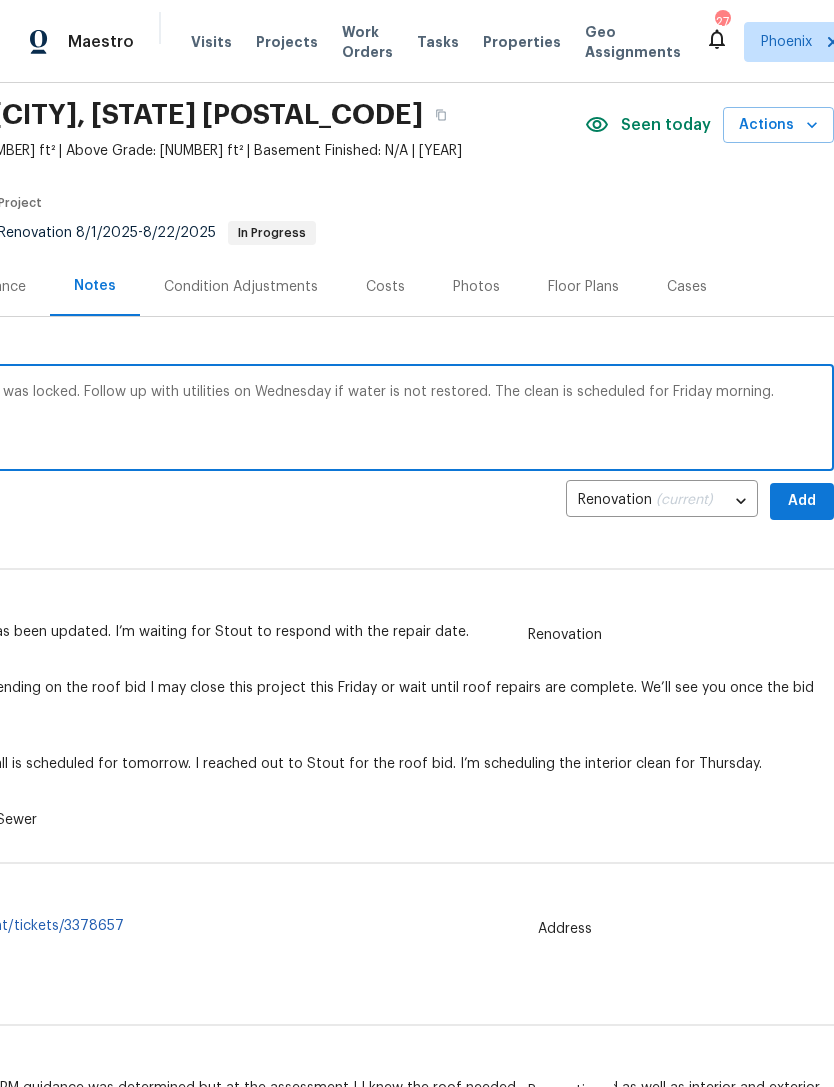 type on "Water was turned off today and the meter was locked. Follow up with utilities on Wednesday if water is not restored. The clean is scheduled for Friday morning." 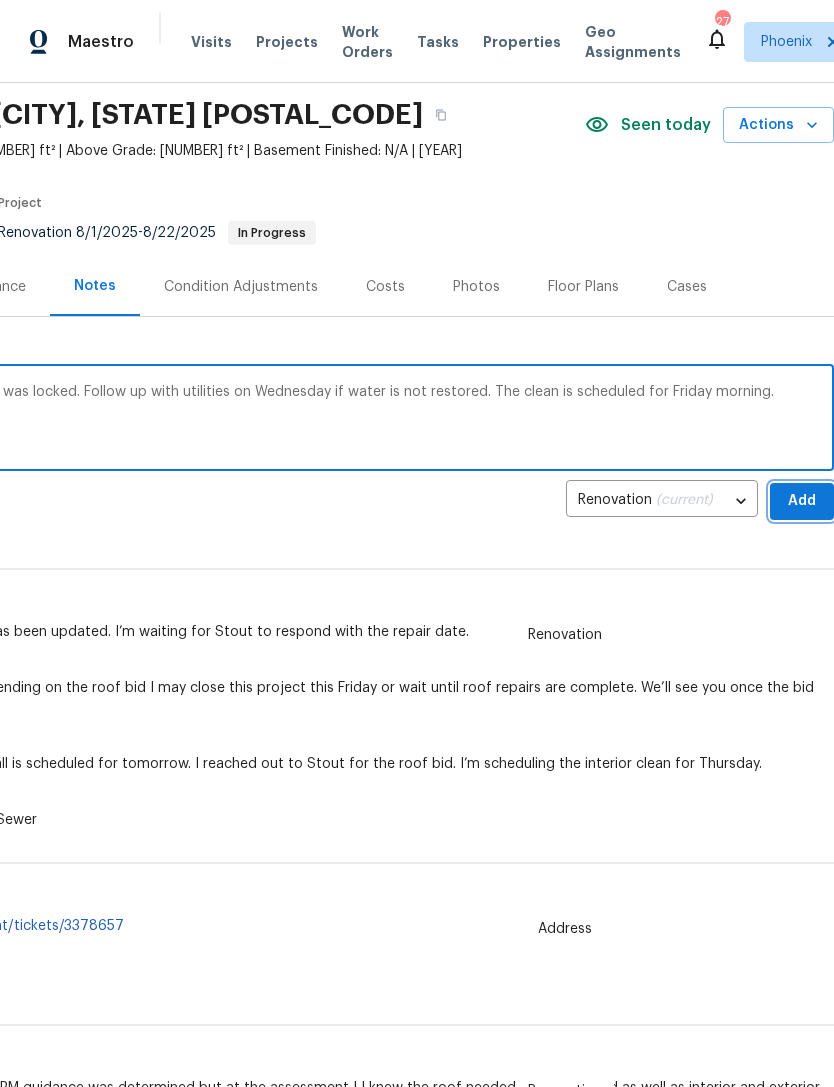 click on "Add" at bounding box center (802, 501) 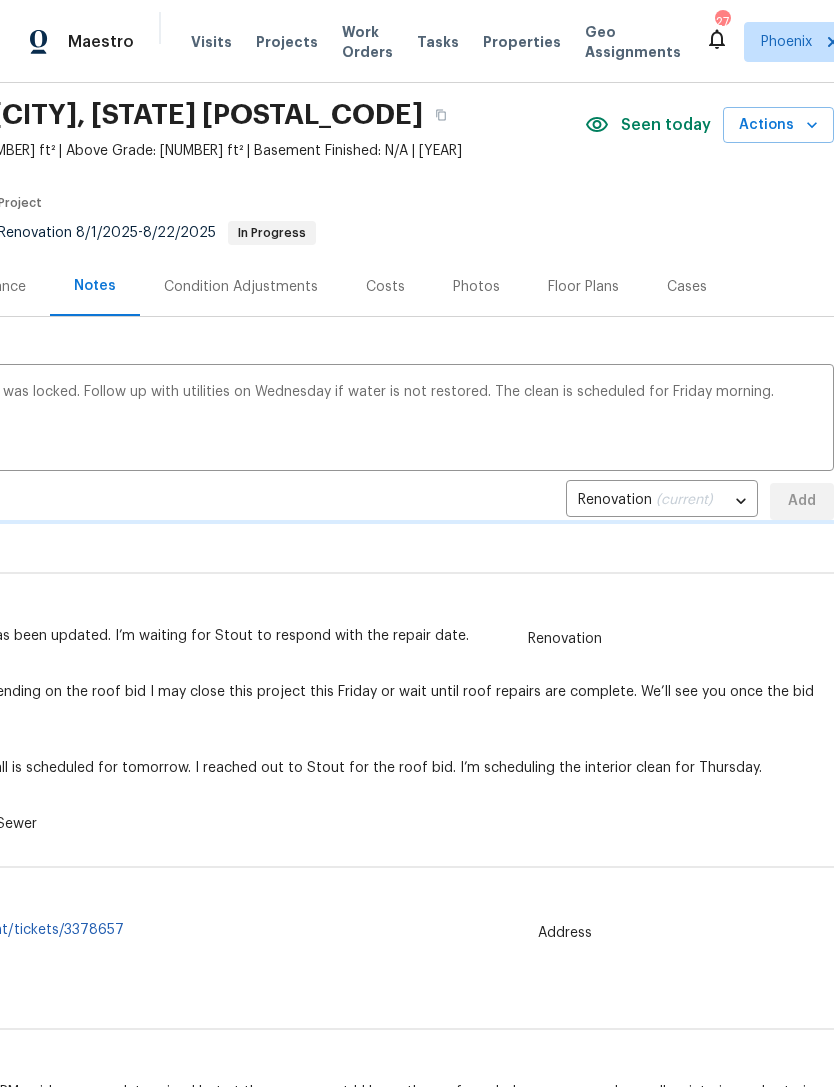 type 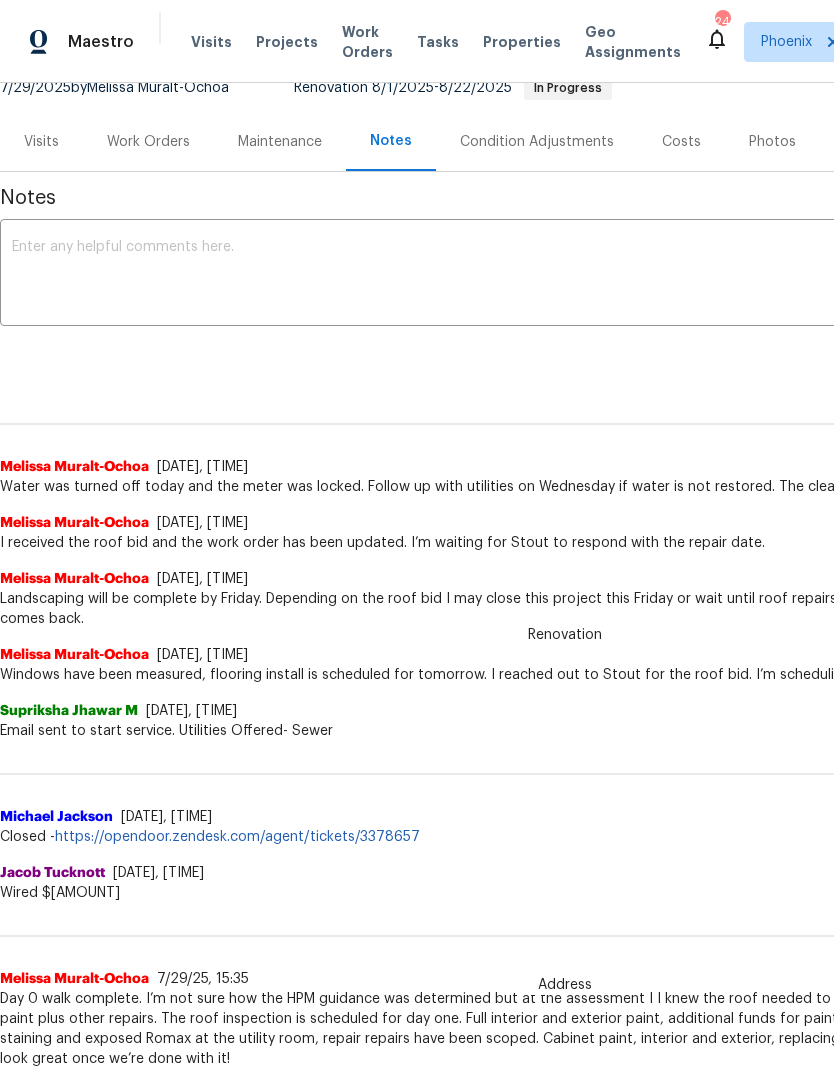 scroll, scrollTop: 214, scrollLeft: -1, axis: both 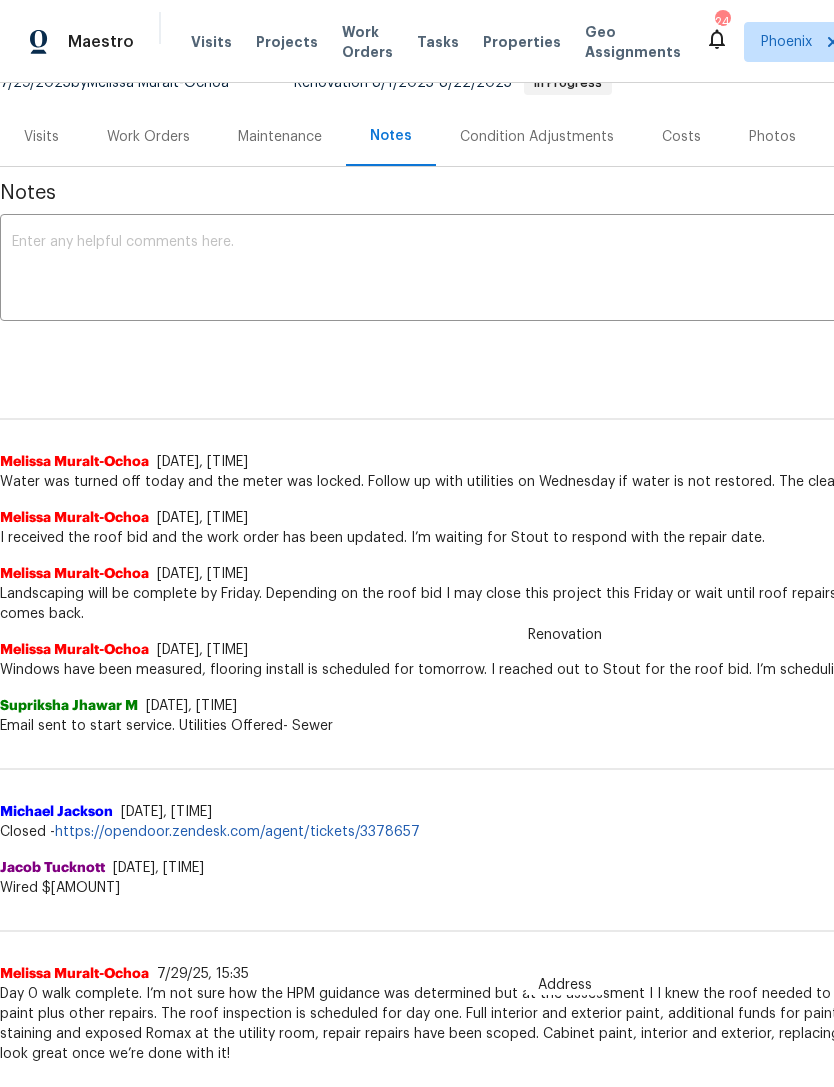 click on "Work Orders" at bounding box center [148, 137] 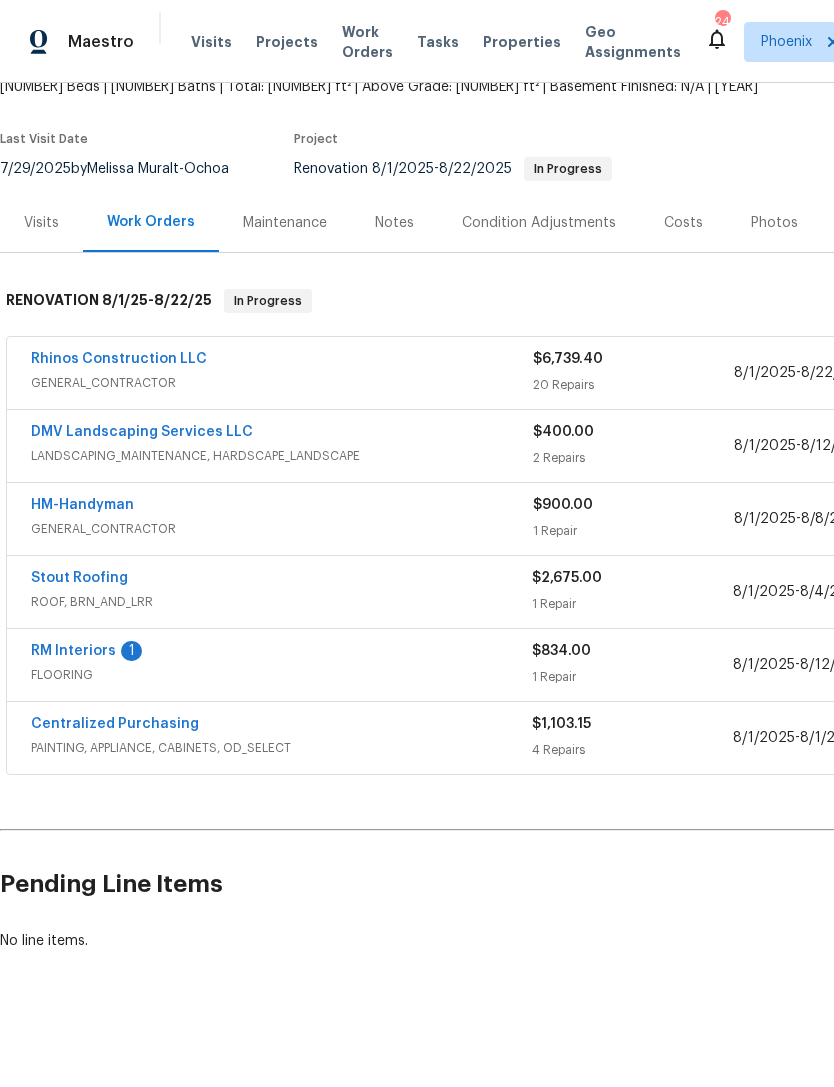scroll, scrollTop: 65, scrollLeft: 0, axis: vertical 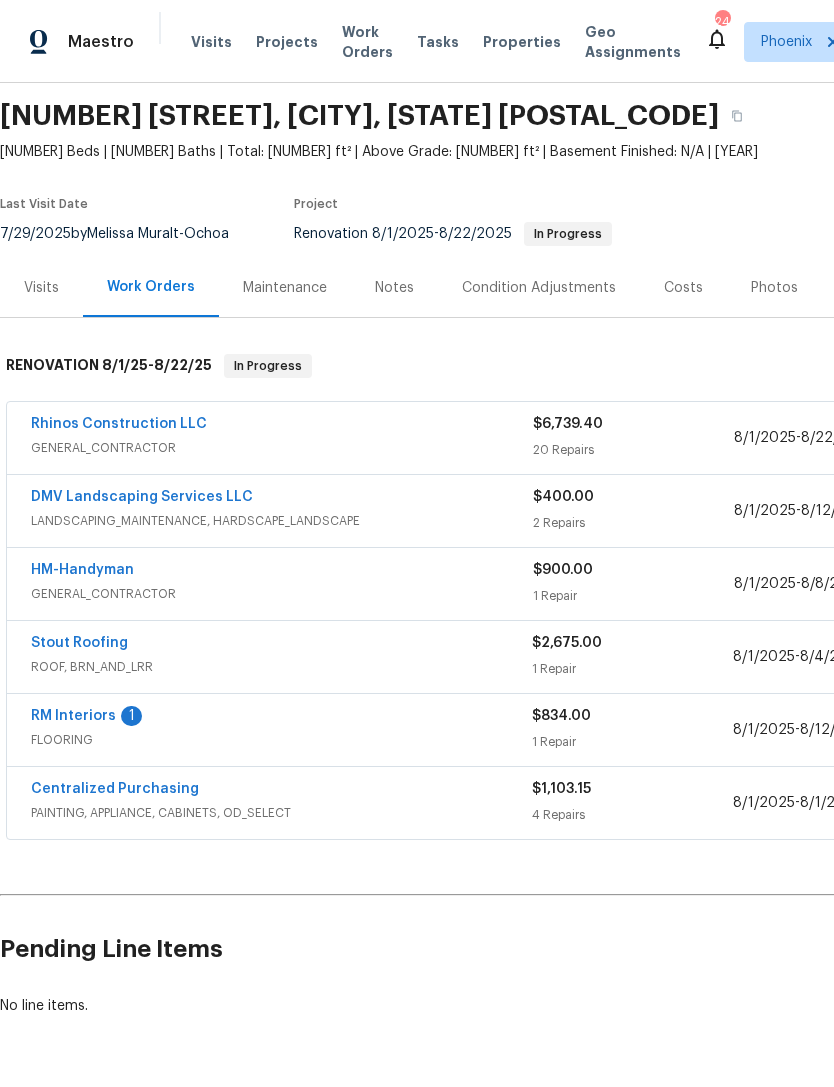 click on "RM Interiors" at bounding box center (73, 716) 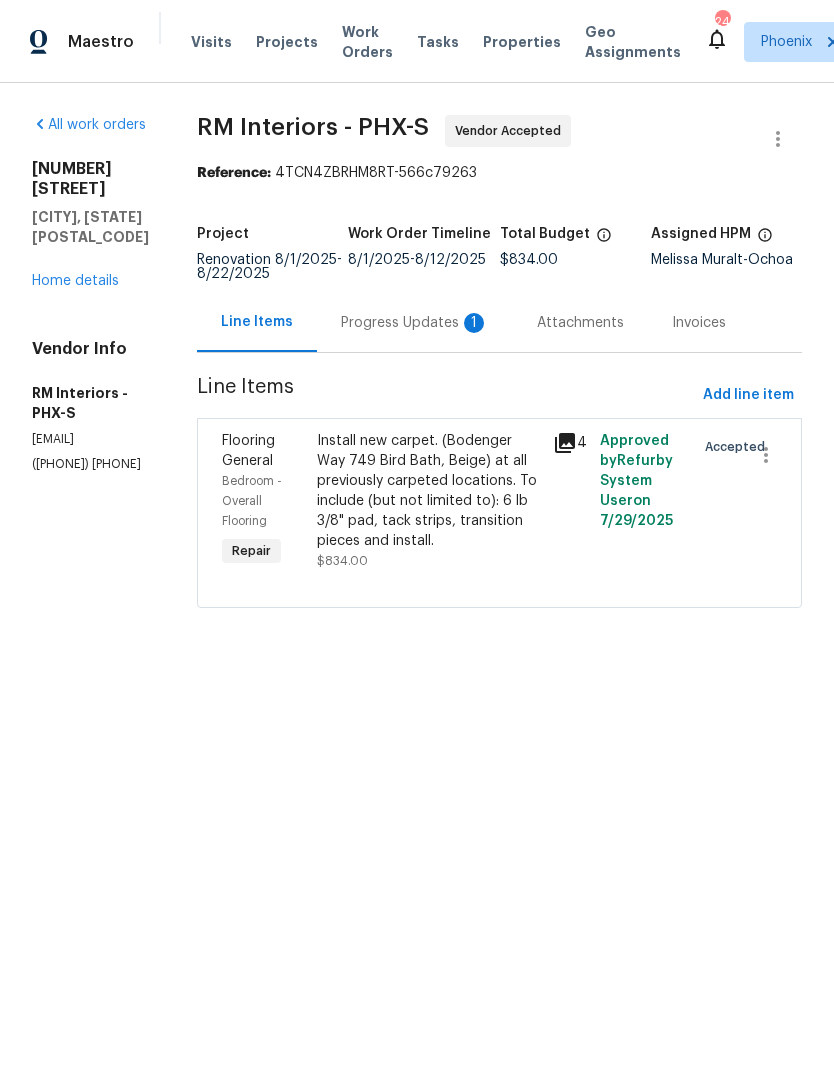 click on "Progress Updates 1" at bounding box center (415, 323) 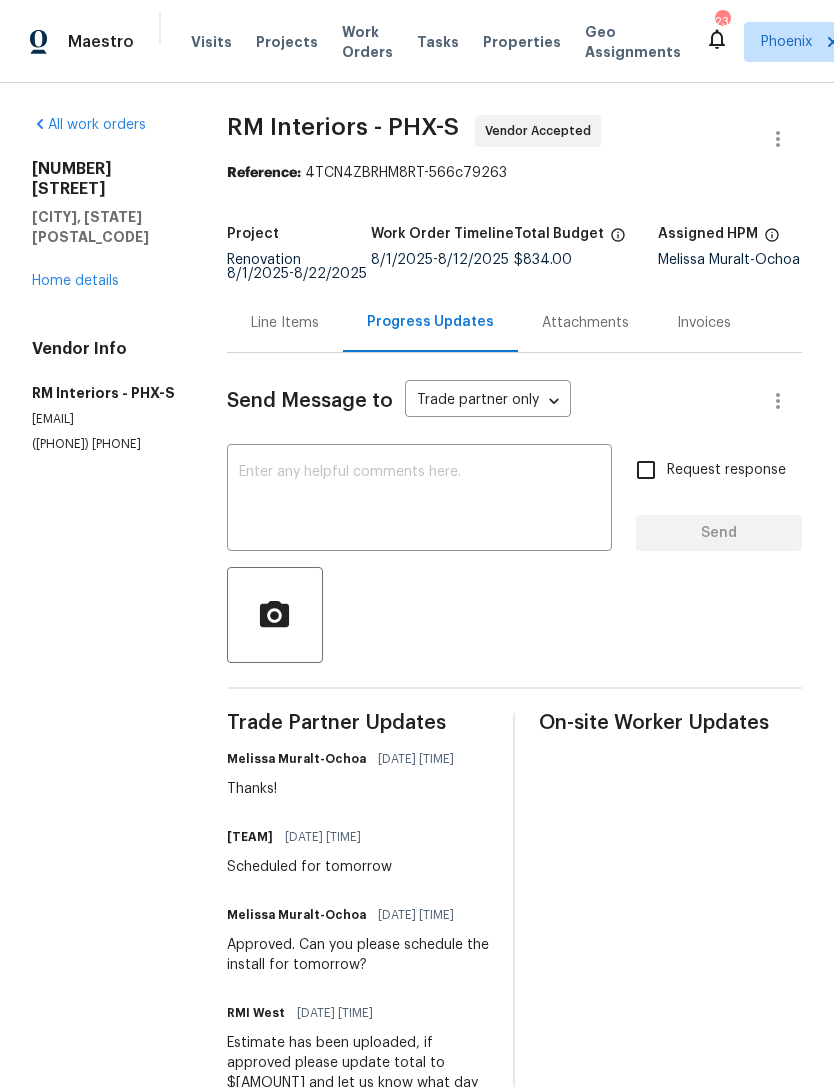 click on "Home details" at bounding box center [75, 281] 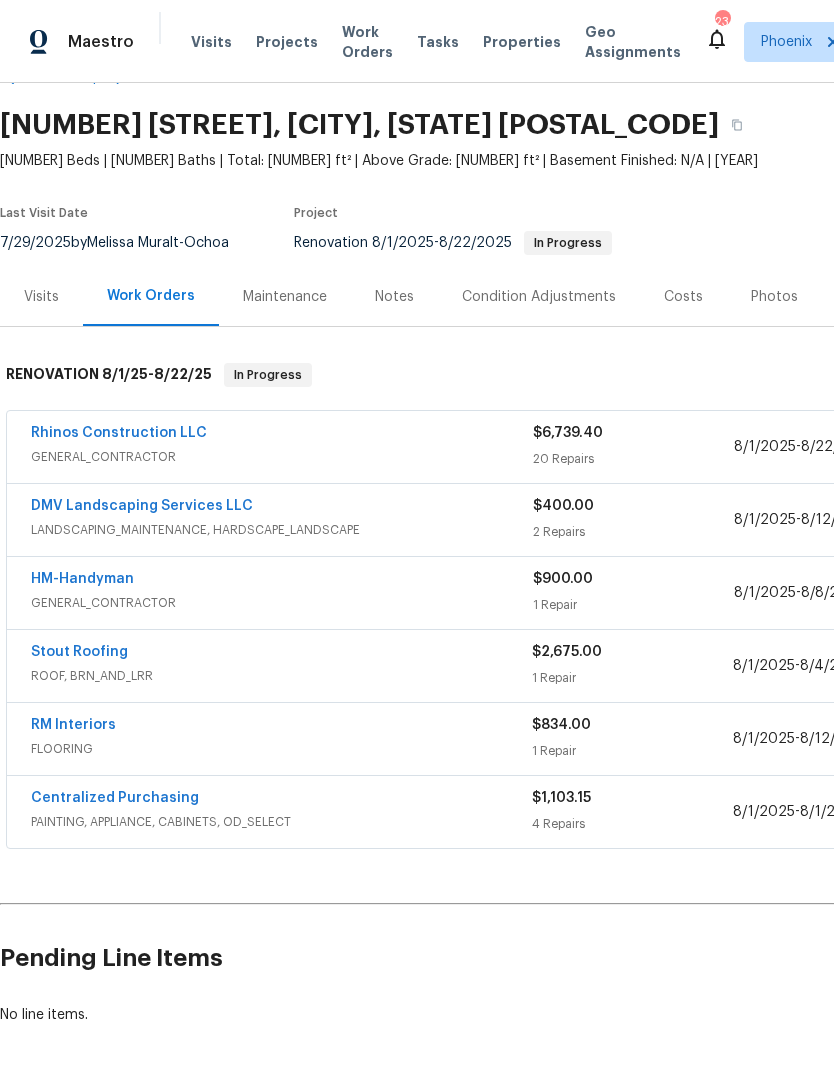 scroll, scrollTop: 56, scrollLeft: 0, axis: vertical 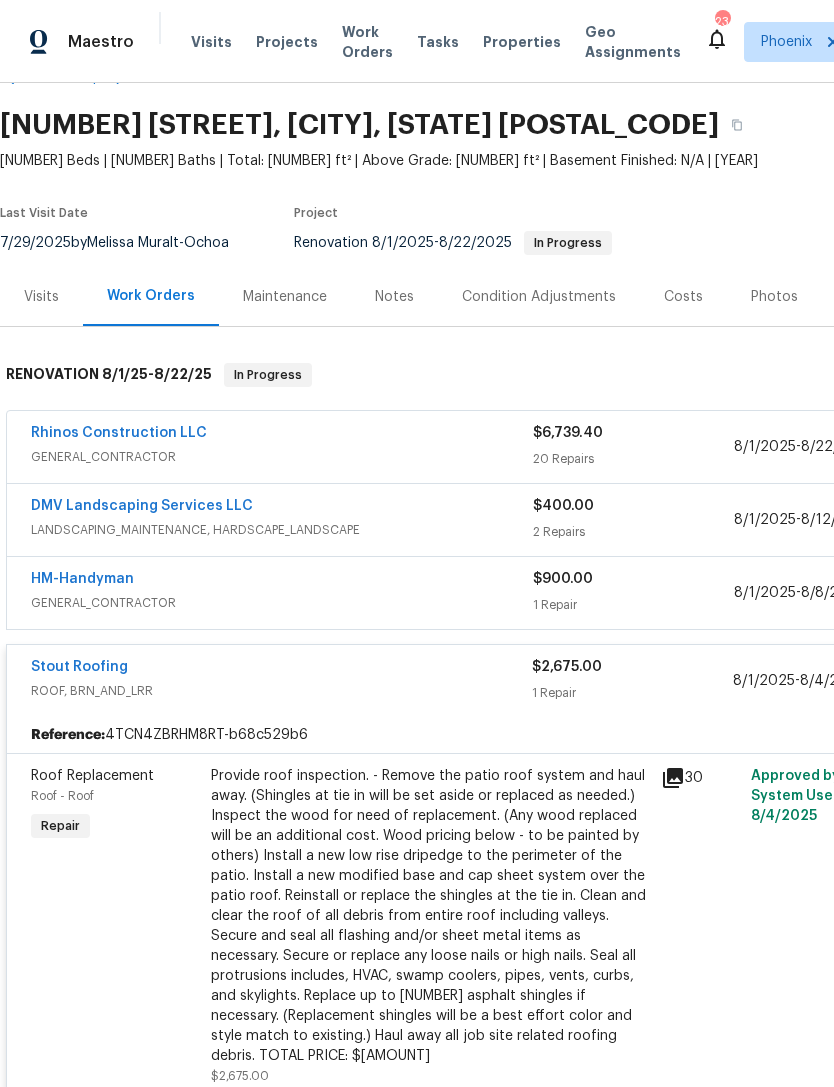 click on "Stout Roofing" at bounding box center (79, 667) 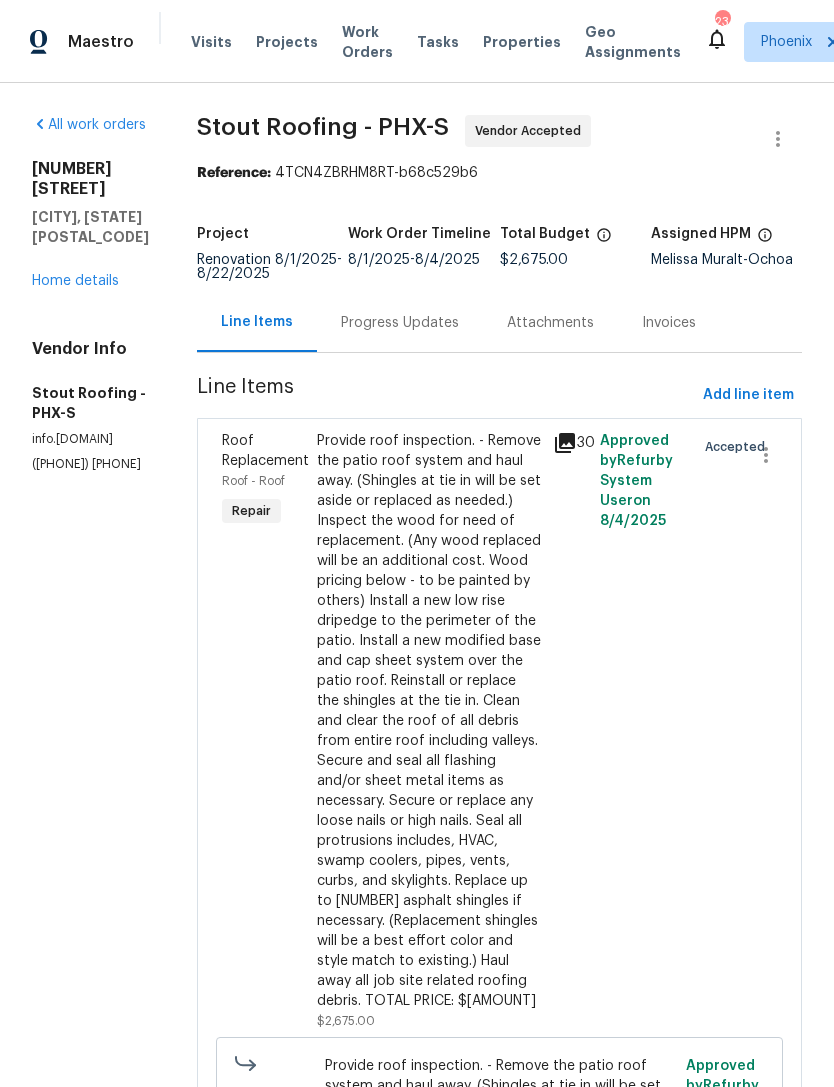 click on "Progress Updates" at bounding box center (400, 323) 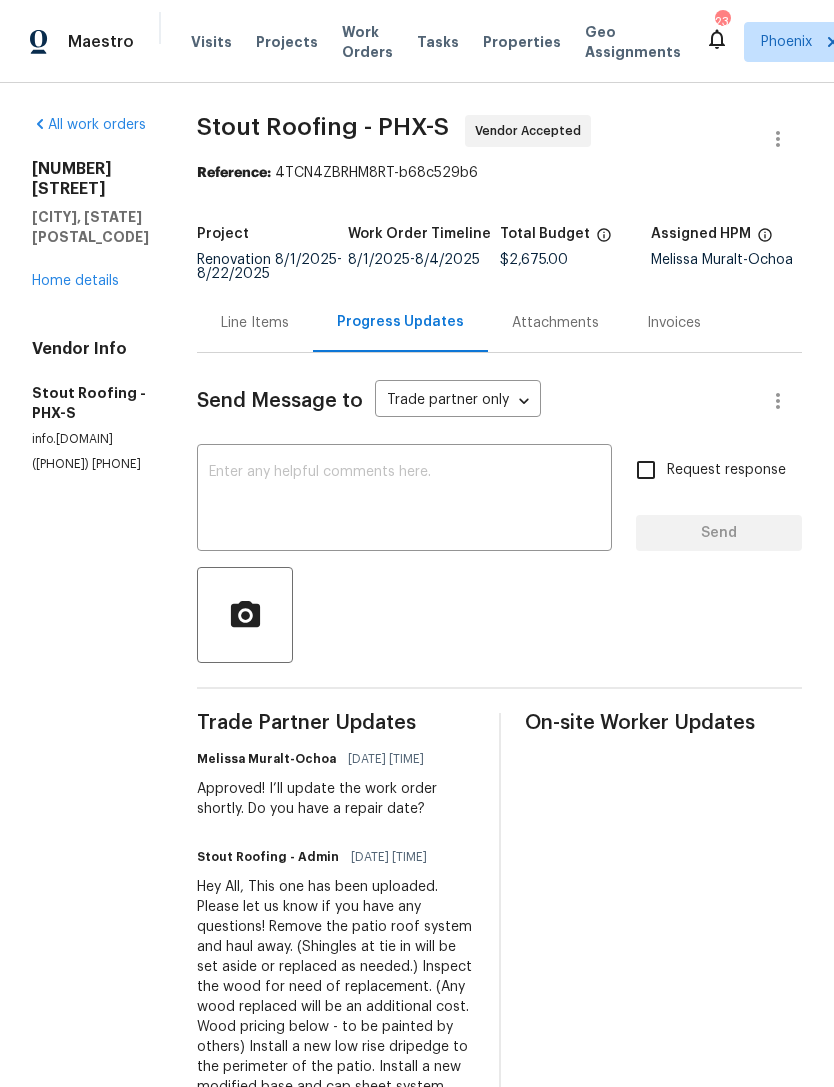click at bounding box center [404, 500] 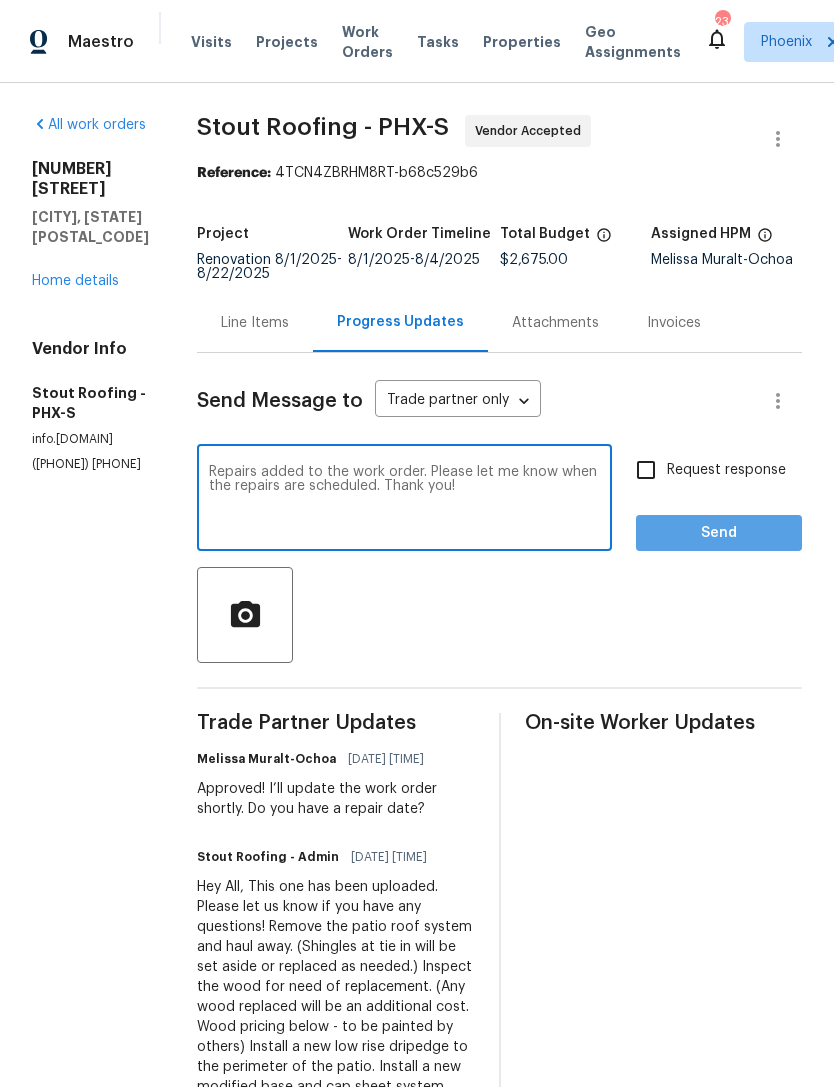 type on "Repairs added to the work order. Please let me know when the repairs are scheduled. Thank you!" 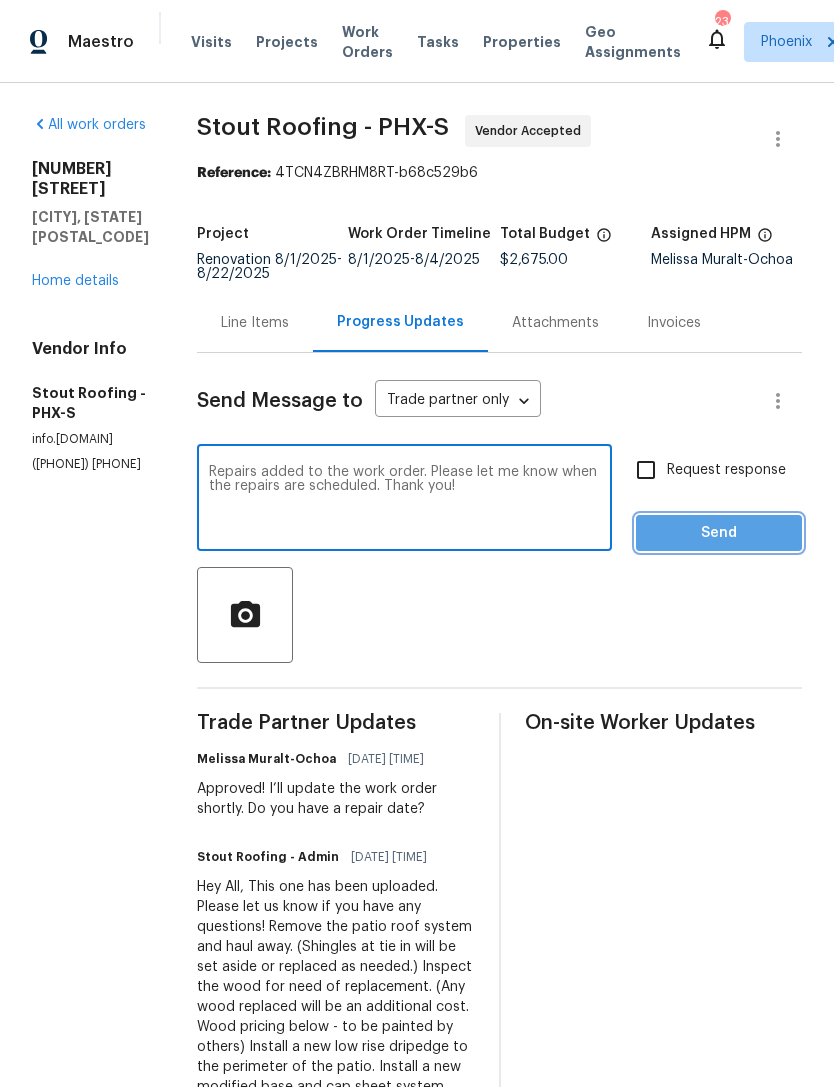 click on "Send" at bounding box center [719, 533] 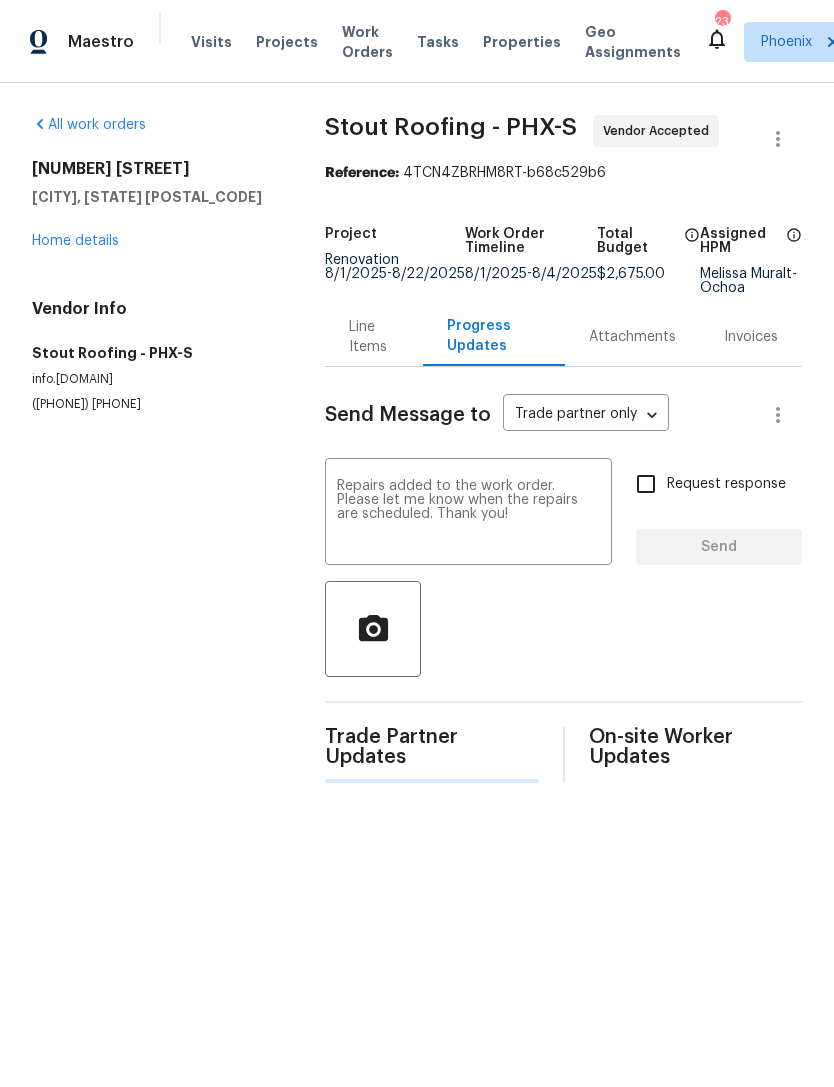 type 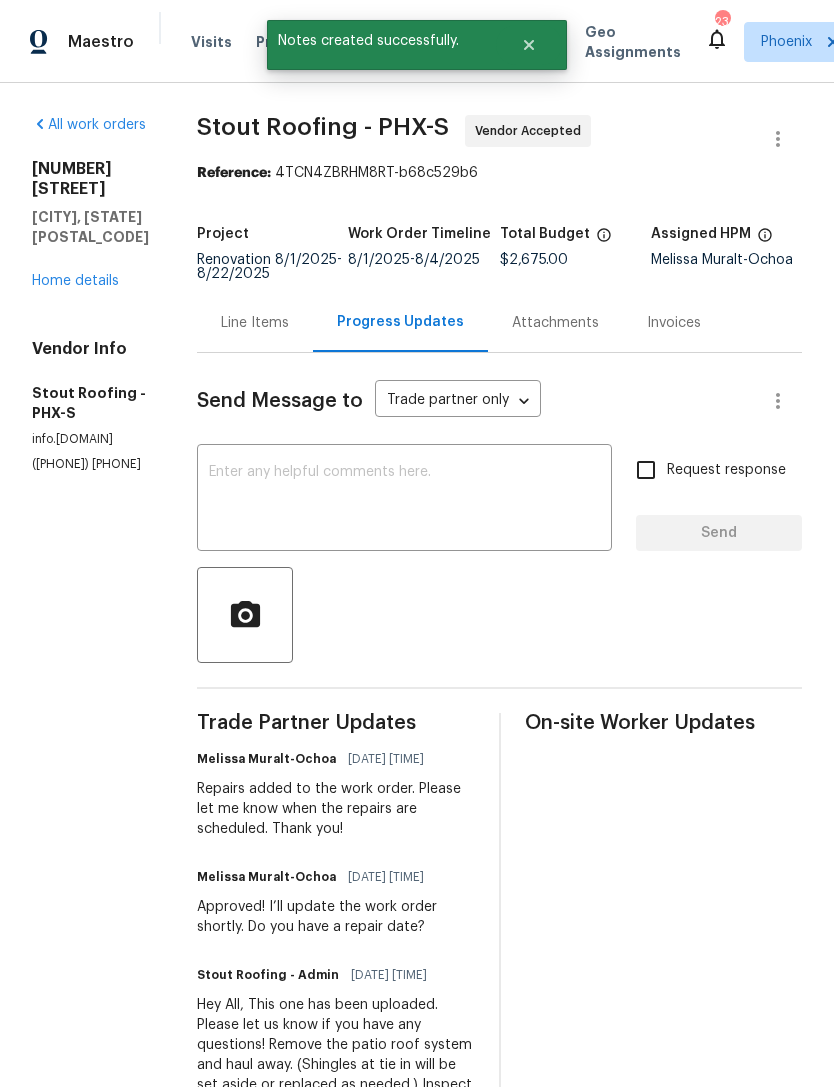 click on "Home details" at bounding box center (75, 281) 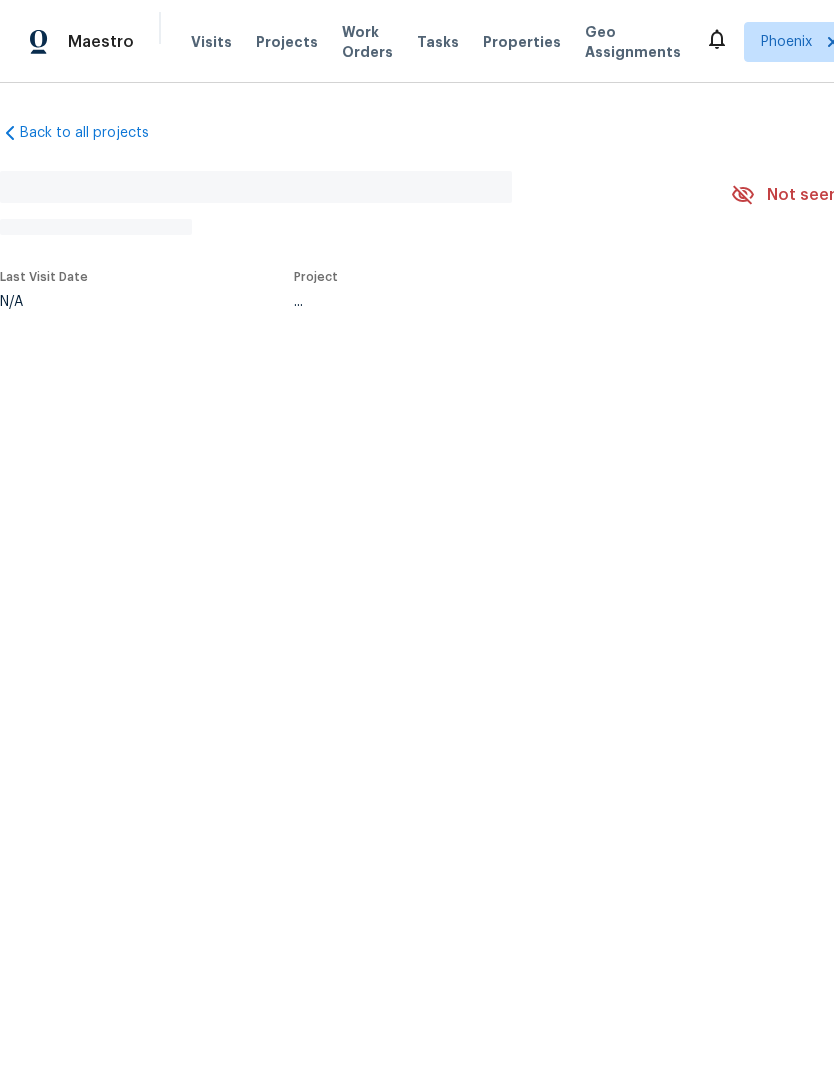 scroll, scrollTop: 0, scrollLeft: 0, axis: both 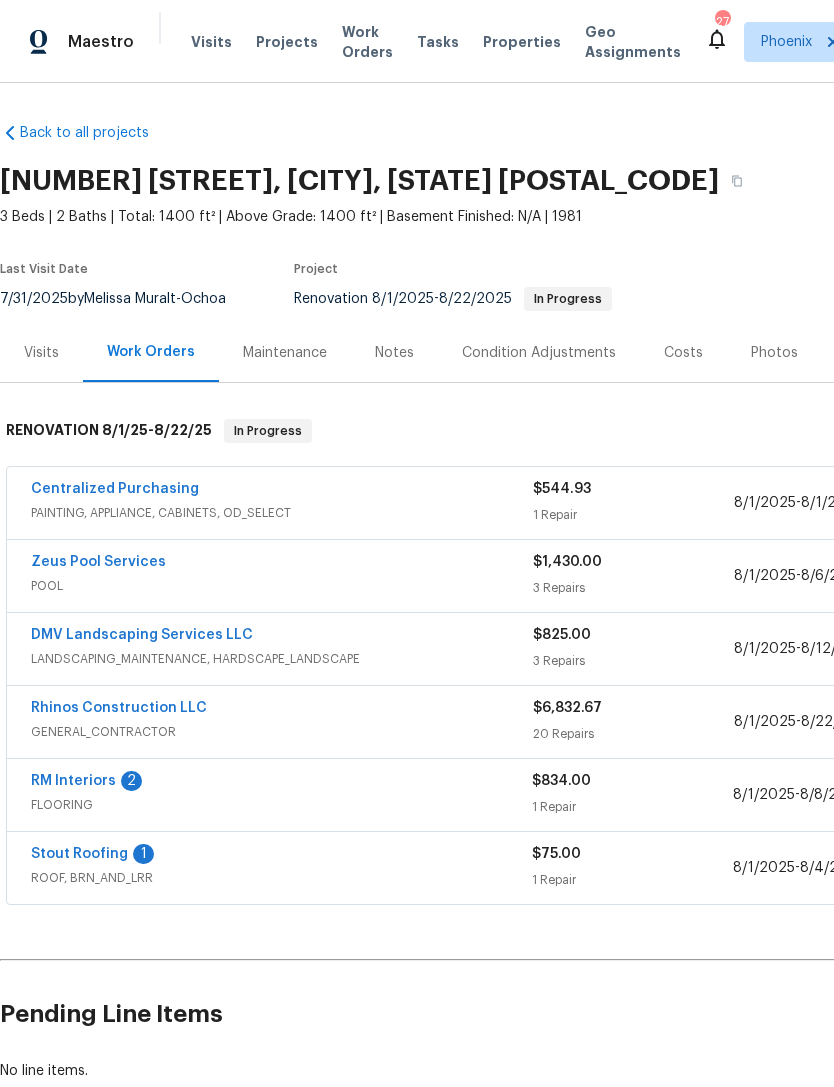 click on "Stout Roofing" at bounding box center (79, 854) 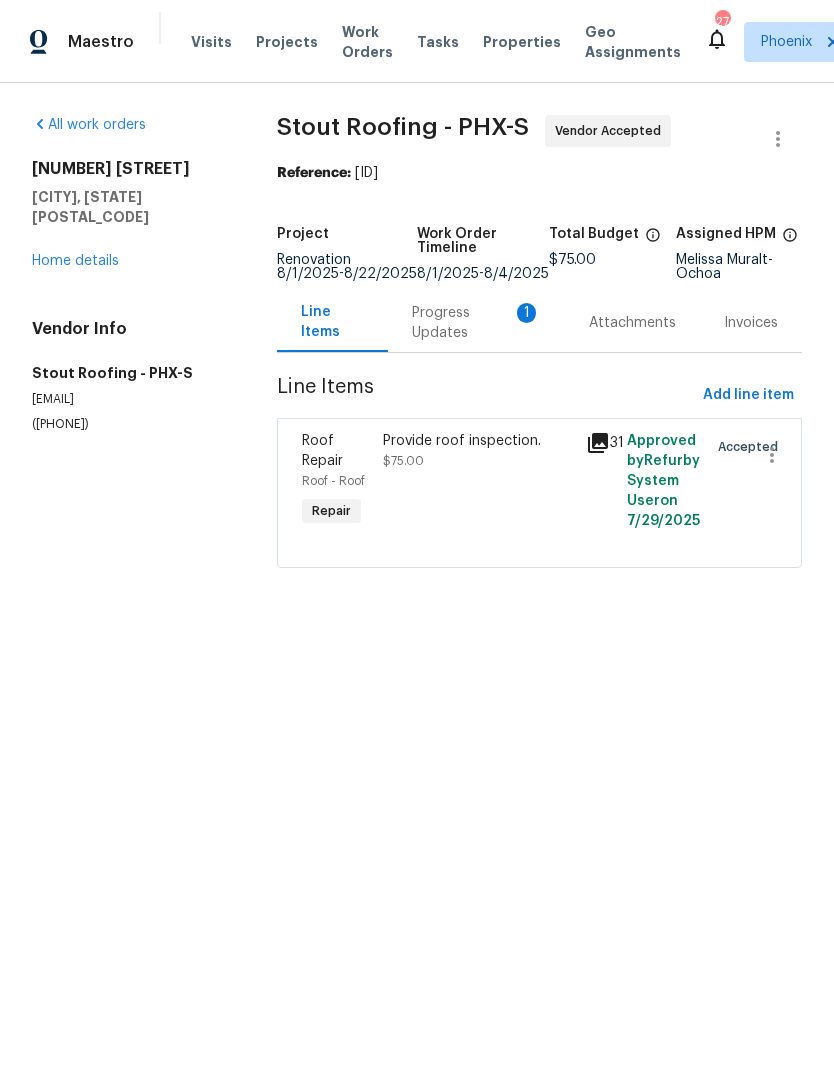 click on "Progress Updates 1" at bounding box center (476, 323) 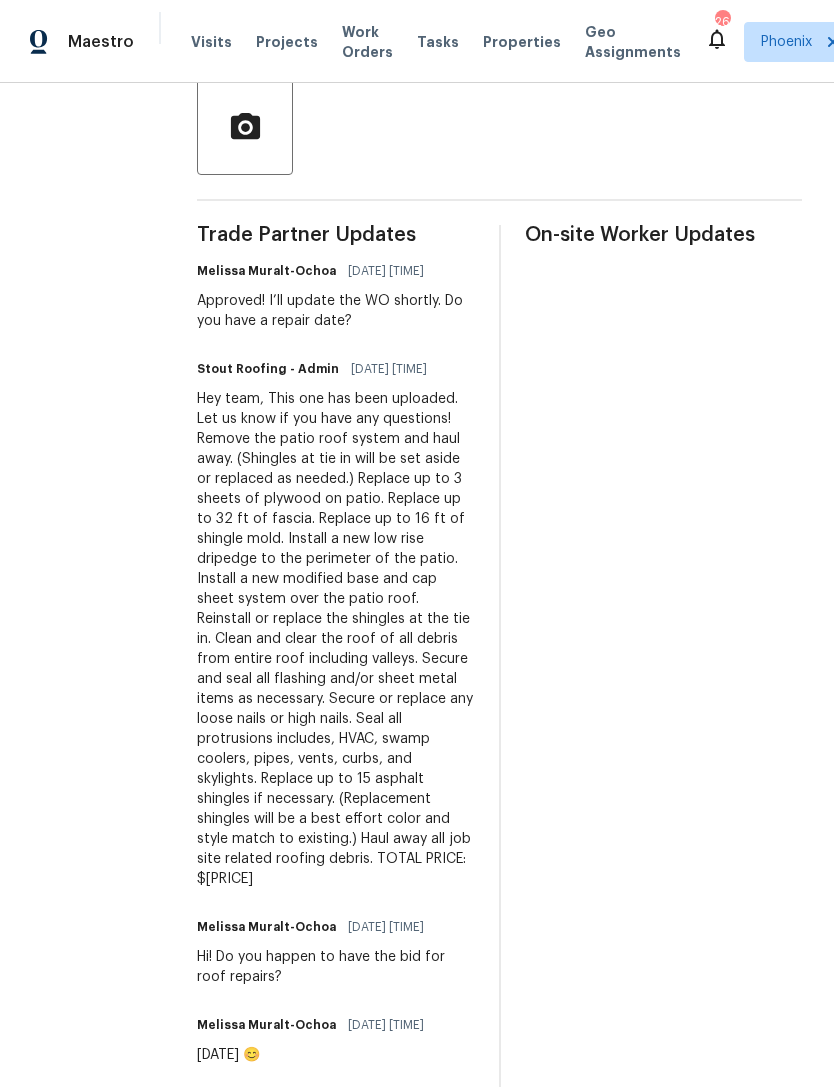scroll, scrollTop: 492, scrollLeft: 0, axis: vertical 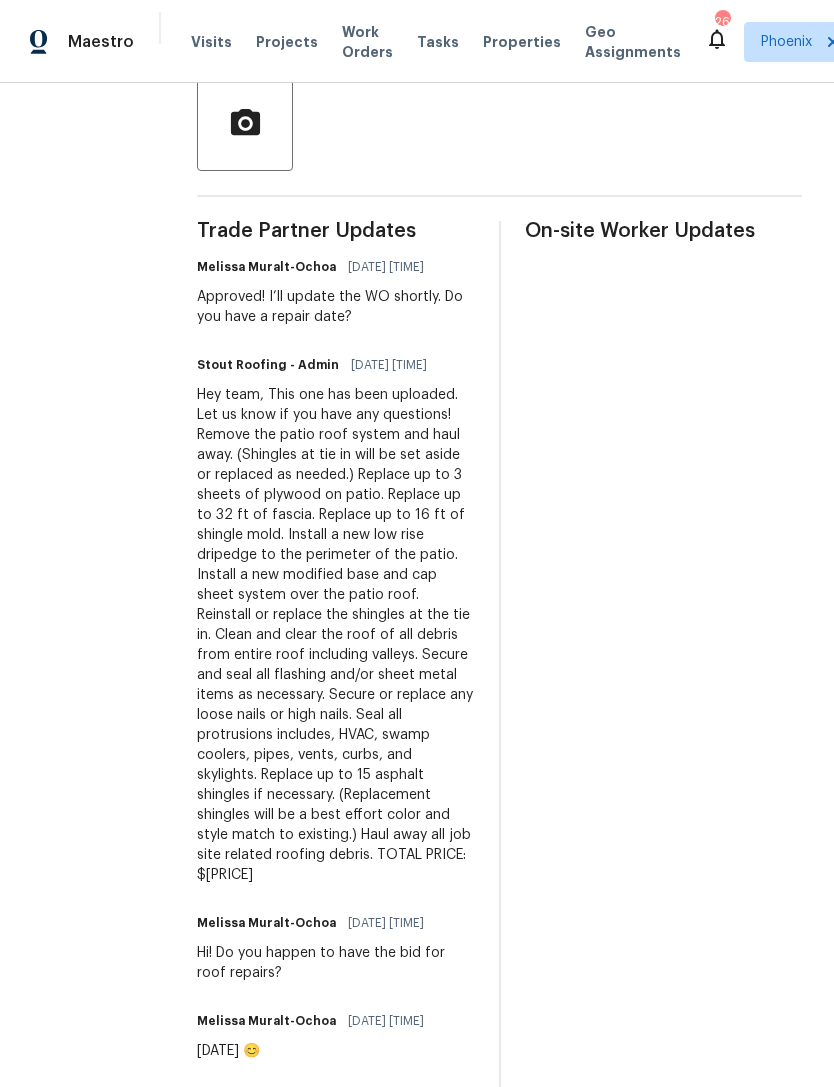 copy on "Remove the patio roof system and haul away. (Shingles at
tie in will be set aside or replaced as needed.)
Replace up to 3 sheets of plywood on patio.
Replace up to 32 ft of fascia.
Replace up to 16 ft of shingle mold.
Install a new low rise dripedge to the perimeter of the patio.
Install a new modified base and cap sheet system over the
patio roof.
Reinstall or replace the shingles at the tie in.
Clean and clear the roof of all debris from entire roof
including valleys.
Secure and seal all flashing and/or sheet metal items as
necessary.
Secure or replace any loose nails or high nails.
Seal all protrusions includes, HVAC, swamp coolers, pipes,
vents, curbs, and skylights.
Replace up to 15 asphalt shingles if necessary.
(Replacement shingles will be a best effort color and style
match to existing.)
Haul away all job site related roofing debris.
TOTAL PRICE: $[PRICE]" 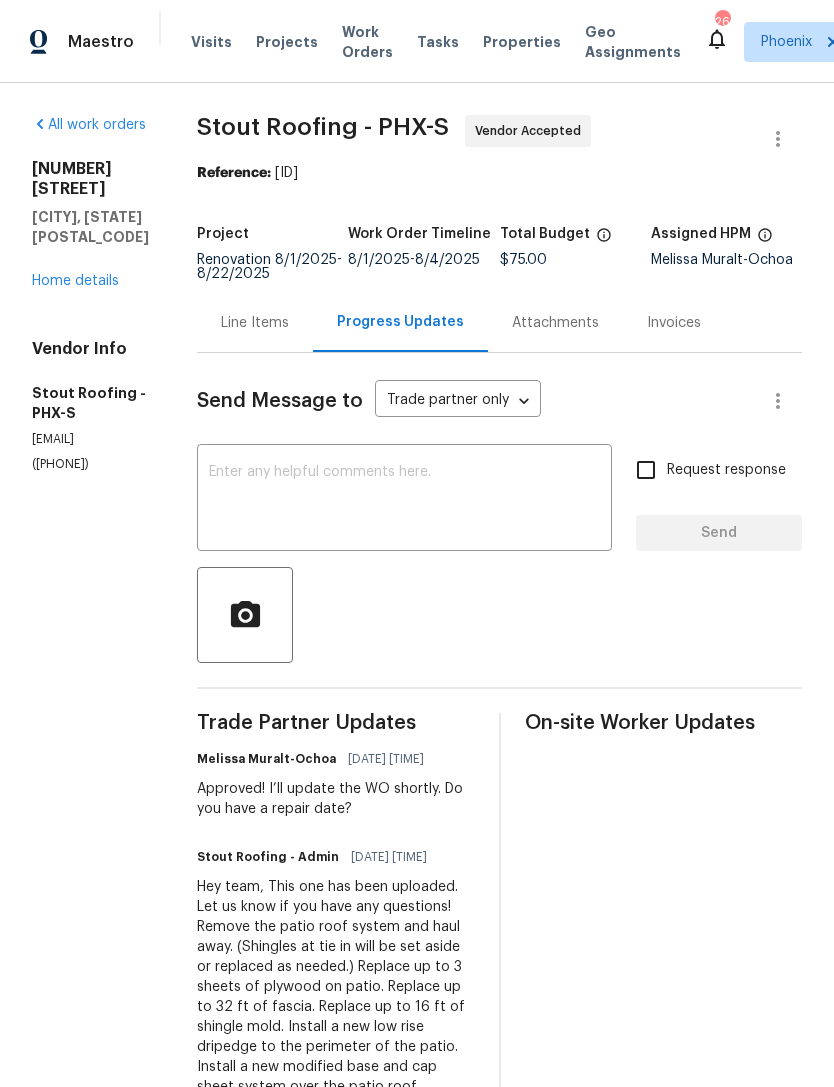 scroll, scrollTop: -1, scrollLeft: 0, axis: vertical 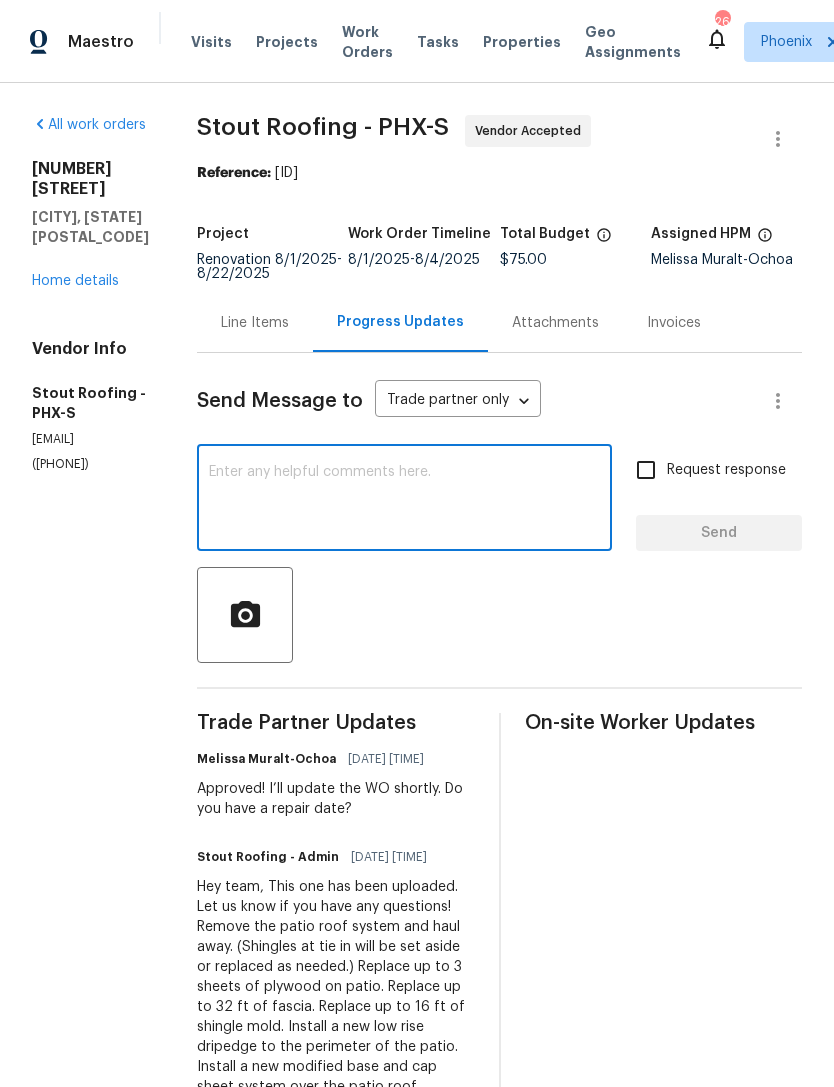 click on "Line Items" at bounding box center [255, 323] 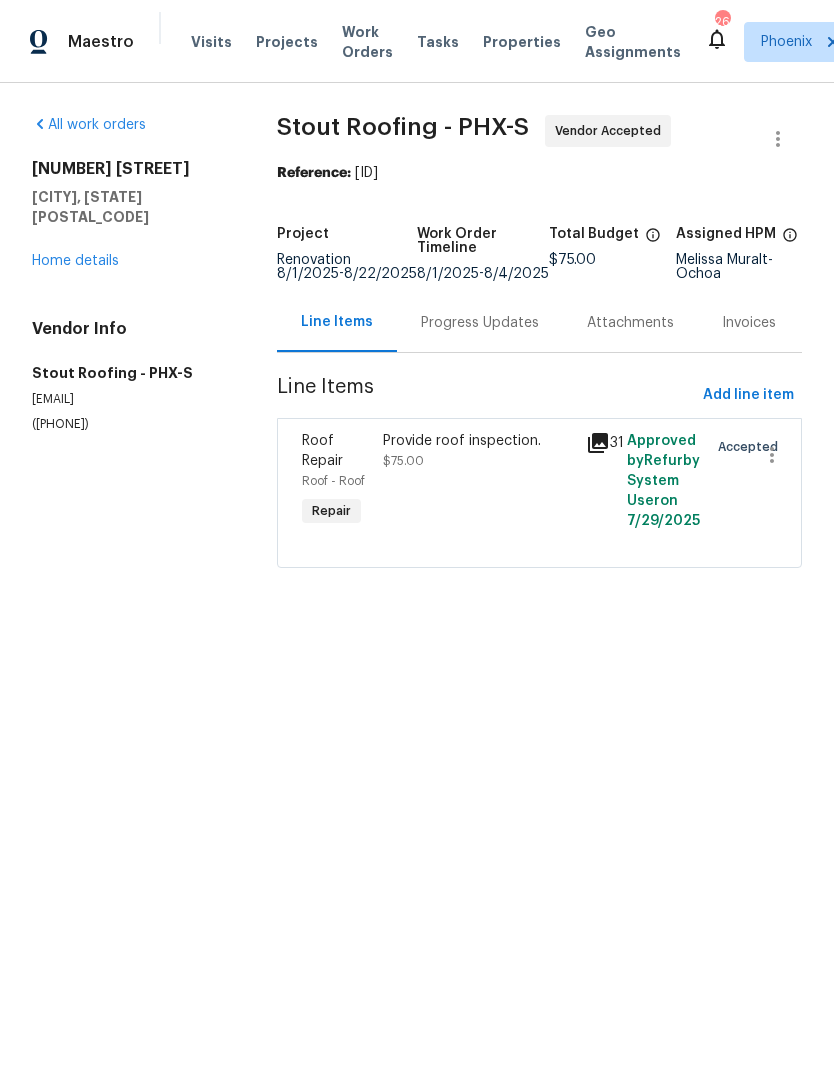 click on "Progress Updates" at bounding box center (480, 323) 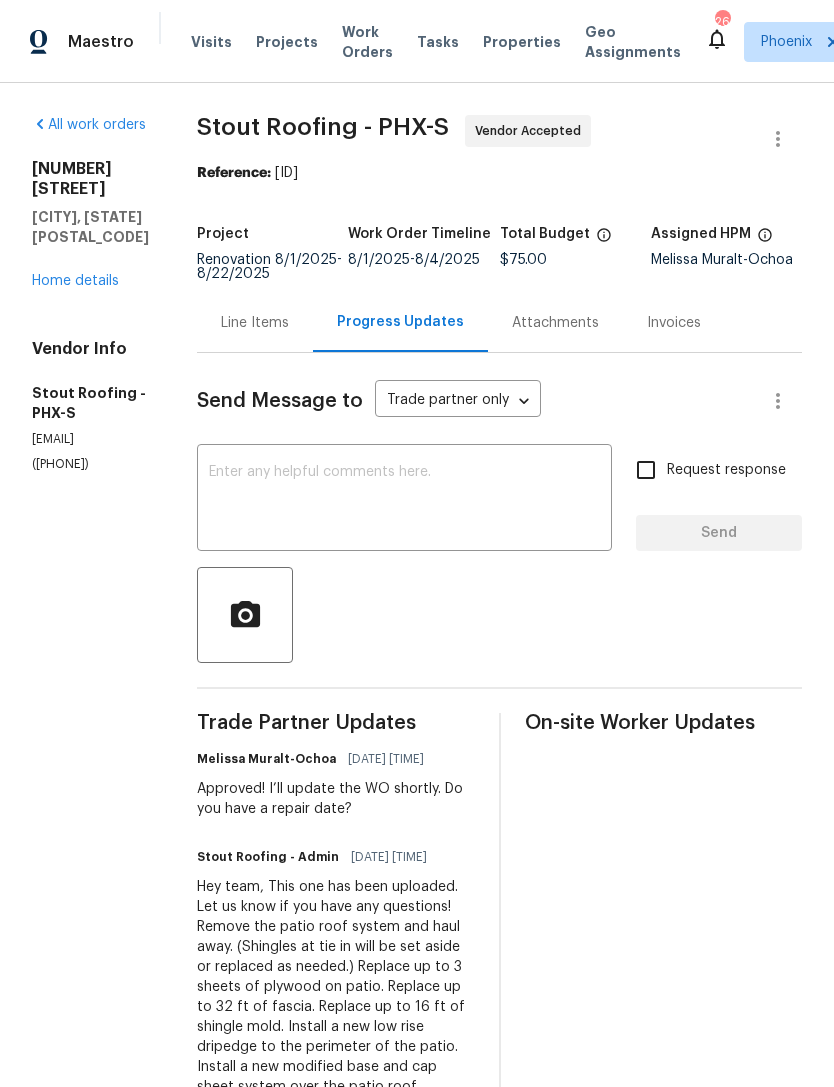 click at bounding box center [404, 500] 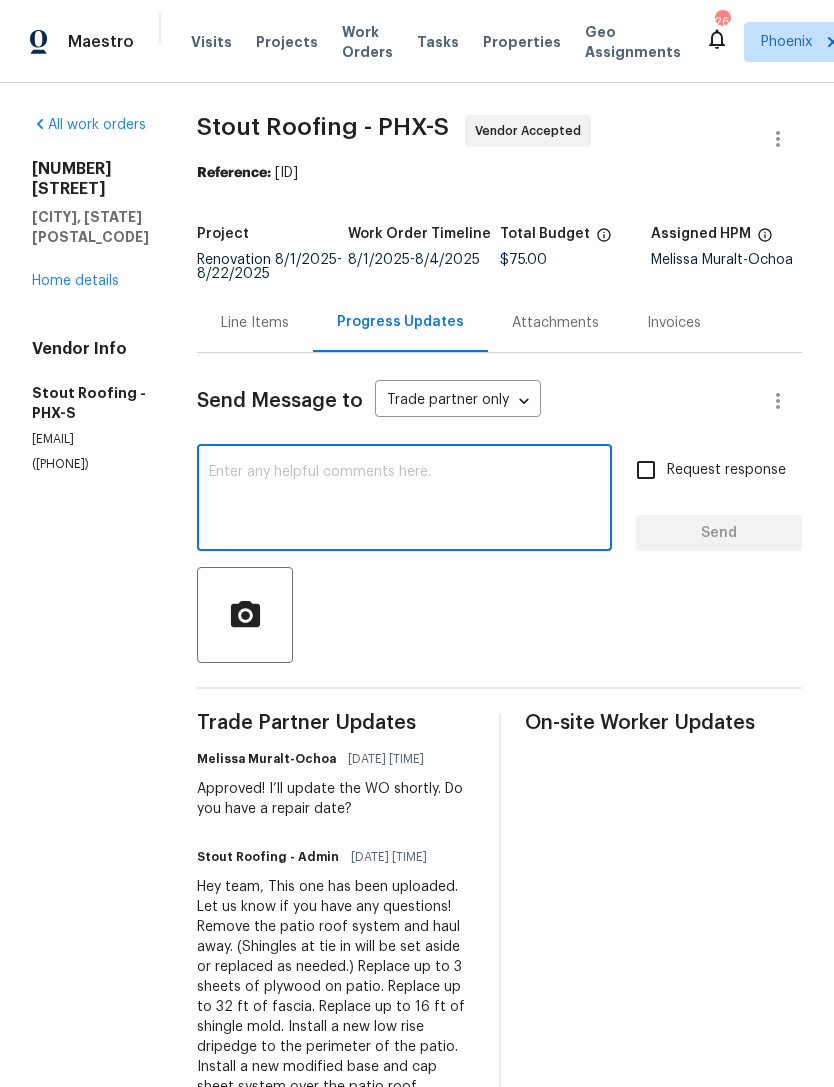 click on "Line Items" at bounding box center (255, 322) 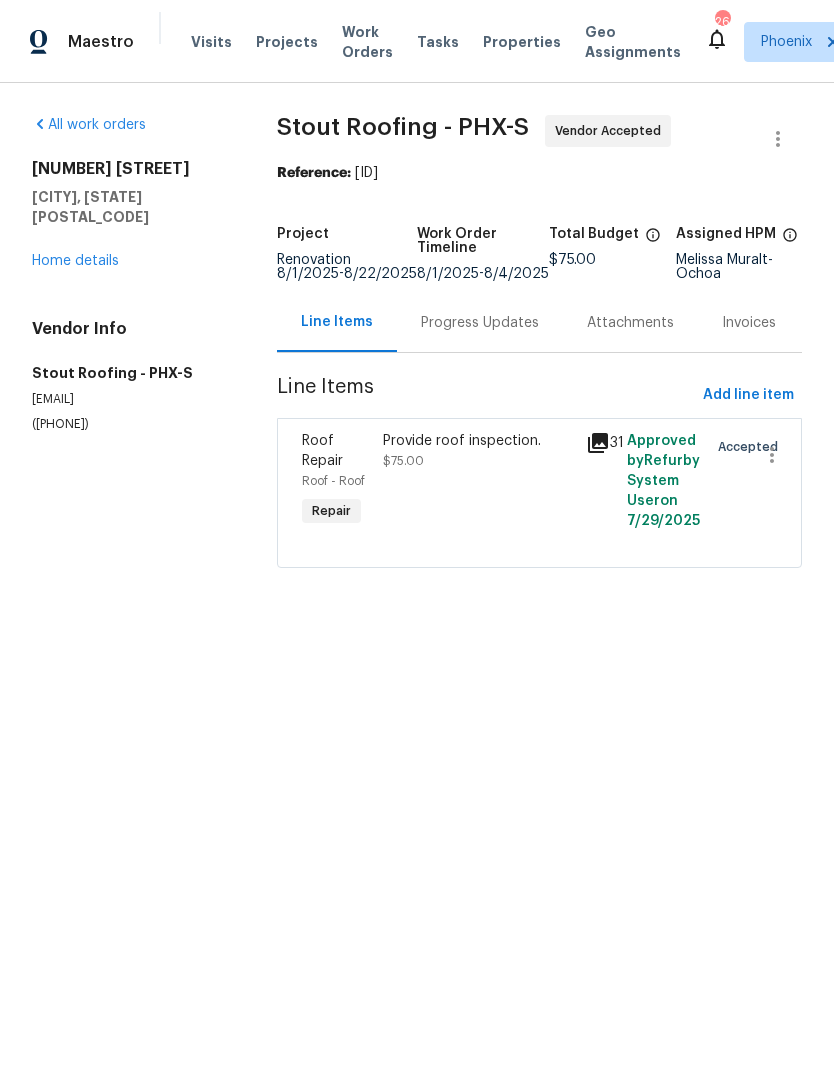click on "Provide roof inspection. $[PRICE]" at bounding box center [478, 451] 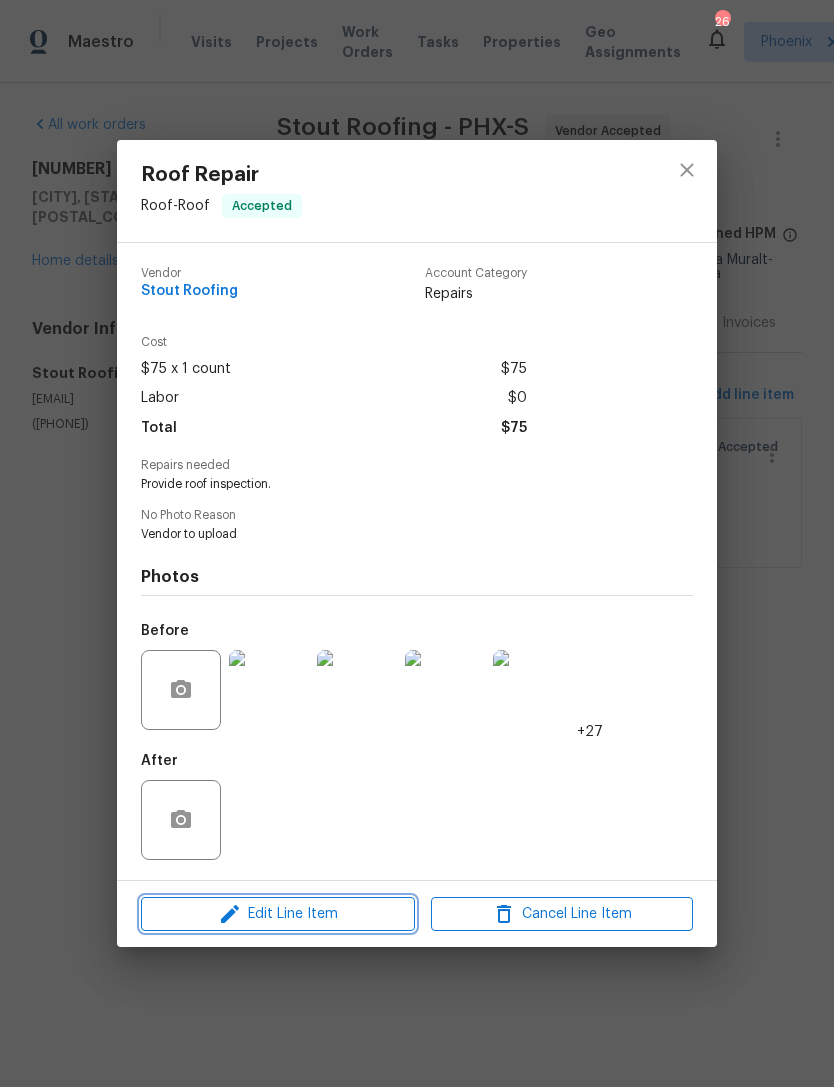 click on "Edit Line Item" at bounding box center (278, 914) 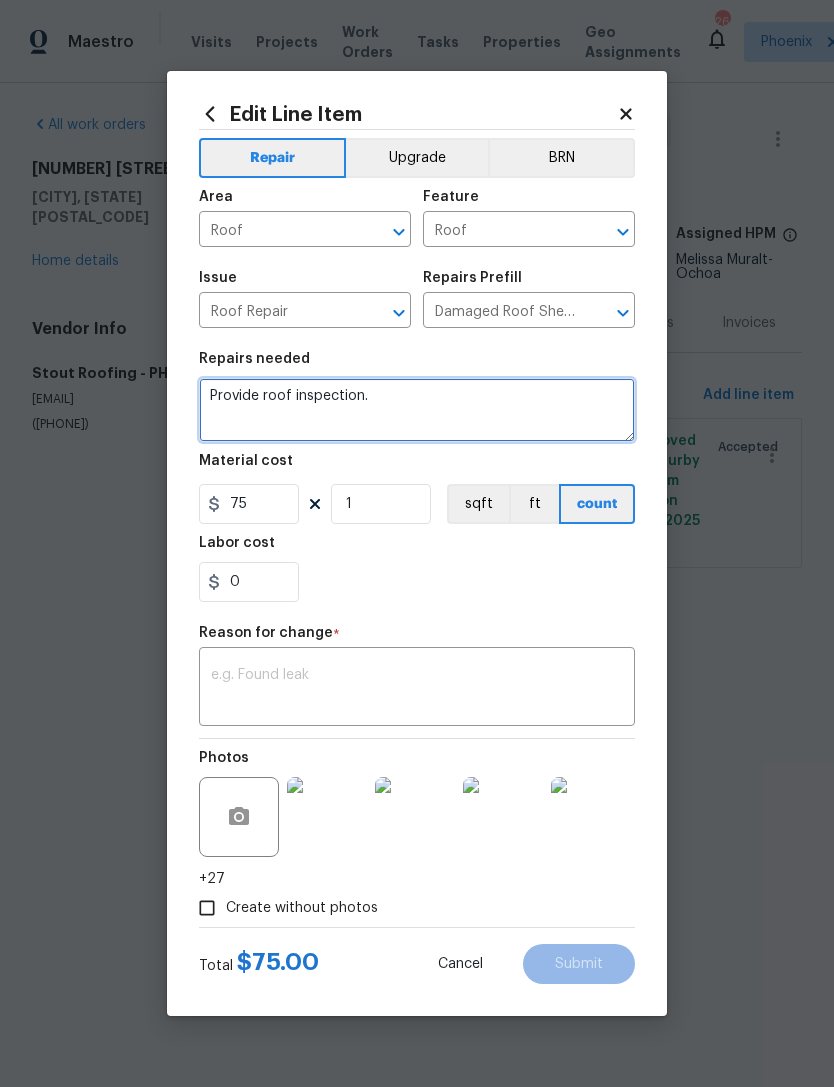 click on "Provide roof inspection." at bounding box center (417, 410) 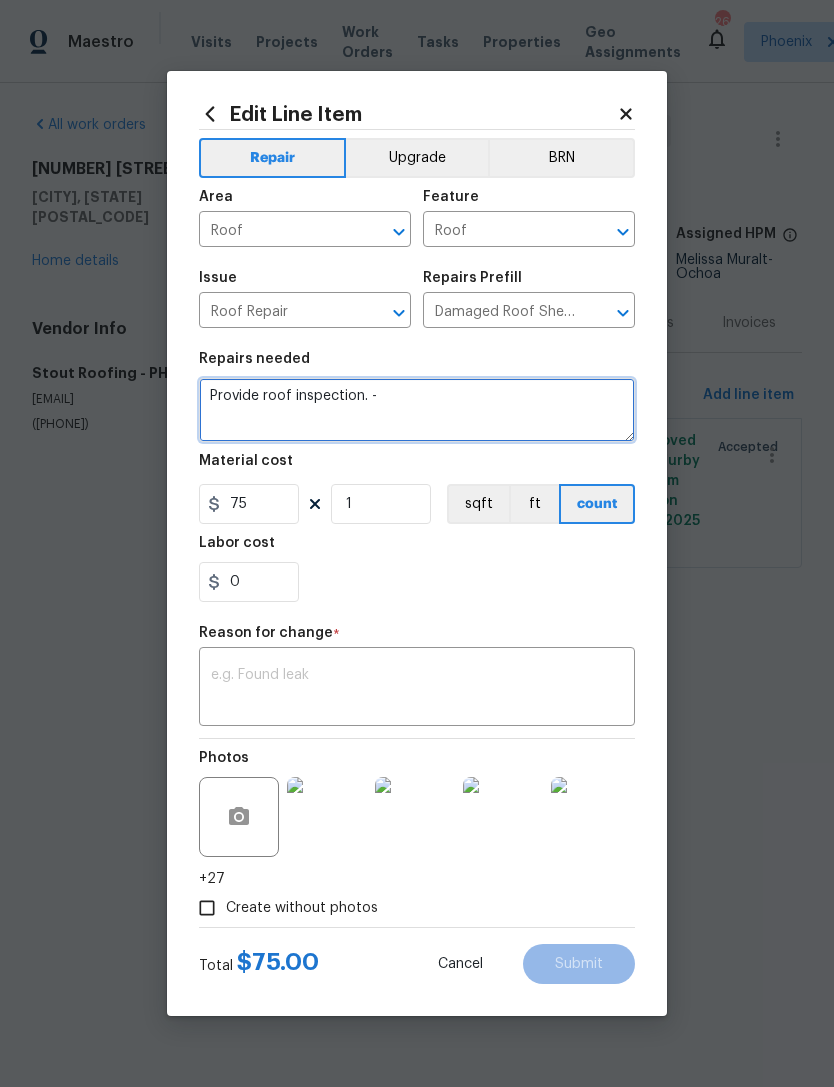 click on "Provide roof inspection. -" at bounding box center (417, 410) 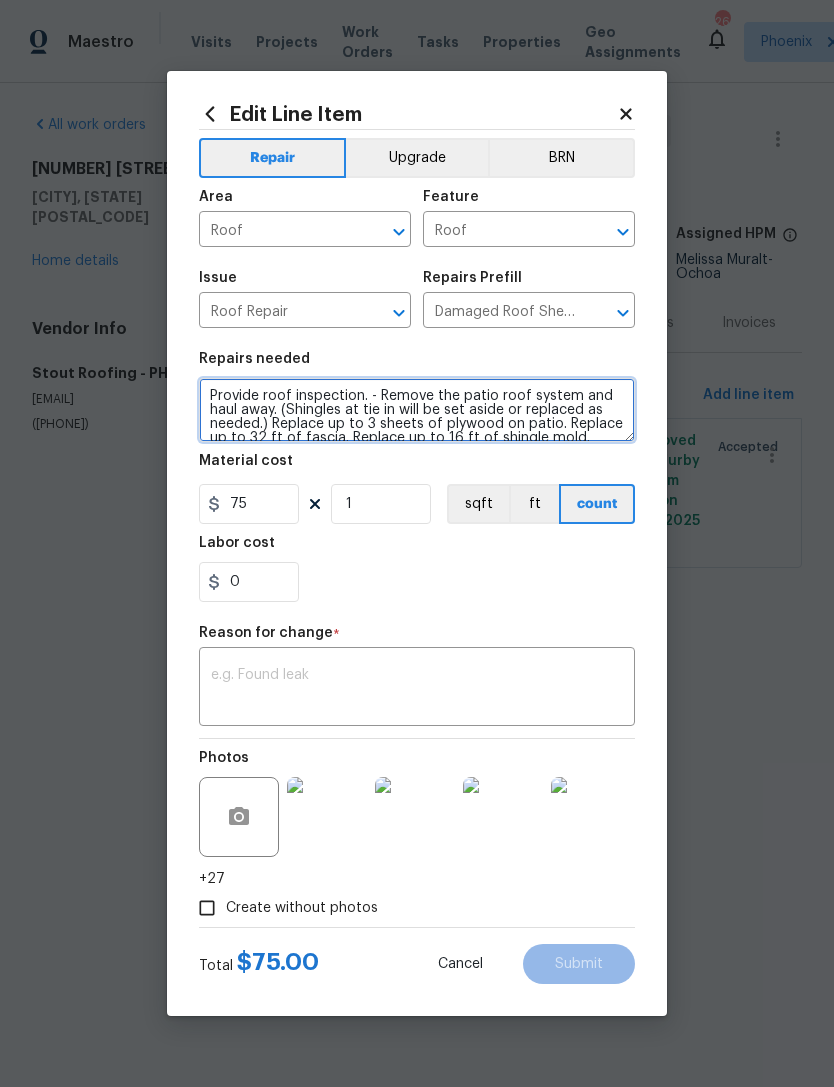 scroll, scrollTop: 168, scrollLeft: 0, axis: vertical 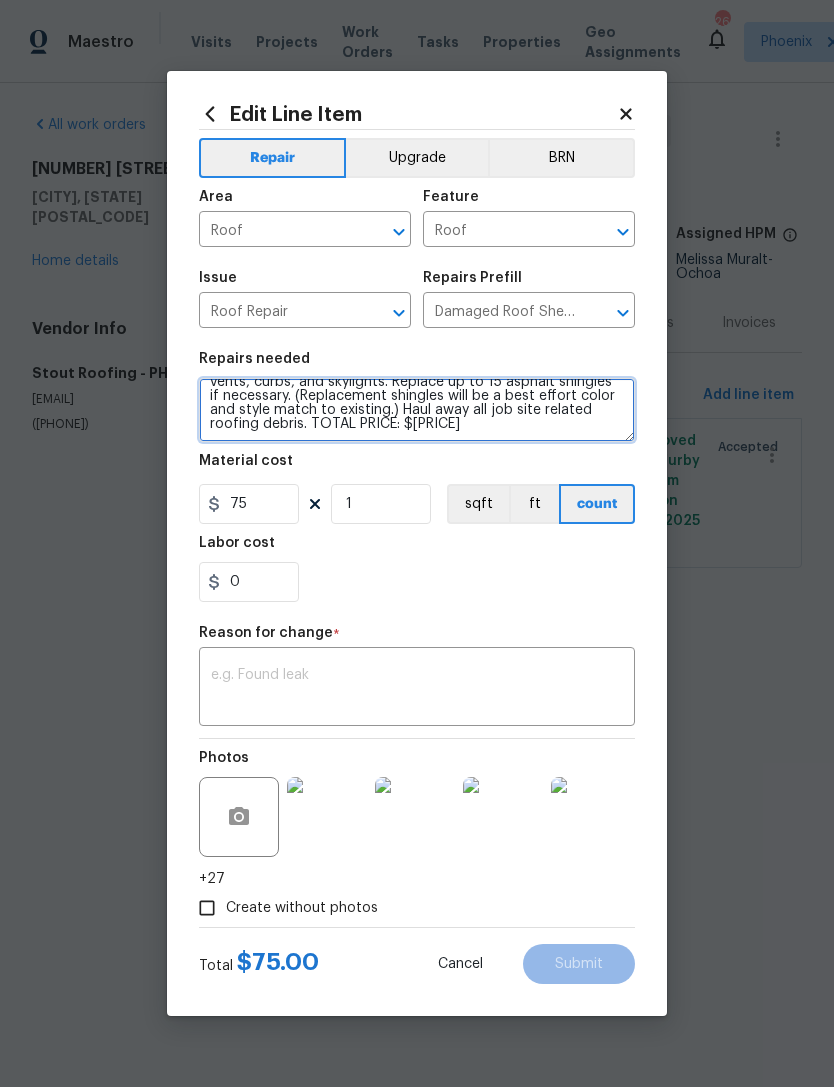 type on "Provide roof inspection. - Remove the patio roof system and haul away. (Shingles at tie in will be set aside or replaced as needed.) Replace up to 3 sheets of plywood on patio. Replace up to 32 ft of fascia. Replace up to 16 ft of shingle mold. Install a new low rise dripedge to the perimeter of the patio. Install a new modified base and cap sheet system over the patio roof. Reinstall or replace the shingles at the tie in. Clean and clear the roof of all debris from entire roof including valleys. Secure and seal all flashing and/or sheet metal items as necessary. Secure or replace any loose nails or high nails. Seal all protrusions includes, HVAC, swamp coolers, pipes, vents, curbs, and skylights. Replace up to 15 asphalt shingles if necessary. (Replacement shingles will be a best effort color and style match to existing.) Haul away all job site related roofing debris. TOTAL PRICE: $3,055.00" 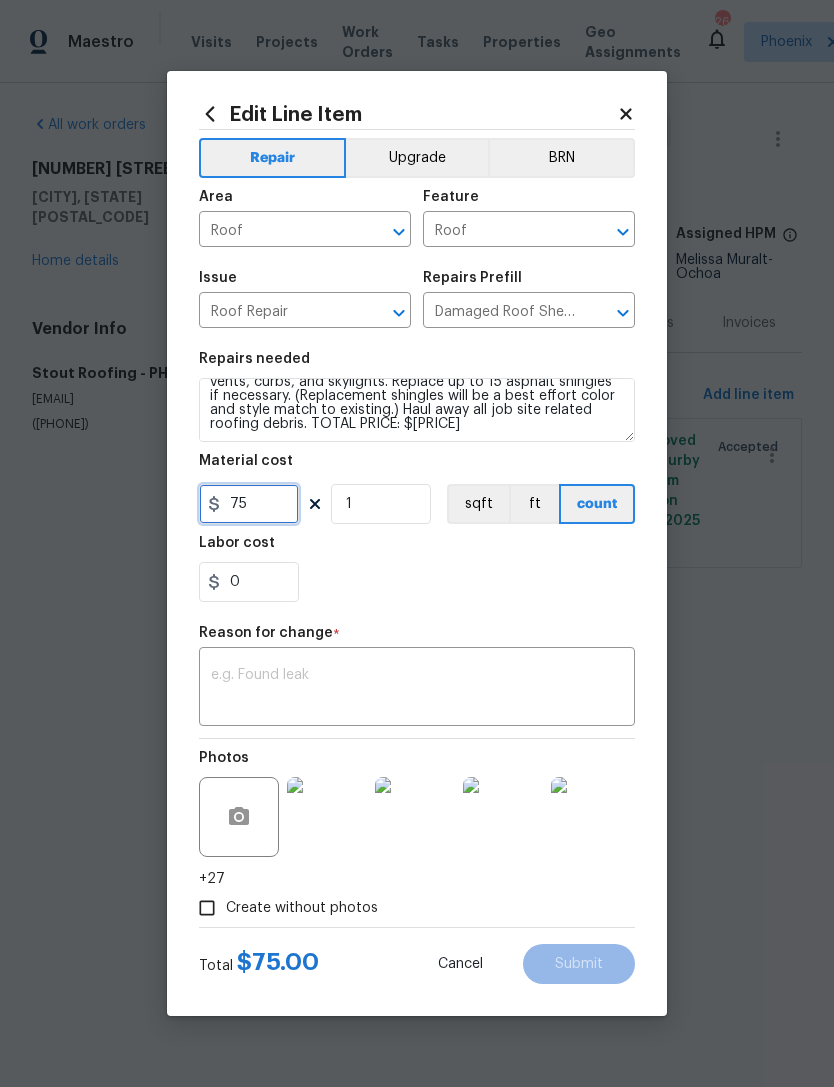 click on "75" at bounding box center (249, 504) 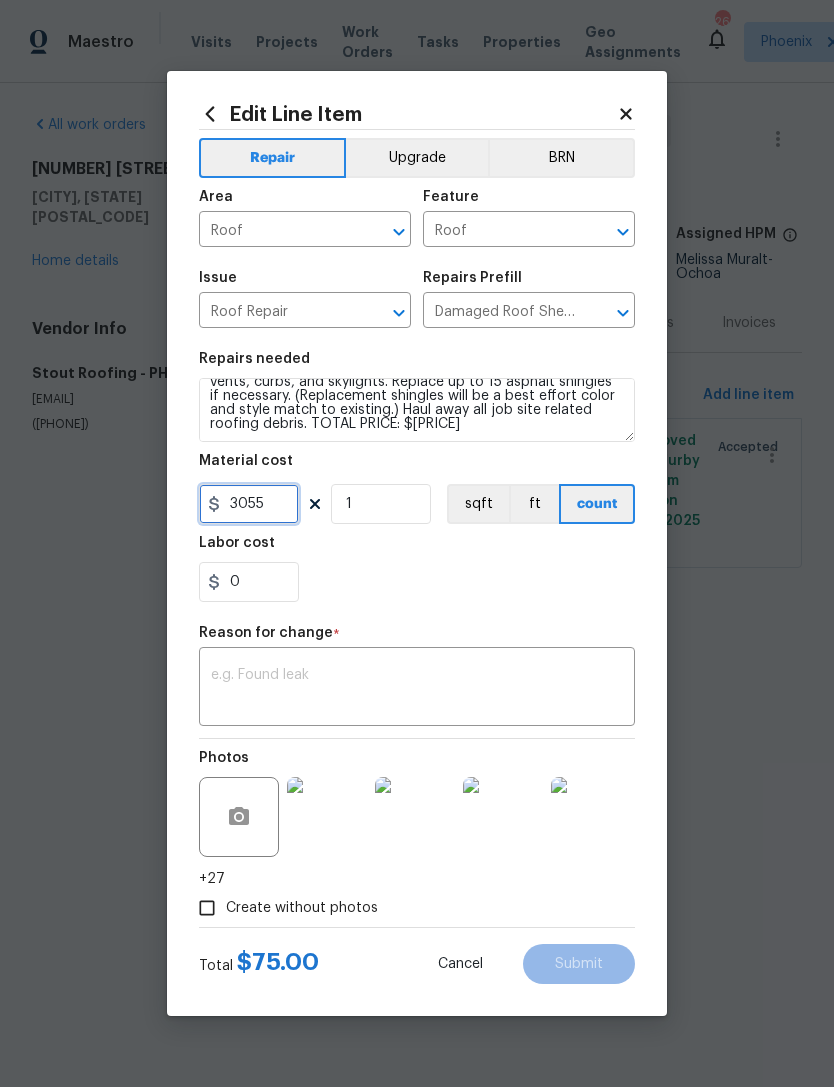 type on "3055" 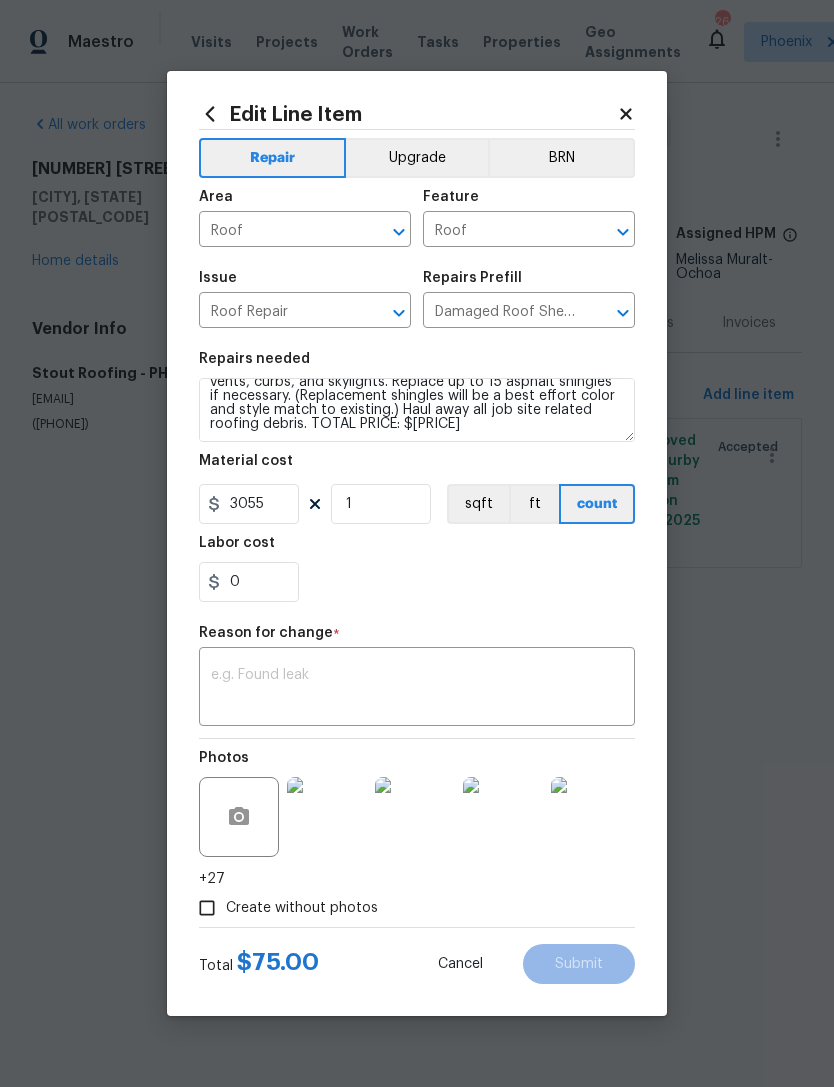 click at bounding box center [417, 689] 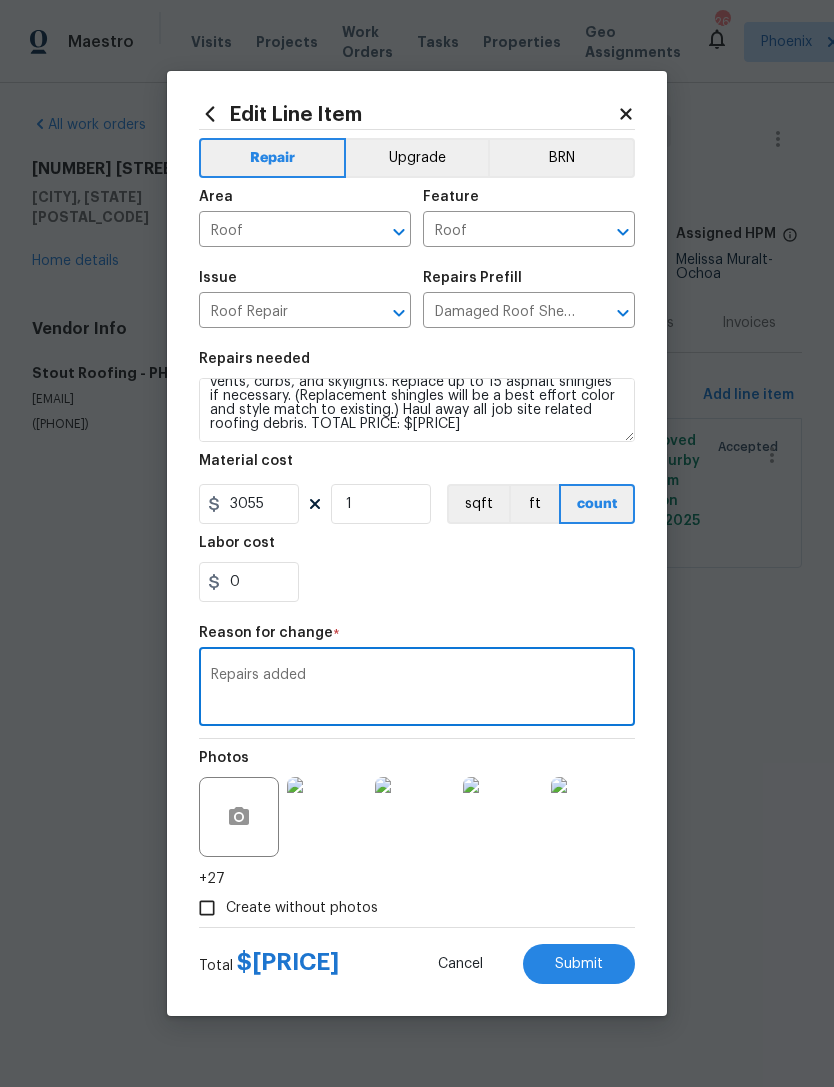 type on "Repairs added" 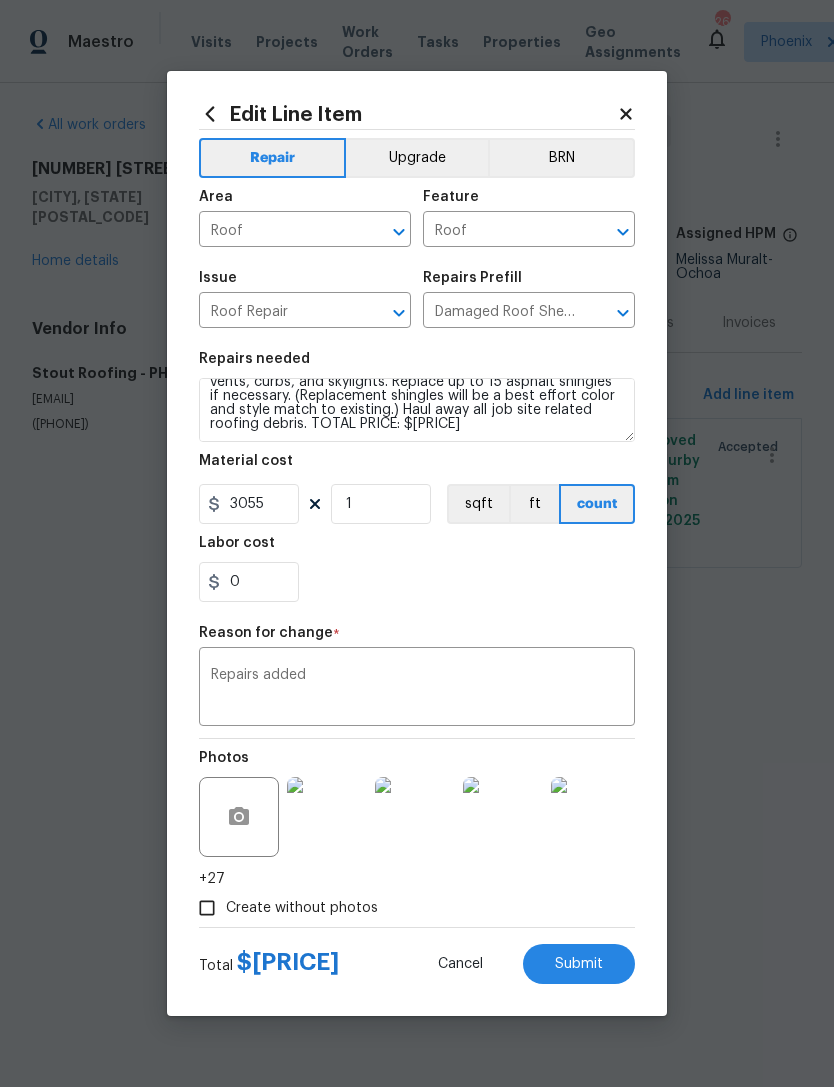 click on "Submit" at bounding box center (579, 964) 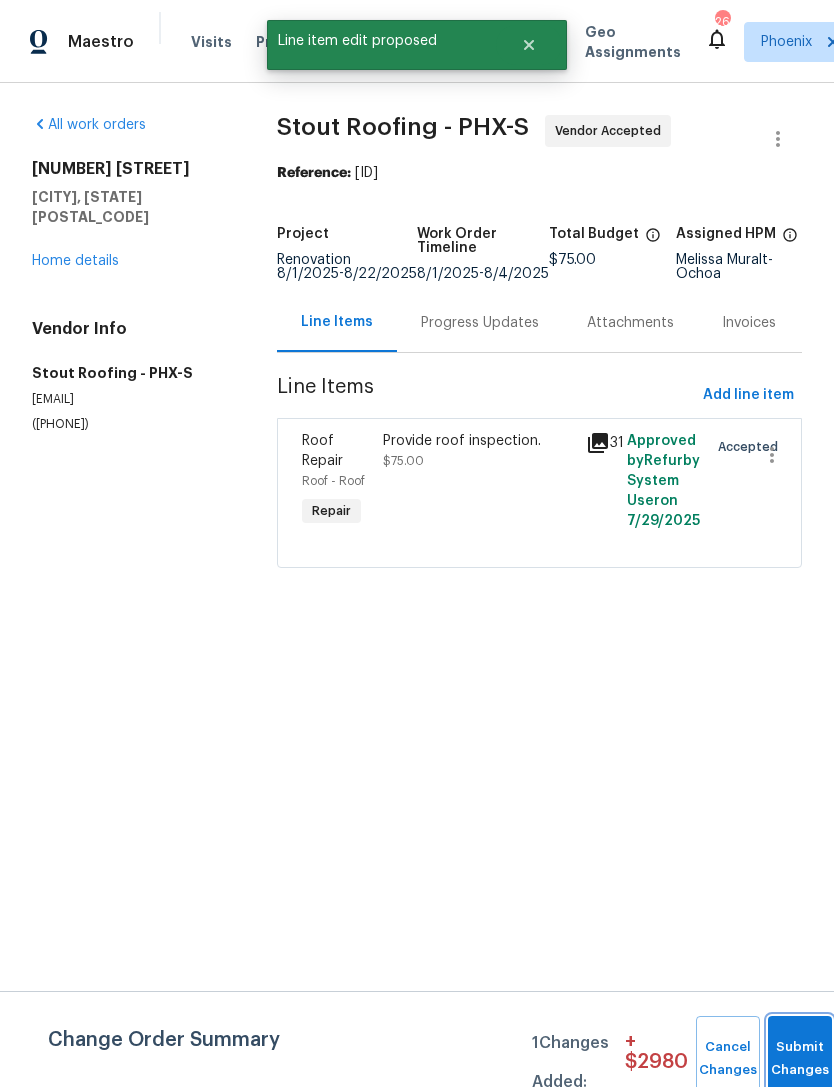 click on "Submit Changes" at bounding box center [800, 1059] 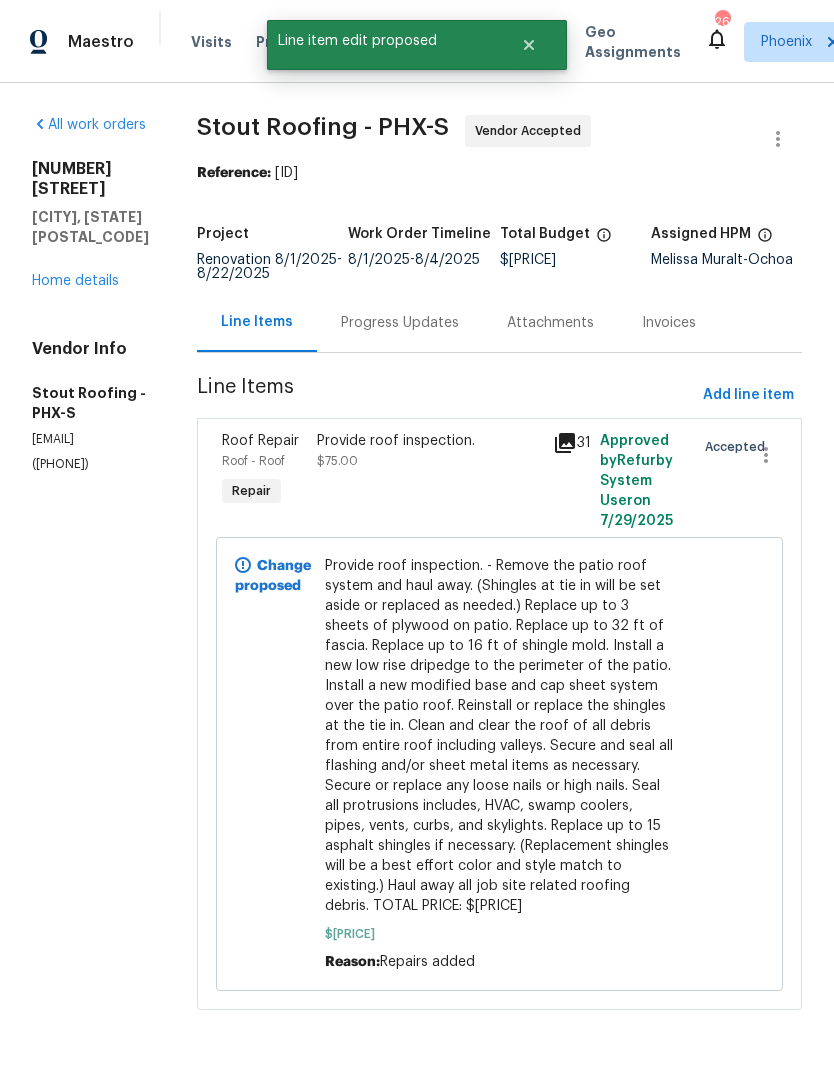 click on "Progress Updates" at bounding box center (400, 323) 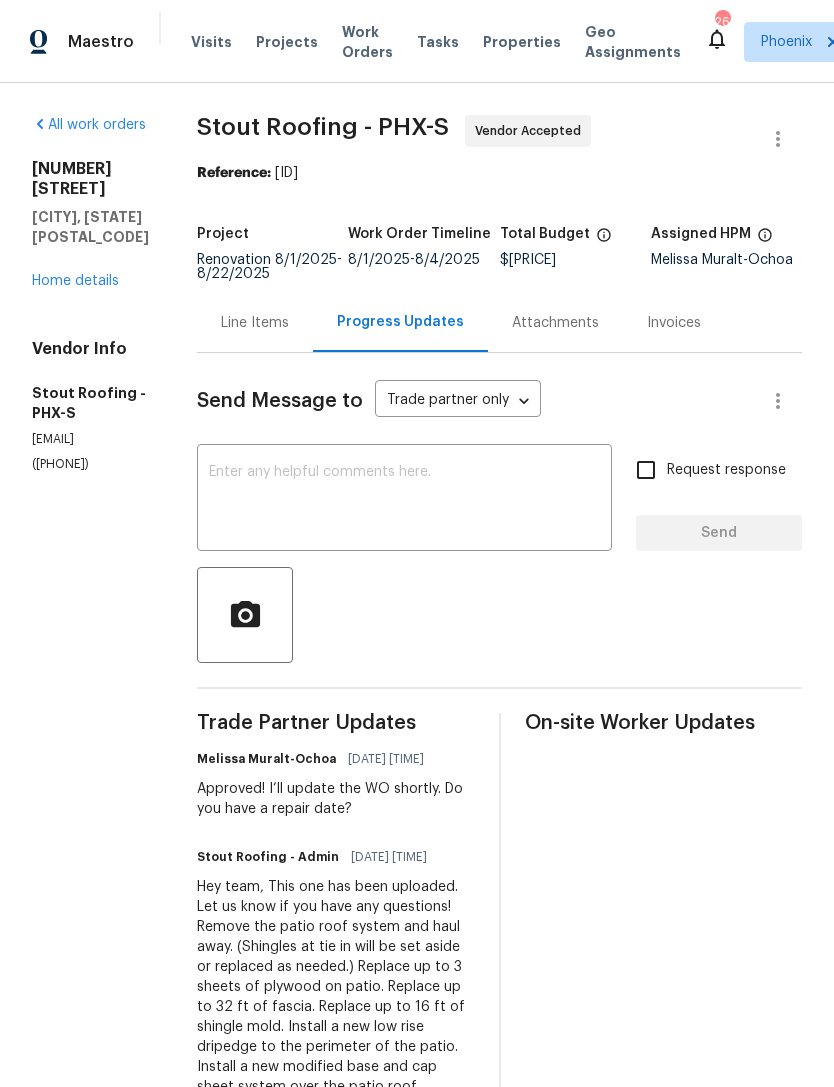click at bounding box center [404, 500] 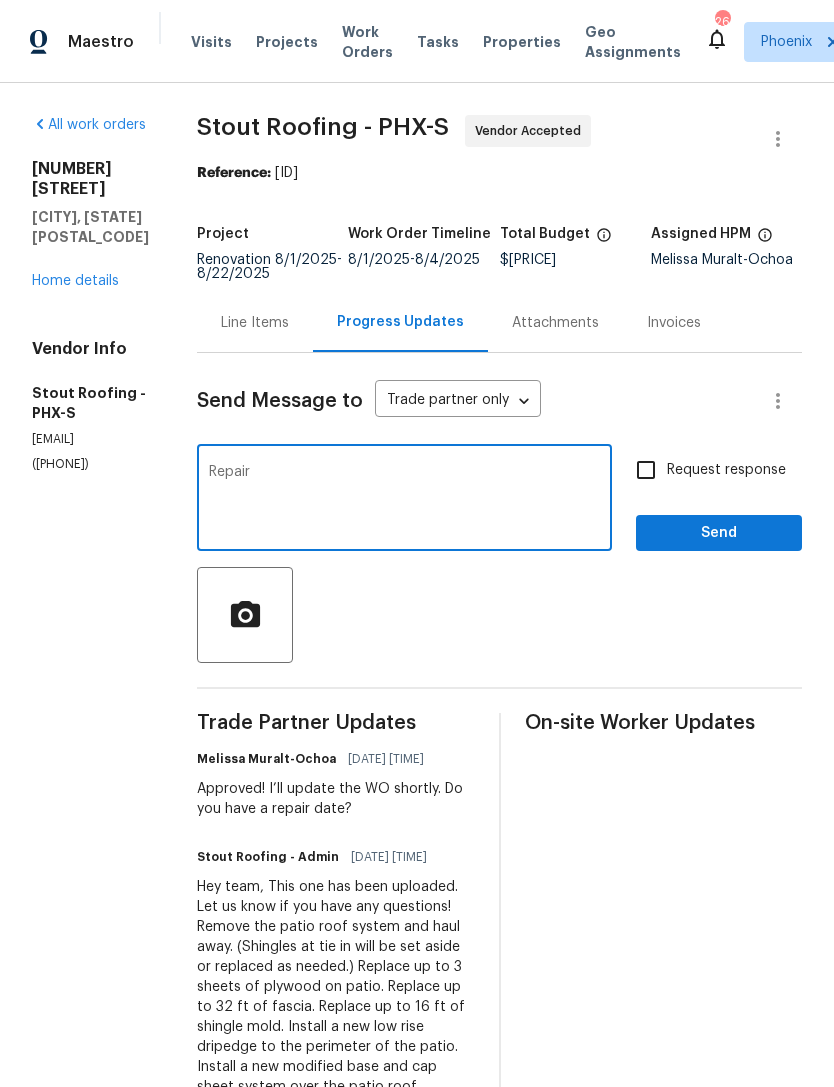 type on "Repairs" 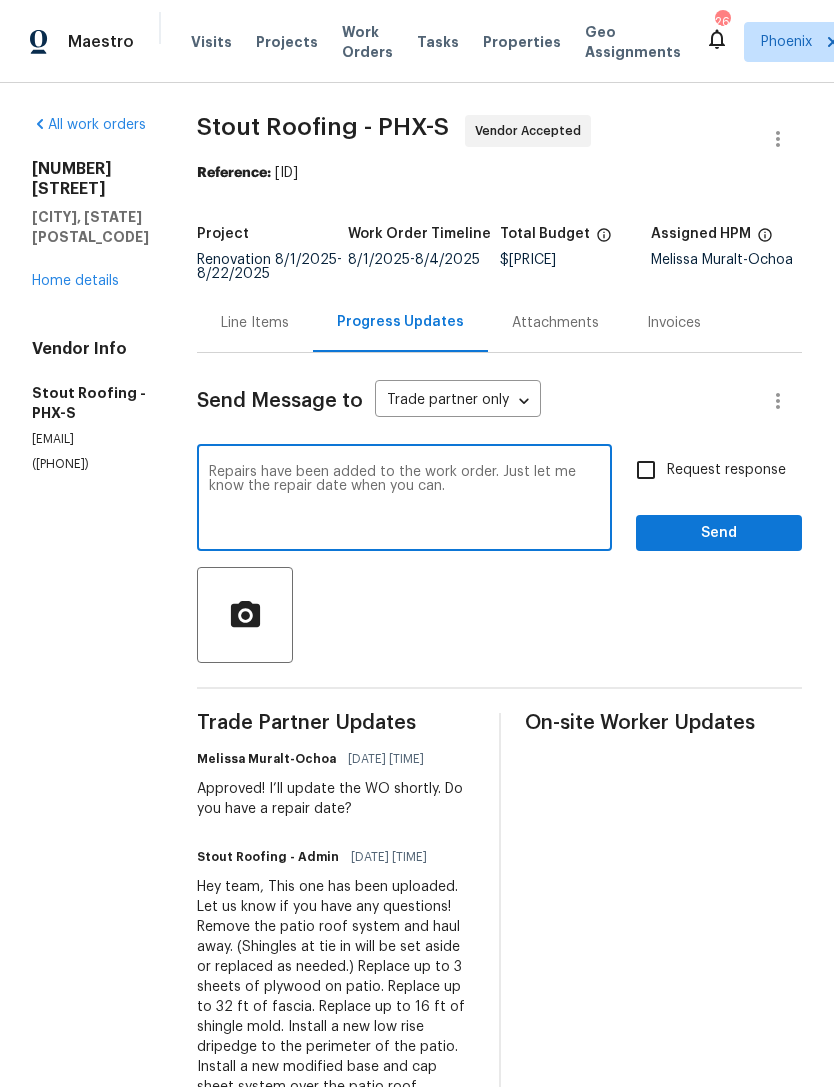type on "Repairs have been added to the work order. Just let me know the repair date when you can." 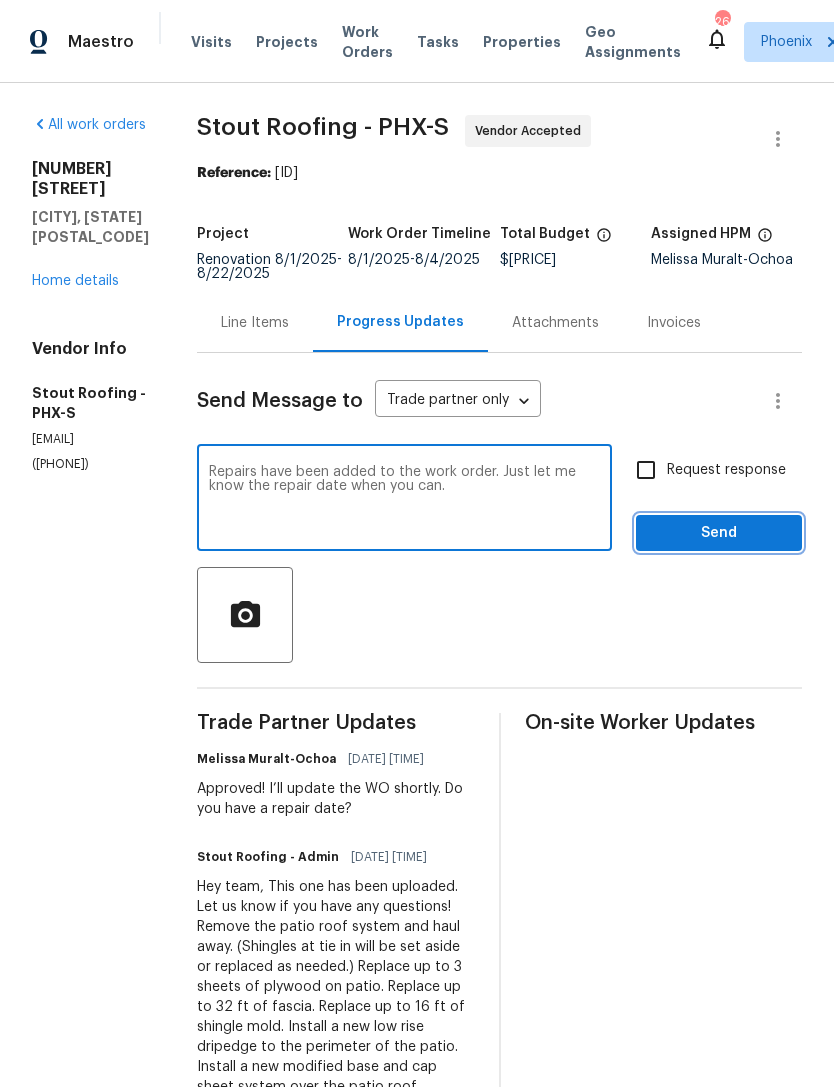 click on "Send" at bounding box center [719, 533] 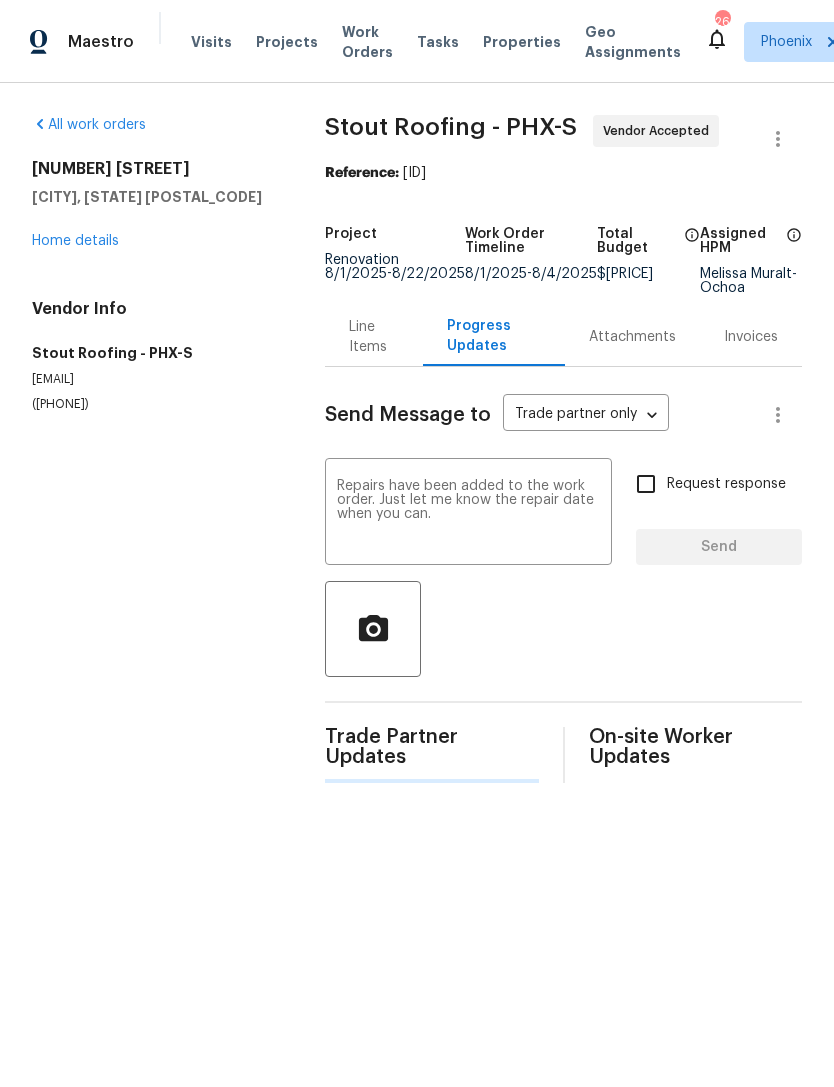 type 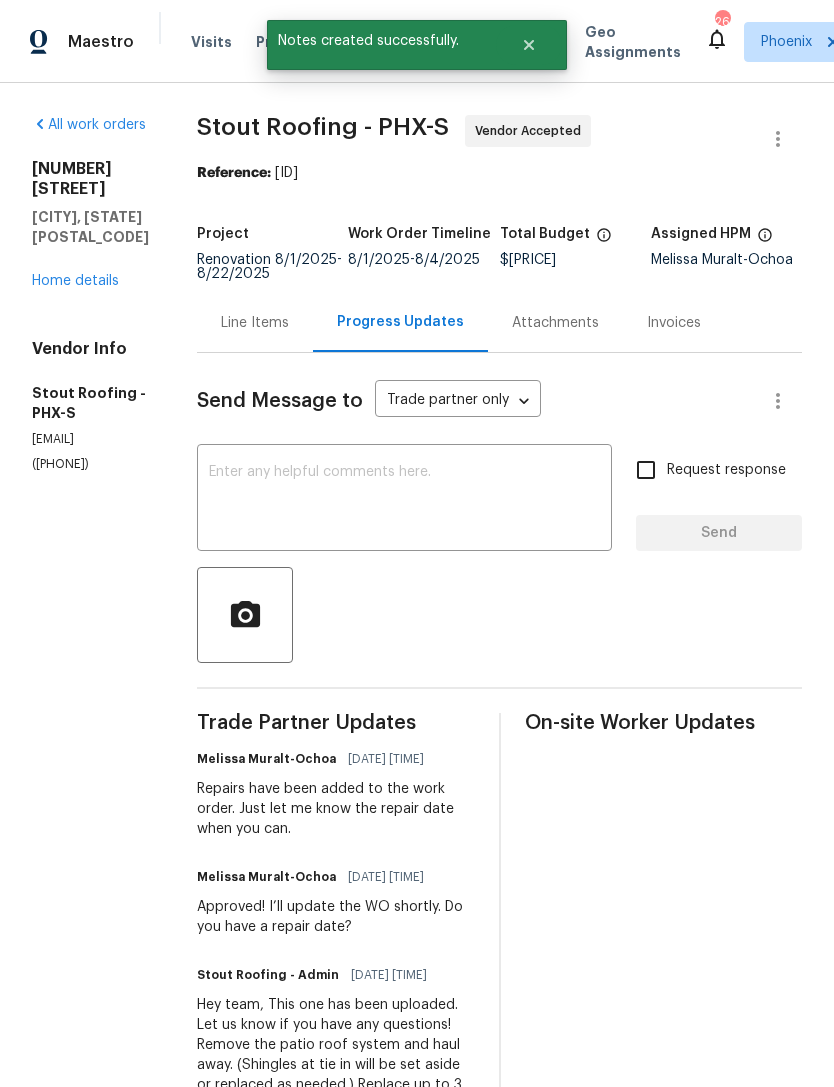 click on "Home details" at bounding box center [75, 281] 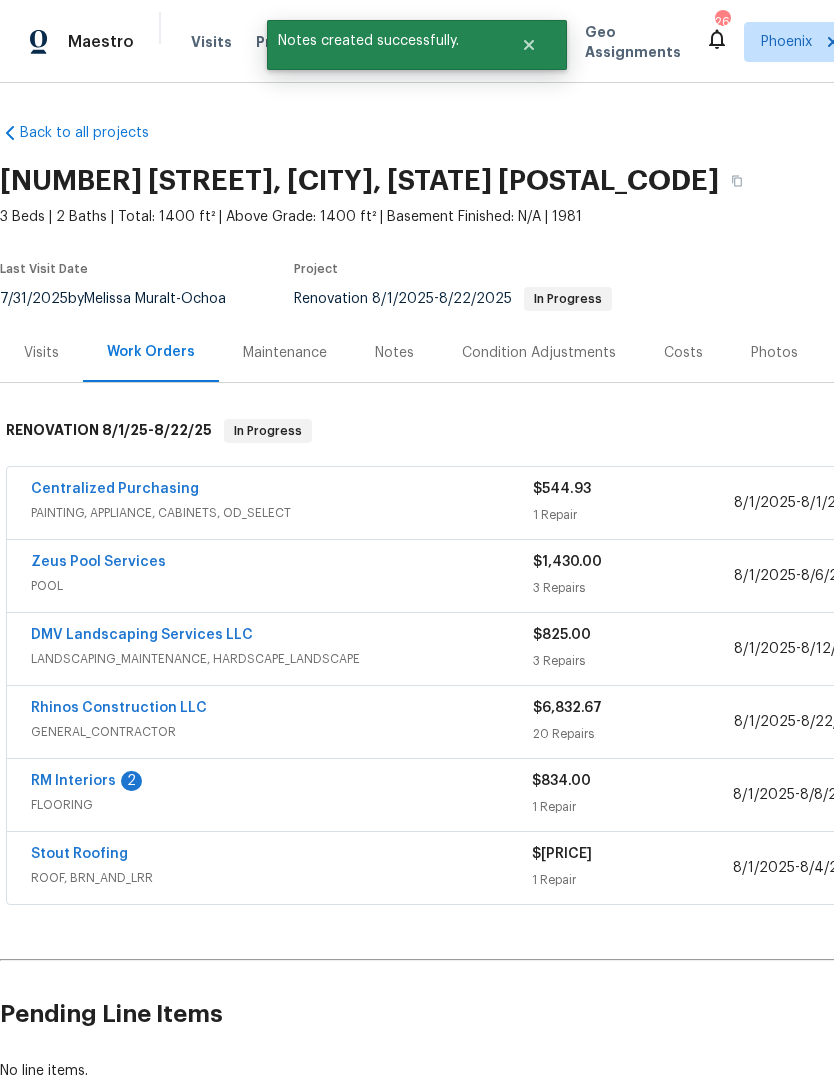 click on "RM Interiors" at bounding box center (73, 781) 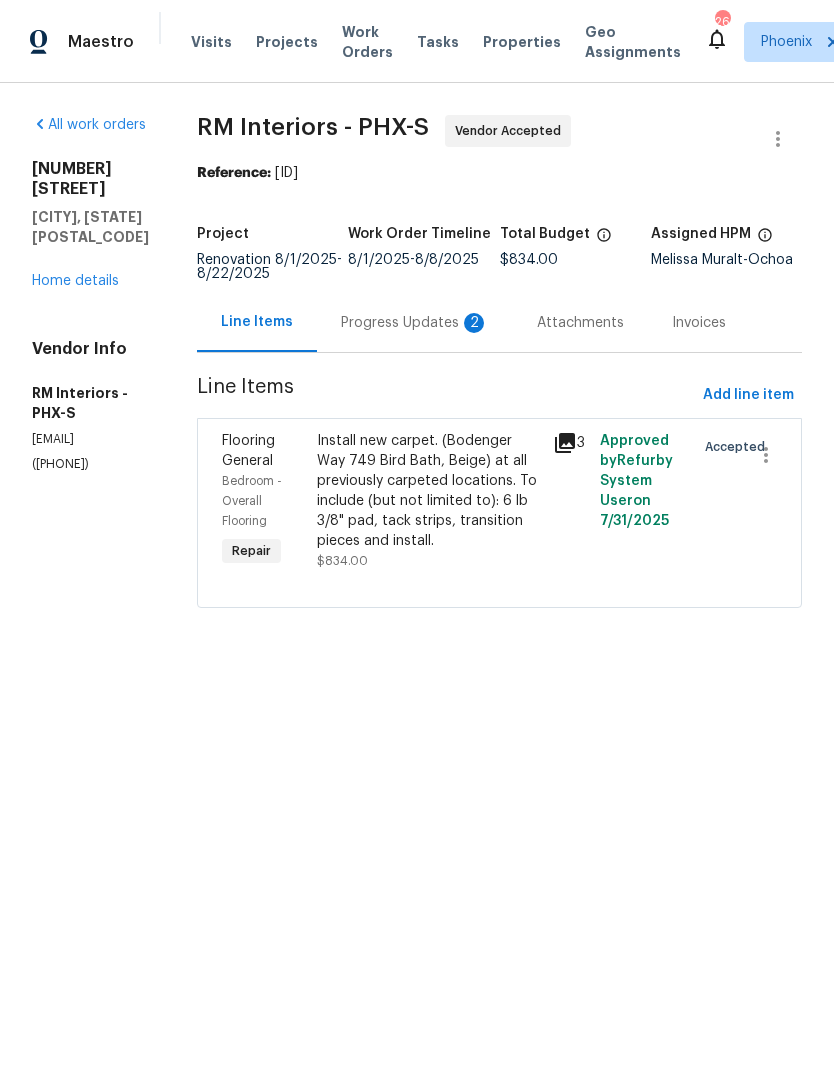 click on "Progress Updates 2" at bounding box center (415, 323) 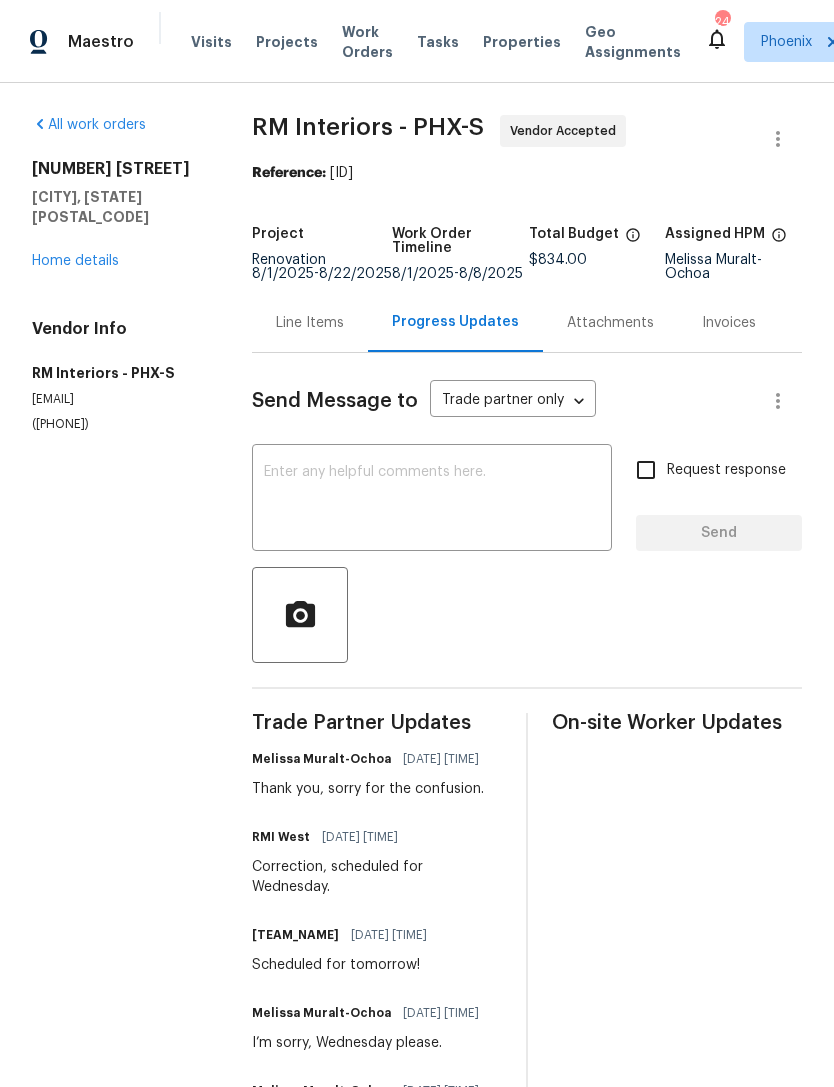 scroll, scrollTop: 0, scrollLeft: 0, axis: both 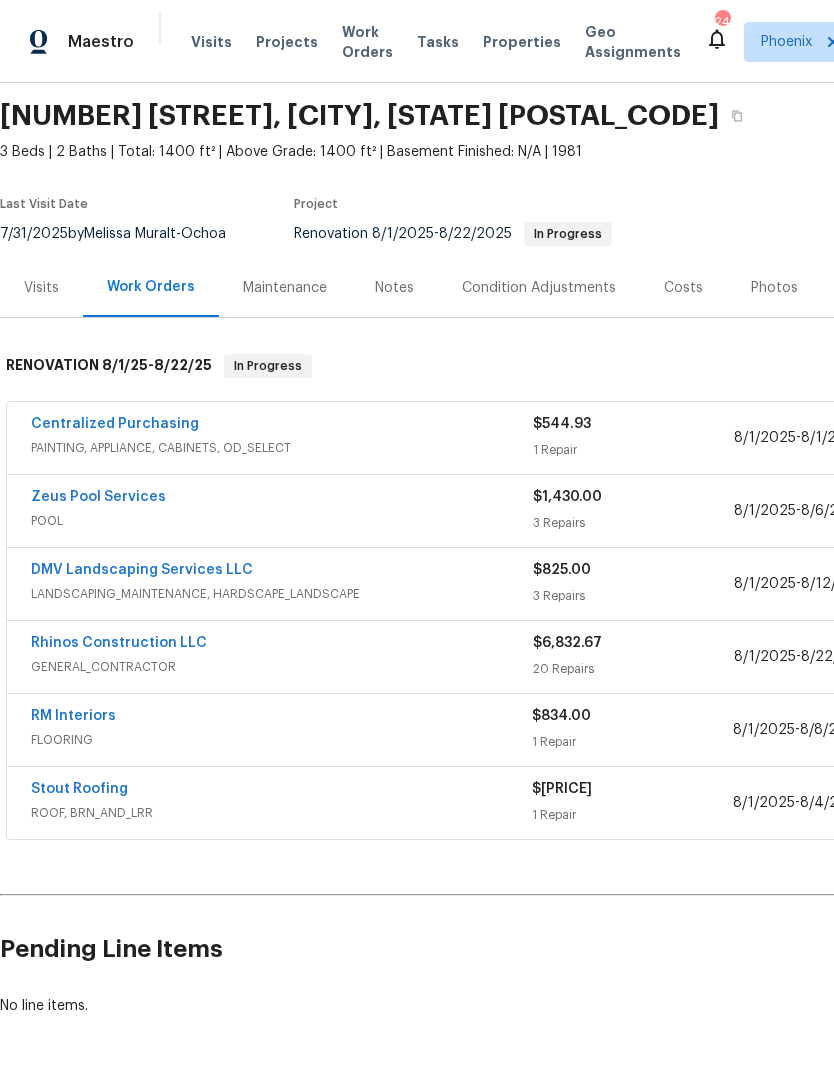 click on "Notes" at bounding box center [394, 288] 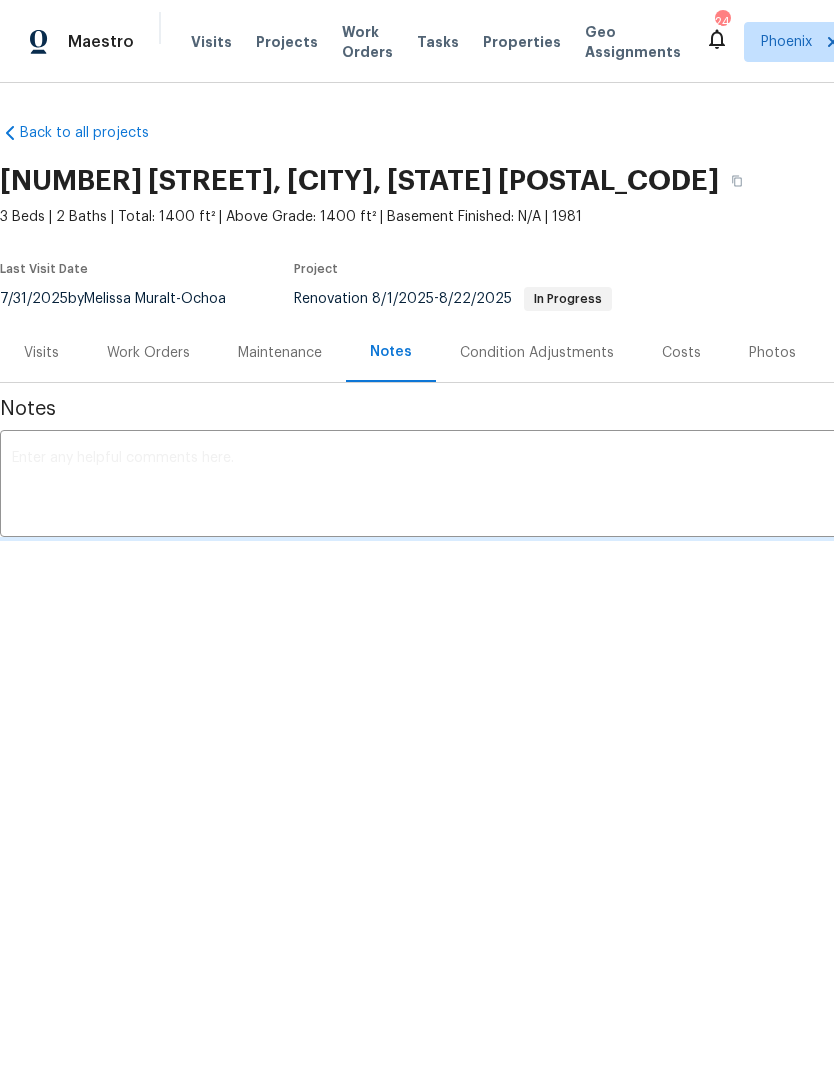 scroll, scrollTop: 0, scrollLeft: 0, axis: both 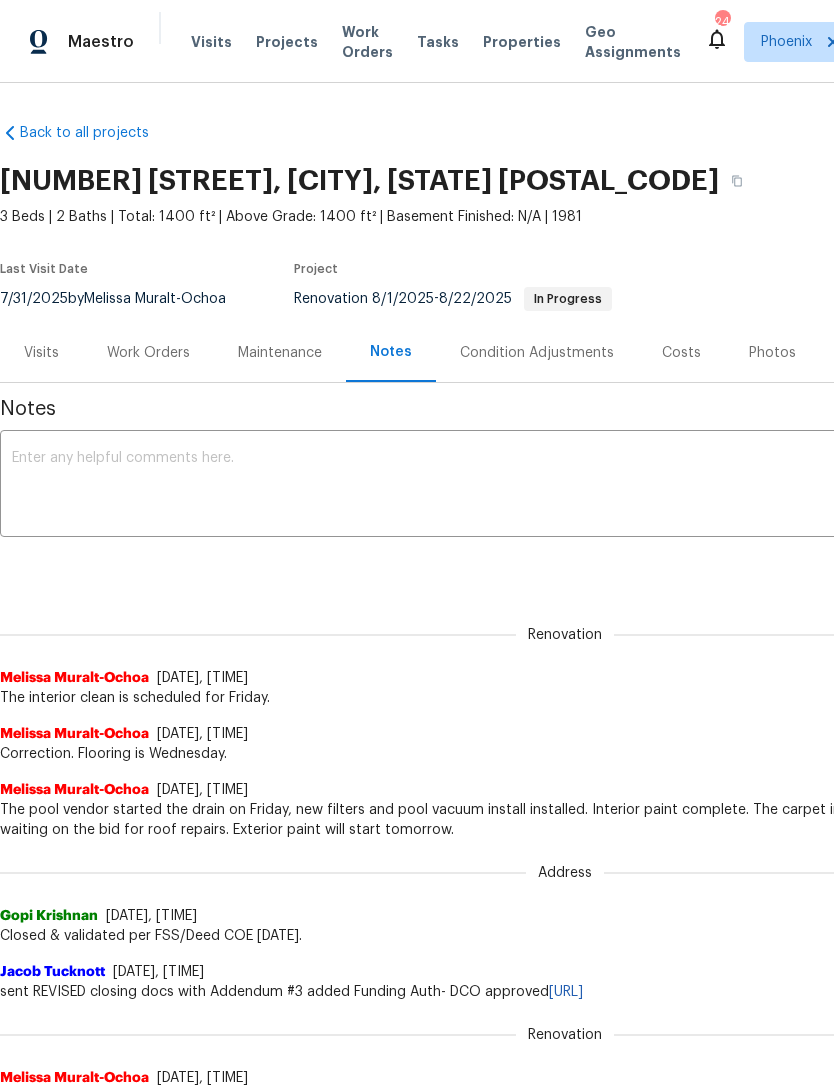 click at bounding box center (565, 486) 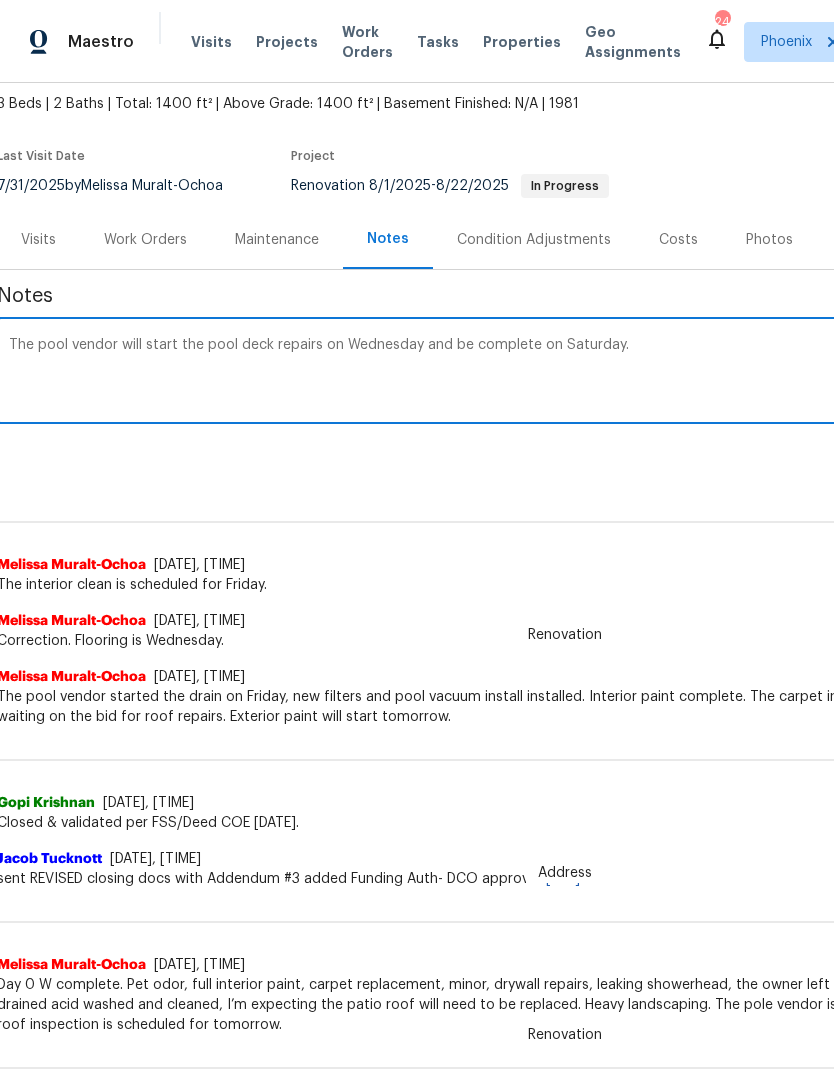 scroll, scrollTop: 112, scrollLeft: 3, axis: both 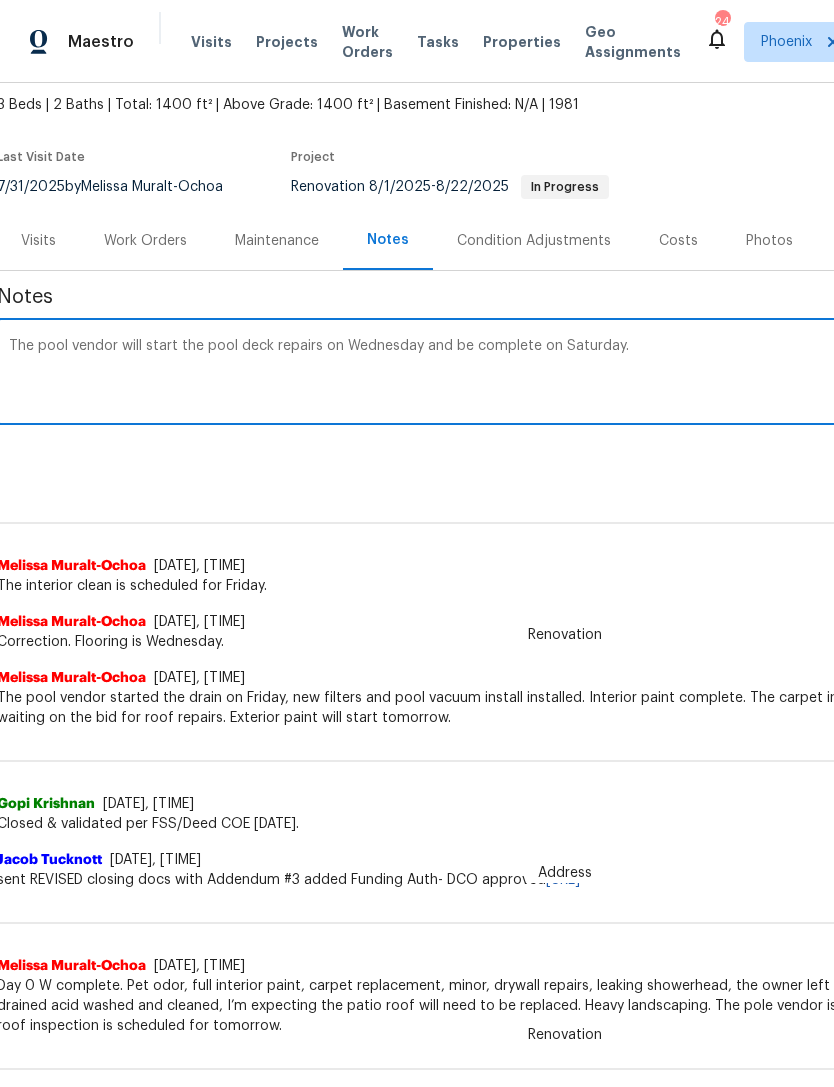 click on "The pool vendor will start the pool deck repairs on Wednesday and be complete on Saturday." at bounding box center [562, 374] 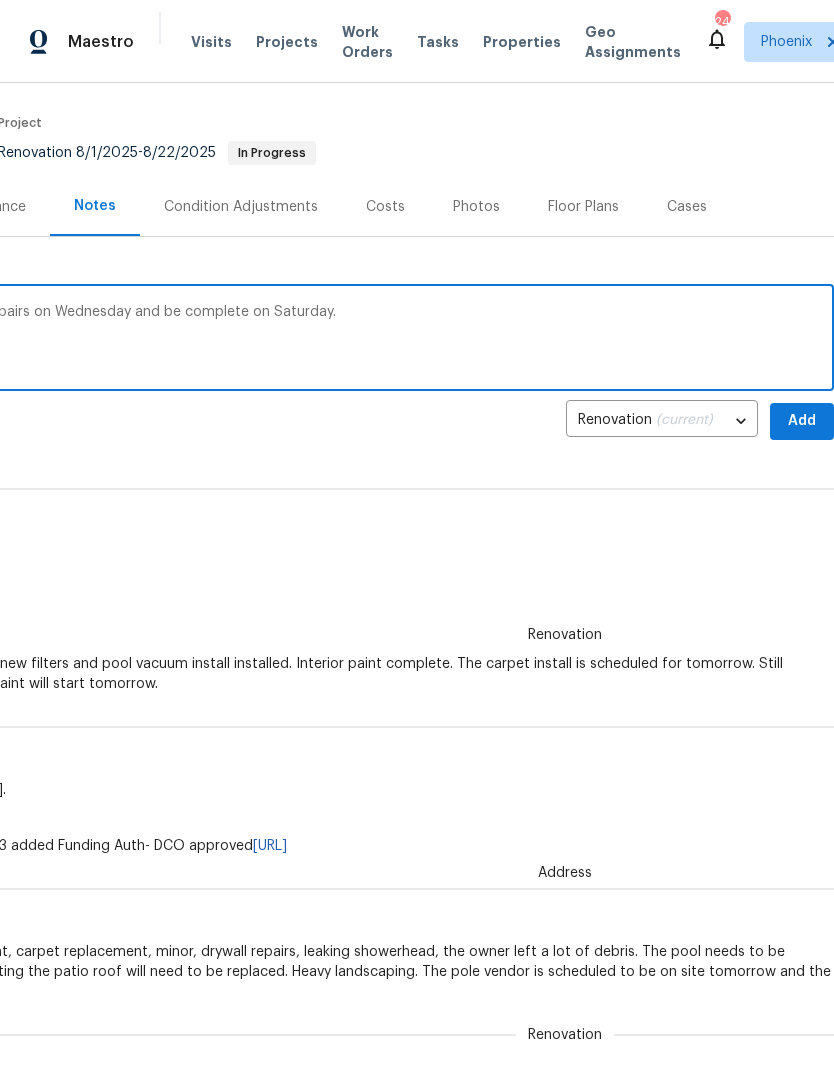 scroll, scrollTop: 149, scrollLeft: 296, axis: both 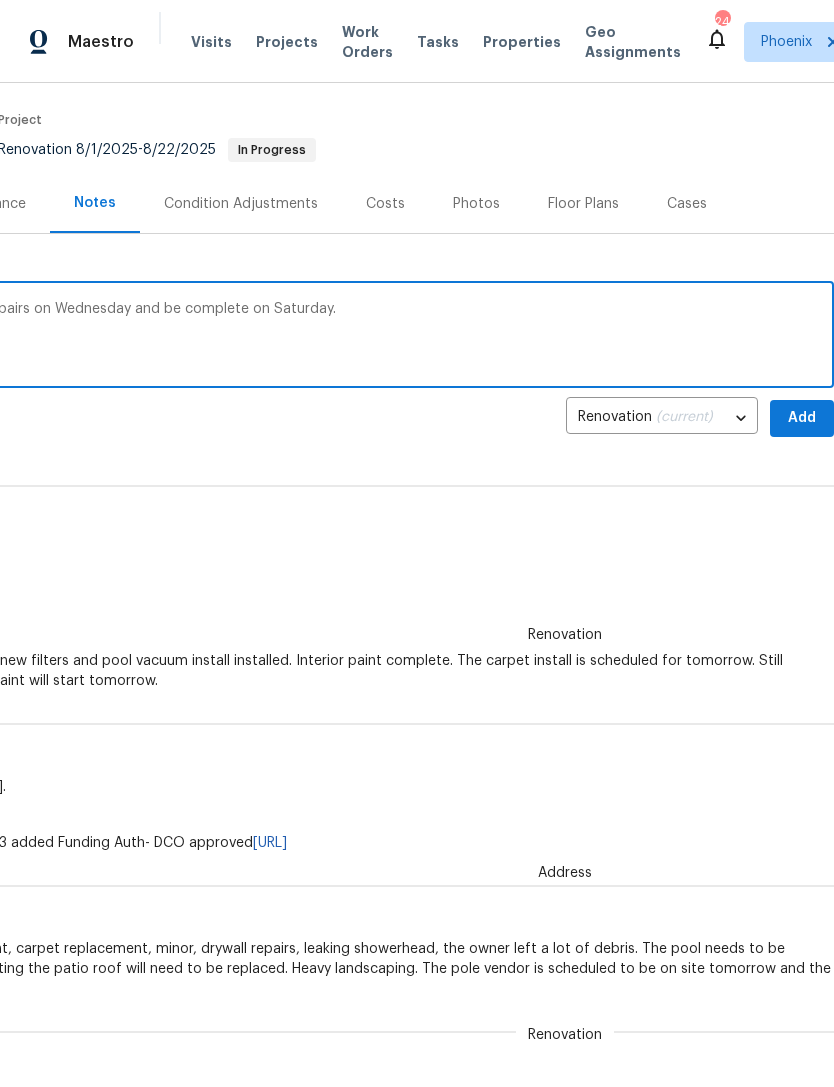 type on "The pool vendor will start the pool deck repairs on Wednesday and be complete on Saturday." 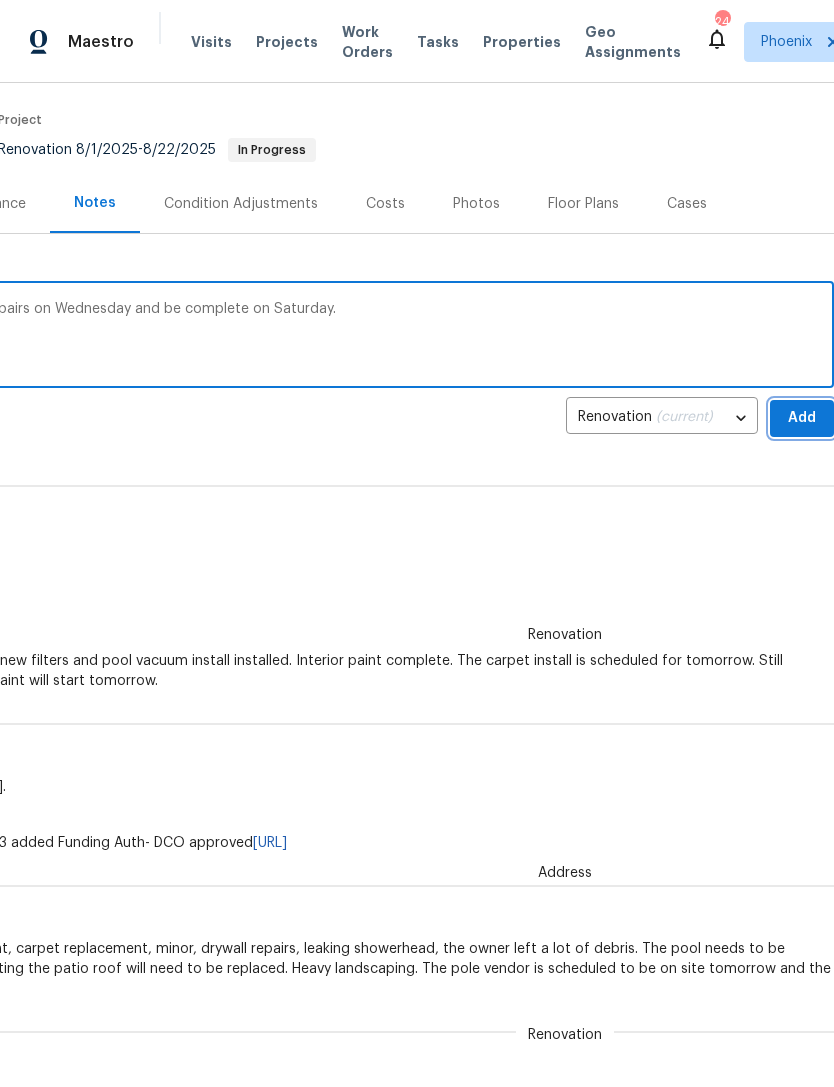click on "Add" at bounding box center (802, 418) 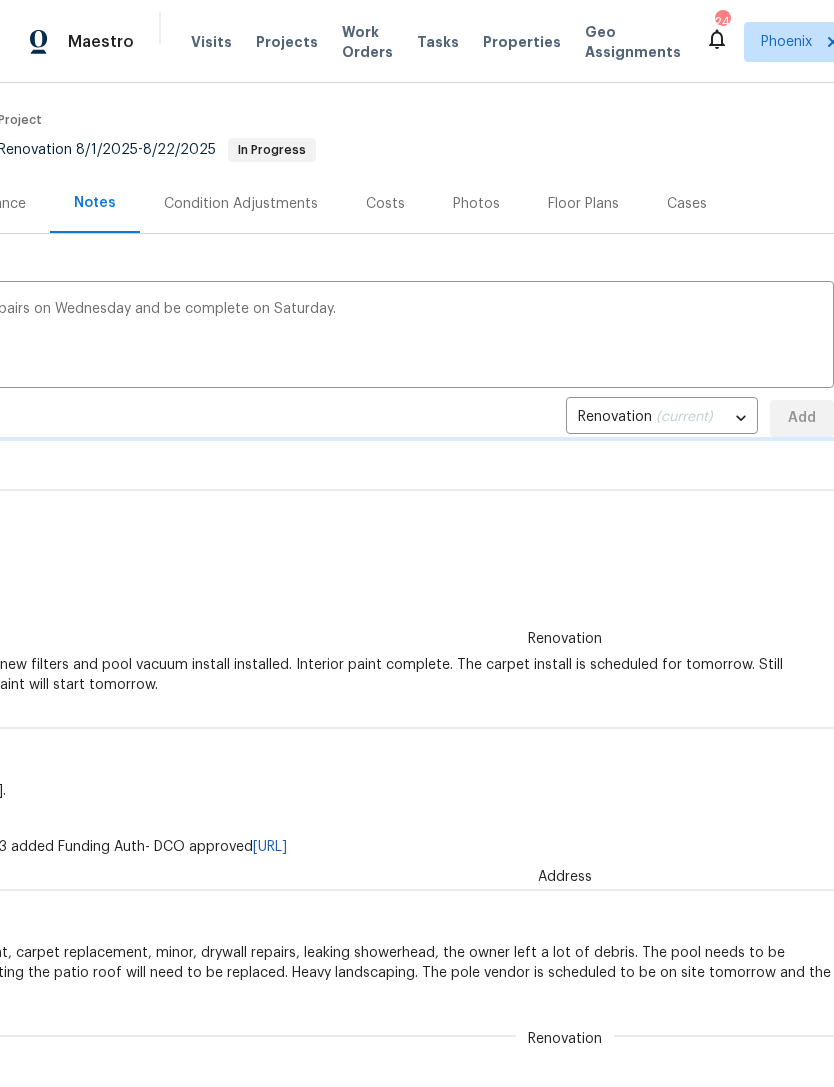 type 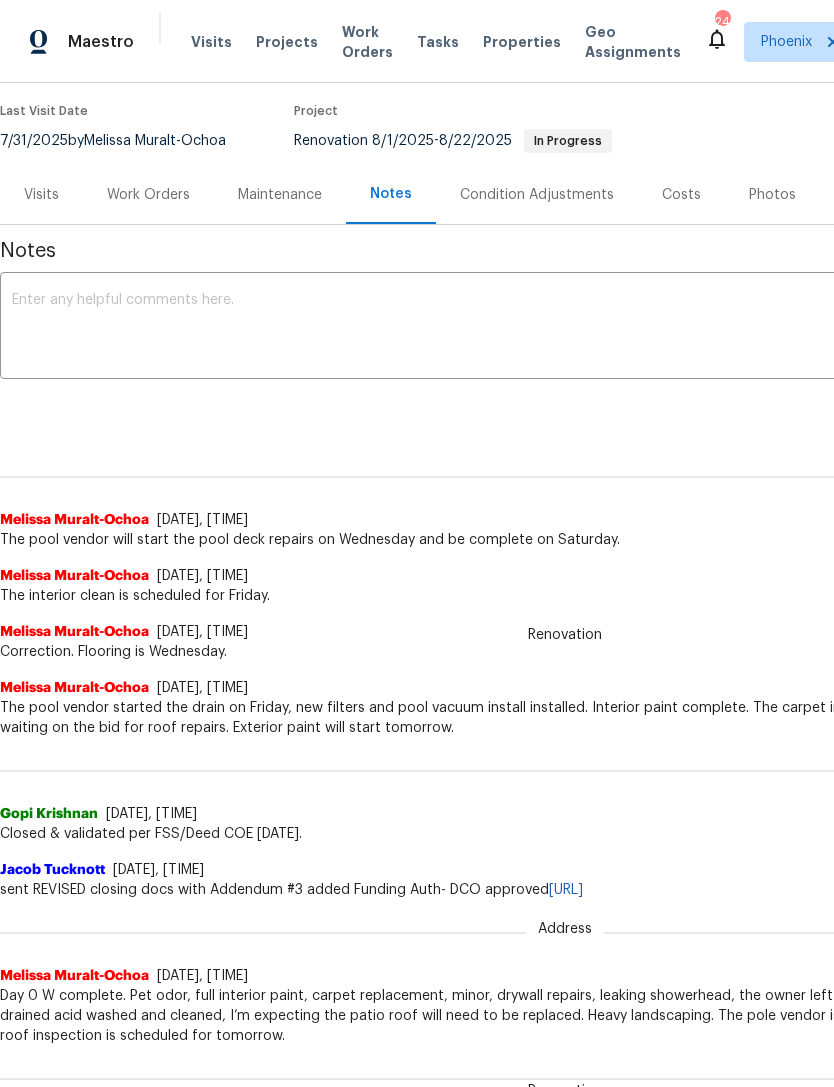 scroll, scrollTop: 158, scrollLeft: 0, axis: vertical 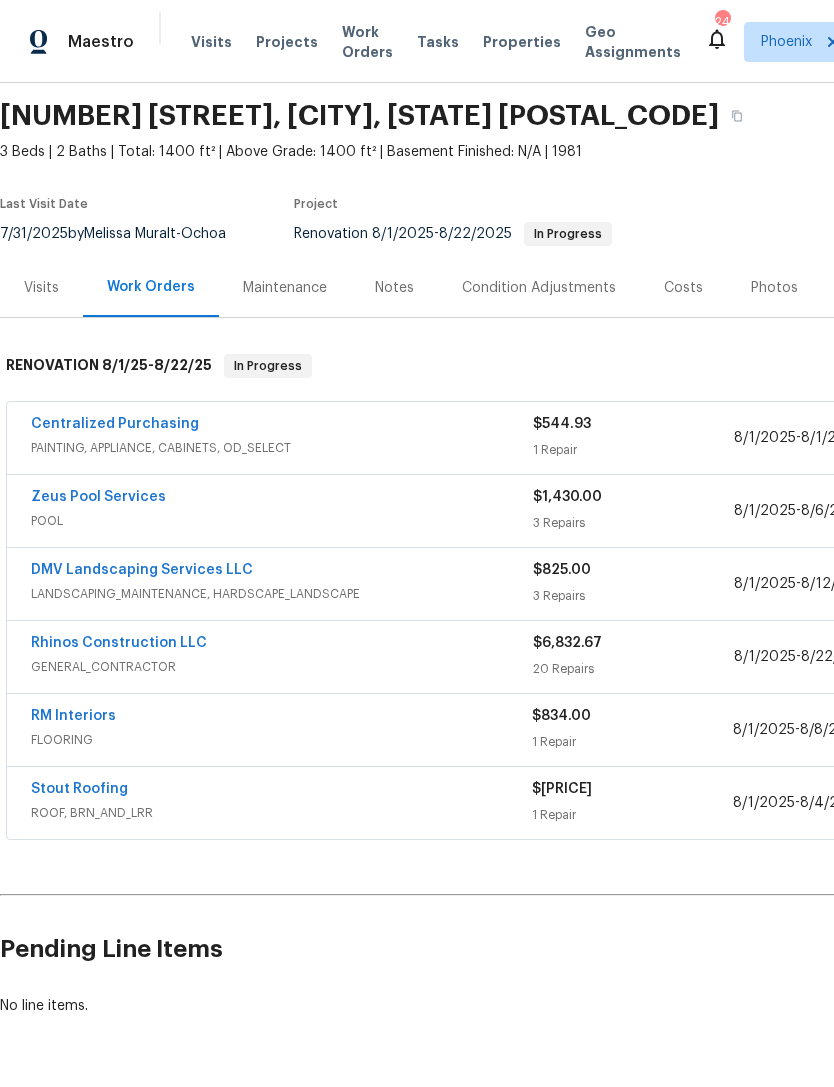 click on "Zeus Pool Services" at bounding box center [98, 497] 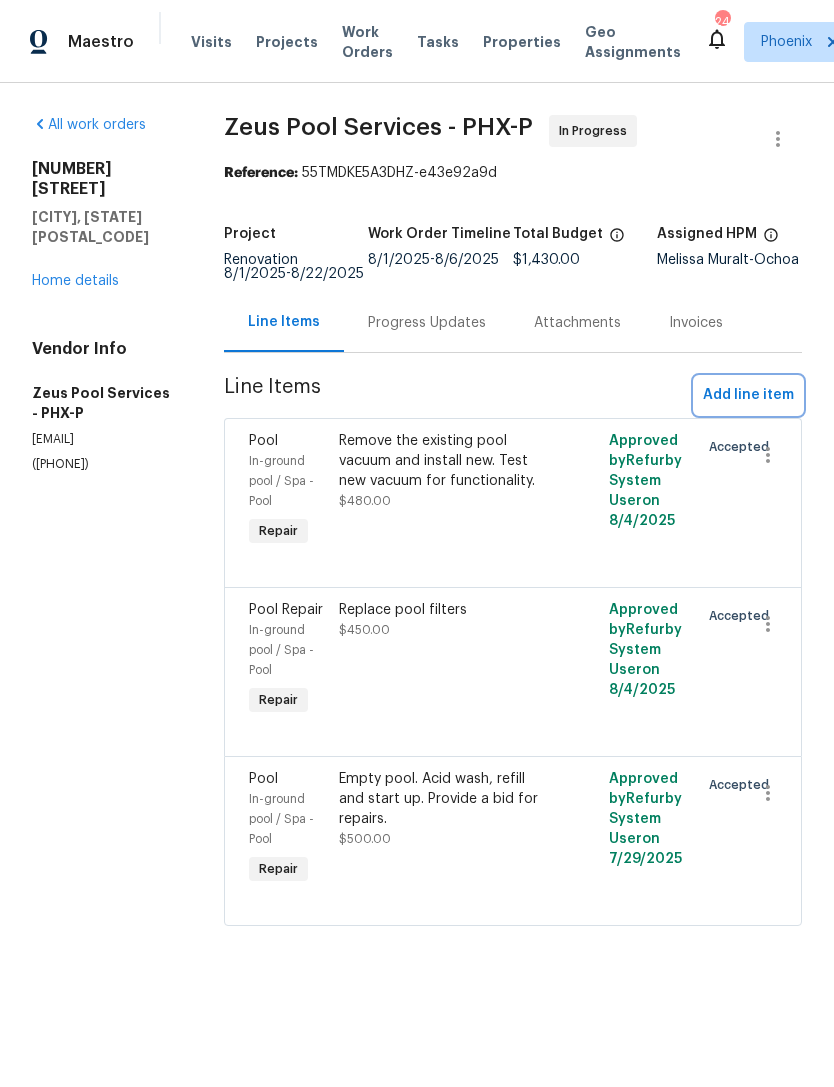click on "Add line item" at bounding box center [748, 395] 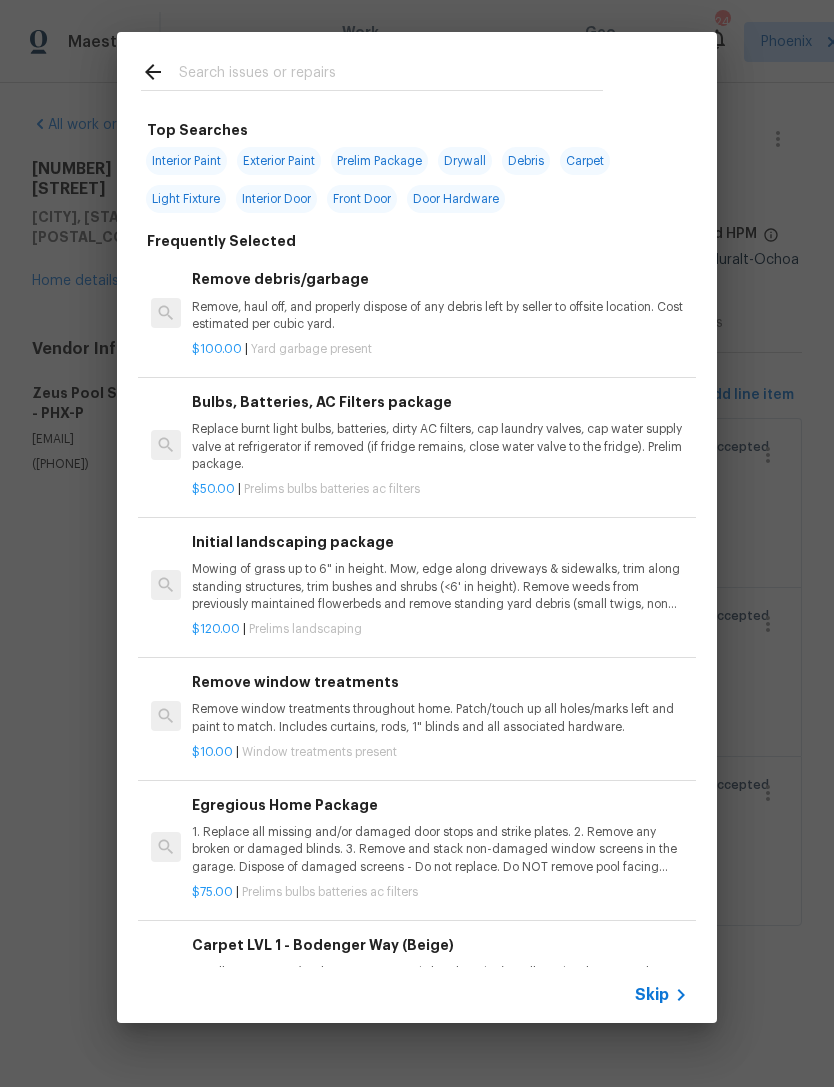 click at bounding box center (391, 75) 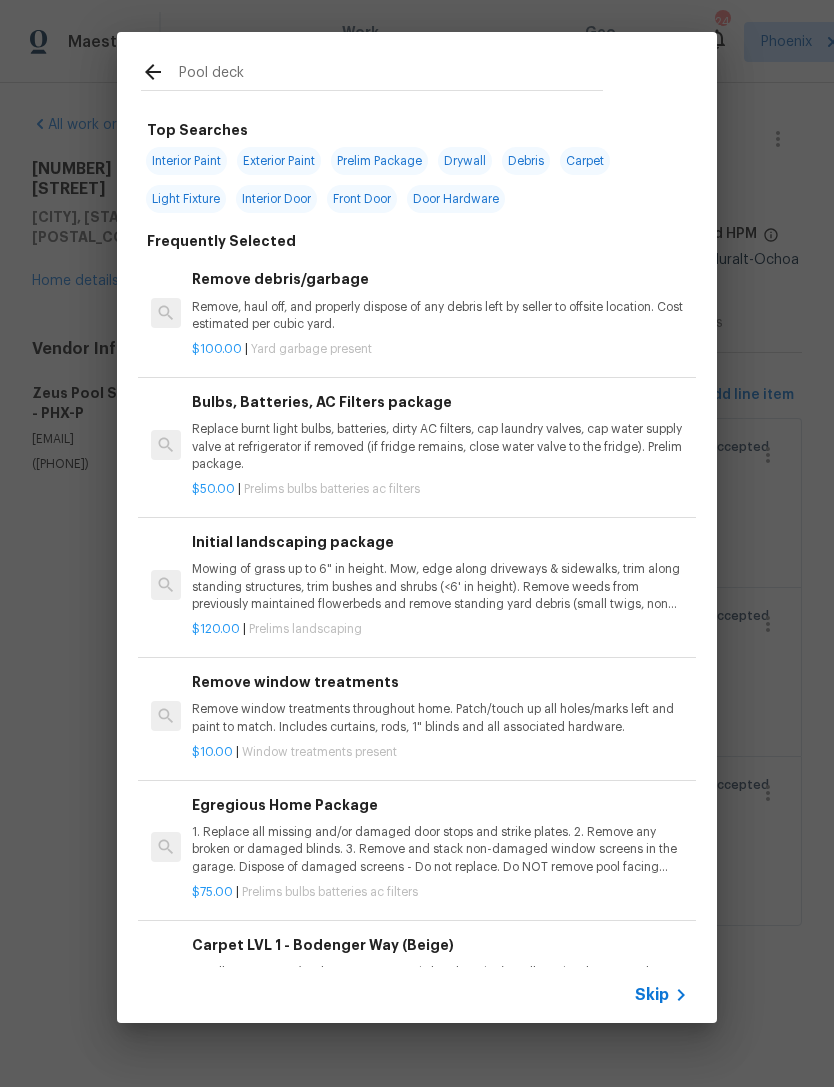 type on "Pool deck" 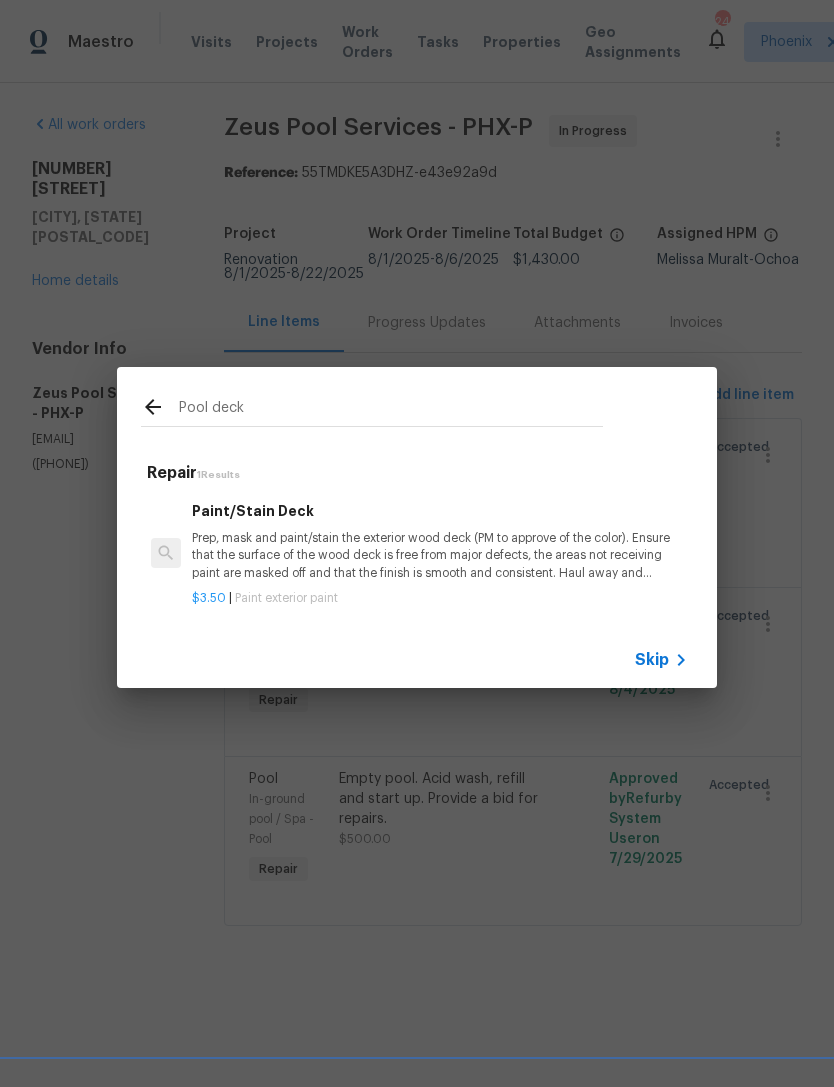 click on "Paint/Stain Deck Prep, mask and paint/stain the exterior wood deck  (PM to approve of the color). Ensure that the surface of the wood deck is free from major defects, the areas not receiving paint are masked off and that the finish is smooth and consistent. Haul away and dispose of all debris properly." at bounding box center (440, 541) 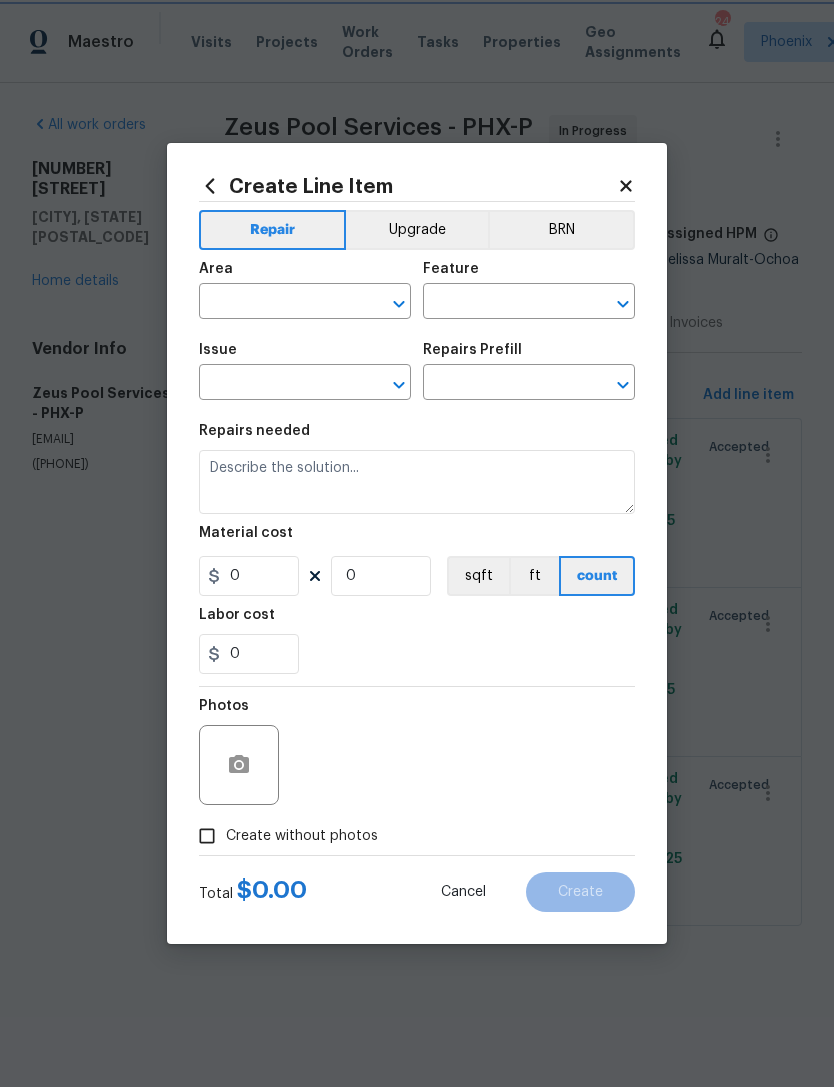 type on "Overall Paint" 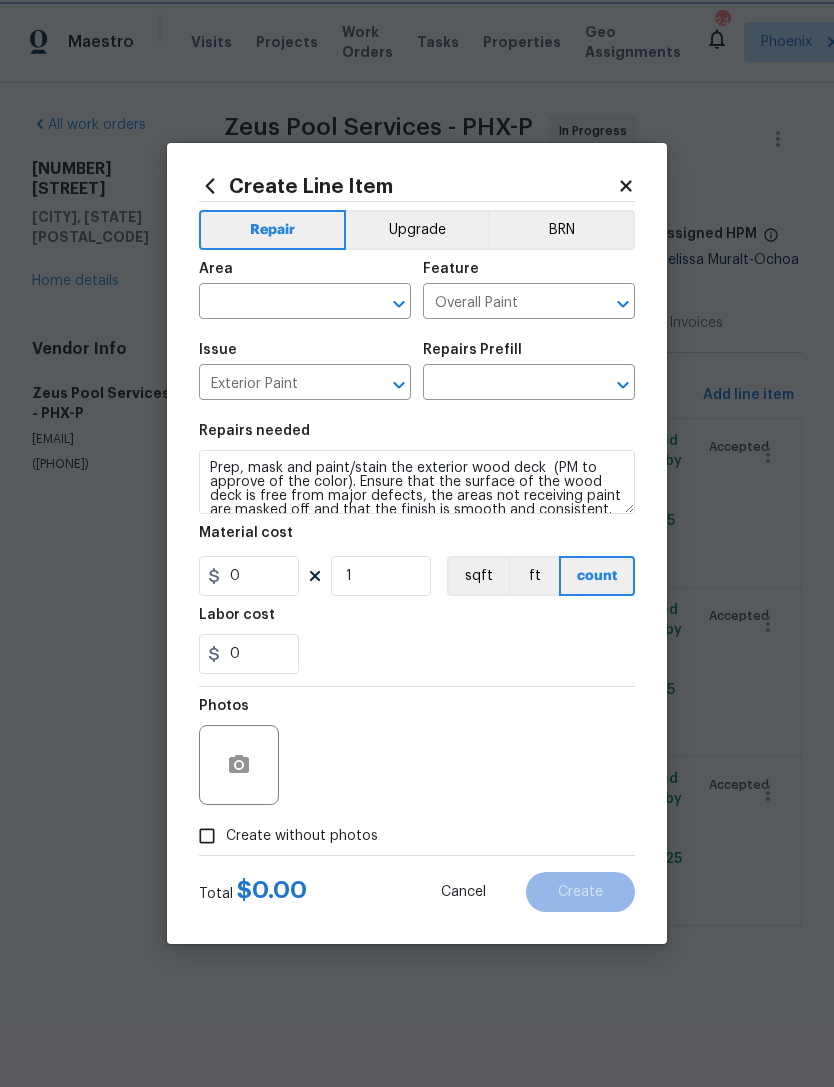 type on "Paint/Stain Deck $3.50" 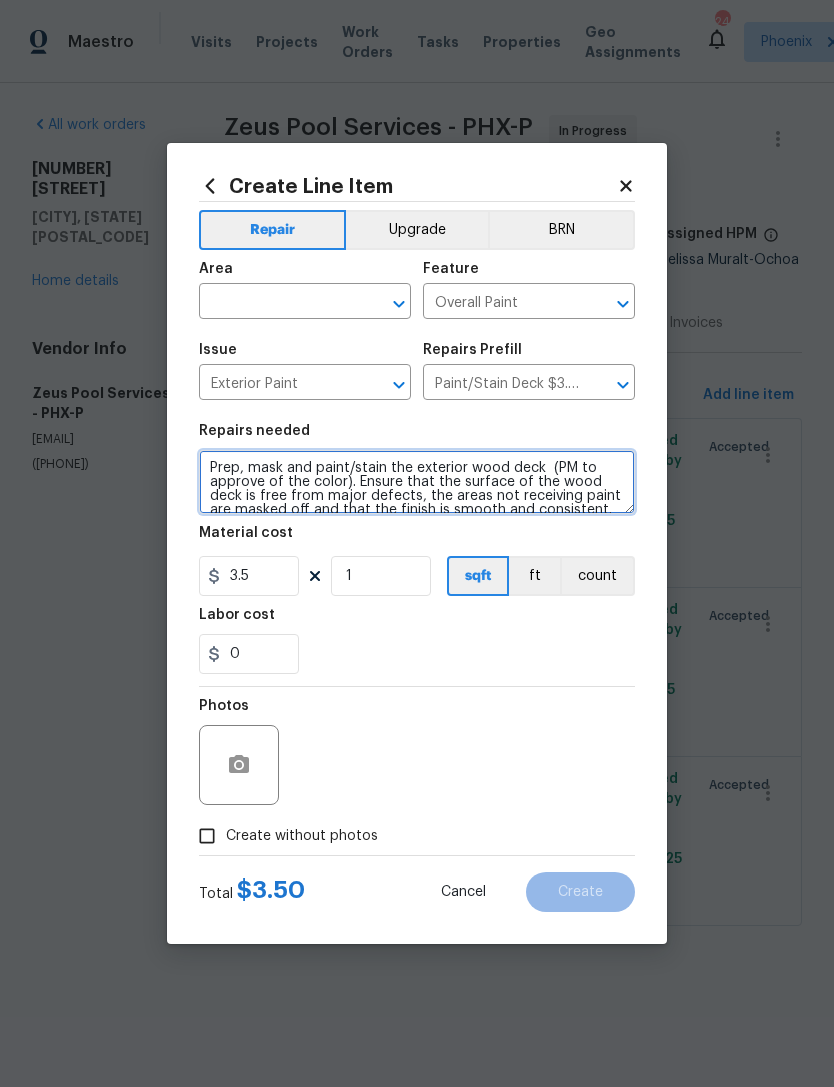 click on "Prep, mask and paint/stain the exterior wood deck  (PM to approve of the color). Ensure that the surface of the wood deck is free from major defects, the areas not receiving paint are masked off and that the finish is smooth and consistent. Haul away and dispose of all debris properly." at bounding box center [417, 482] 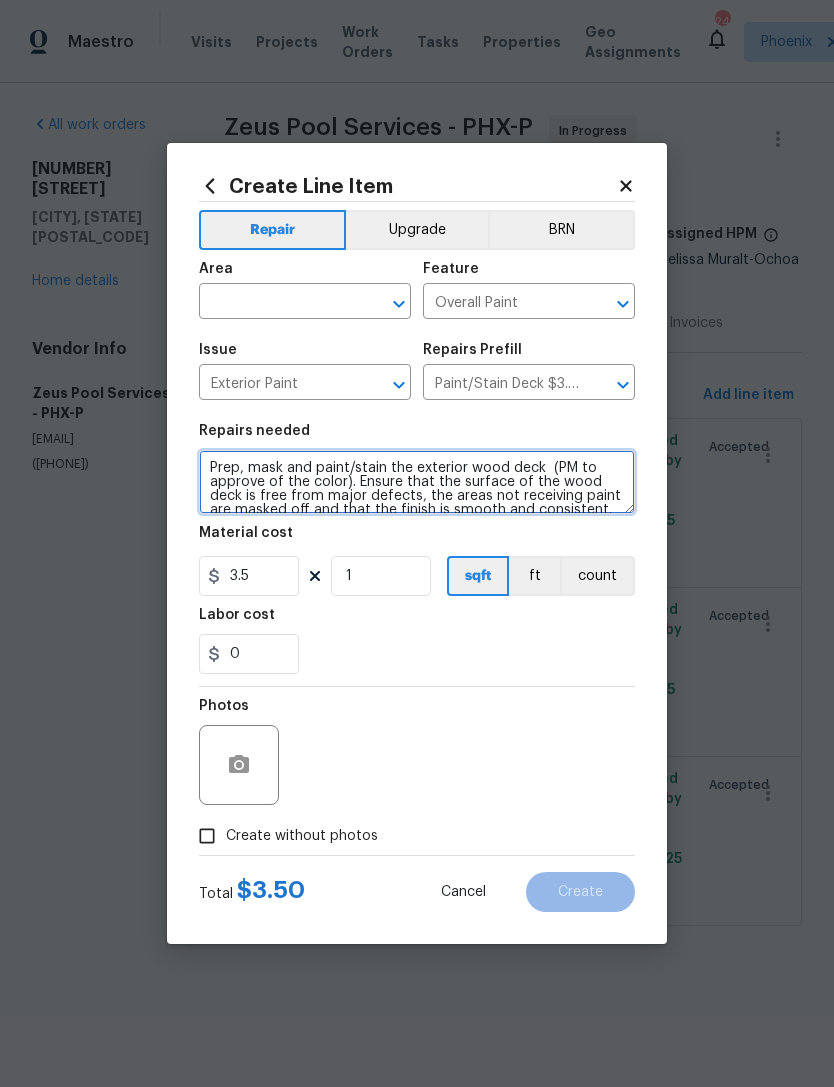 click on "Prep, mask and paint/stain the exterior wood deck  (PM to approve of the color). Ensure that the surface of the wood deck is free from major defects, the areas not receiving paint are masked off and that the finish is smooth and consistent. Haul away and dispose of all debris properly." at bounding box center (417, 482) 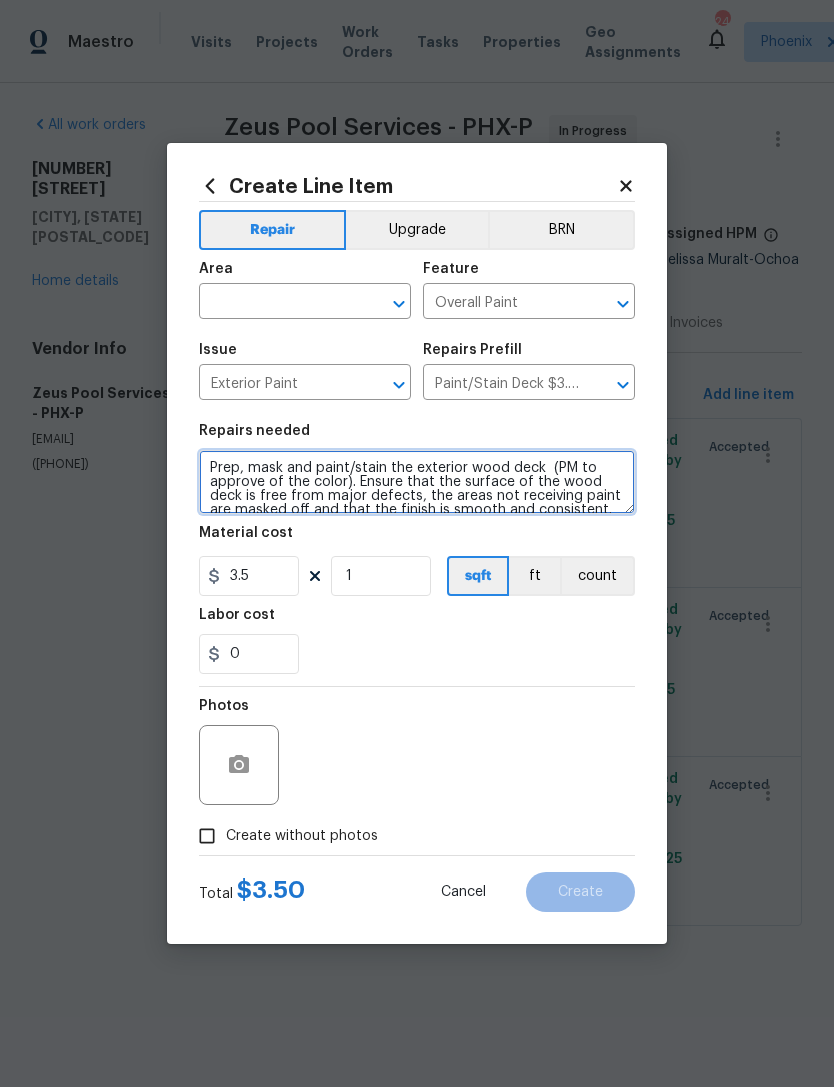 scroll, scrollTop: 0, scrollLeft: 0, axis: both 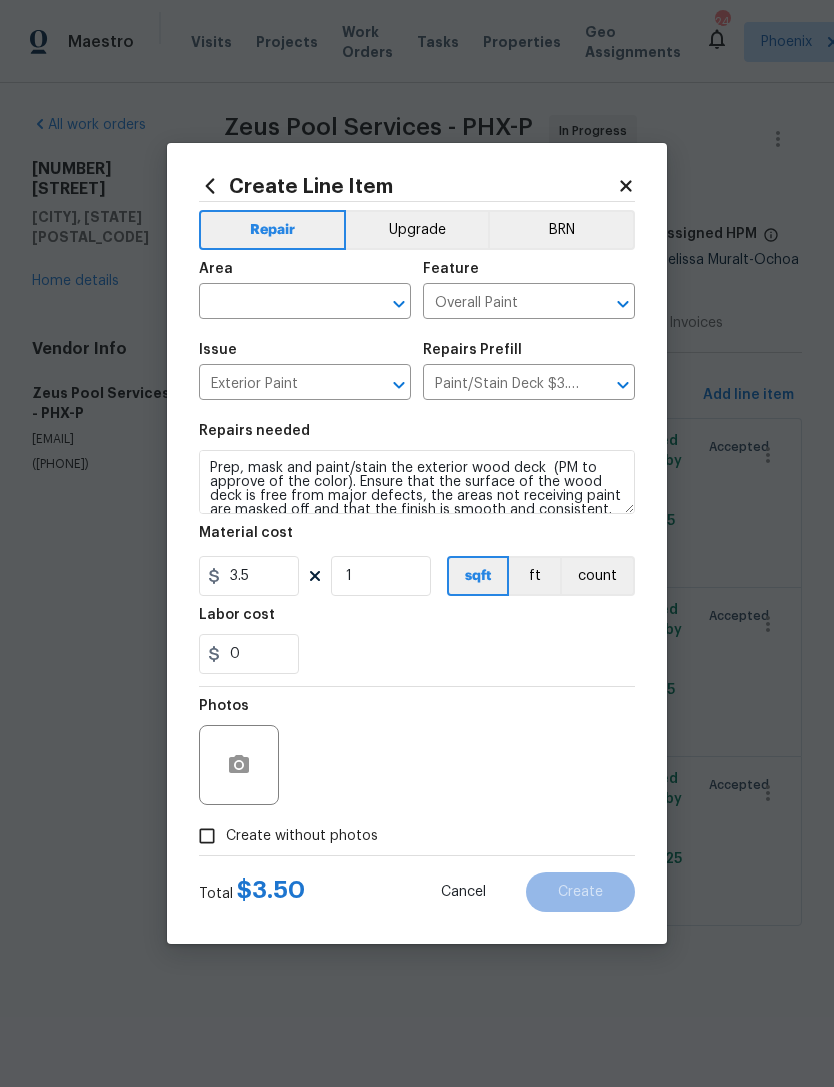 click on "Create Line Item Repair Upgrade BRN Area ​ Feature Overall Paint ​ Issue Exterior Paint ​ Repairs Prefill Paint/Stain Deck $3.50 ​ Repairs needed Prep, mask and paint/stain the exterior wood deck  (PM to approve of the color). Ensure that the surface of the wood deck is free from major defects, the areas not receiving paint are masked off and that the finish is smooth and consistent. Haul away and dispose of all debris properly. Material cost 3.5 1 sqft ft count Labor cost 0 Photos Create without photos Total   $ 3.50 Cancel Create" at bounding box center [417, 543] 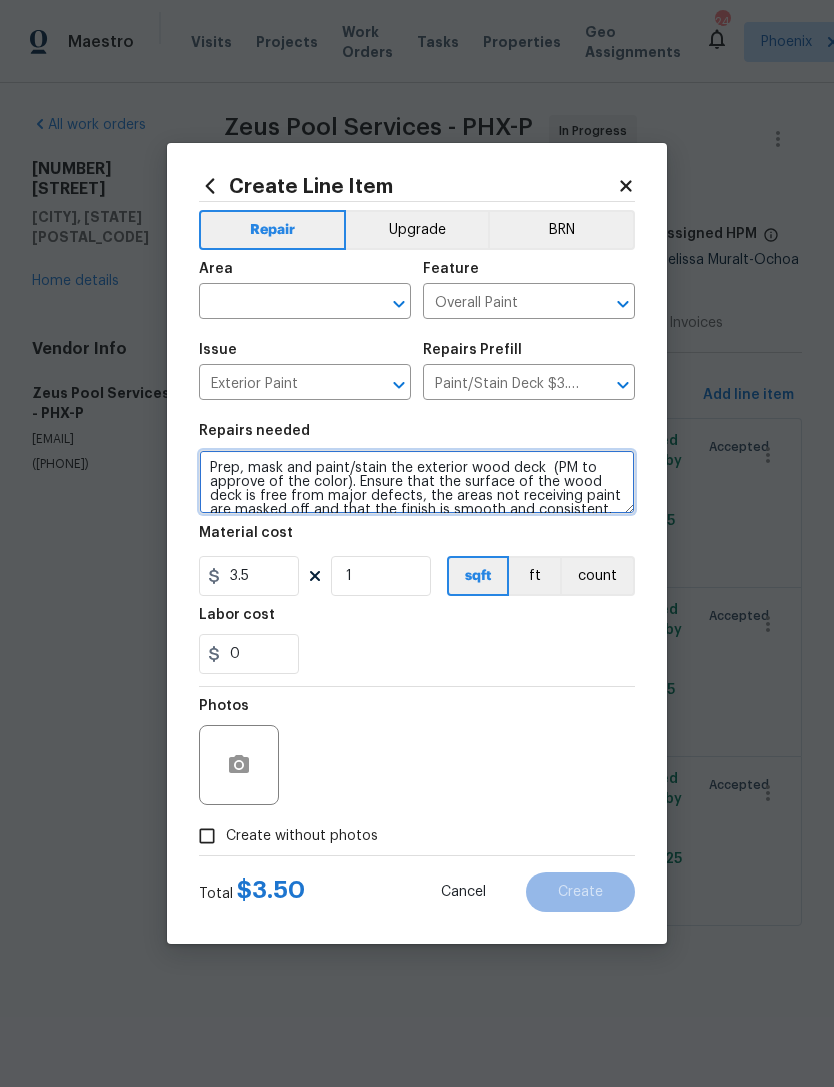 click on "Prep, mask and paint/stain the exterior wood deck  (PM to approve of the color). Ensure that the surface of the wood deck is free from major defects, the areas not receiving paint are masked off and that the finish is smooth and consistent. Haul away and dispose of all debris properly." at bounding box center (417, 482) 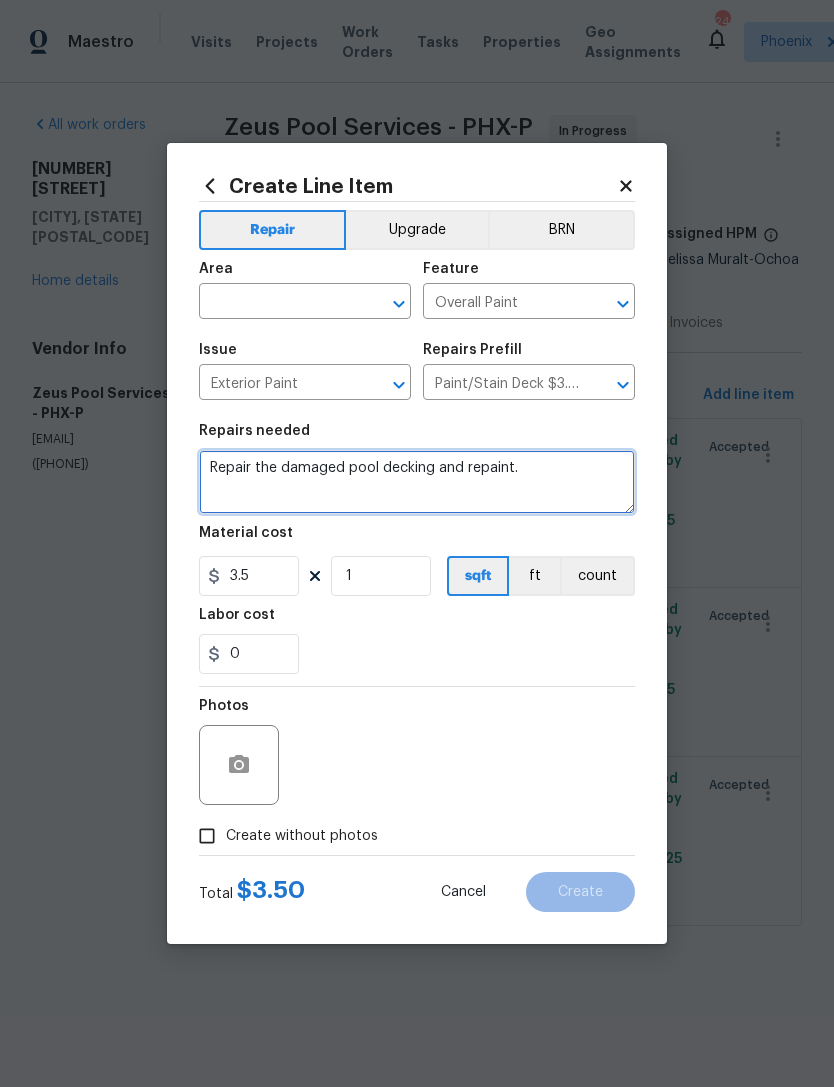 type on "Repair the damaged pool decking and repaint." 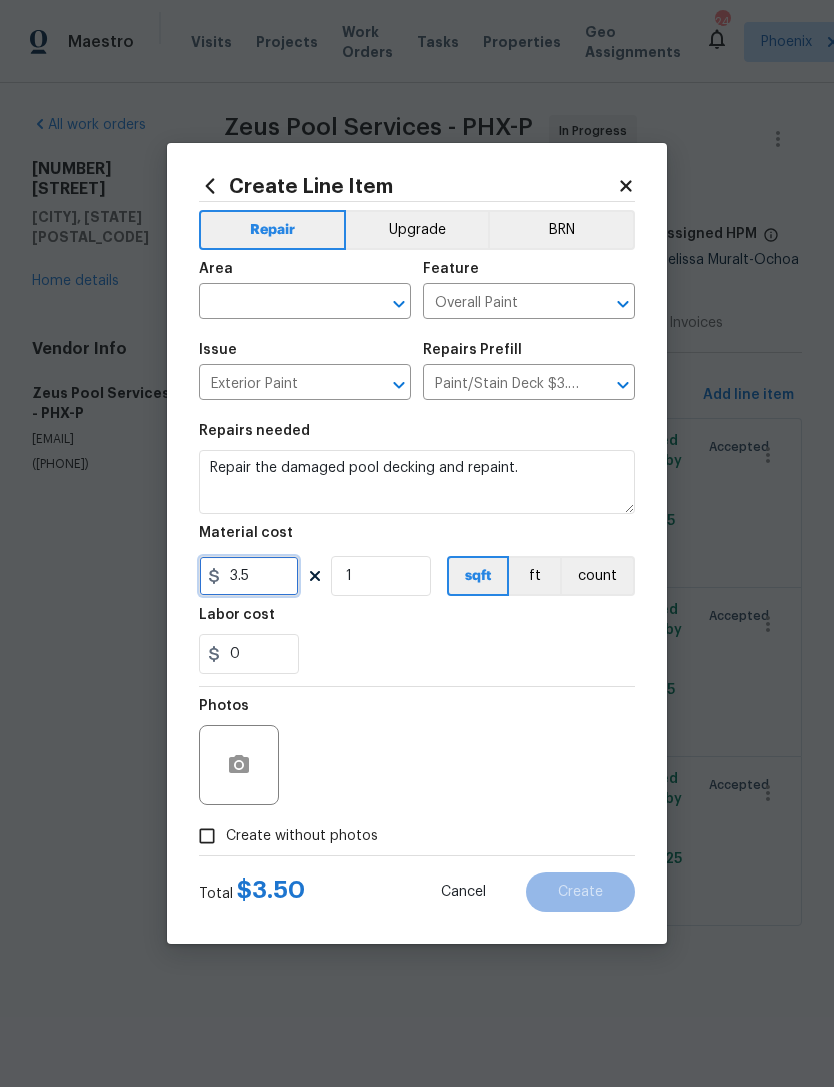 click on "3.5" at bounding box center [249, 576] 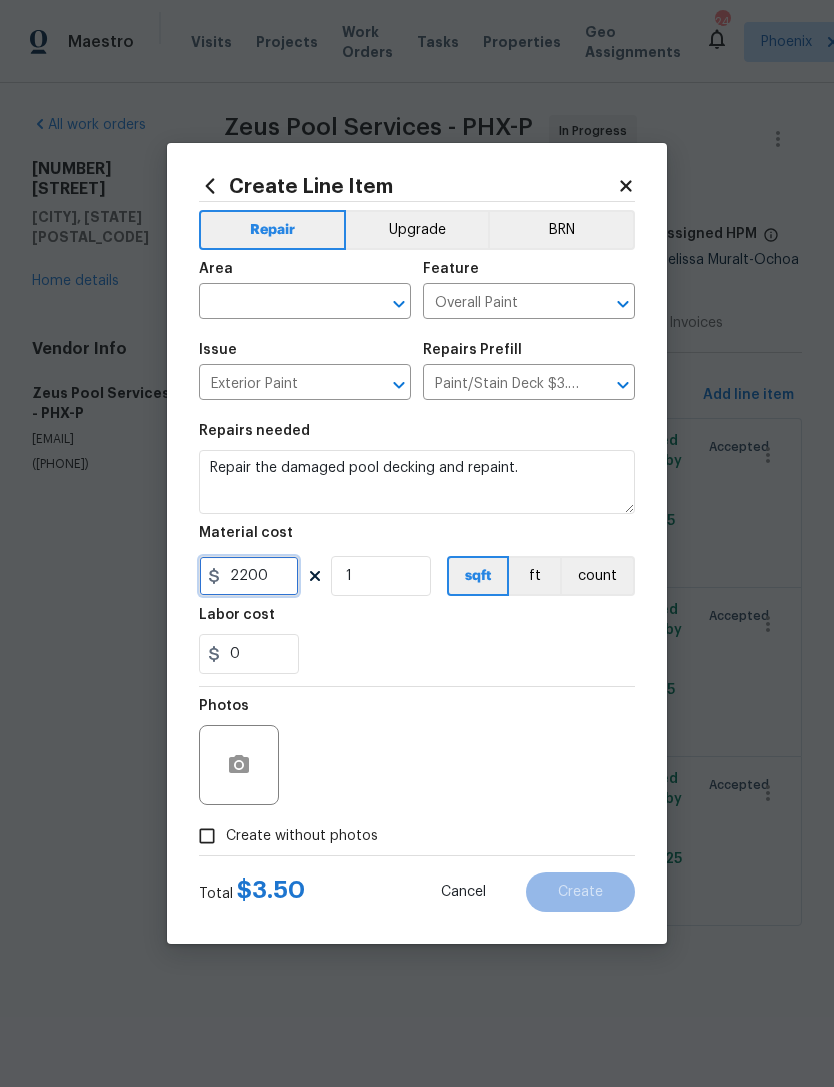 type on "2200" 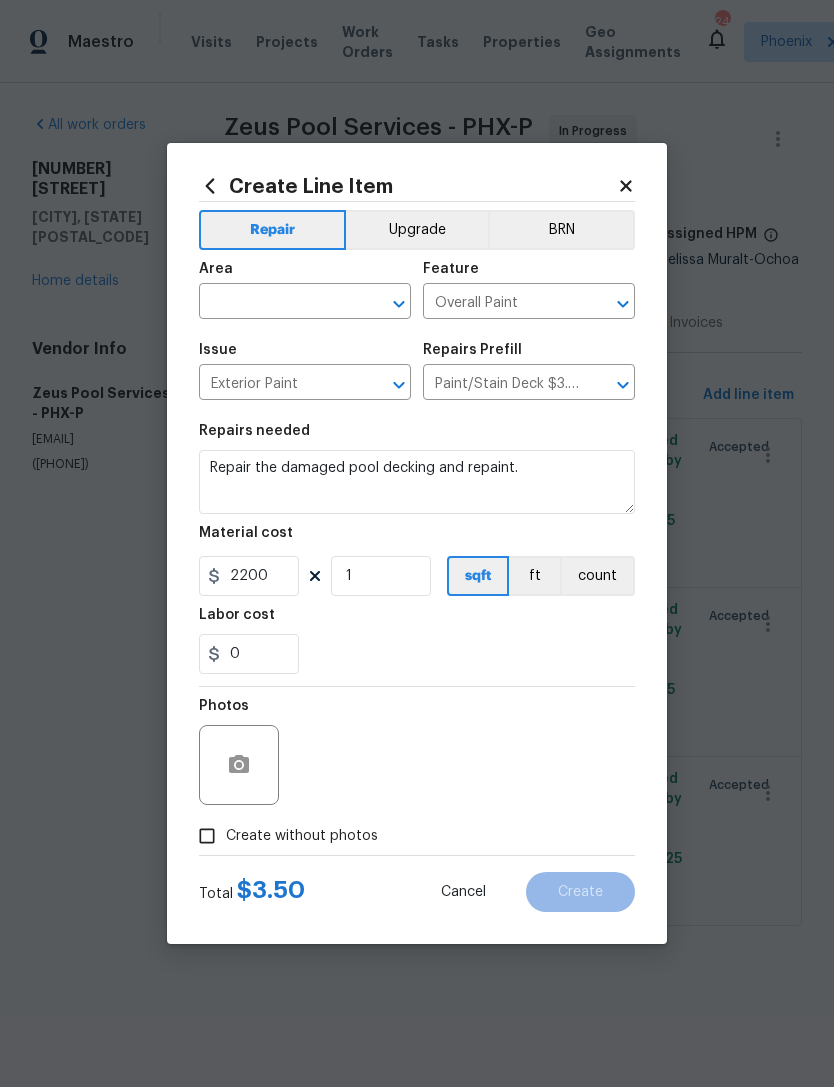 click on "Labor cost" at bounding box center [417, 621] 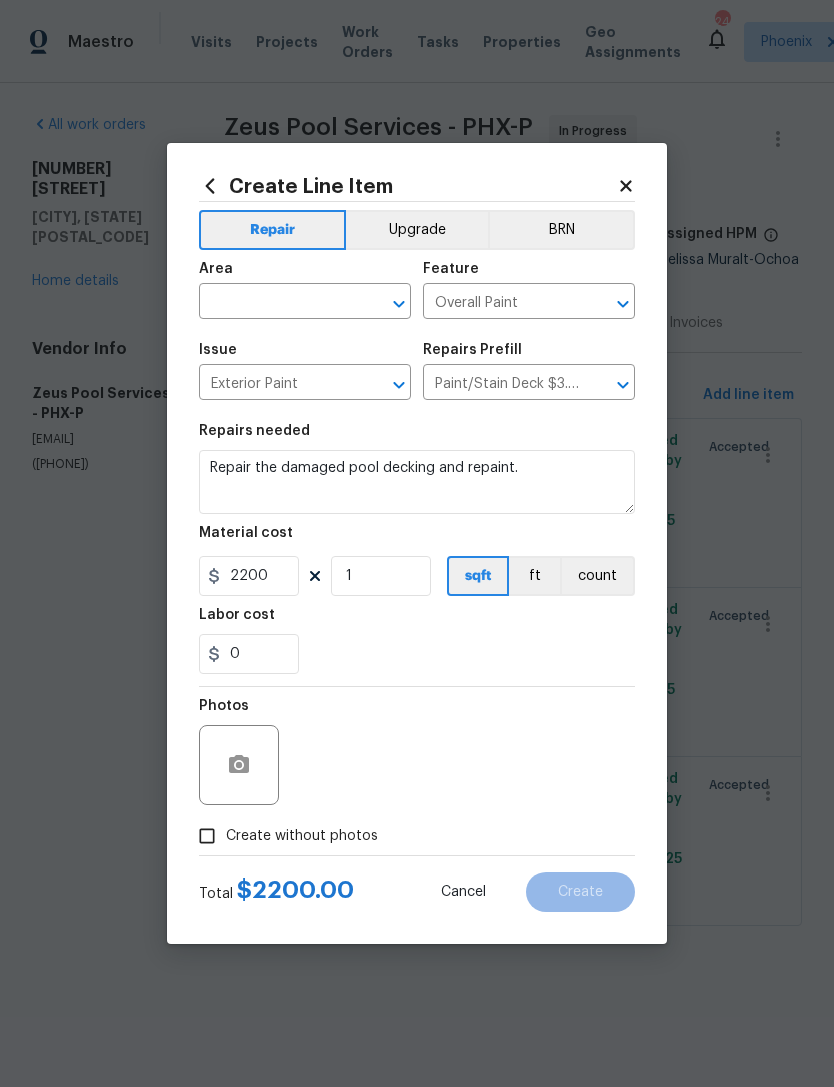 click at bounding box center [277, 303] 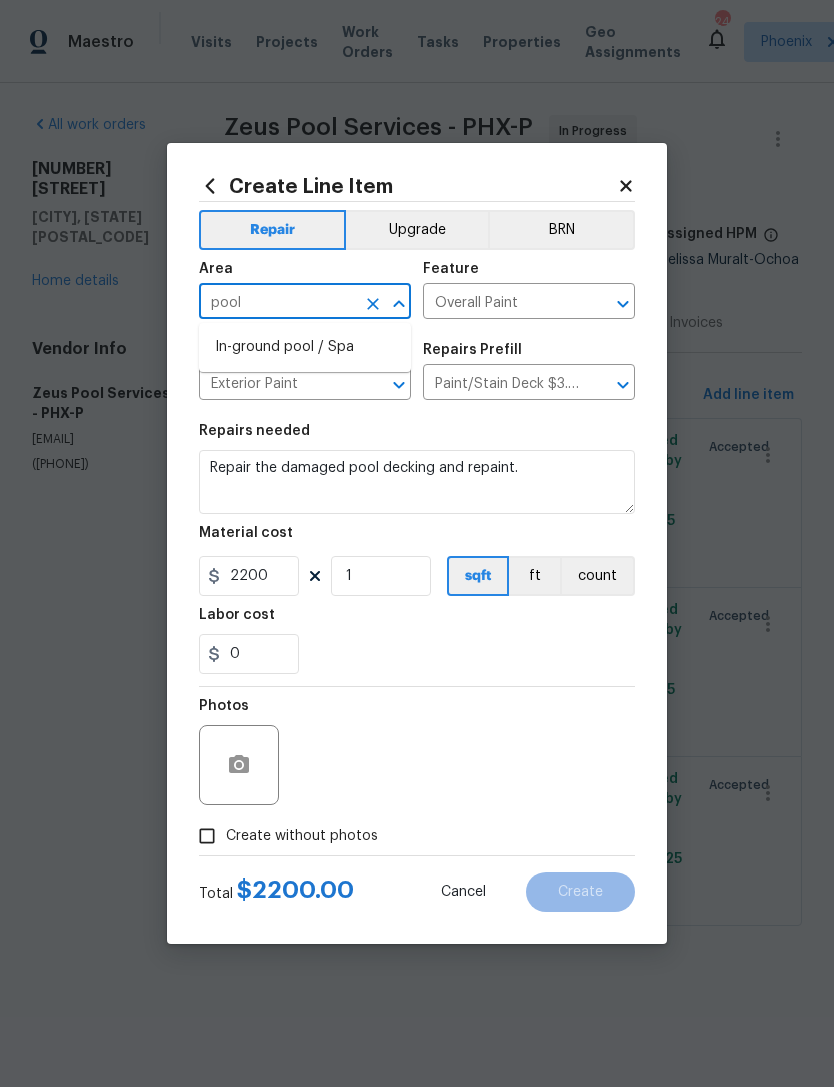 click on "In-ground pool / Spa" at bounding box center (305, 347) 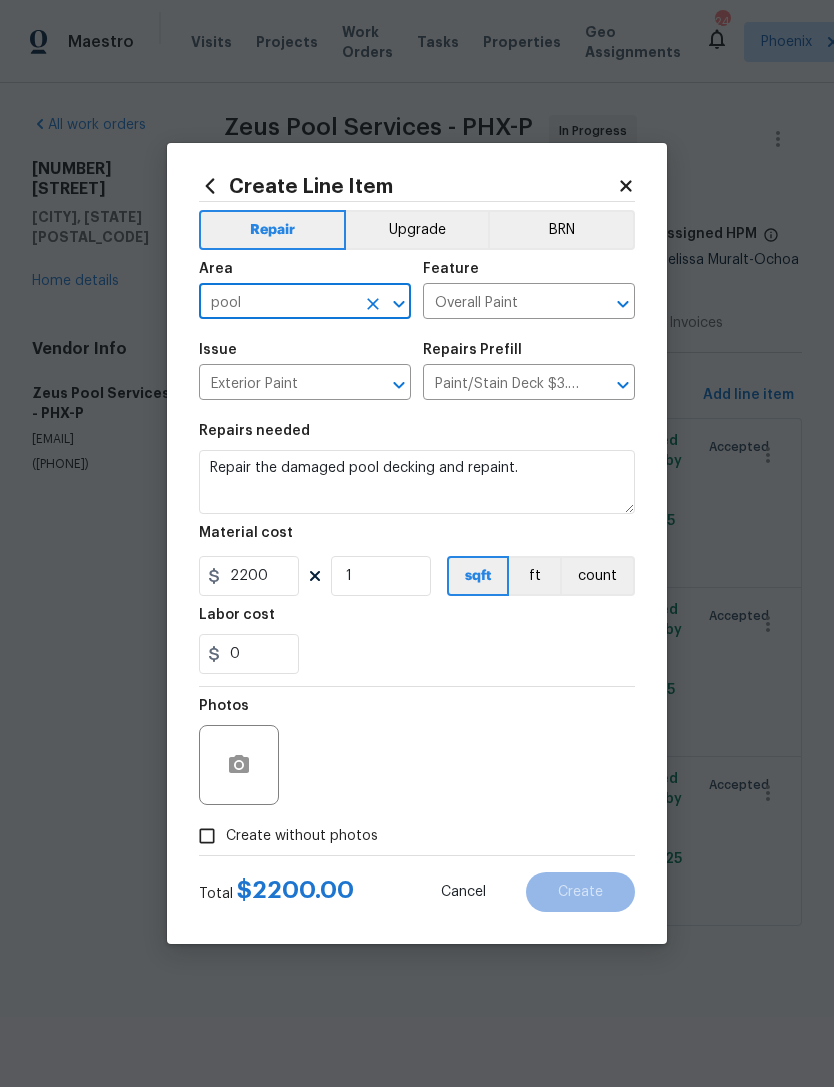 type on "In-ground pool / Spa" 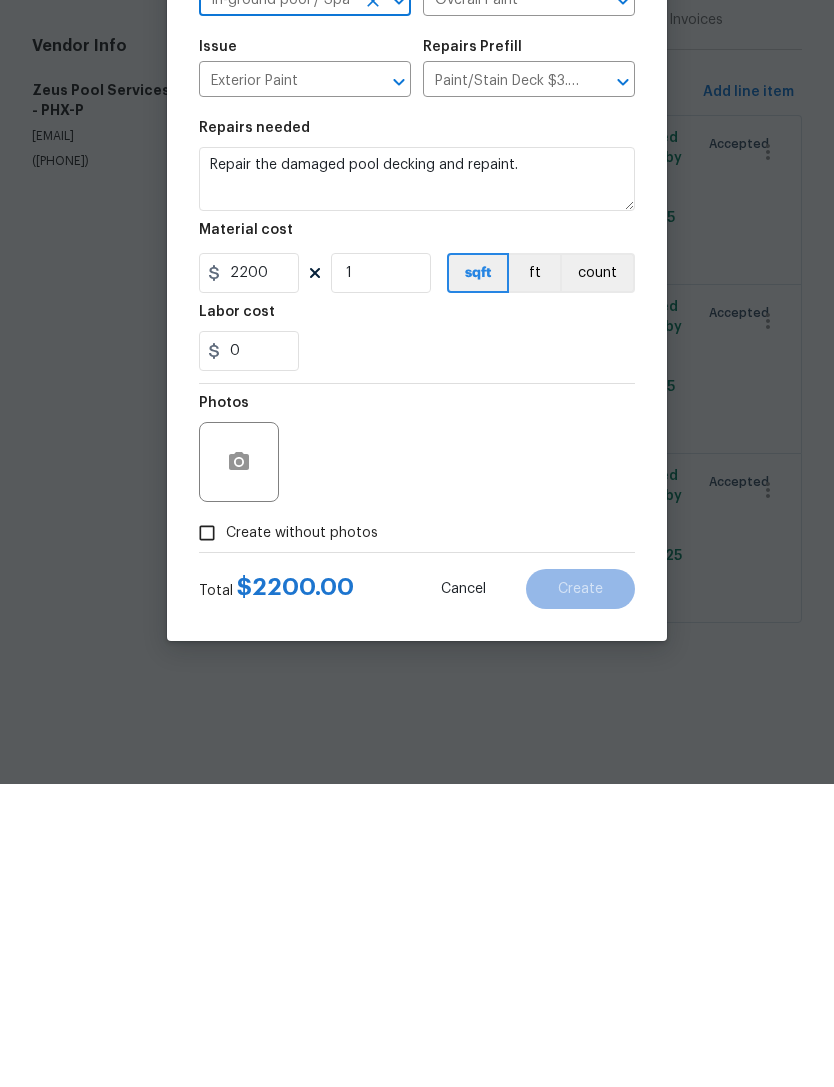 click on "Create without photos" at bounding box center (207, 836) 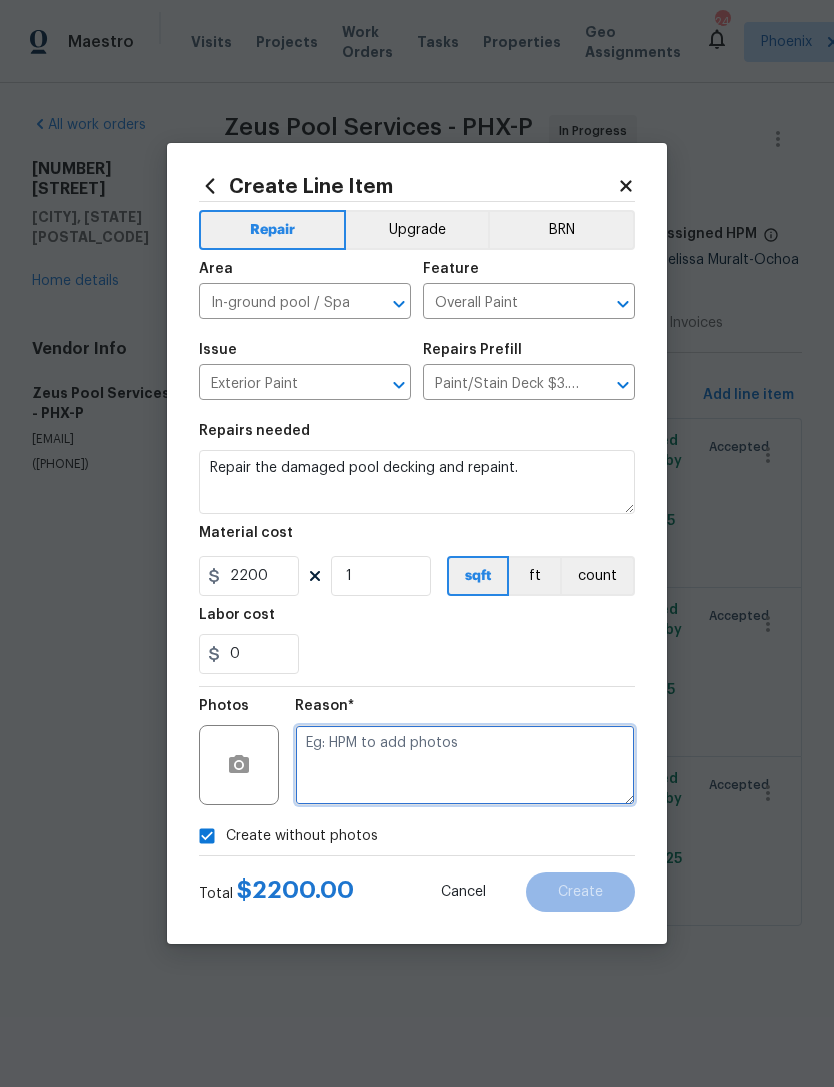 click at bounding box center [465, 765] 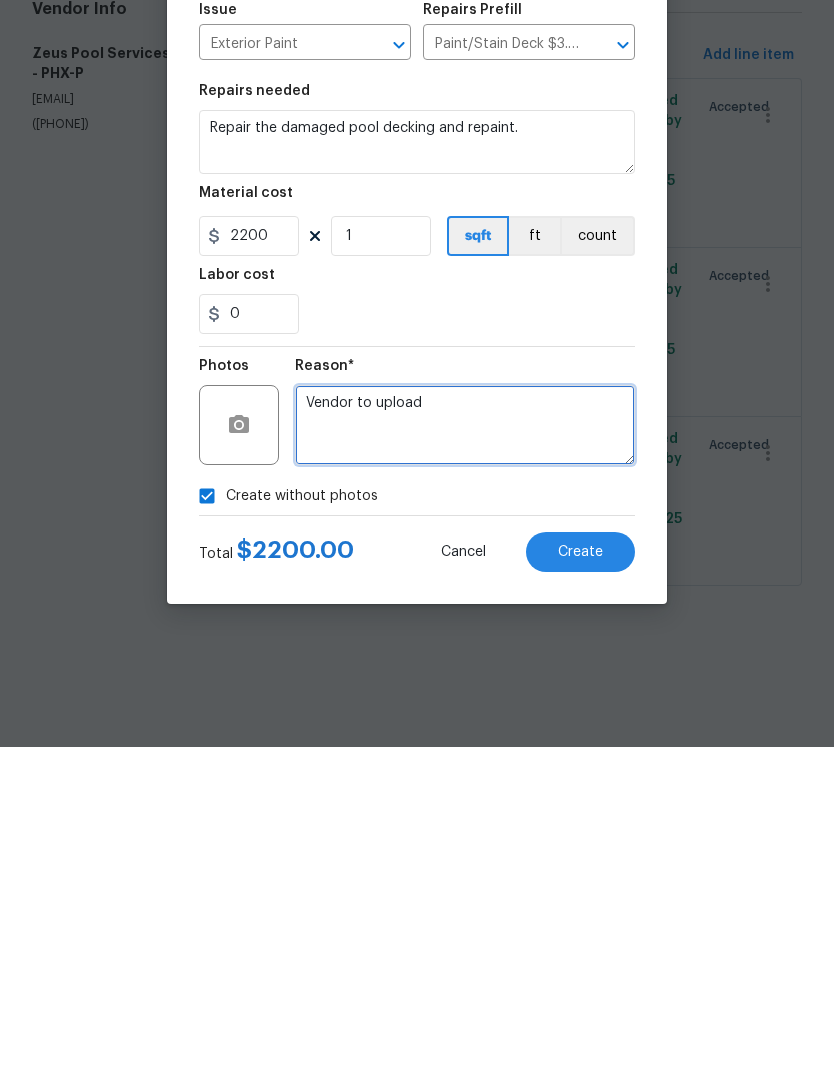 type on "Vendor to upload" 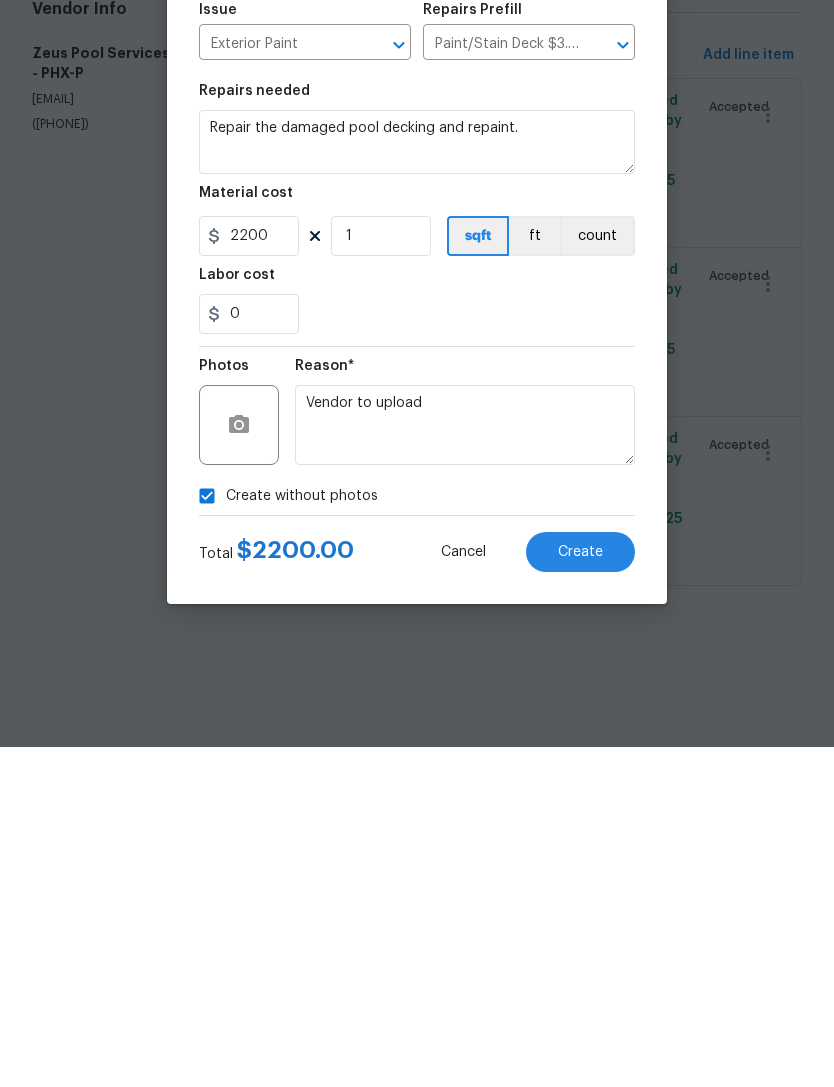 click on "Create" at bounding box center [580, 892] 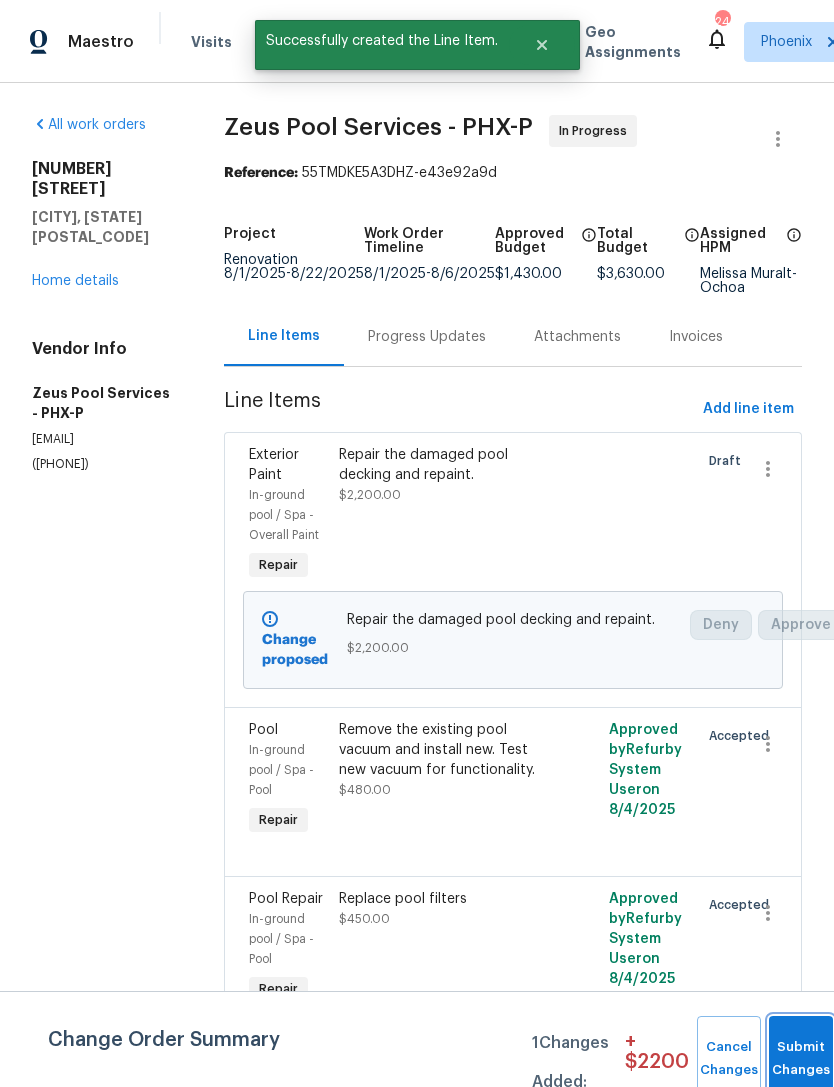 click on "Submit Changes" at bounding box center (801, 1059) 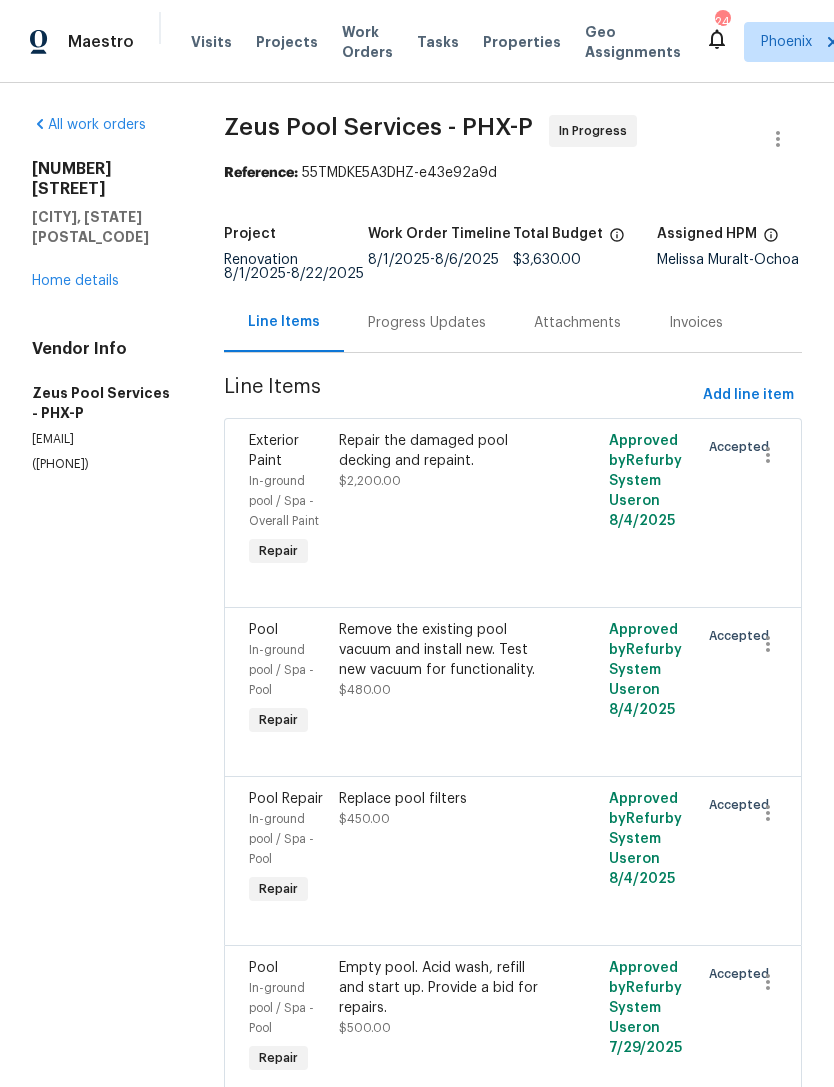 click on "Home details" at bounding box center [75, 281] 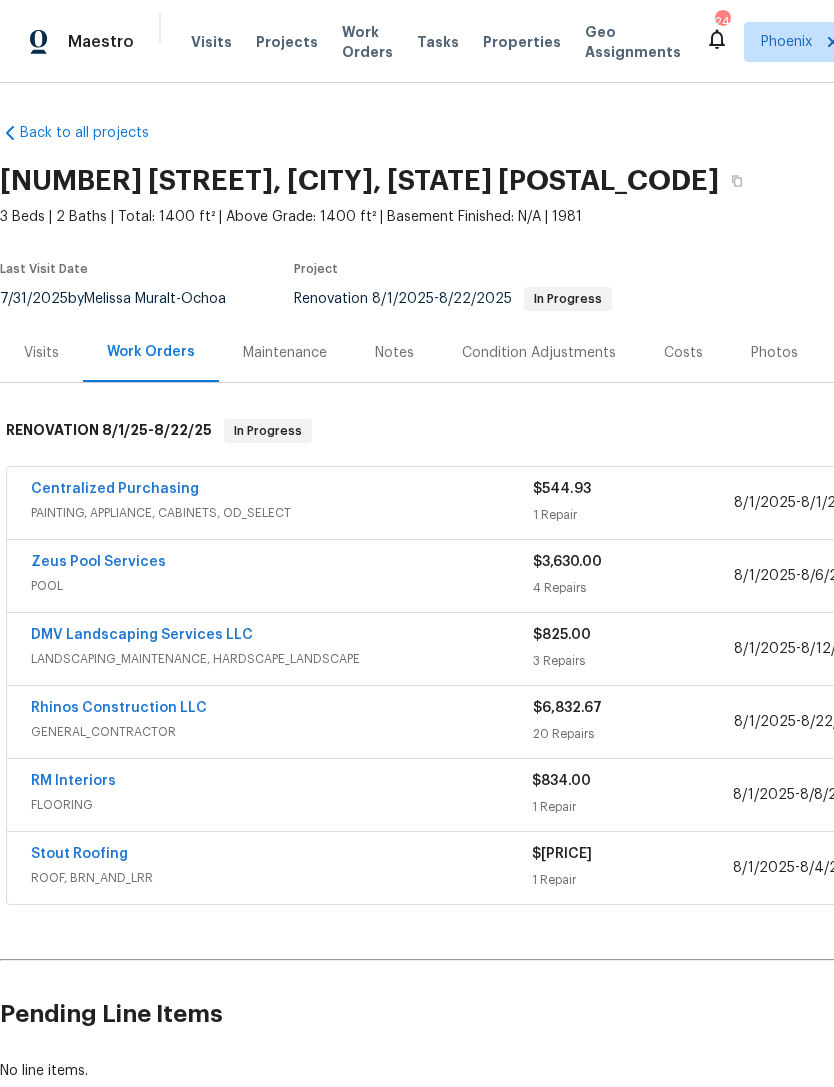 scroll, scrollTop: 0, scrollLeft: 0, axis: both 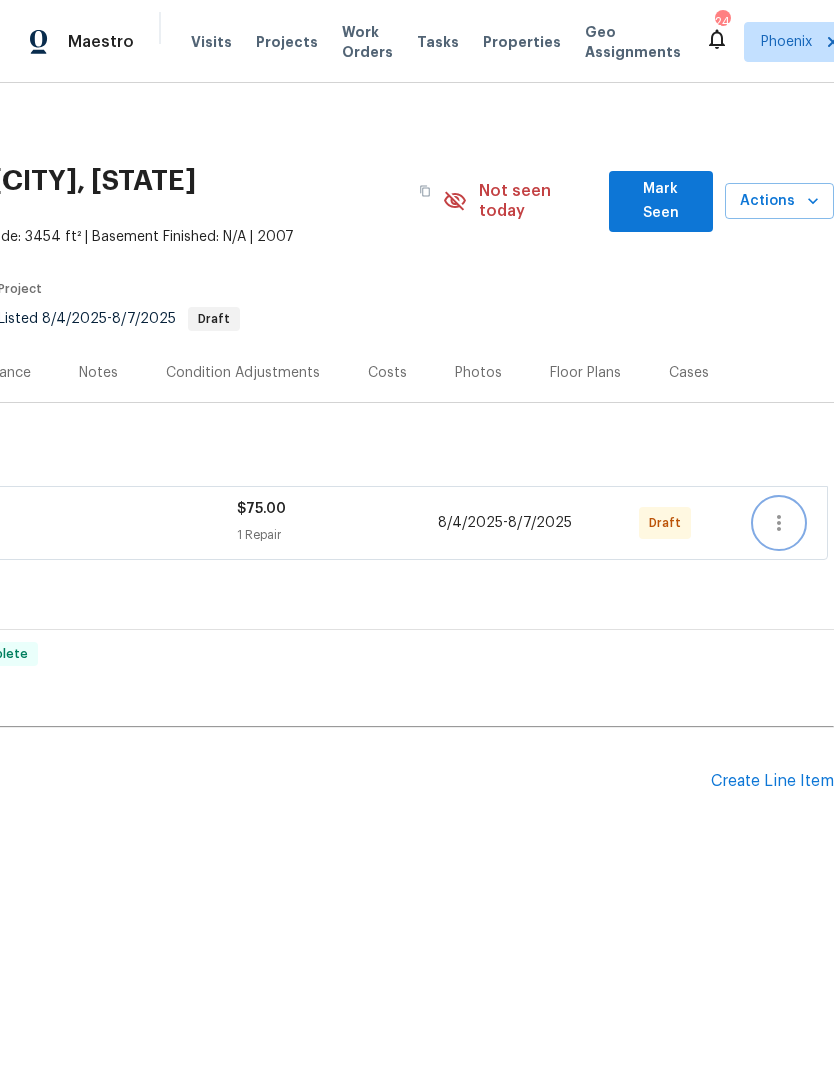 click 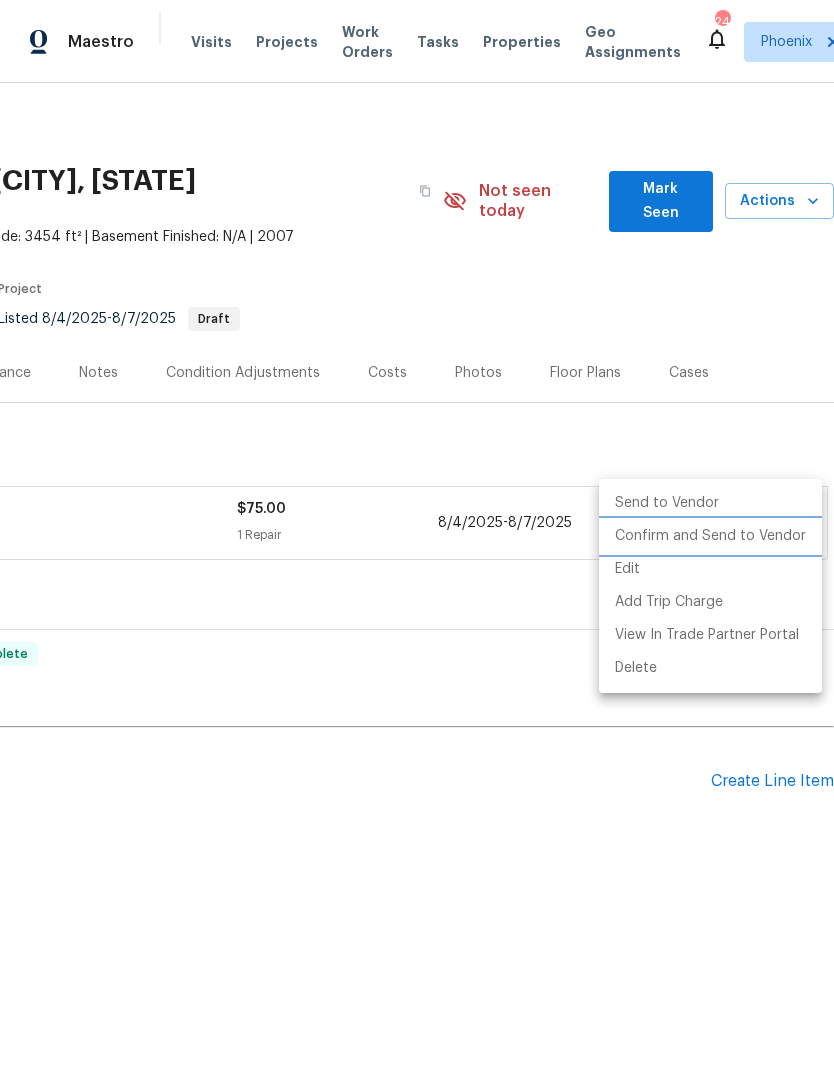 click on "Confirm and Send to Vendor" at bounding box center [710, 536] 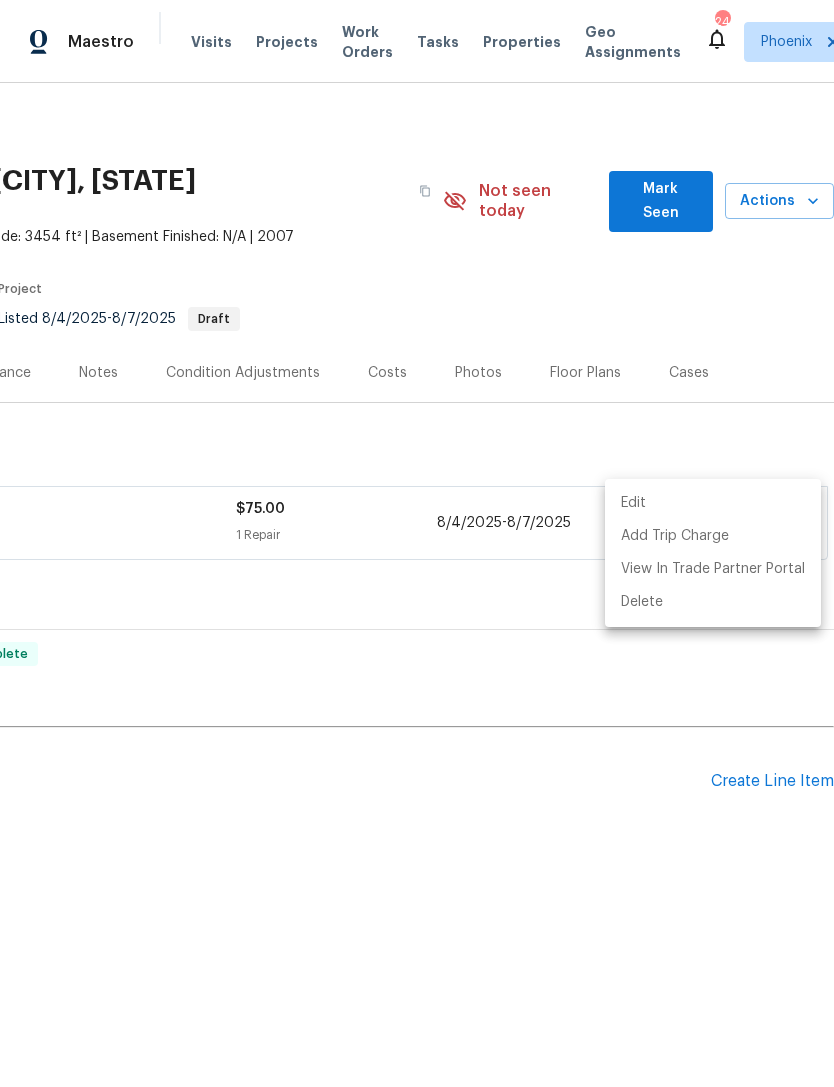 click at bounding box center [417, 543] 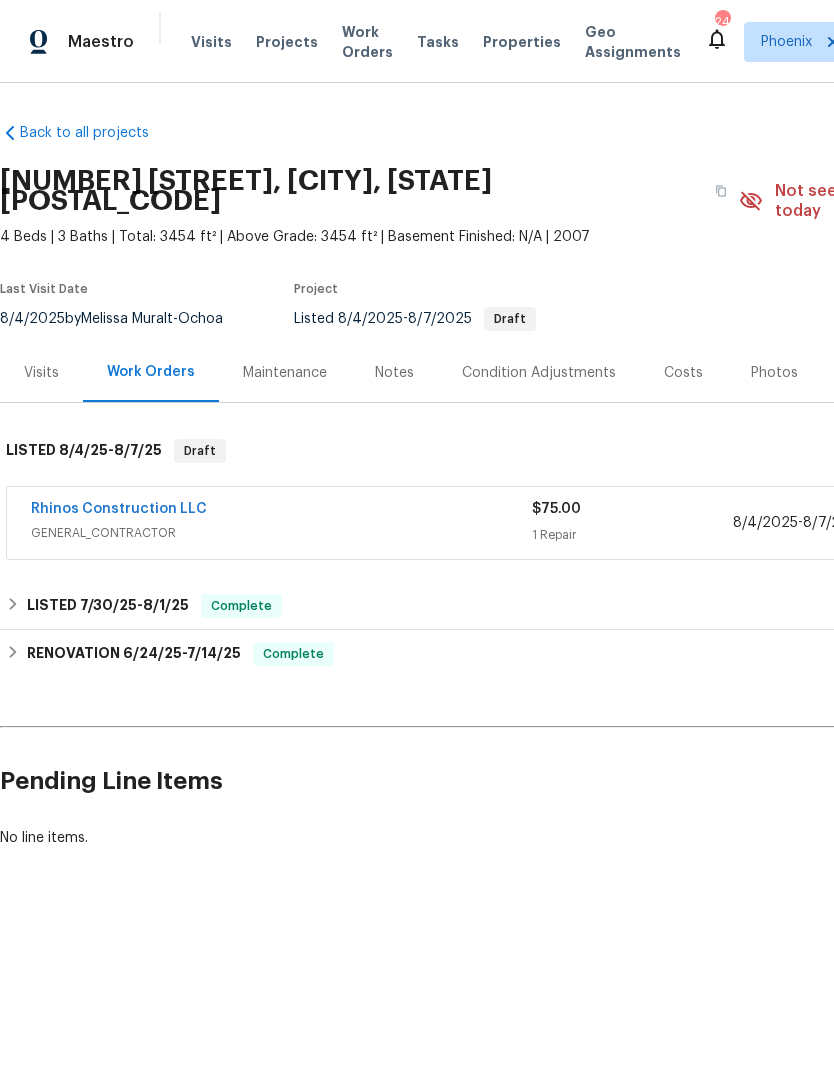 scroll, scrollTop: 0, scrollLeft: 0, axis: both 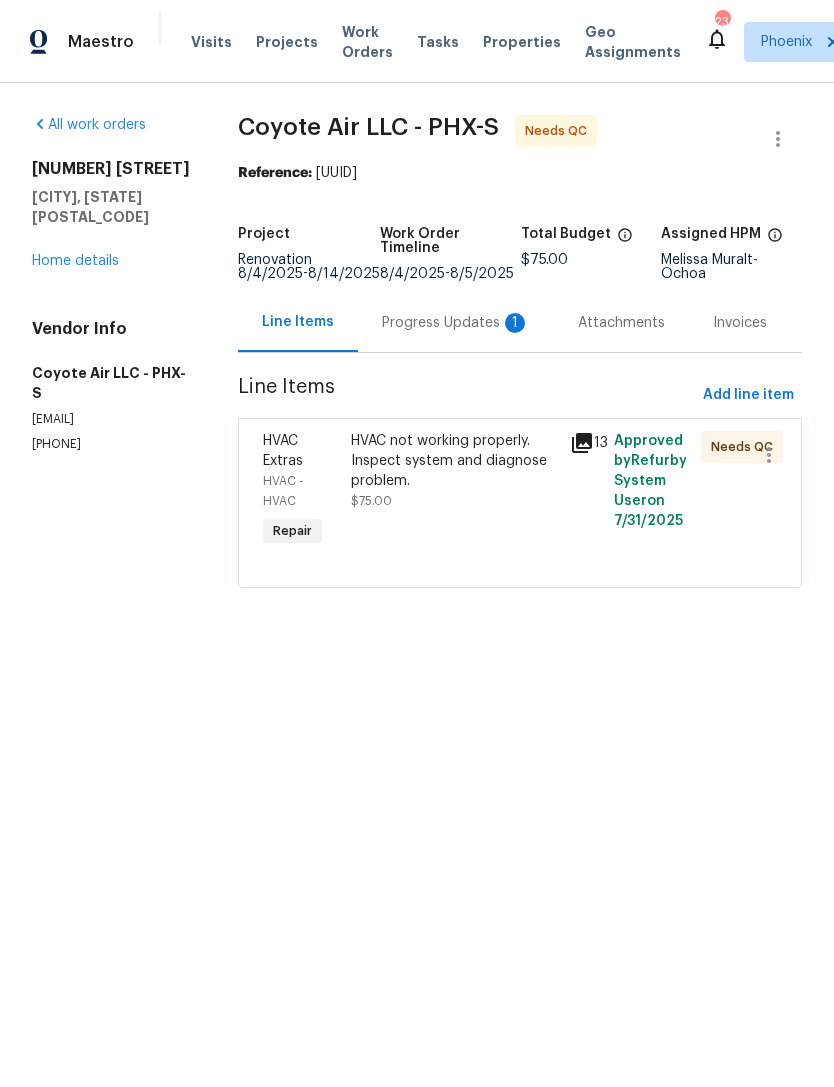 click on "Progress Updates 1" at bounding box center [456, 323] 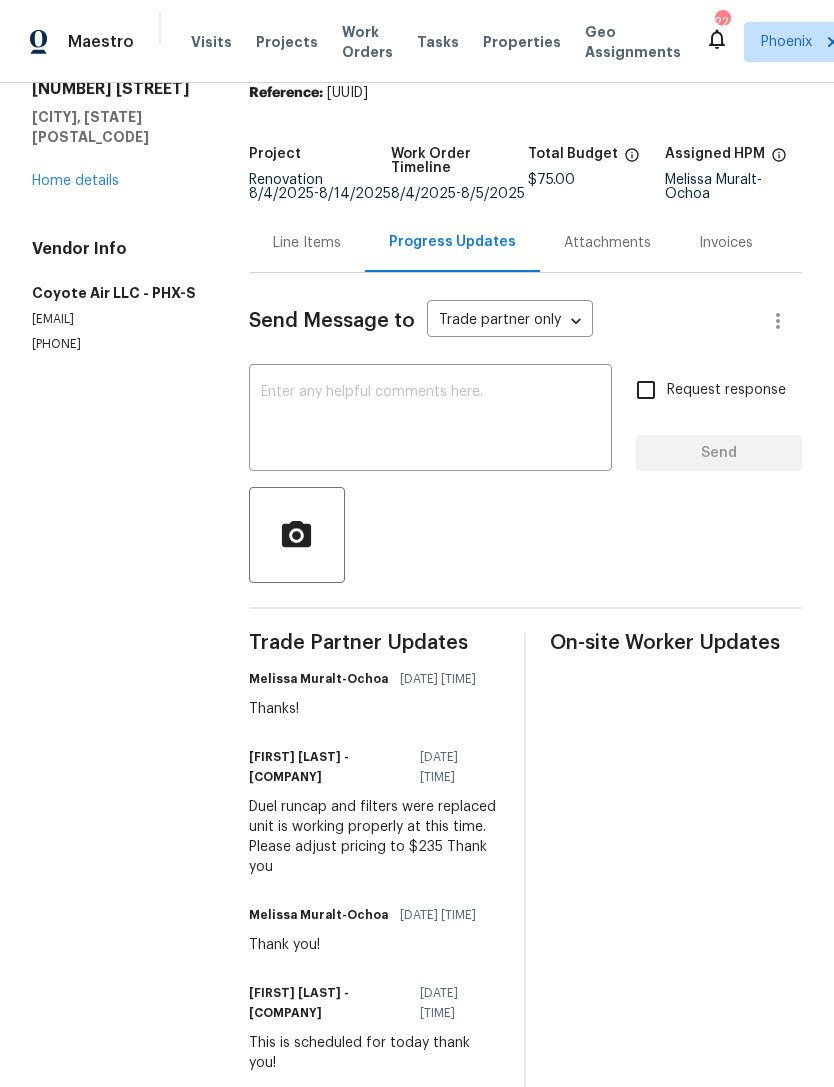 scroll, scrollTop: 79, scrollLeft: 0, axis: vertical 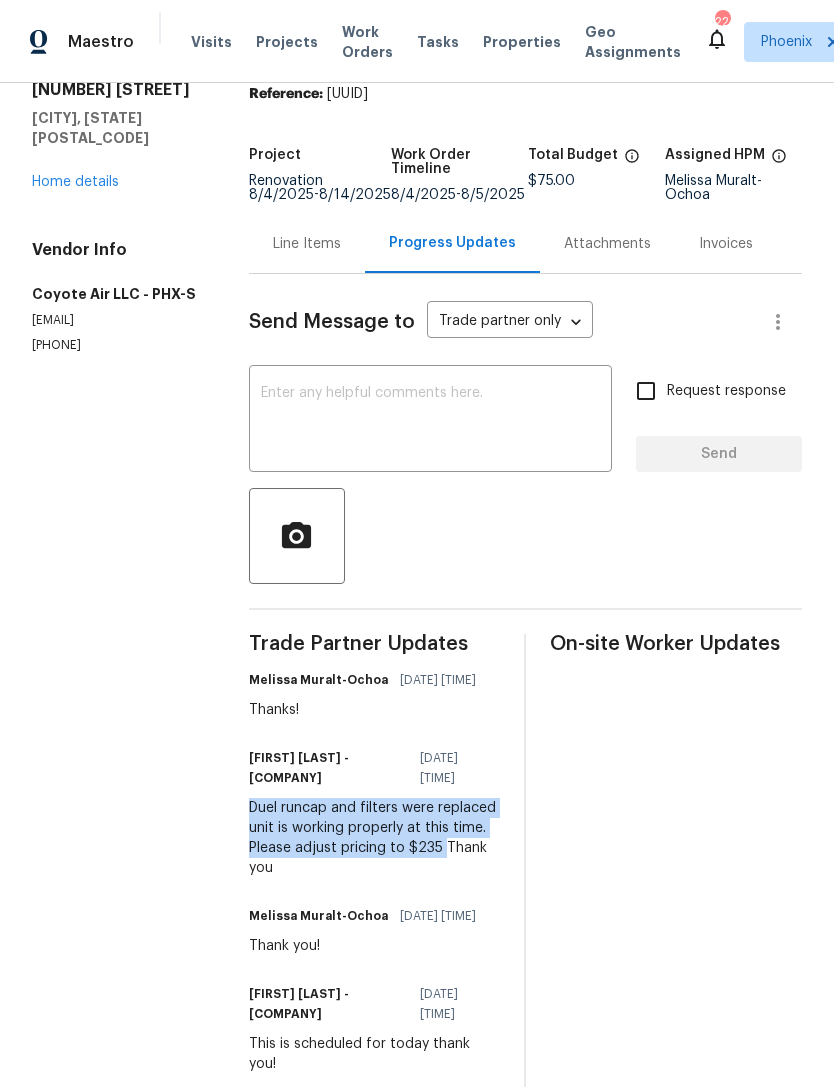 copy on "Duel runcap and filters were replaced unit is working properly at this time. Please adjust pricing to $235" 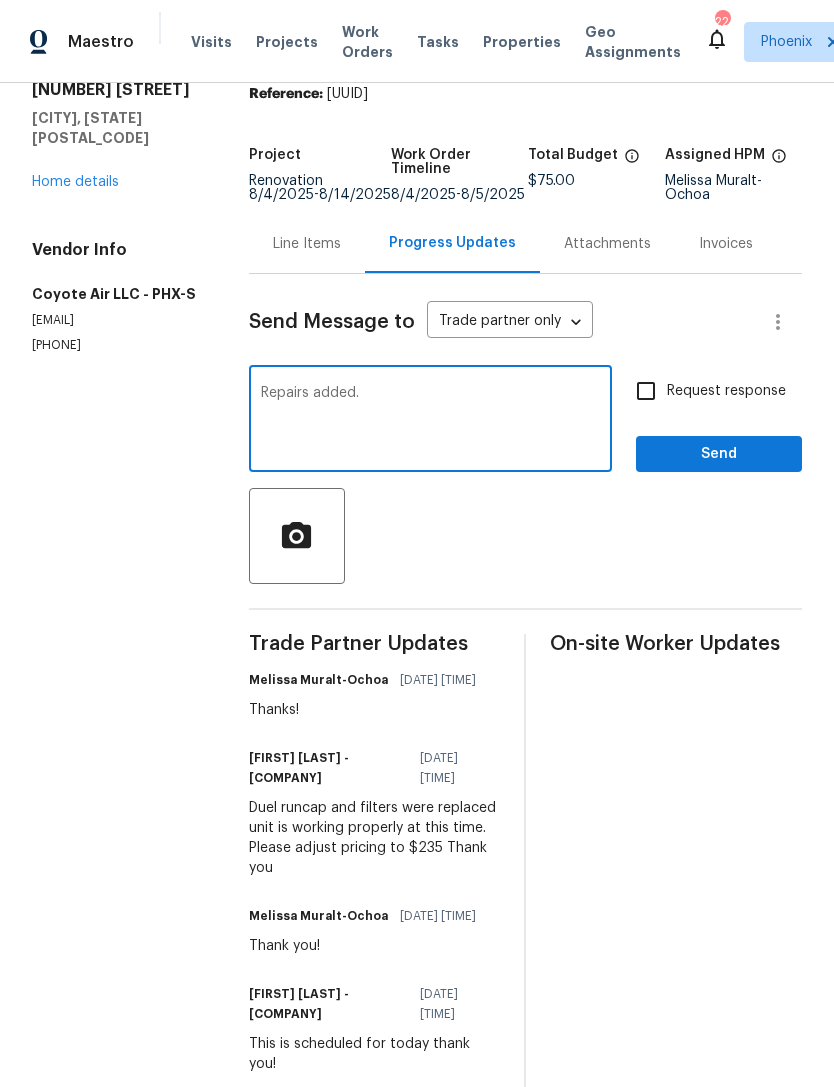 type on "Repairs added." 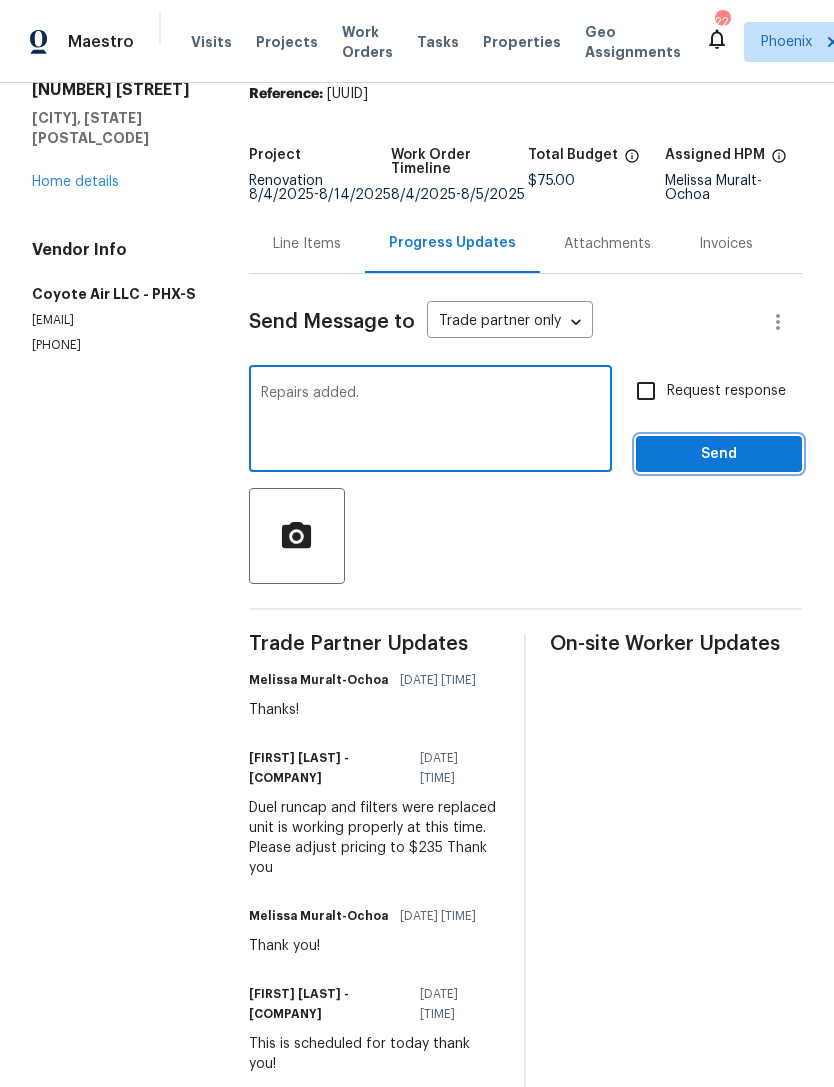 click on "Send" at bounding box center [719, 454] 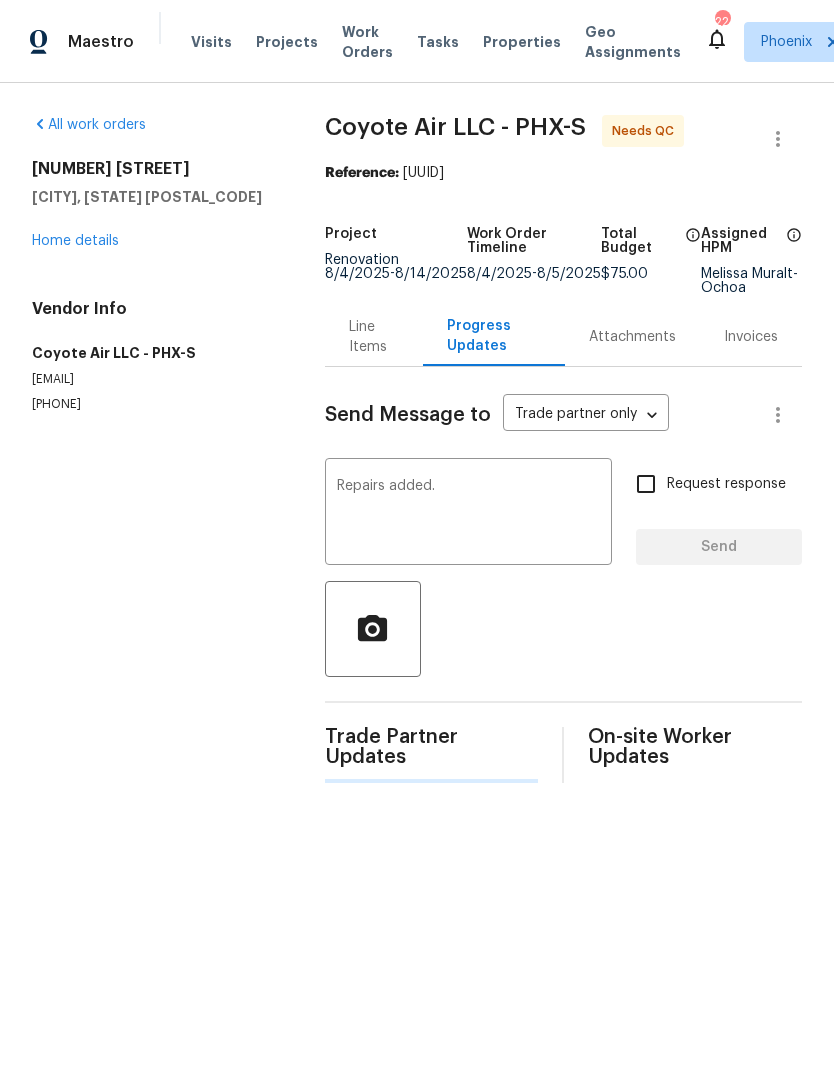 scroll, scrollTop: 0, scrollLeft: 0, axis: both 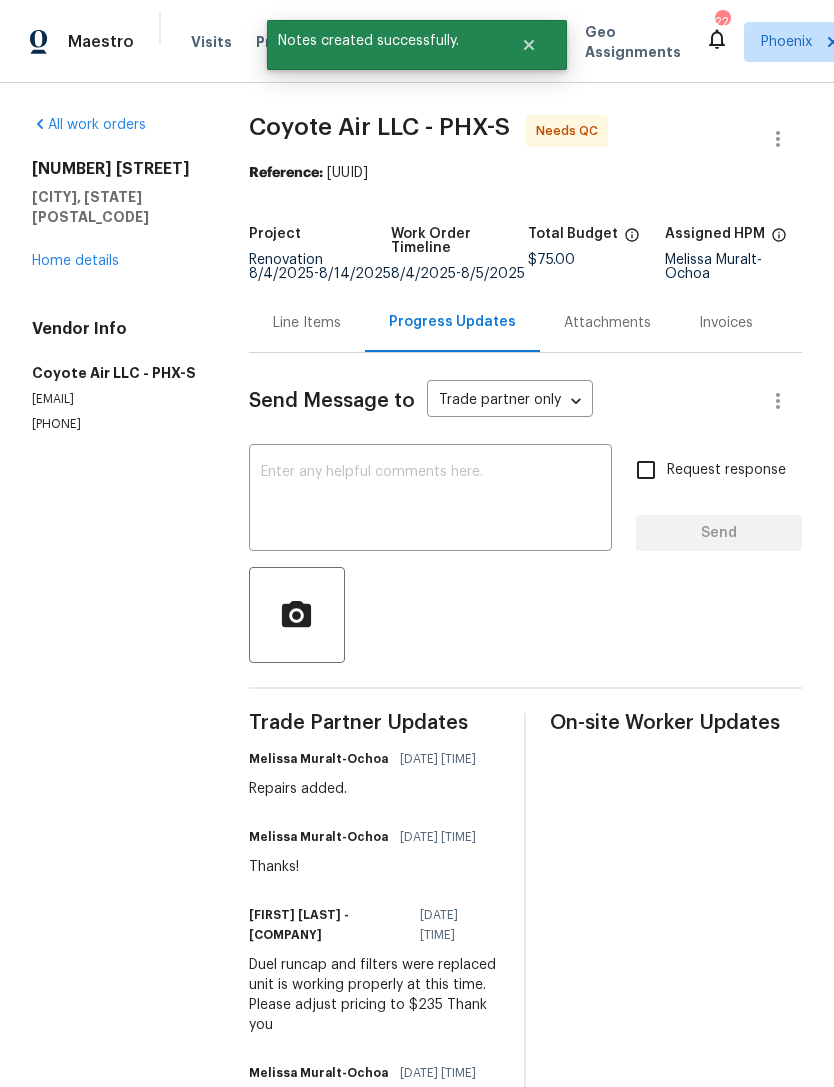 click on "Line Items" at bounding box center (307, 322) 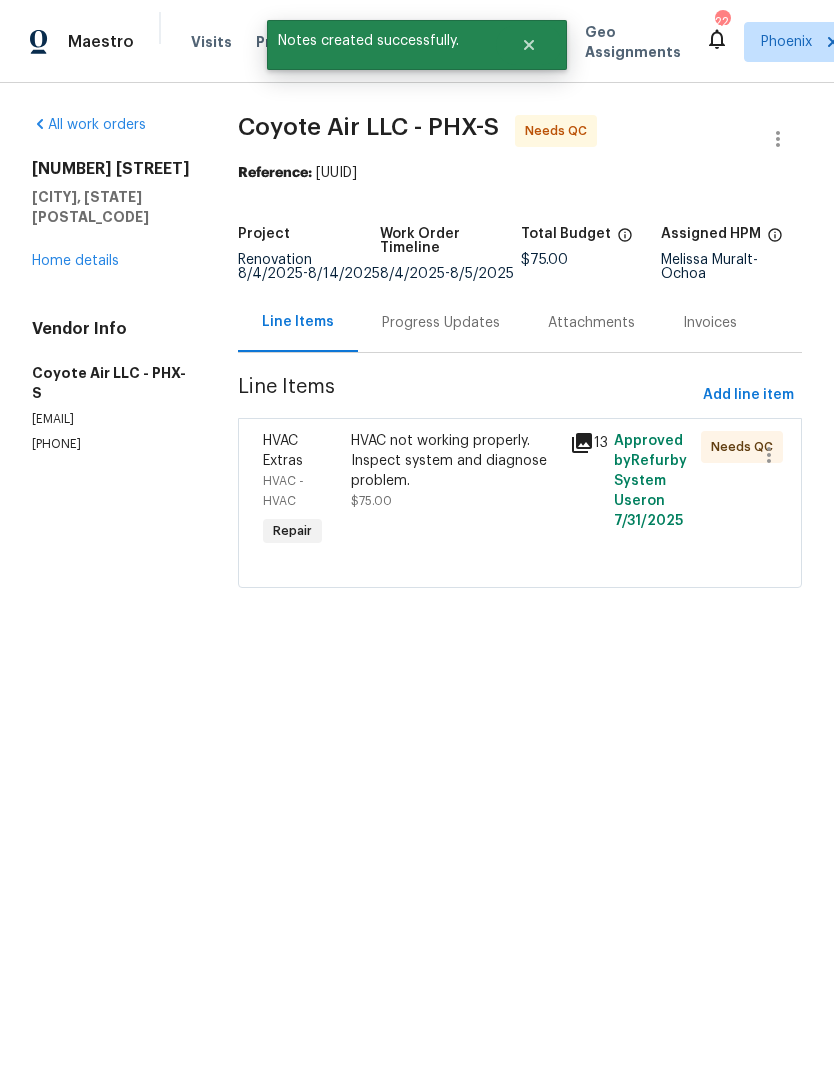 click on "HVAC not working properly. Inspect system and diagnose problem." at bounding box center (454, 461) 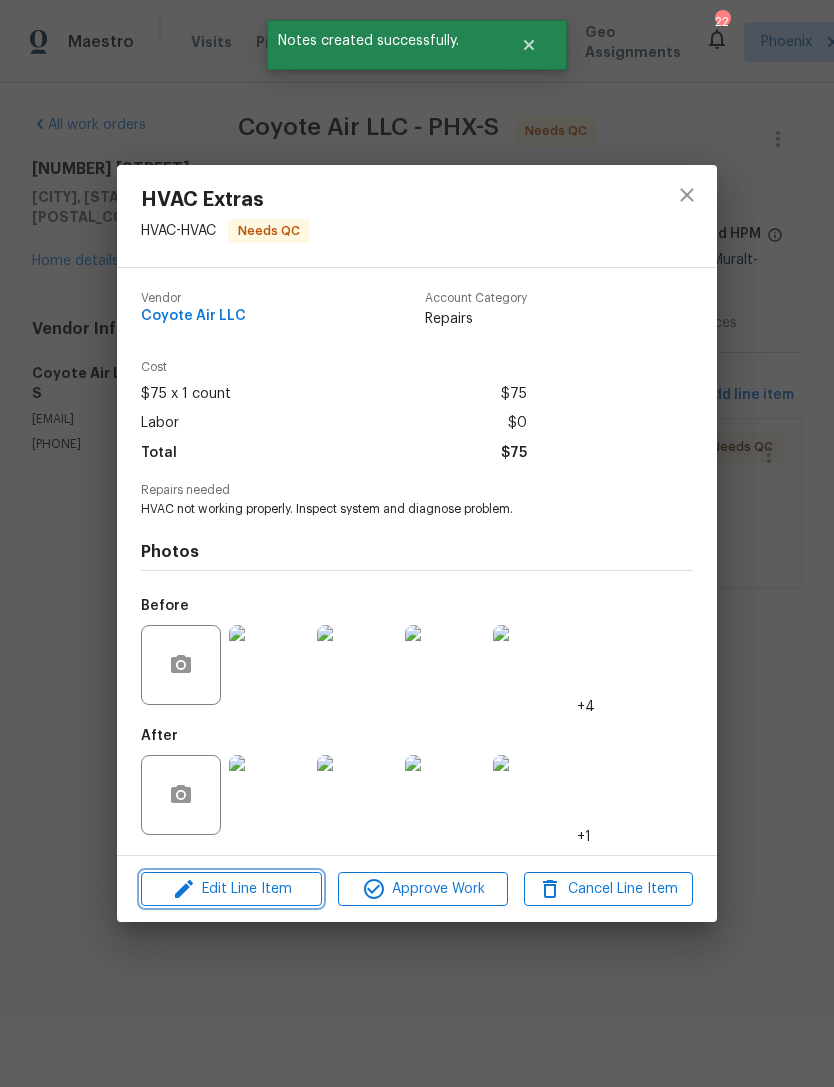 click on "Edit Line Item" at bounding box center (231, 889) 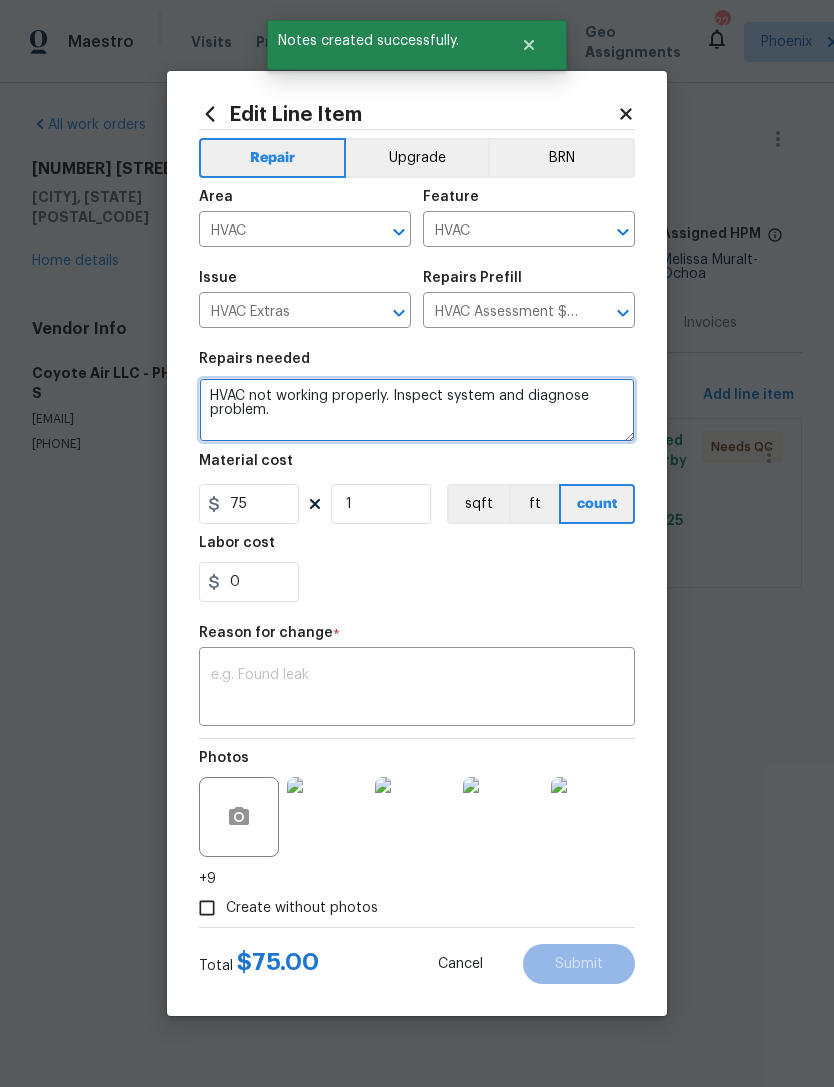 click on "HVAC not working properly. Inspect system and diagnose problem." at bounding box center [417, 410] 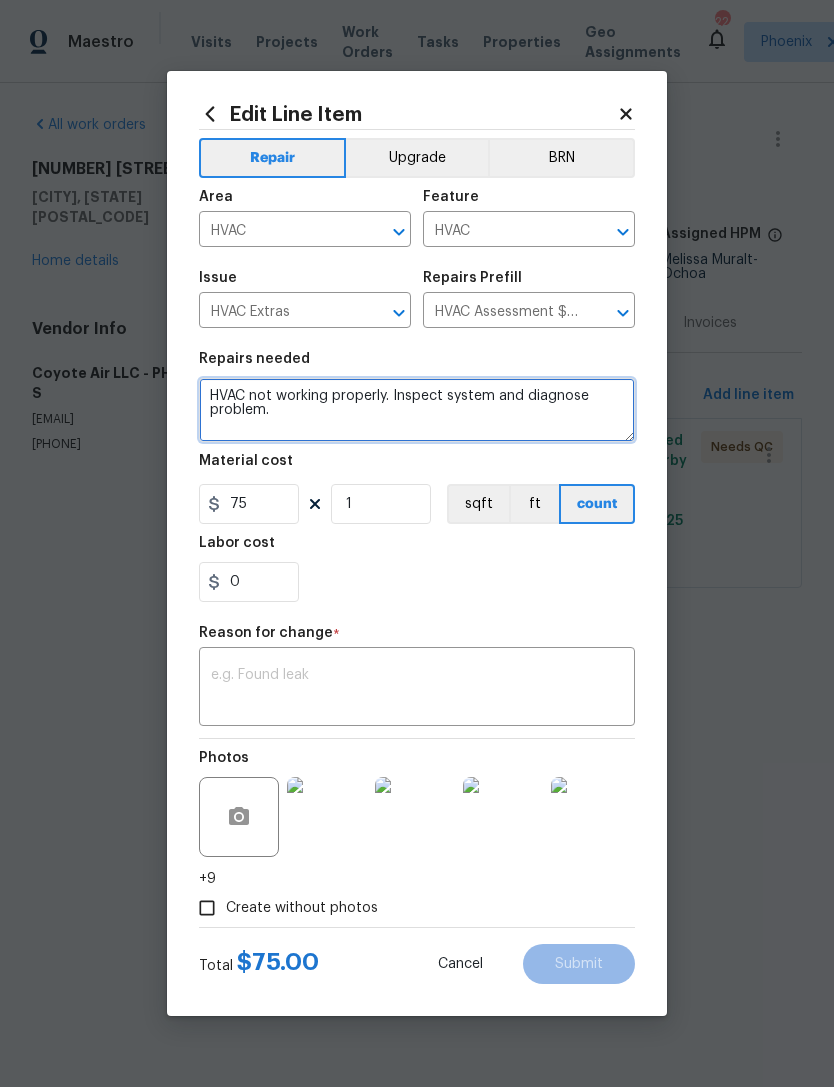 paste on "Duel runcap and filters were replaced unit is working properly at this time. Please adjust pricing to $235" 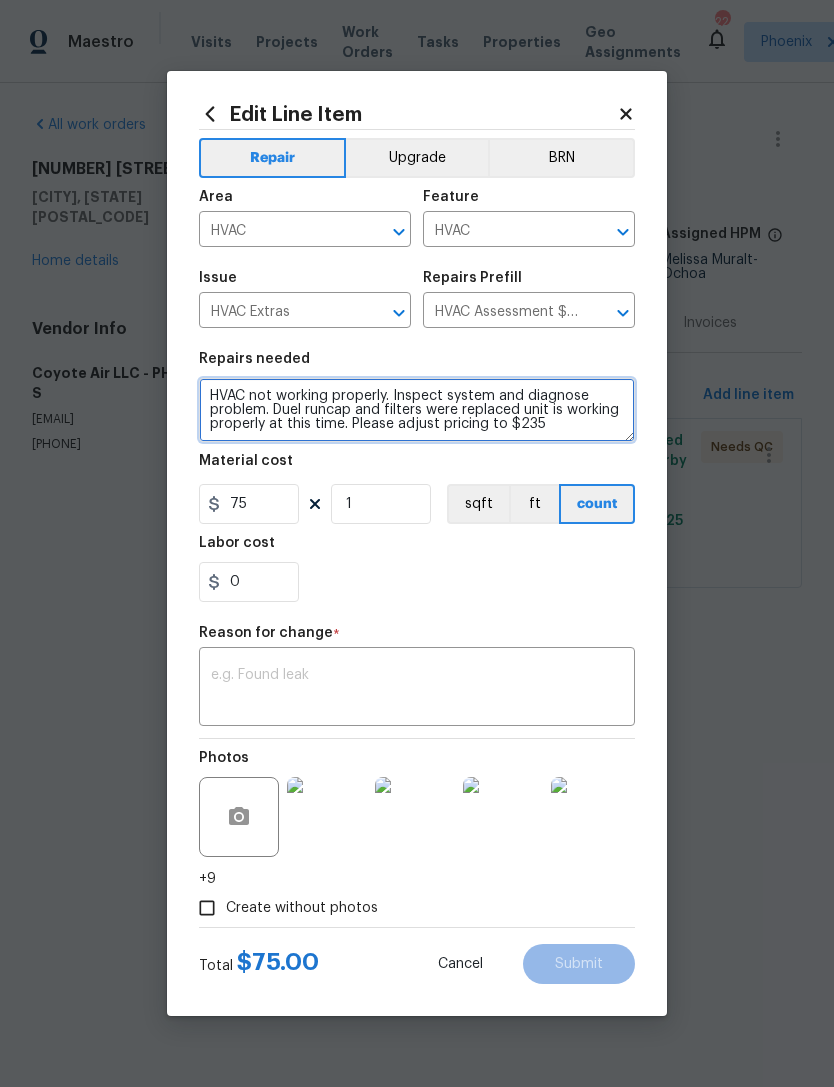 type on "HVAC not working properly. Inspect system and diagnose problem. Duel runcap and filters were replaced unit is working properly at this time. Please adjust pricing to $235" 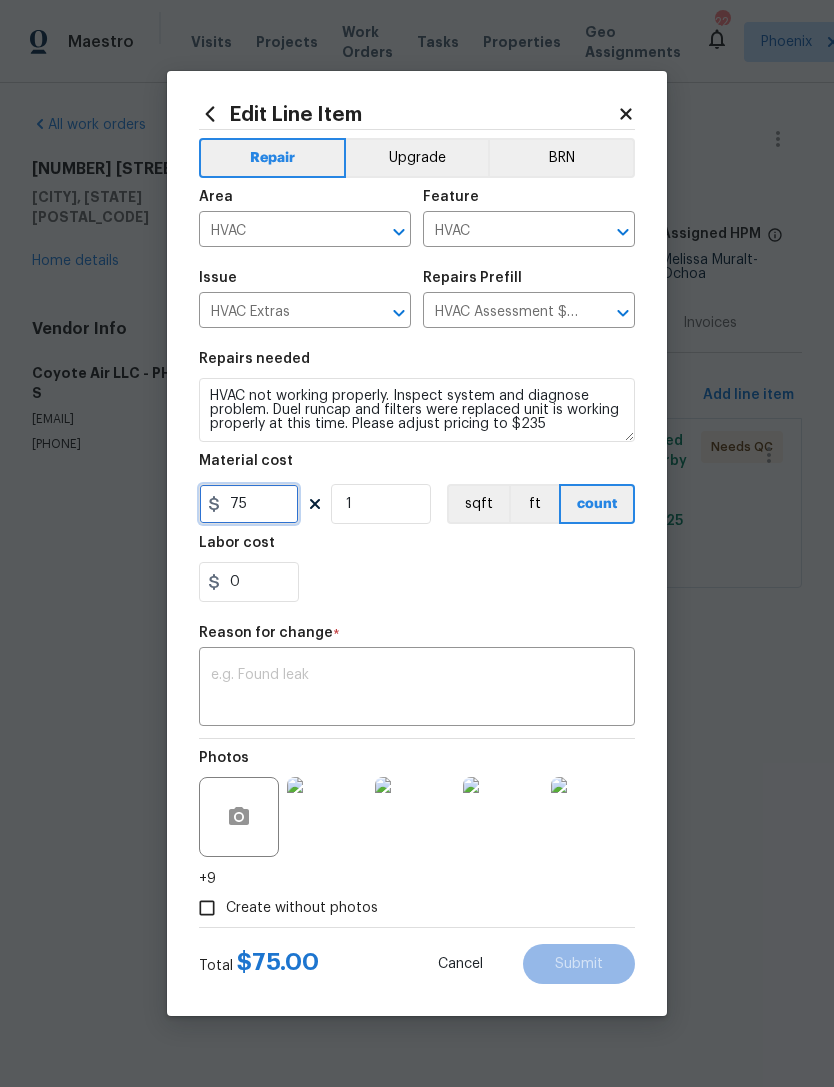 click on "75" at bounding box center [249, 504] 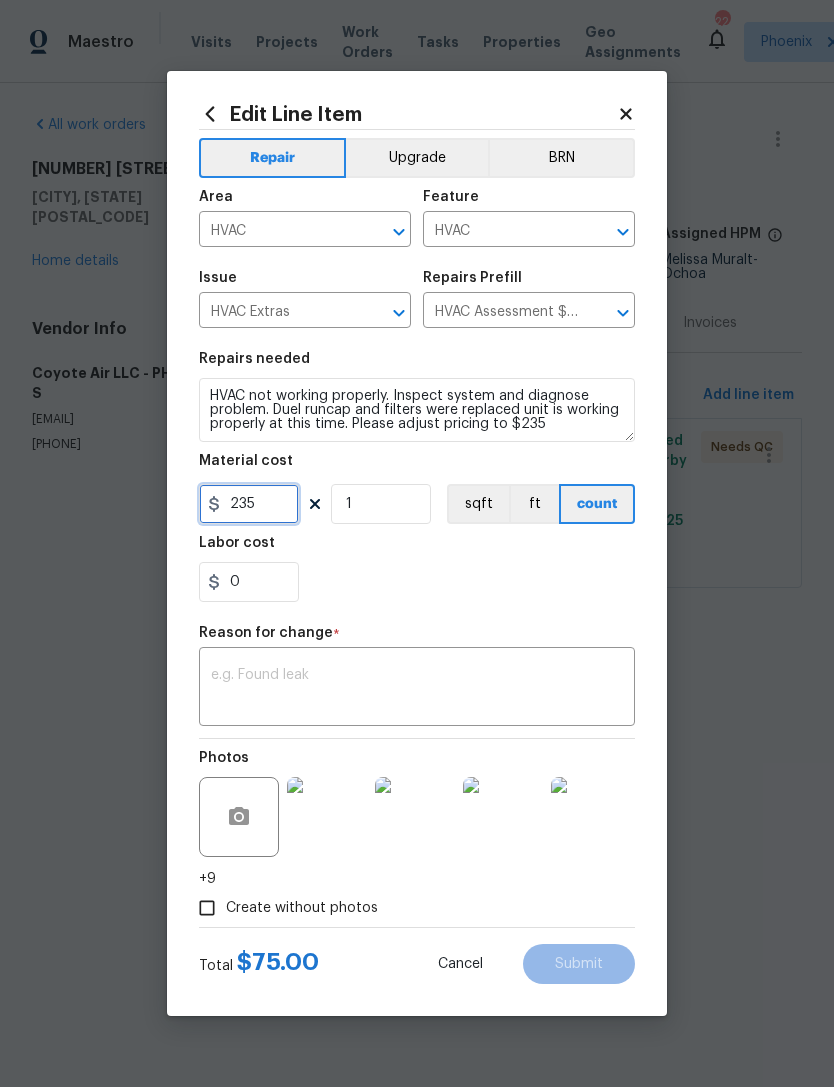 type on "235" 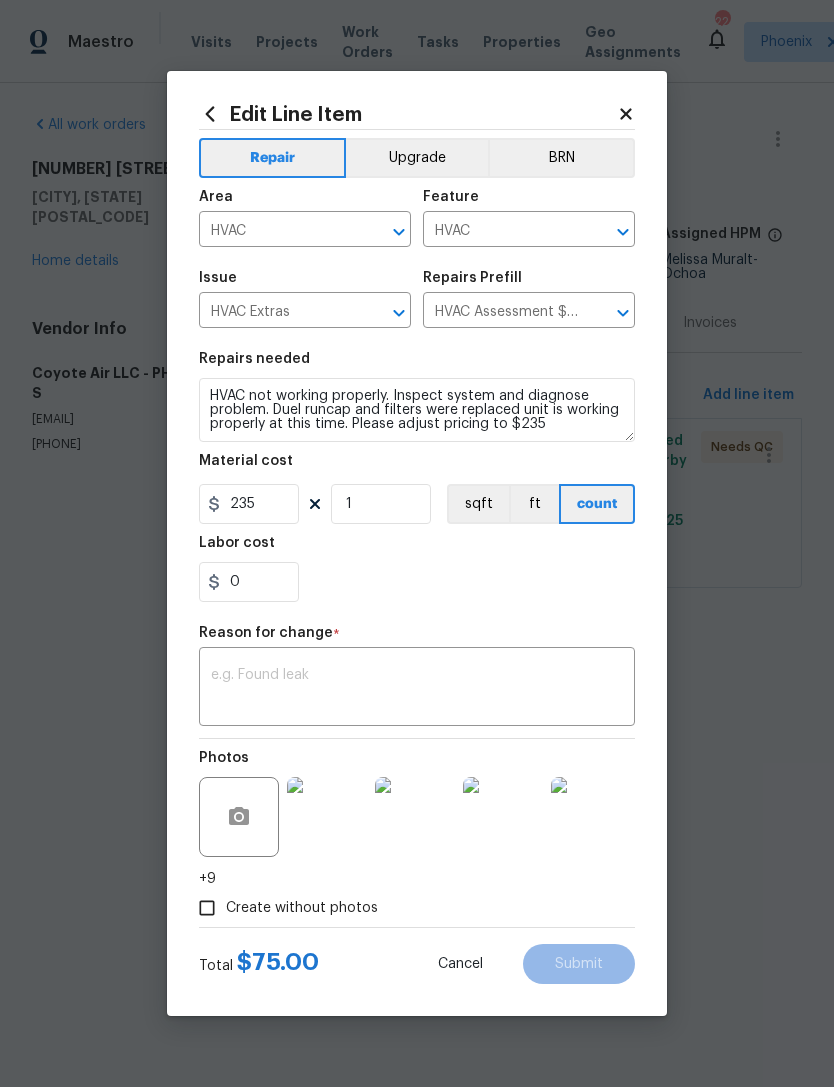 click at bounding box center [417, 689] 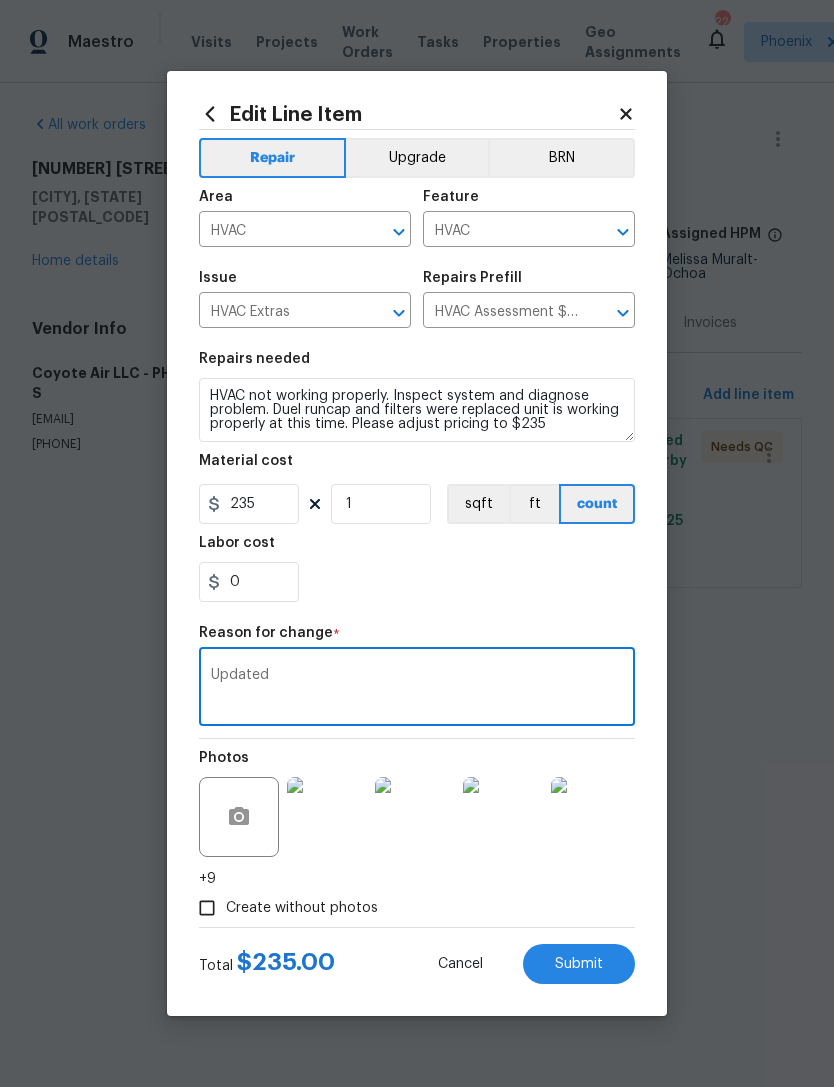 type on "Updated" 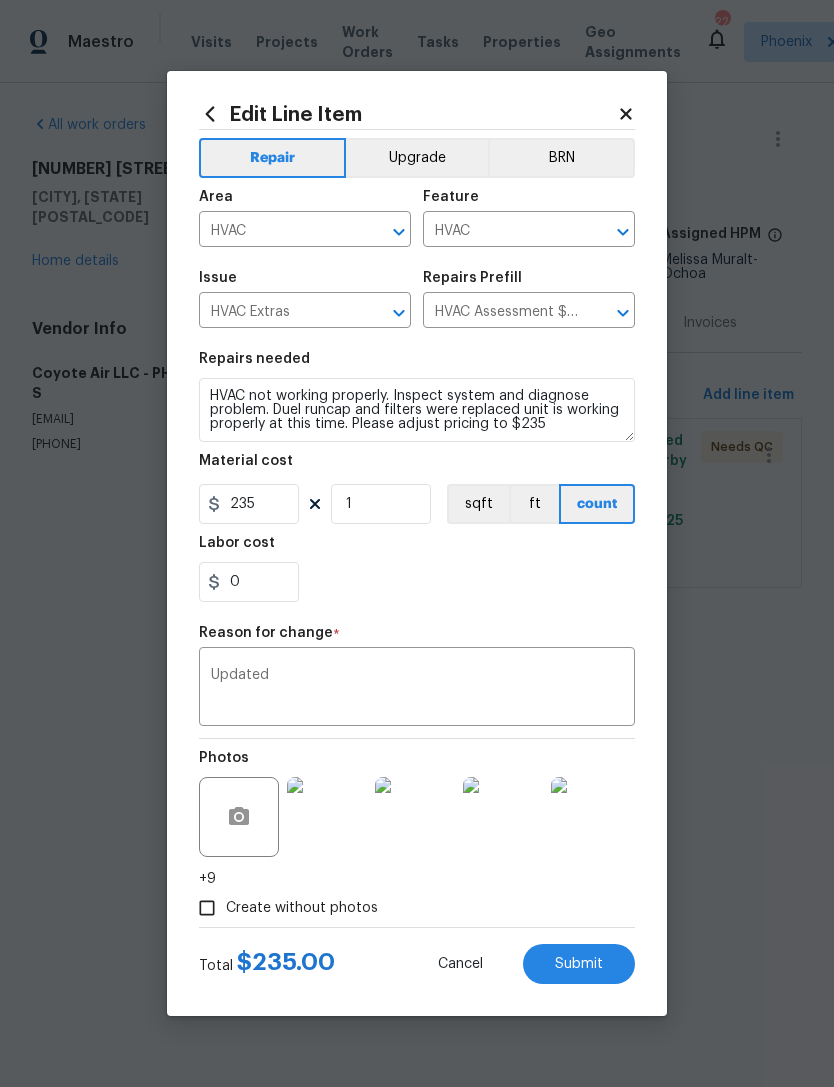 click on "Submit" at bounding box center [579, 964] 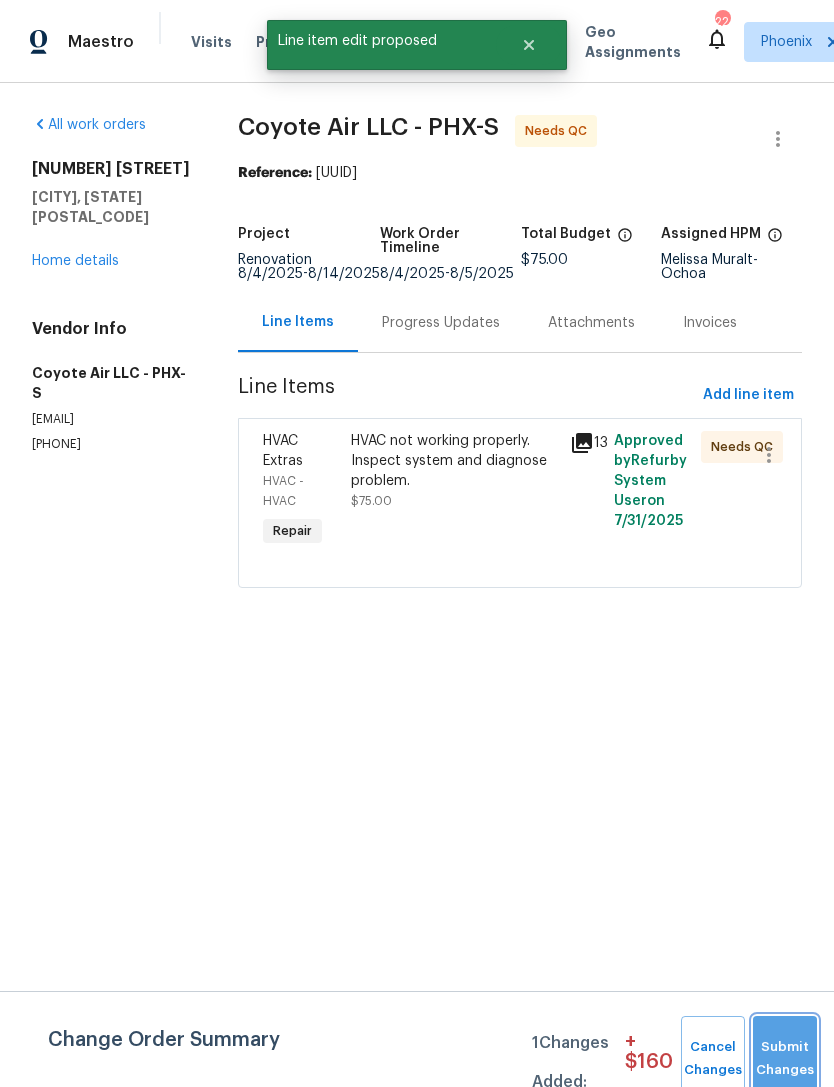 click on "Submit Changes" at bounding box center [785, 1059] 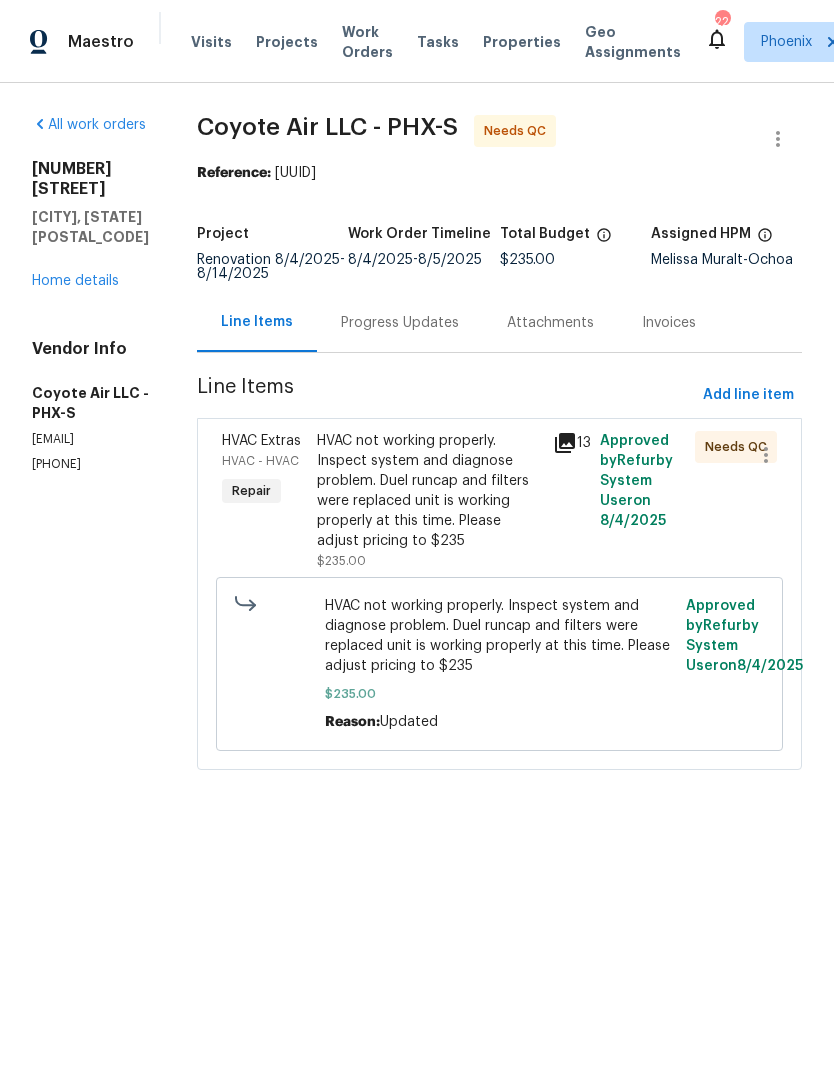 click on "HVAC not working properly. Inspect system and diagnose problem. Duel runcap and filters were replaced unit is working properly at this time. Please adjust pricing to $235" at bounding box center (429, 491) 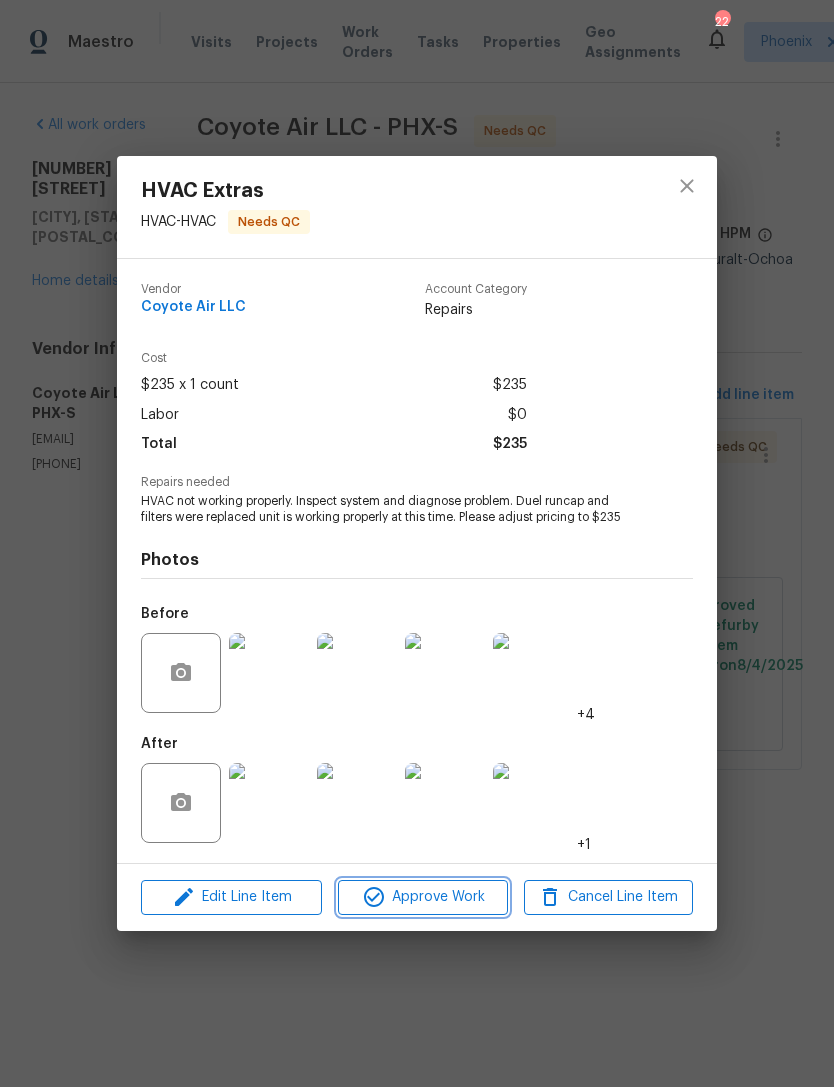 click on "Approve Work" at bounding box center (422, 897) 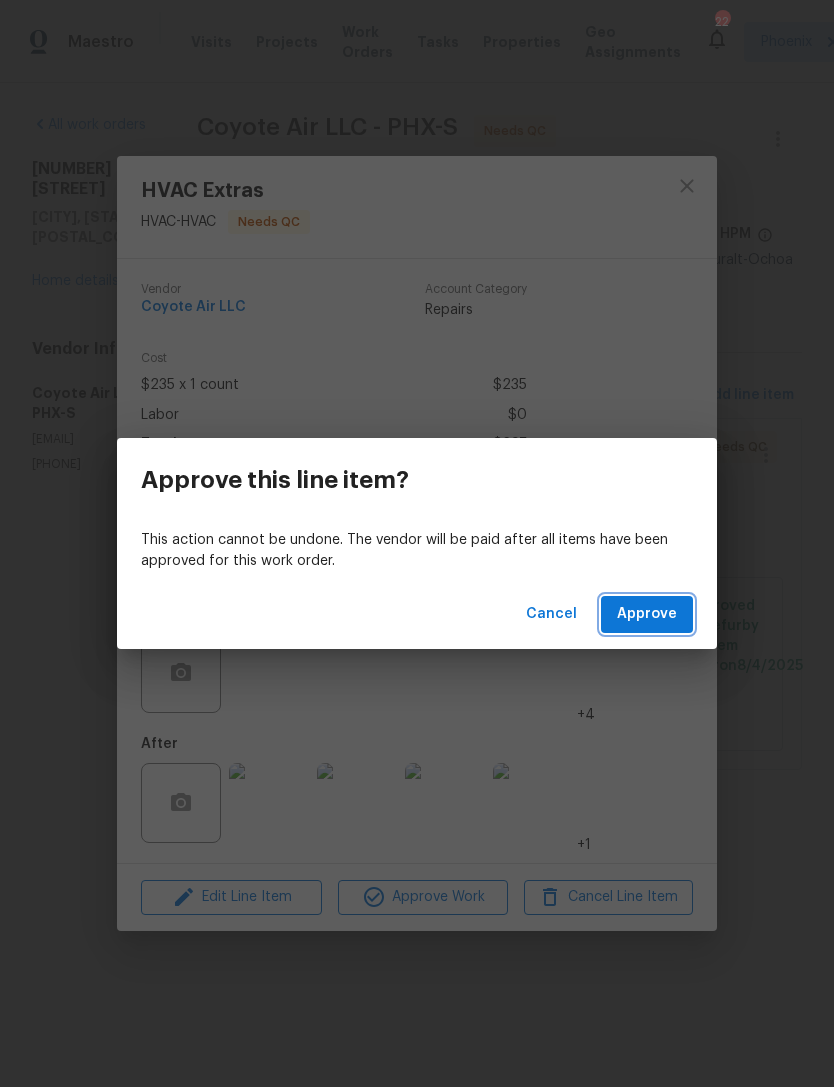 click on "Approve" at bounding box center (647, 614) 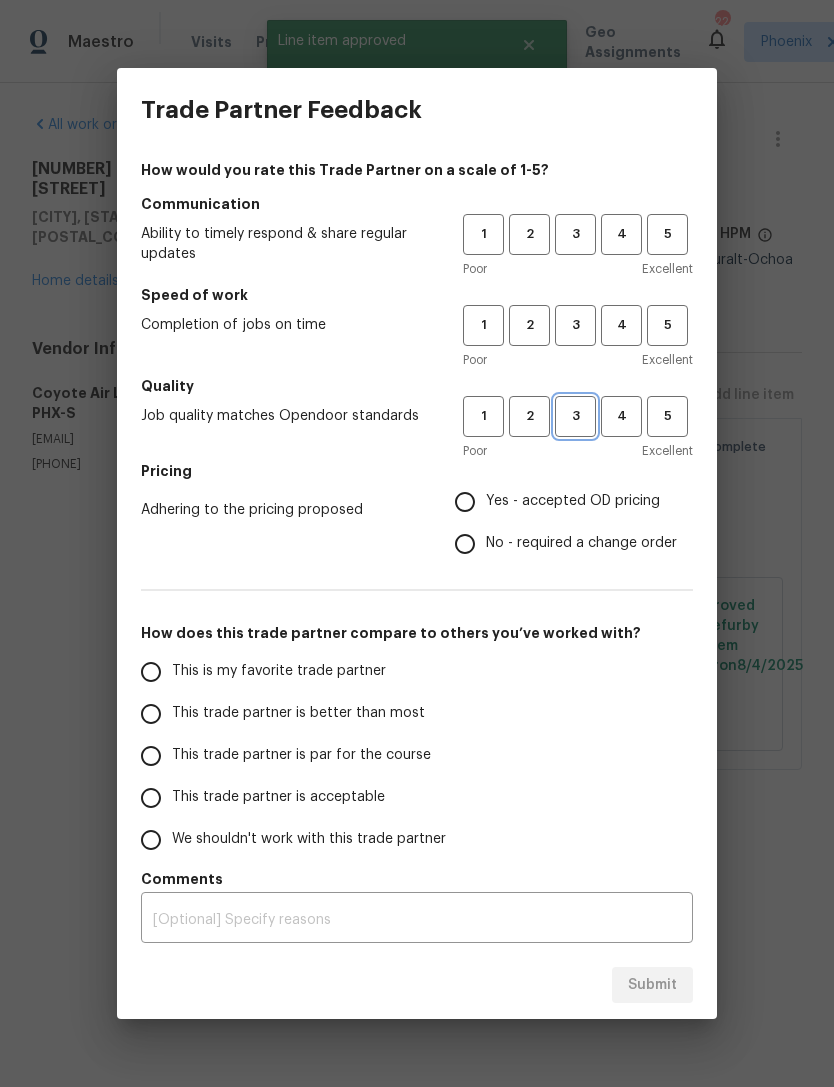 click on "3" at bounding box center (575, 416) 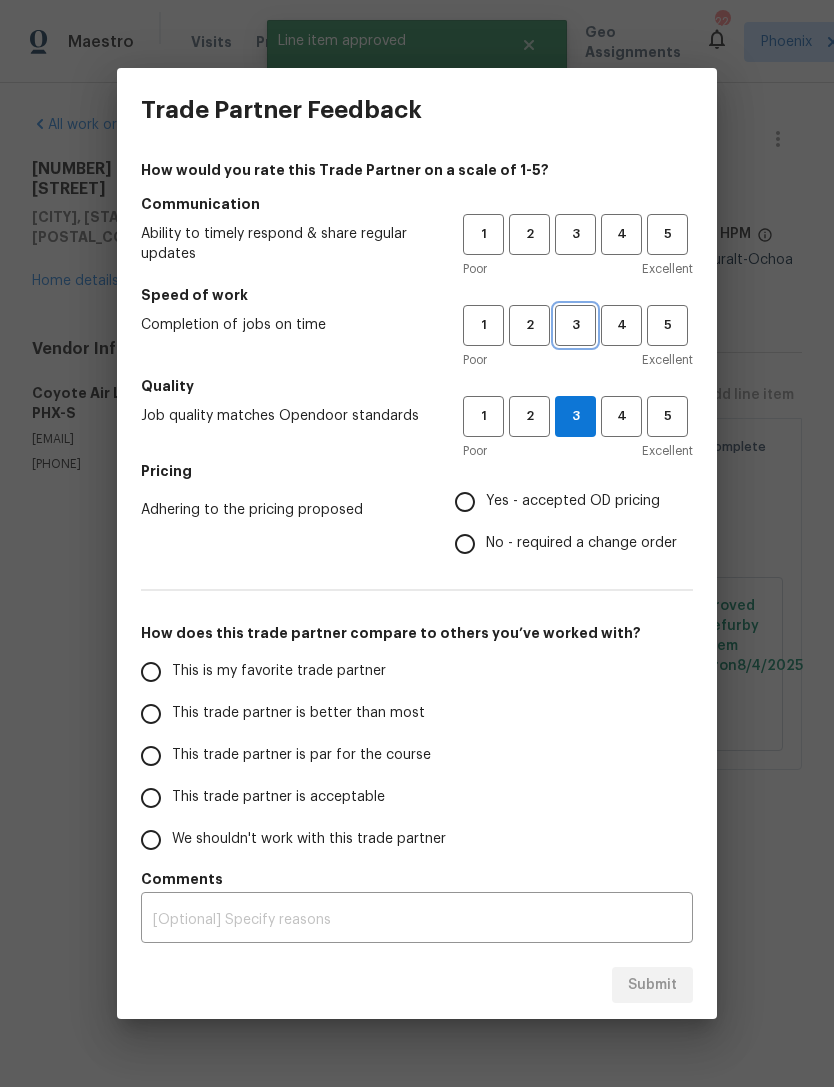 click on "3" at bounding box center (575, 325) 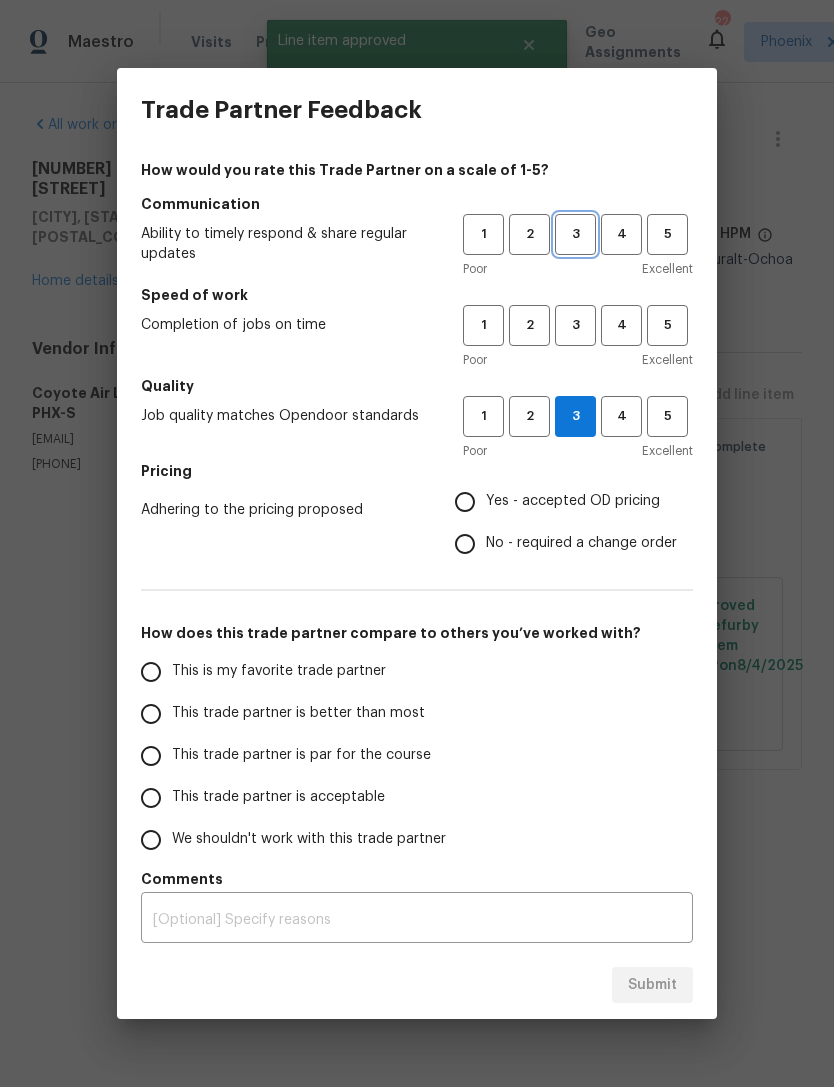 click on "3" at bounding box center (575, 234) 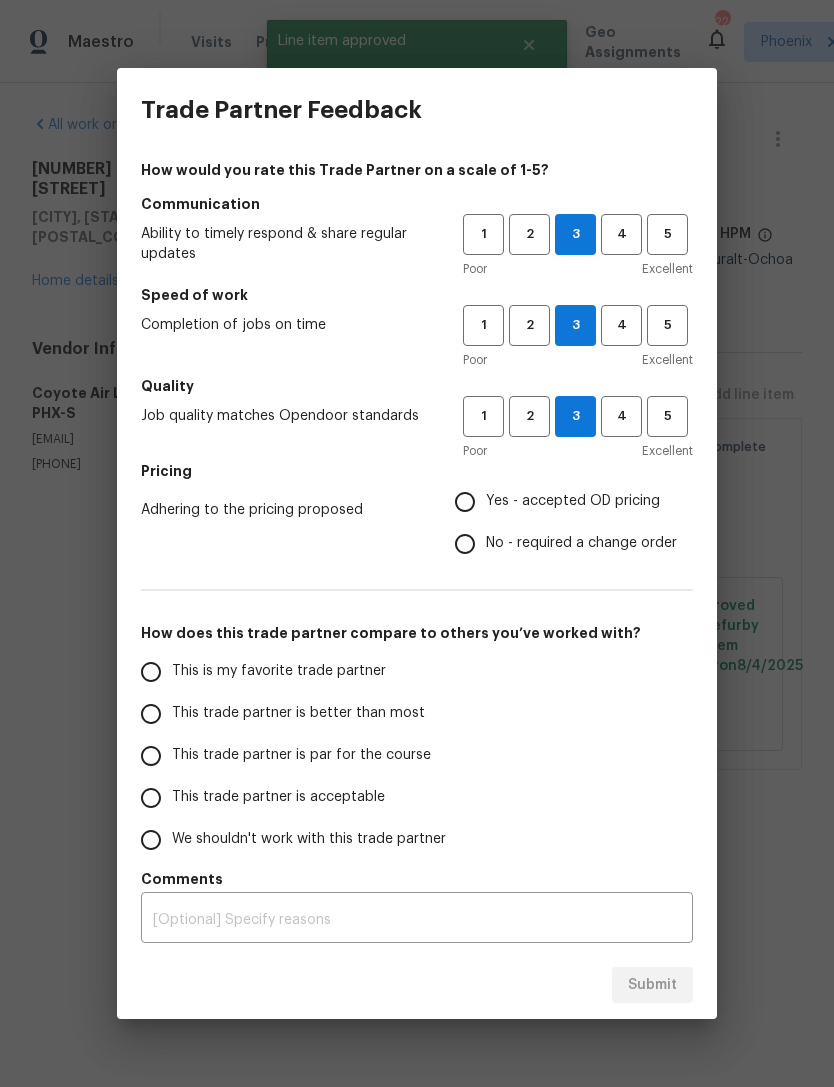 click on "Yes - accepted OD pricing" at bounding box center (465, 502) 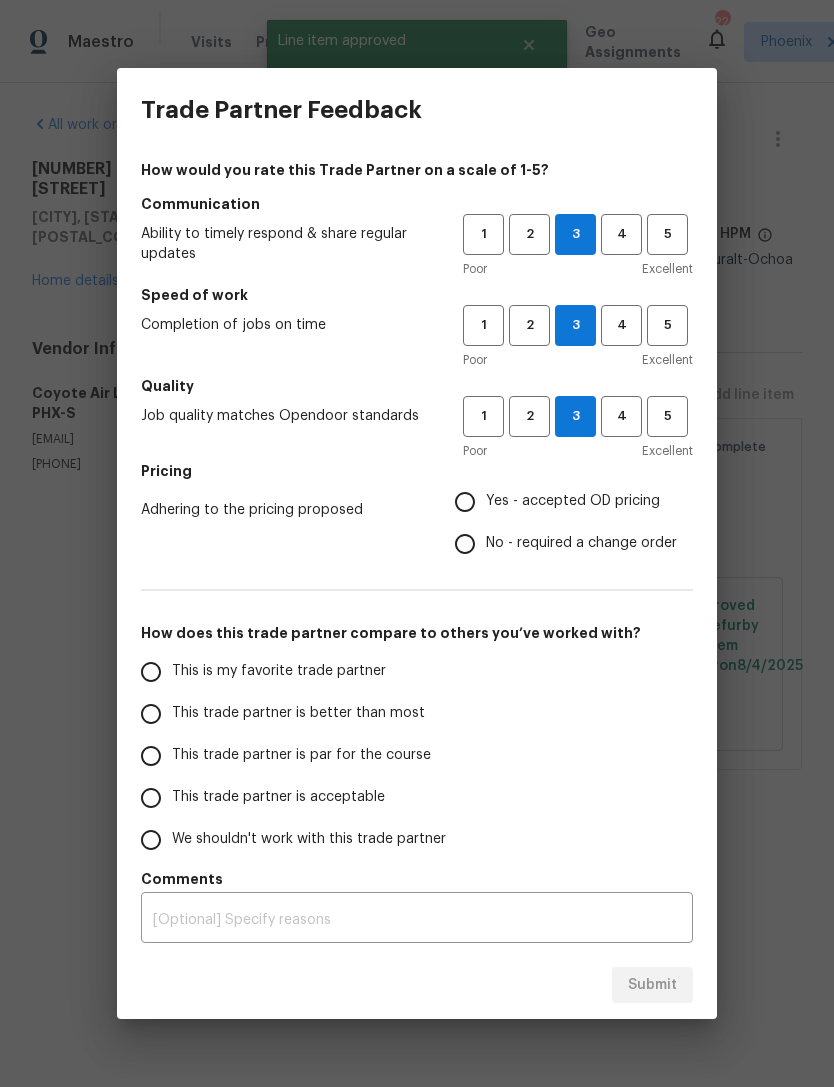 radio on "true" 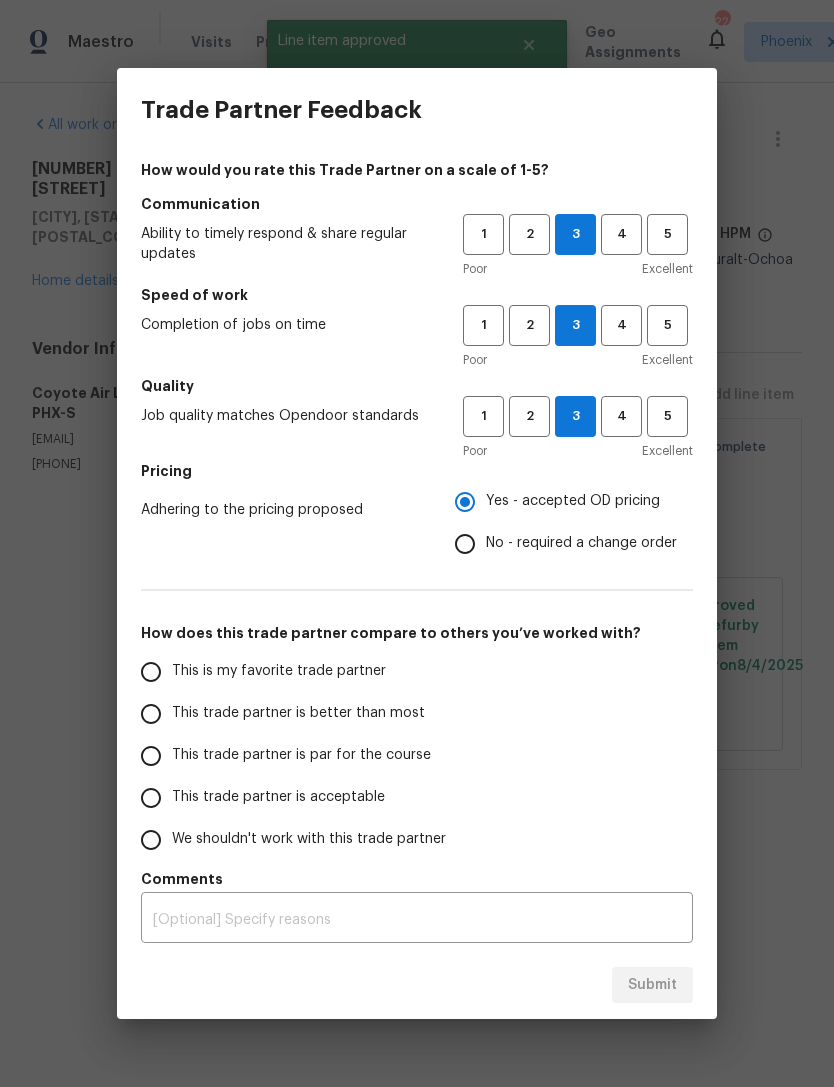 click on "This is my favorite trade partner" at bounding box center [151, 672] 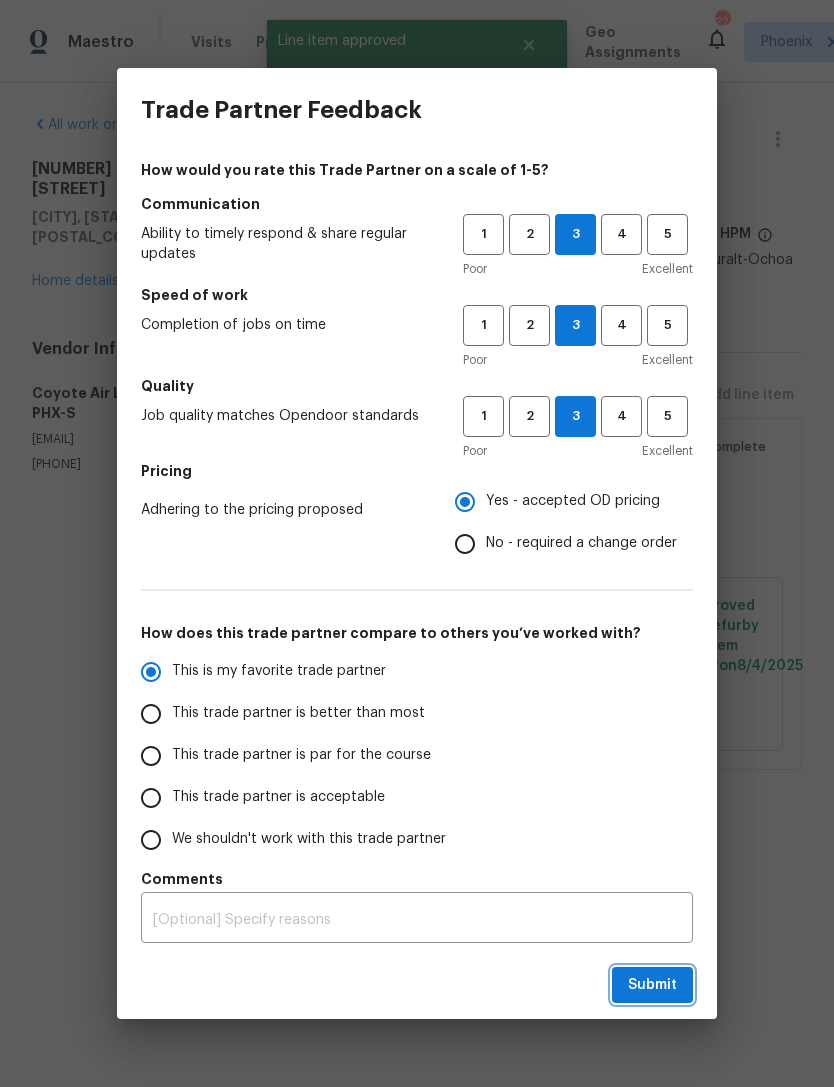 click on "Submit" at bounding box center [652, 985] 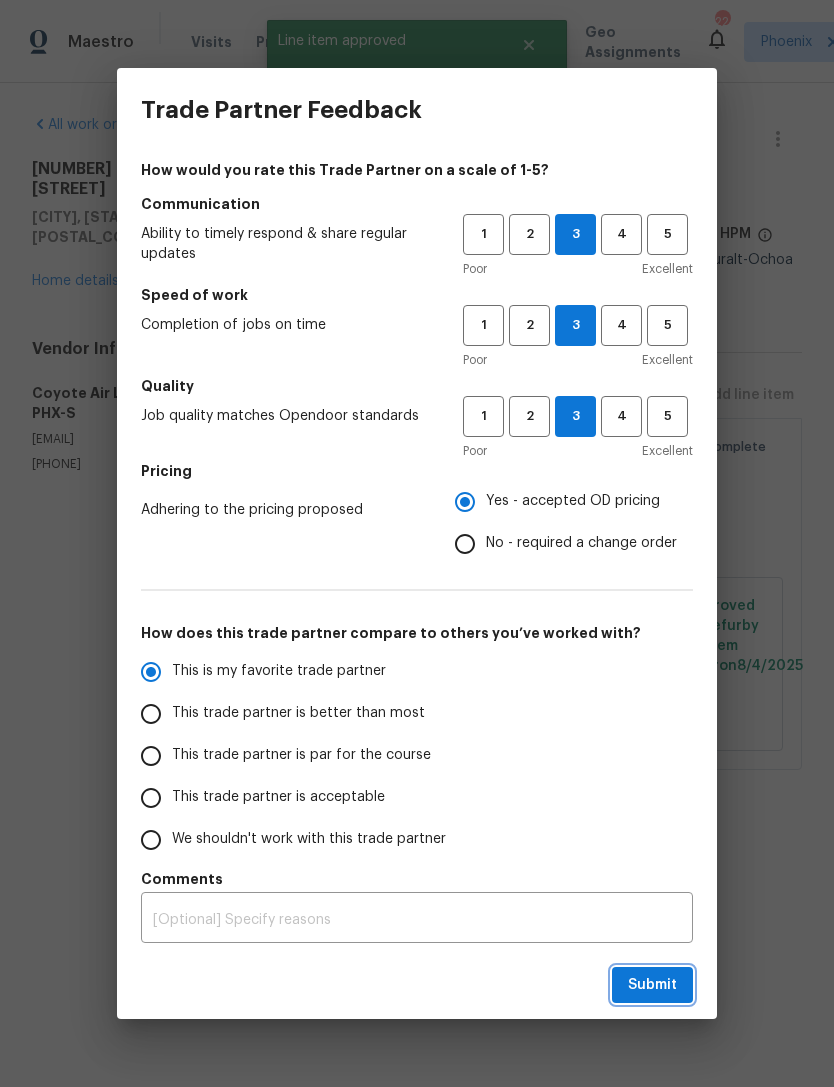 radio on "true" 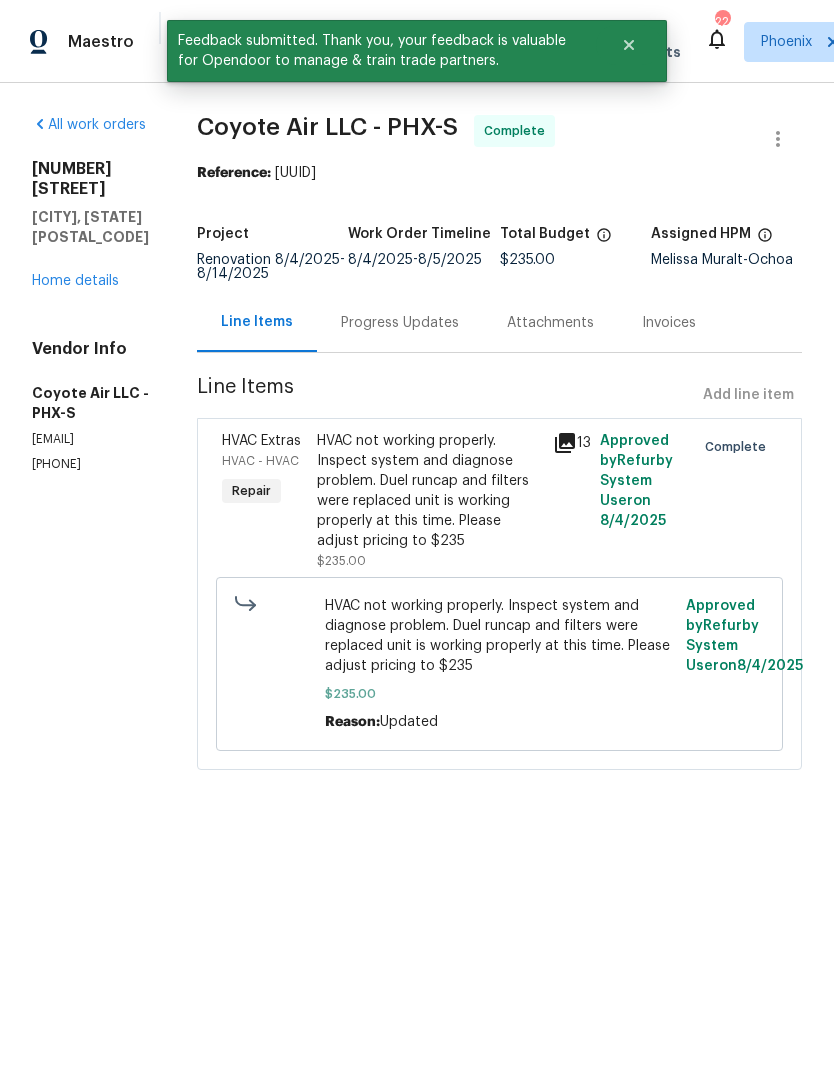 click on "Home details" at bounding box center [75, 281] 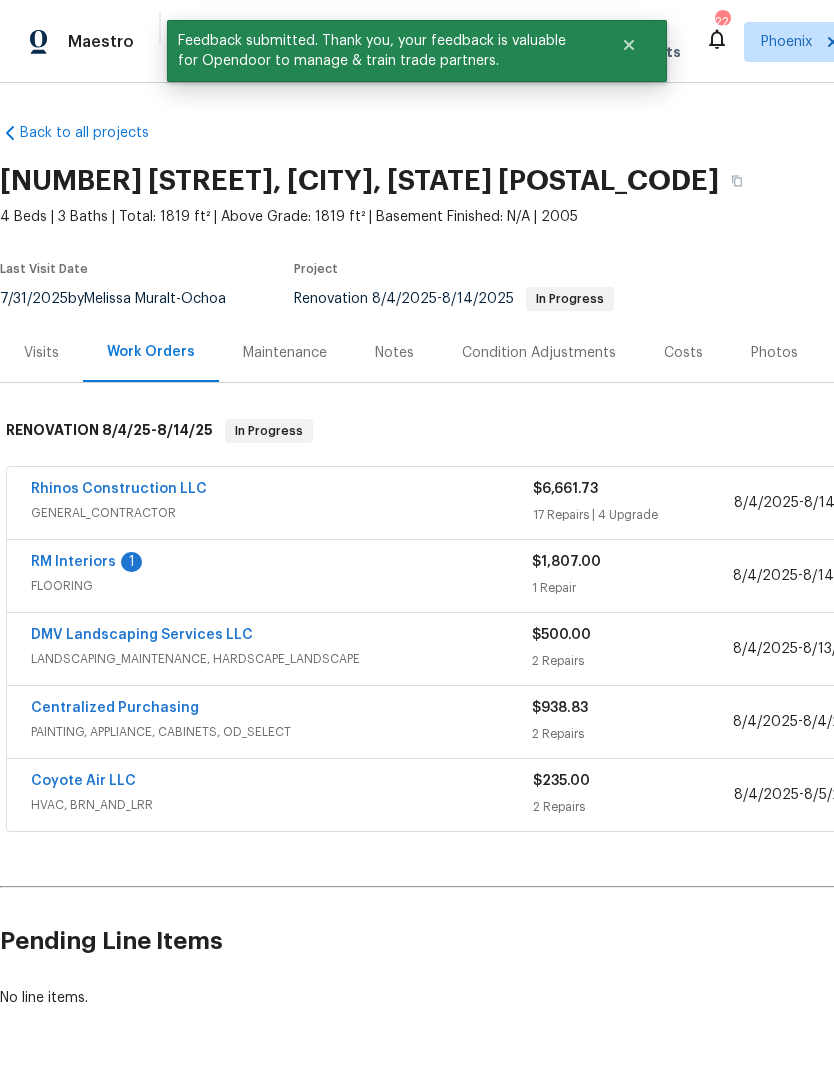click on "RM Interiors" at bounding box center [73, 562] 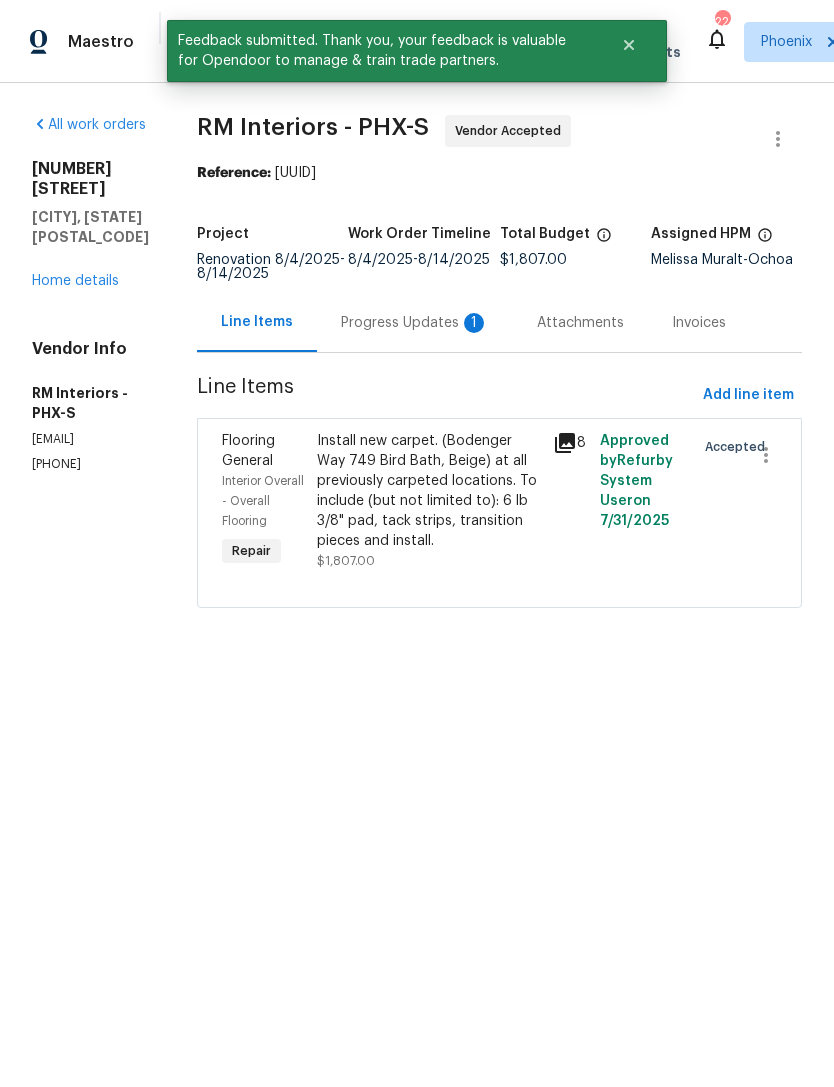 click on "Progress Updates 1" at bounding box center [415, 323] 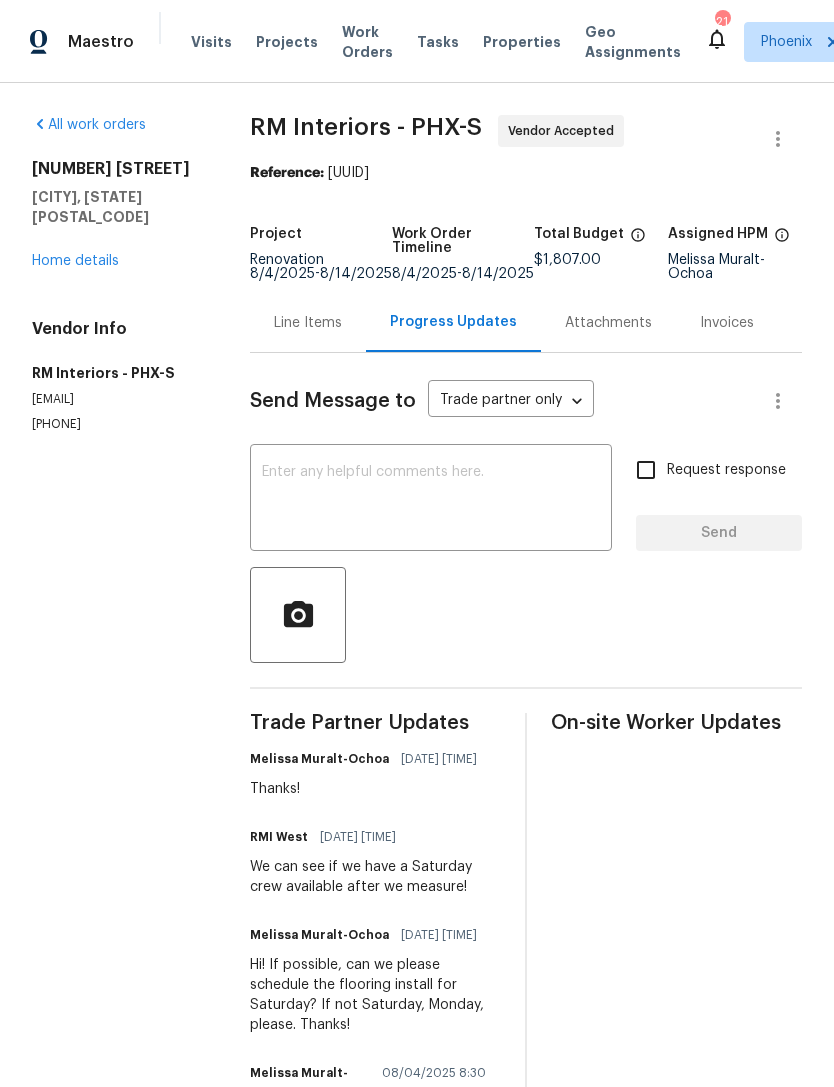 click on "Home details" at bounding box center [75, 261] 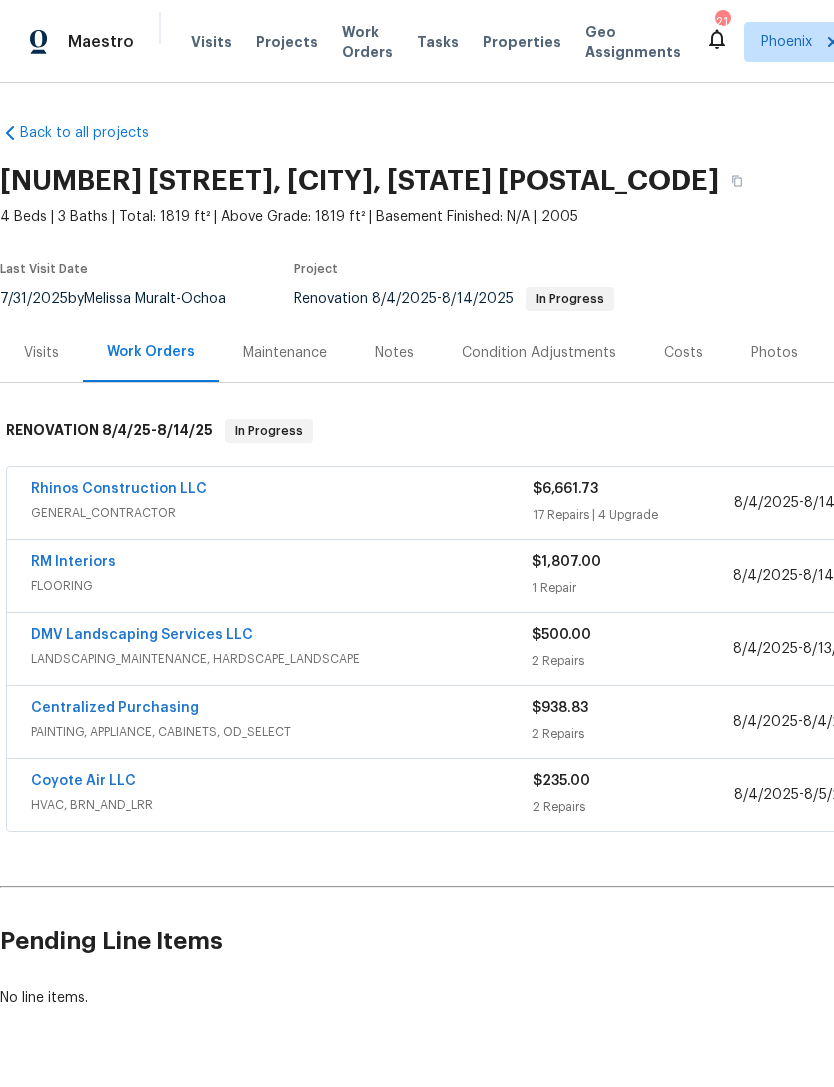 click on "$500.00 2 Repairs" at bounding box center (632, 649) 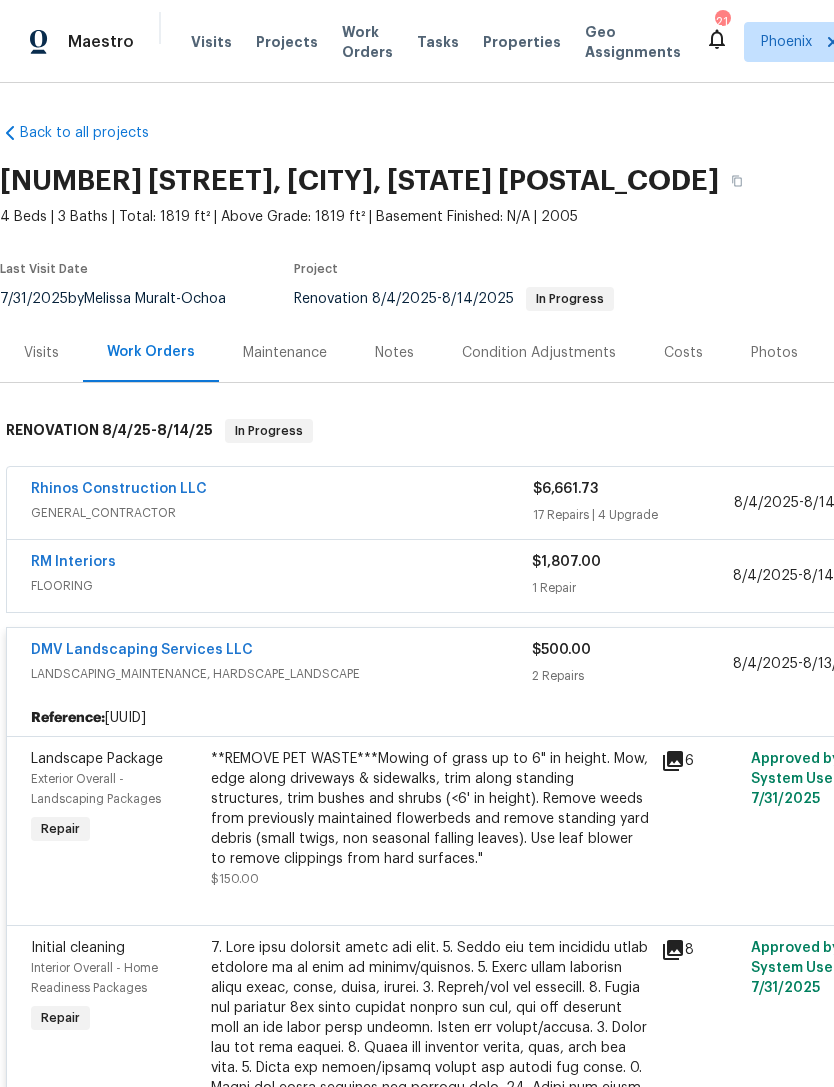 click on "DMV Landscaping Services LLC" at bounding box center (281, 652) 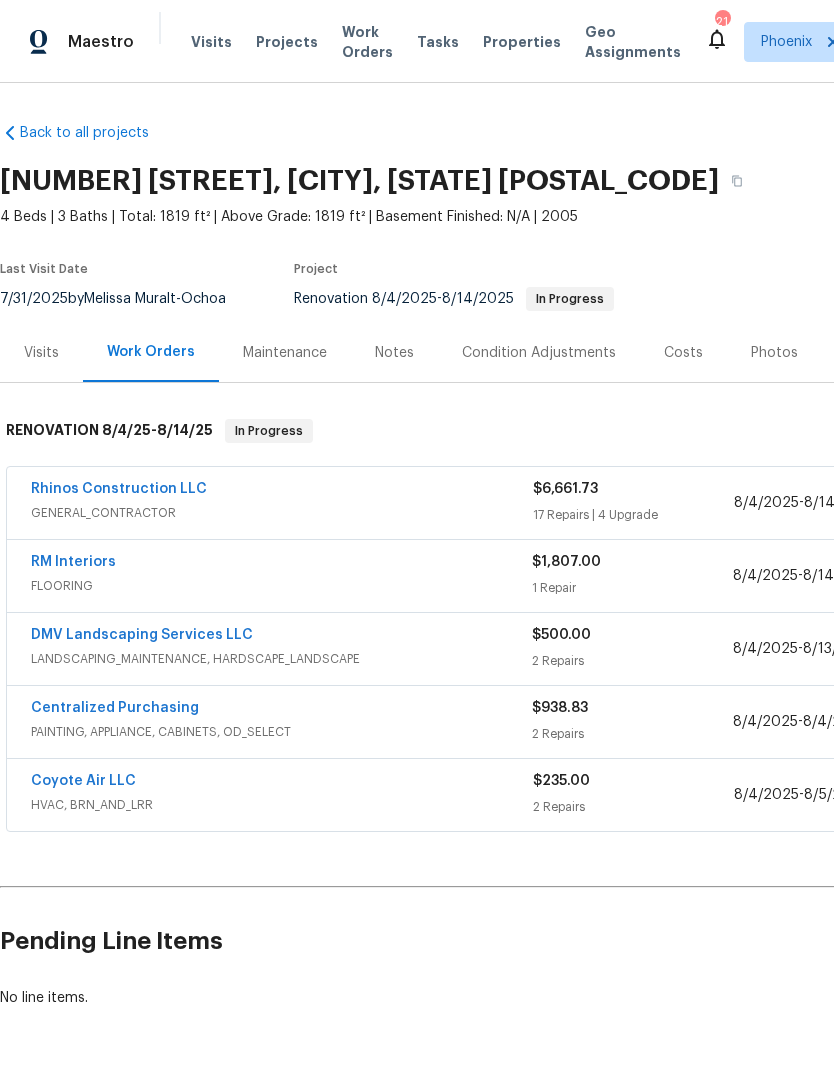 scroll, scrollTop: 0, scrollLeft: 0, axis: both 